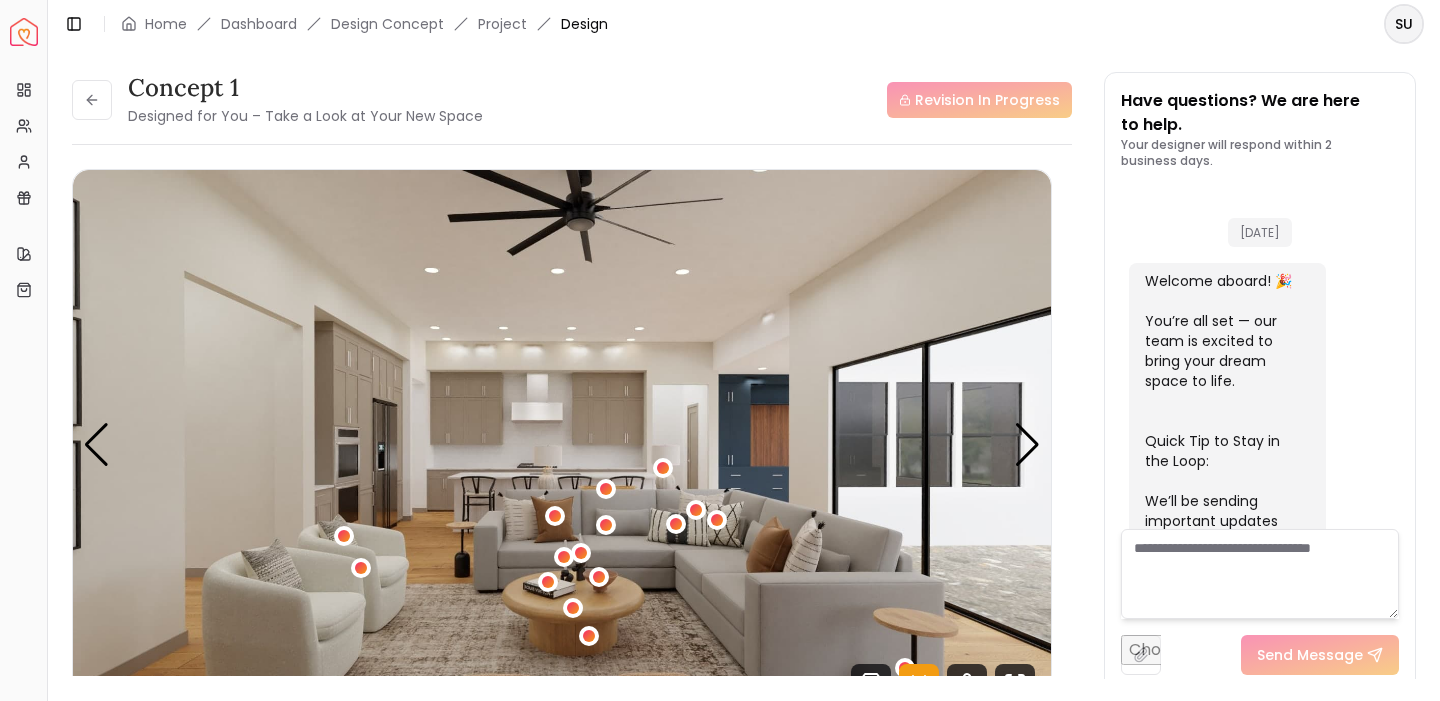 scroll, scrollTop: 0, scrollLeft: 0, axis: both 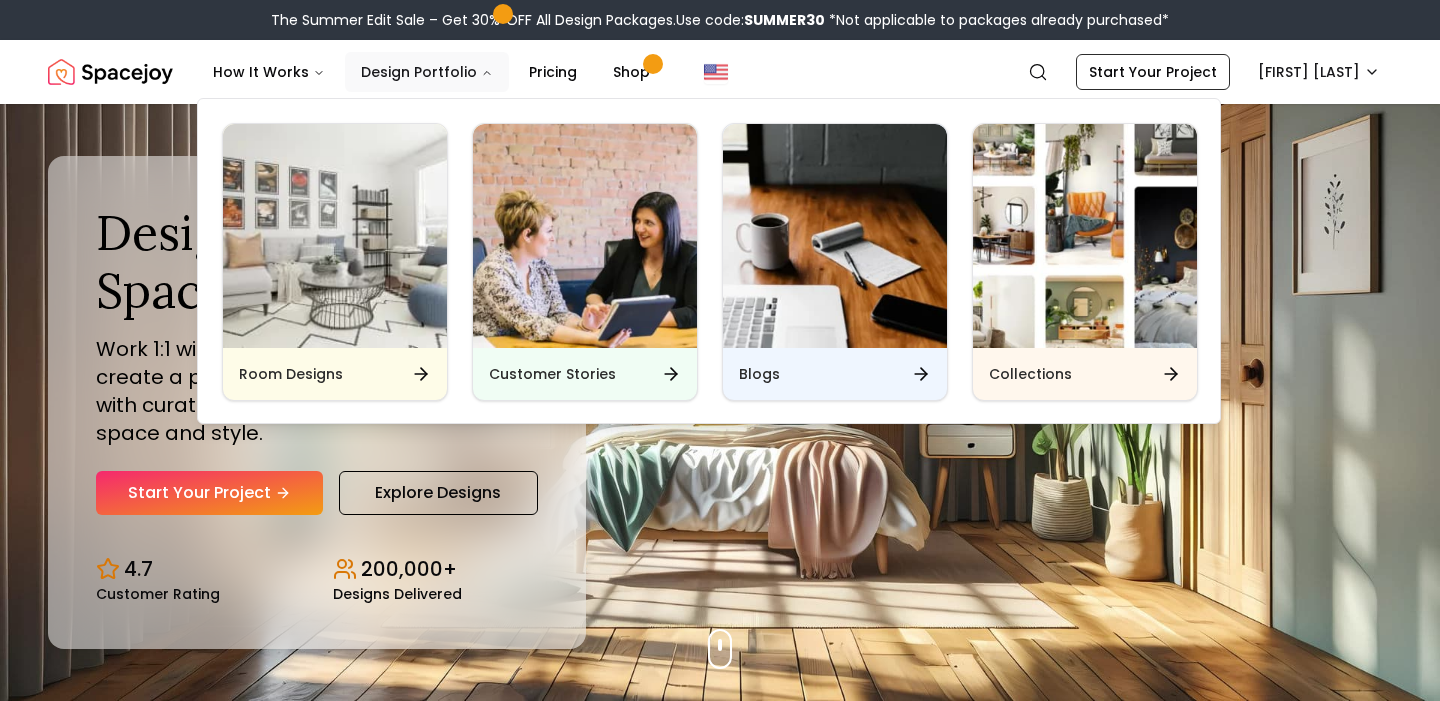click on "Design Portfolio" at bounding box center (427, 72) 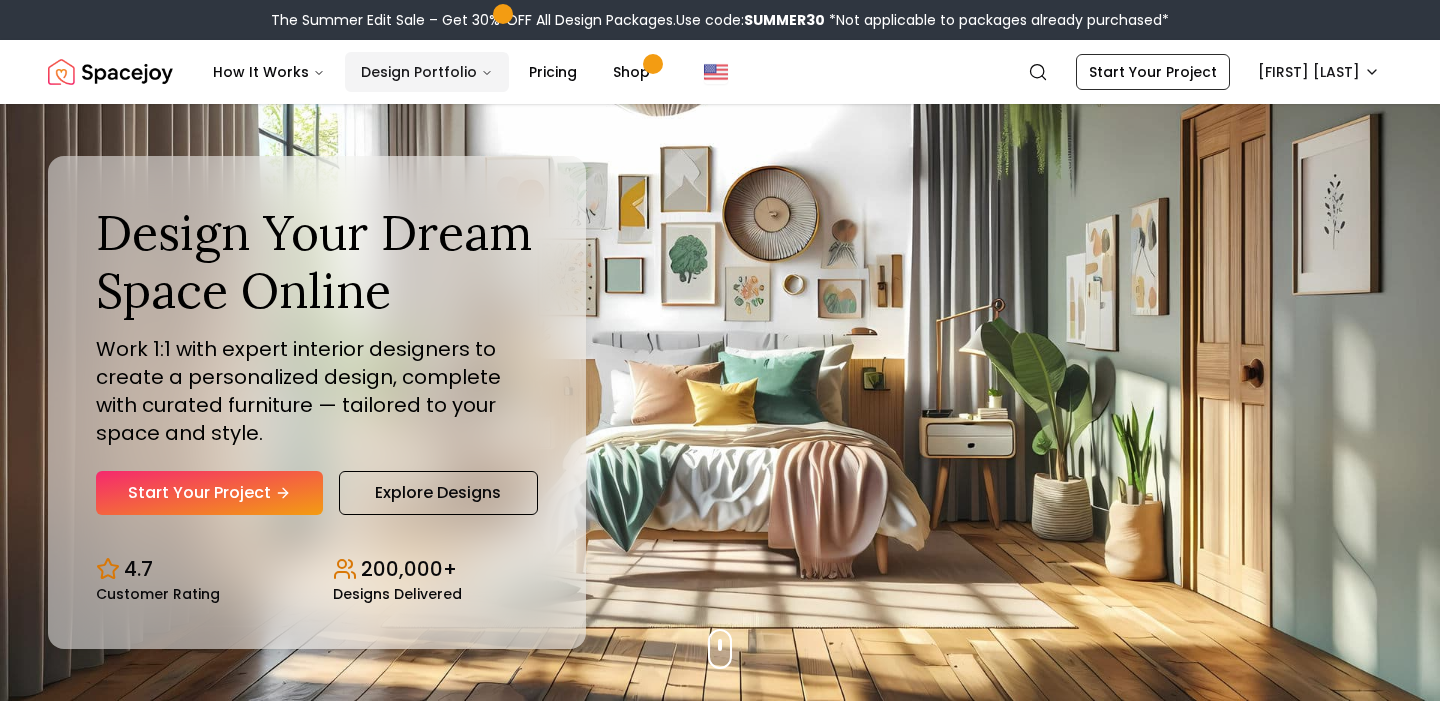 click on "Design Portfolio" at bounding box center (427, 72) 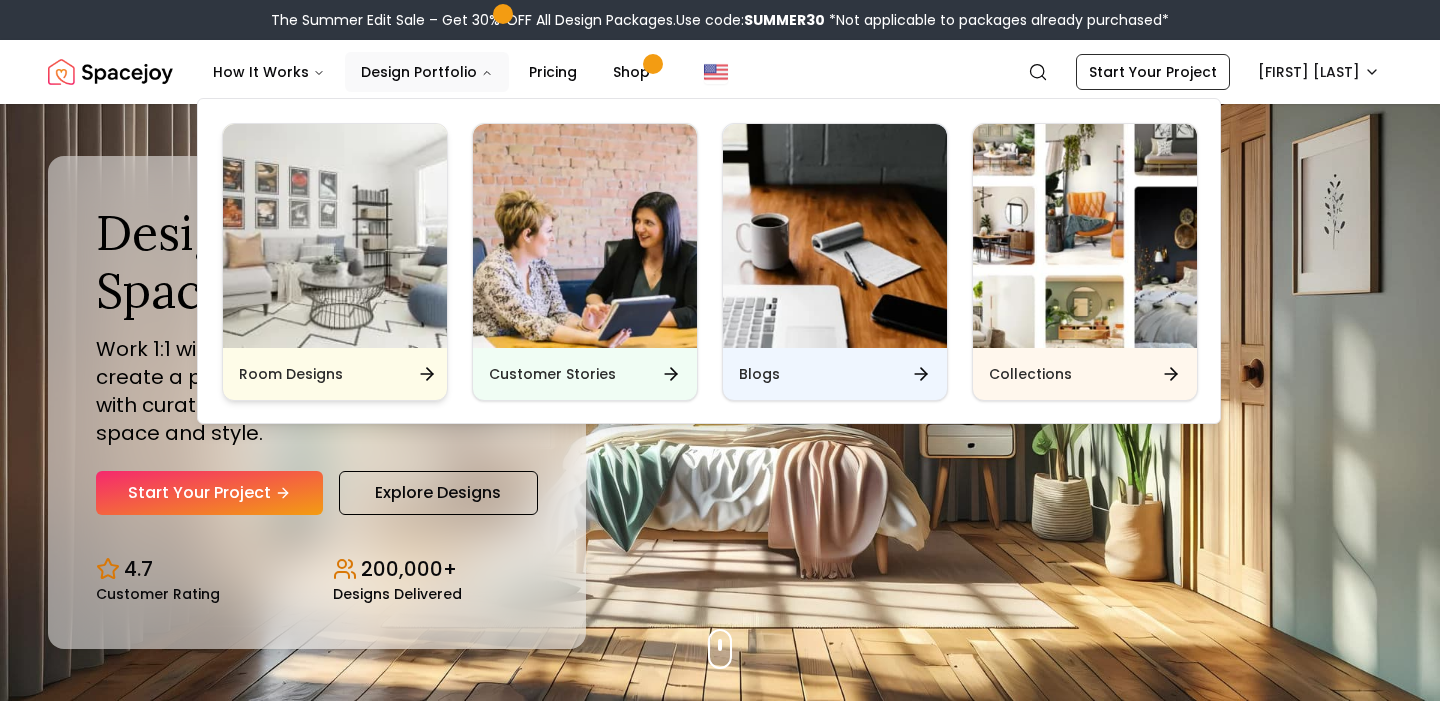 click at bounding box center (335, 236) 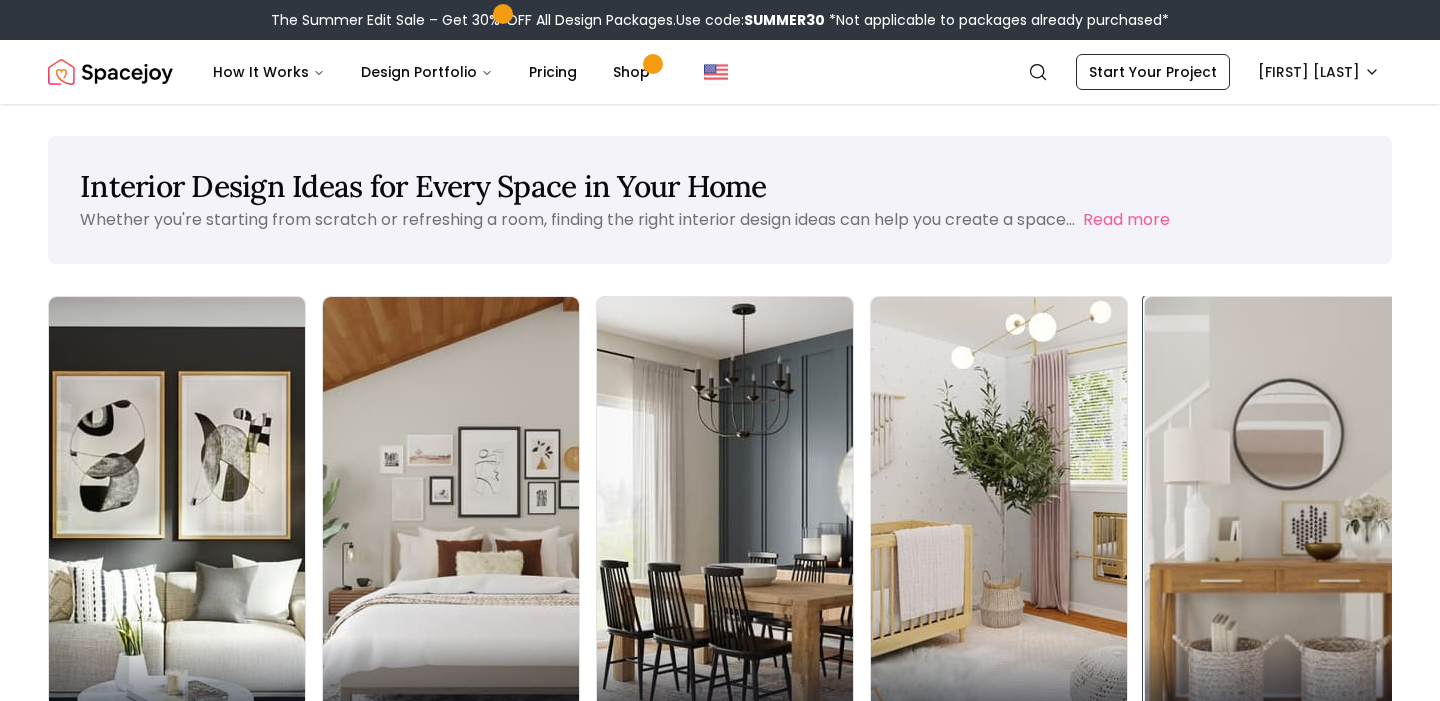 click on "Entryway" at bounding box center (1273, 693) 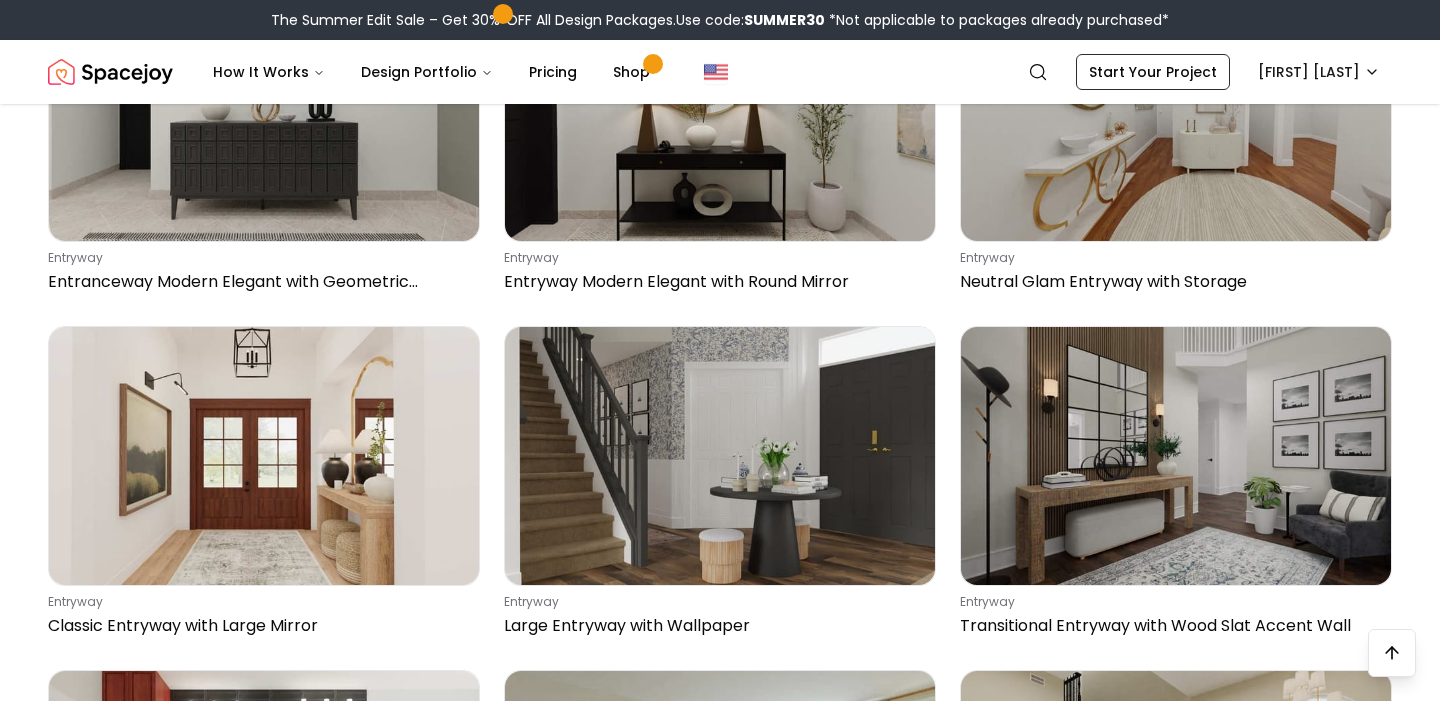 scroll, scrollTop: 1344, scrollLeft: 0, axis: vertical 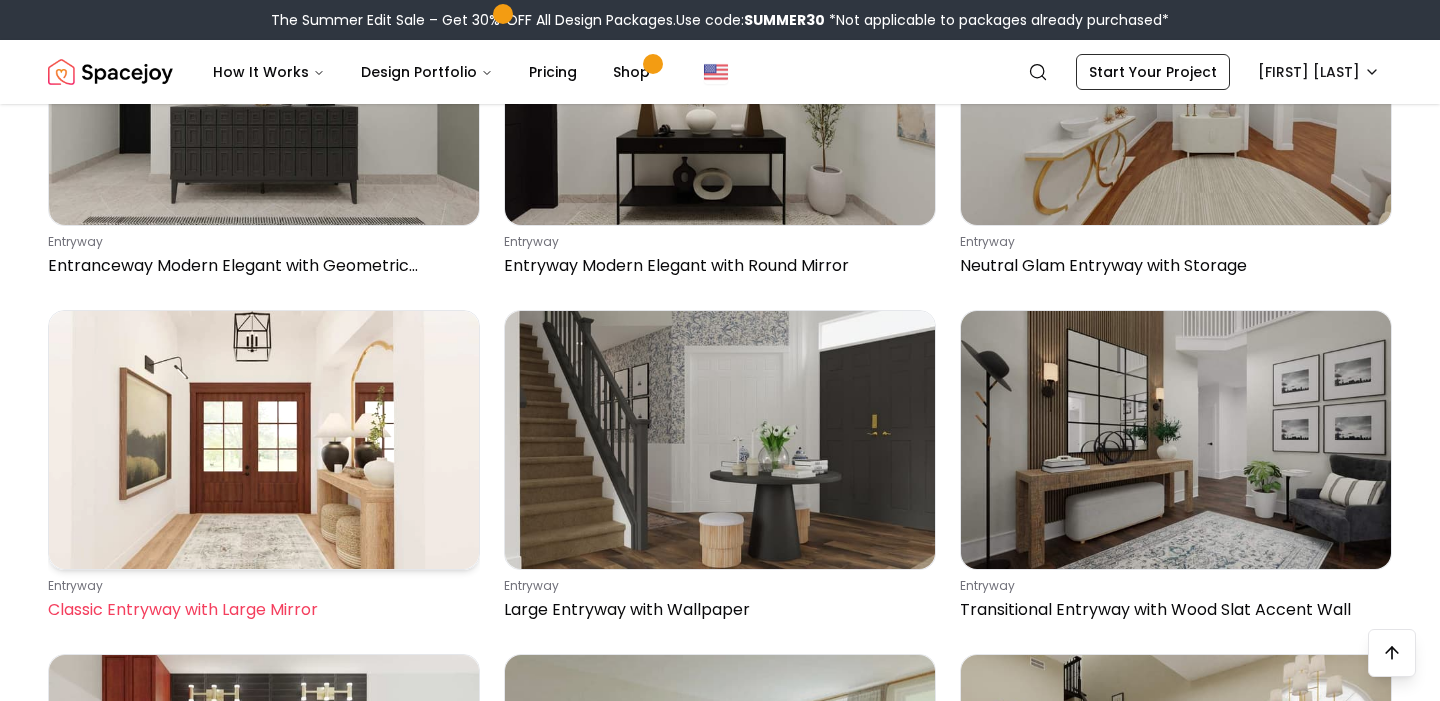 click at bounding box center (264, 440) 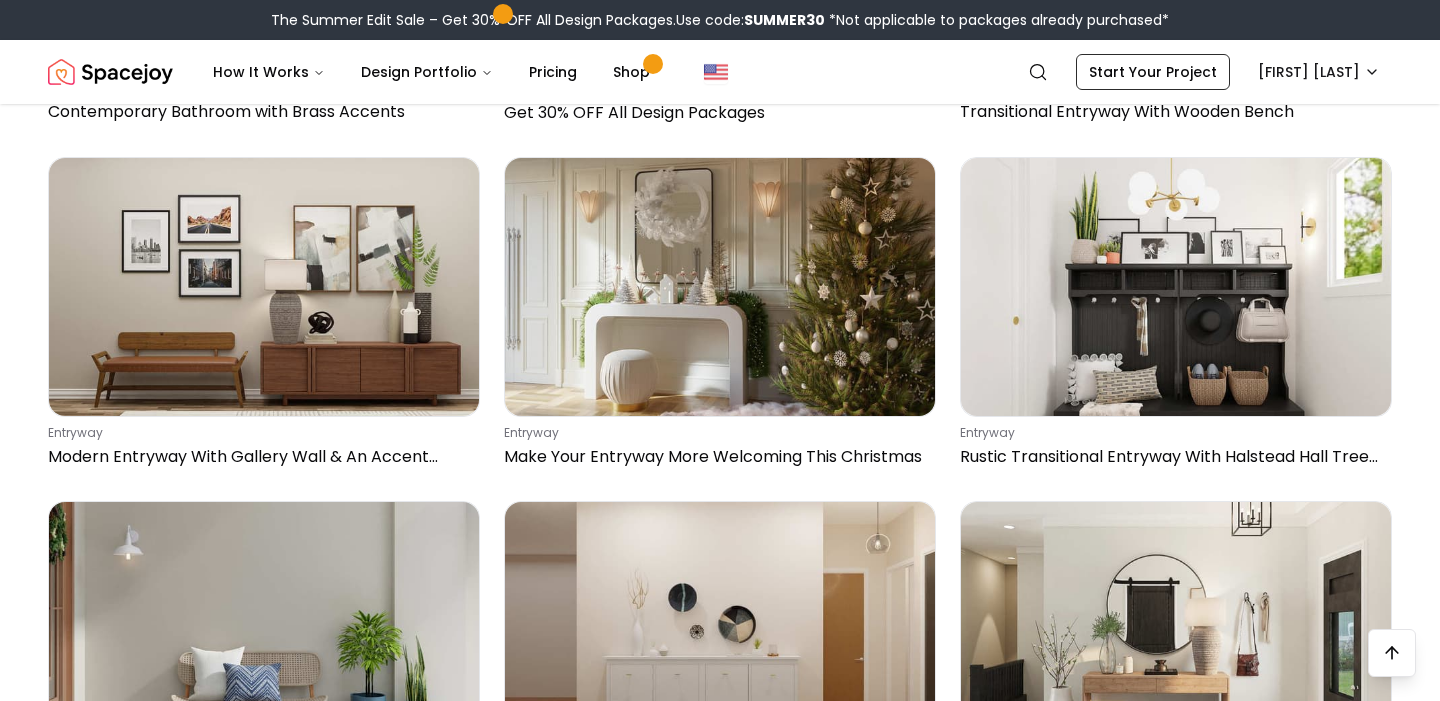scroll, scrollTop: 2193, scrollLeft: 0, axis: vertical 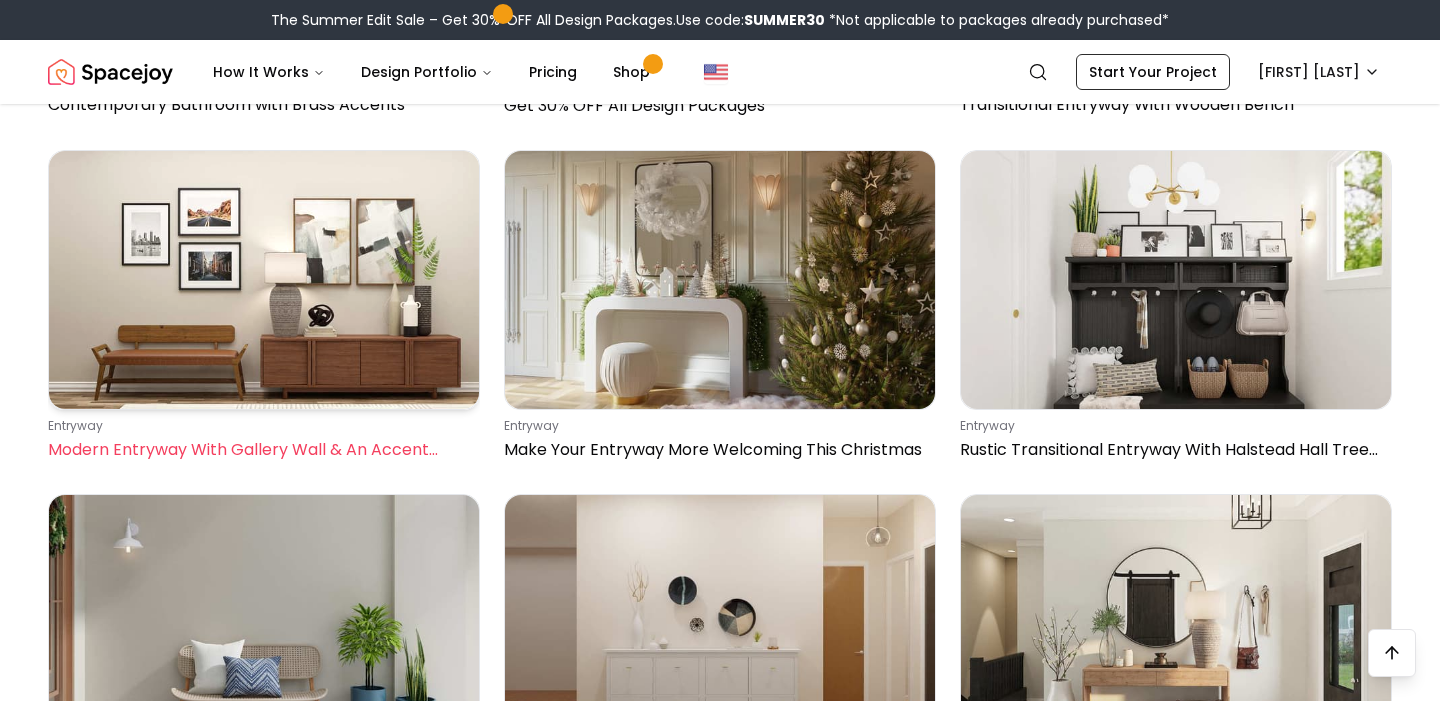 click at bounding box center (264, 280) 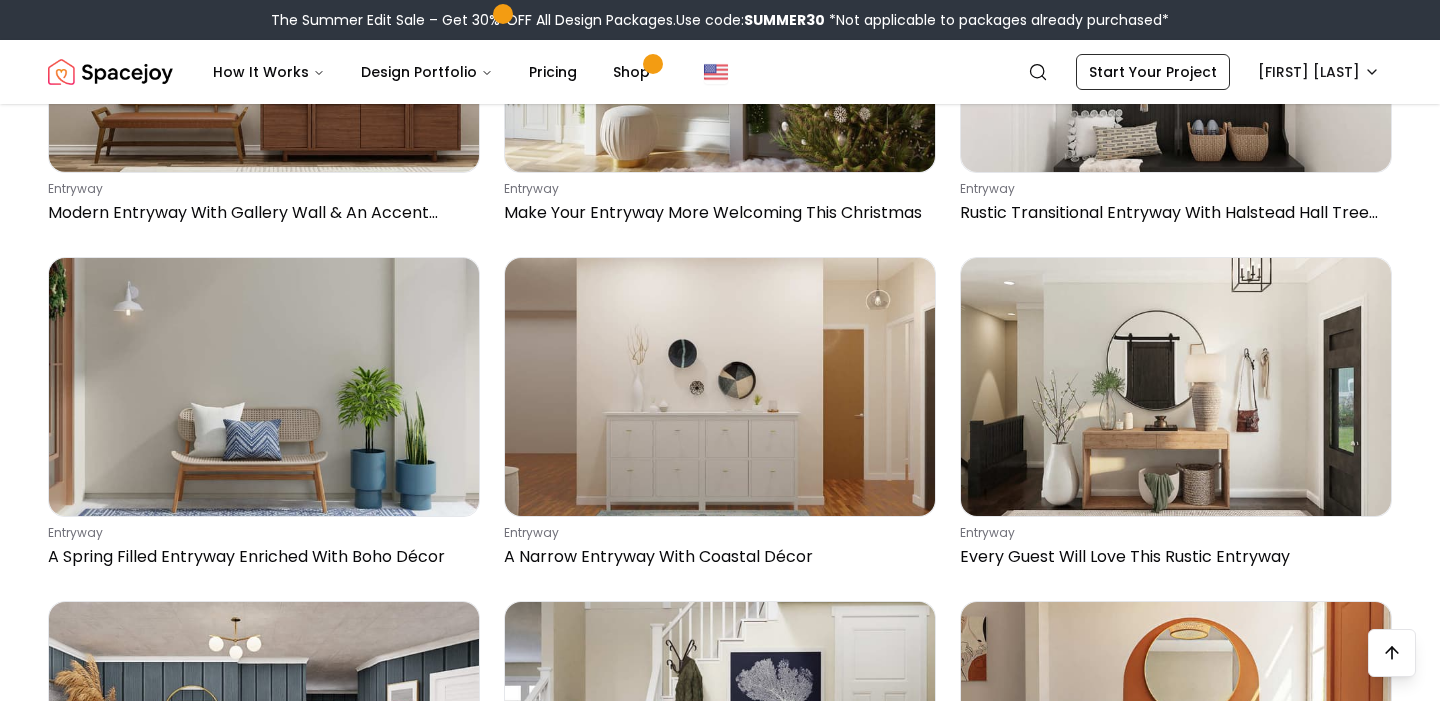 scroll, scrollTop: 2462, scrollLeft: 0, axis: vertical 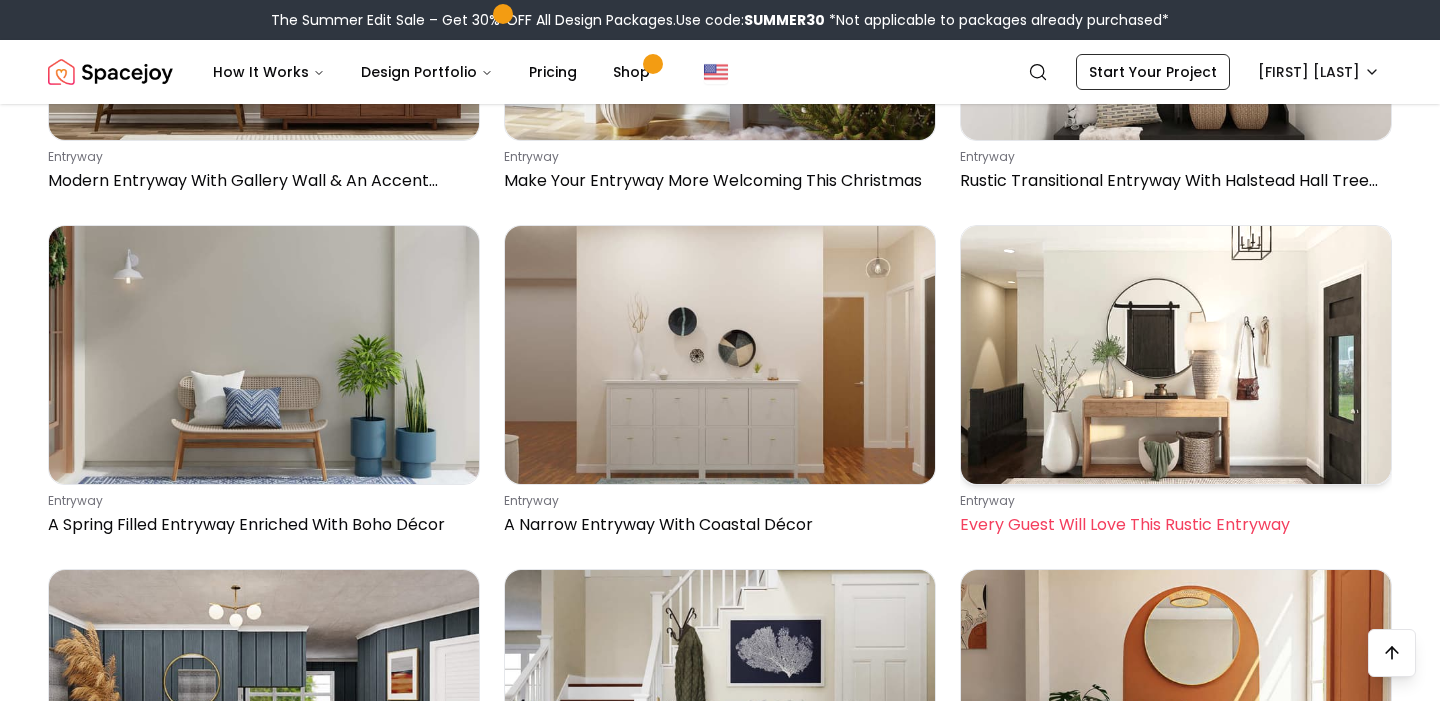 click at bounding box center (1176, 355) 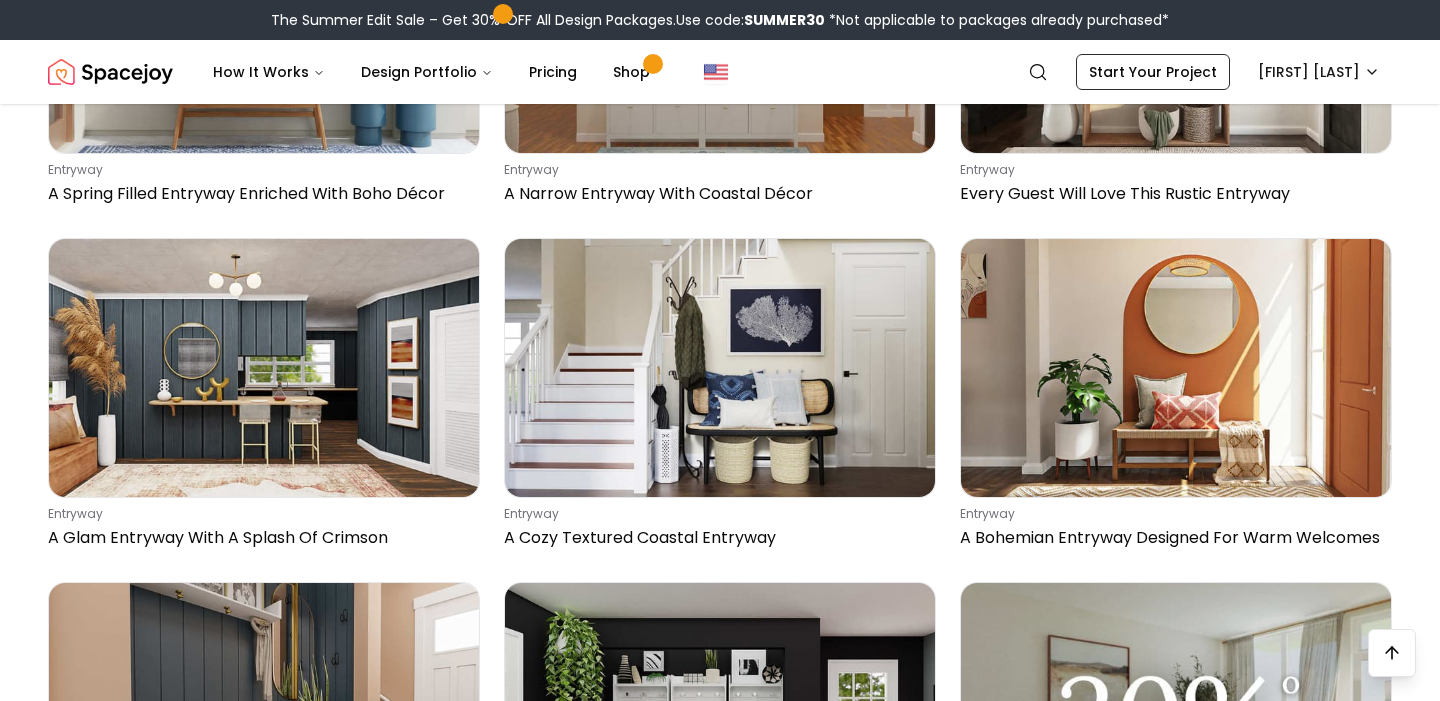 scroll, scrollTop: 2798, scrollLeft: 0, axis: vertical 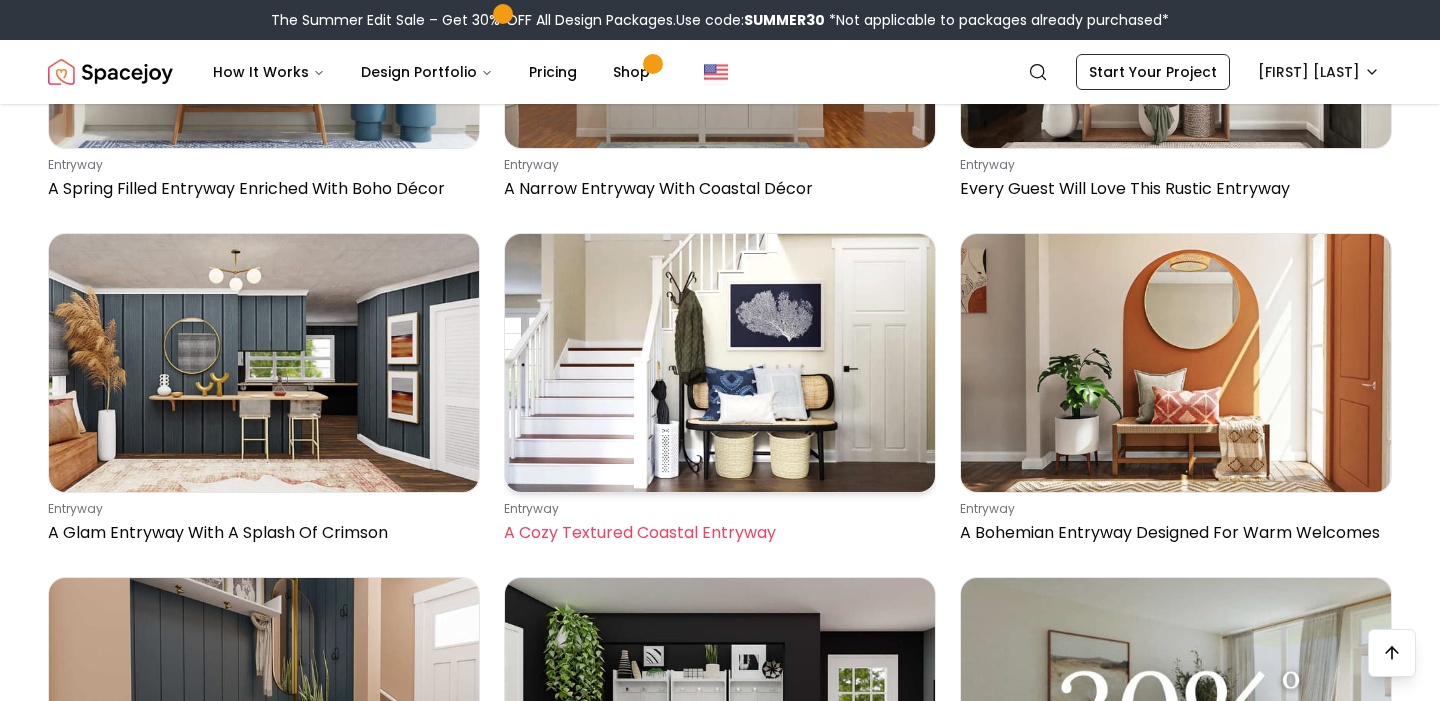 click at bounding box center [720, 363] 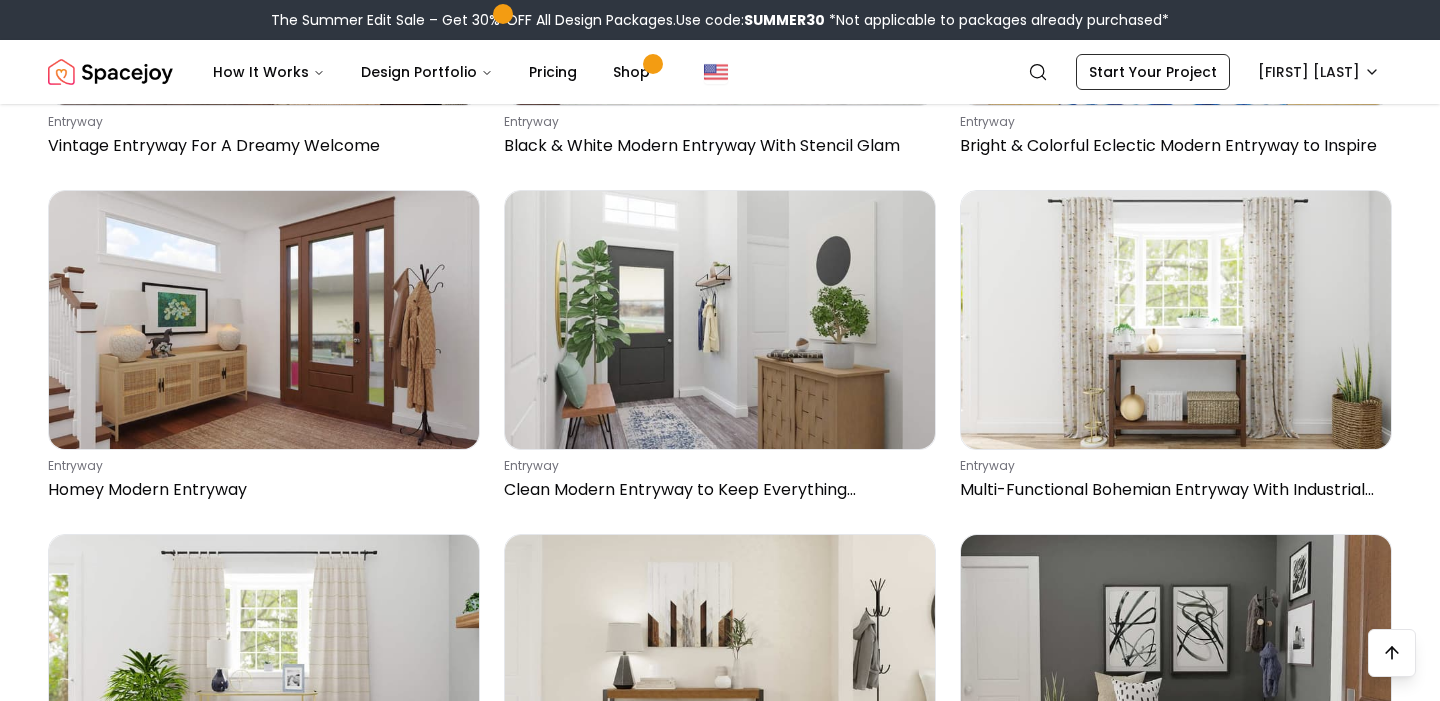 scroll, scrollTop: 4224, scrollLeft: 0, axis: vertical 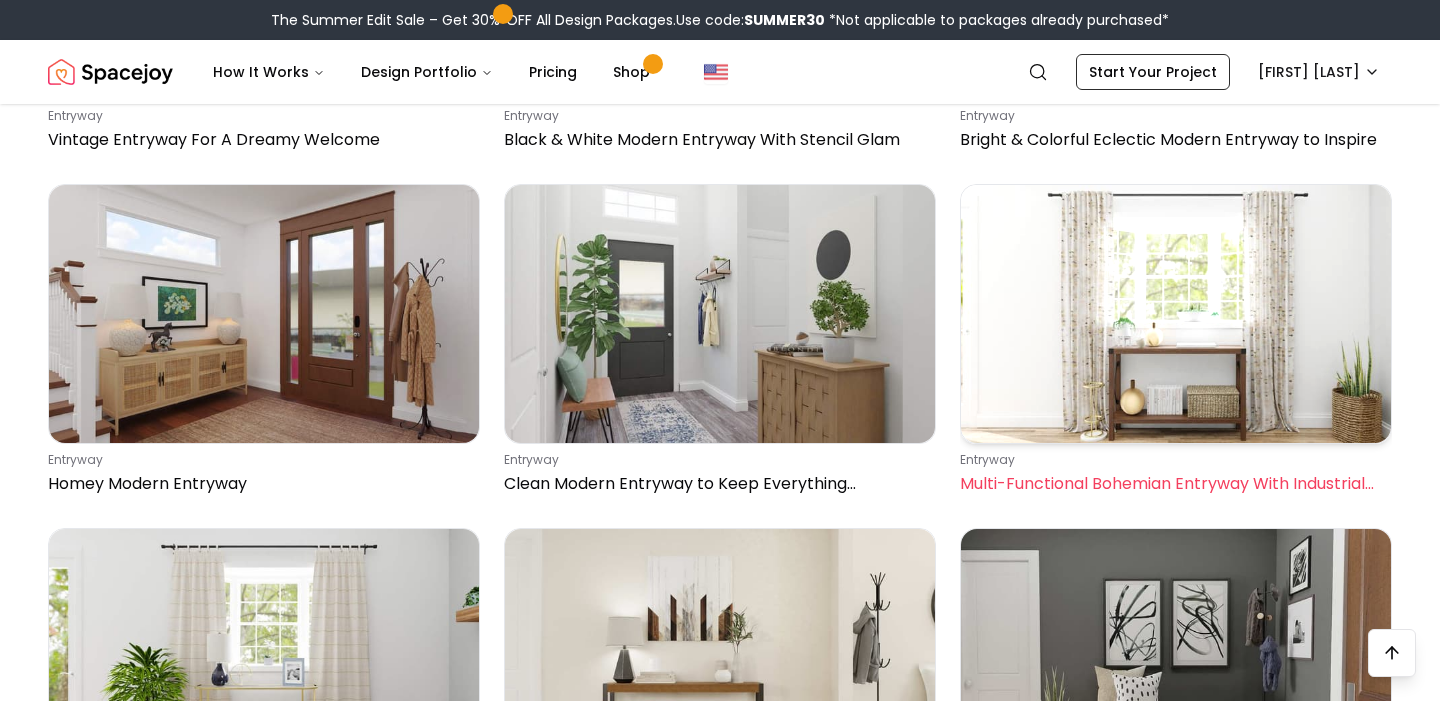 click at bounding box center [1176, 314] 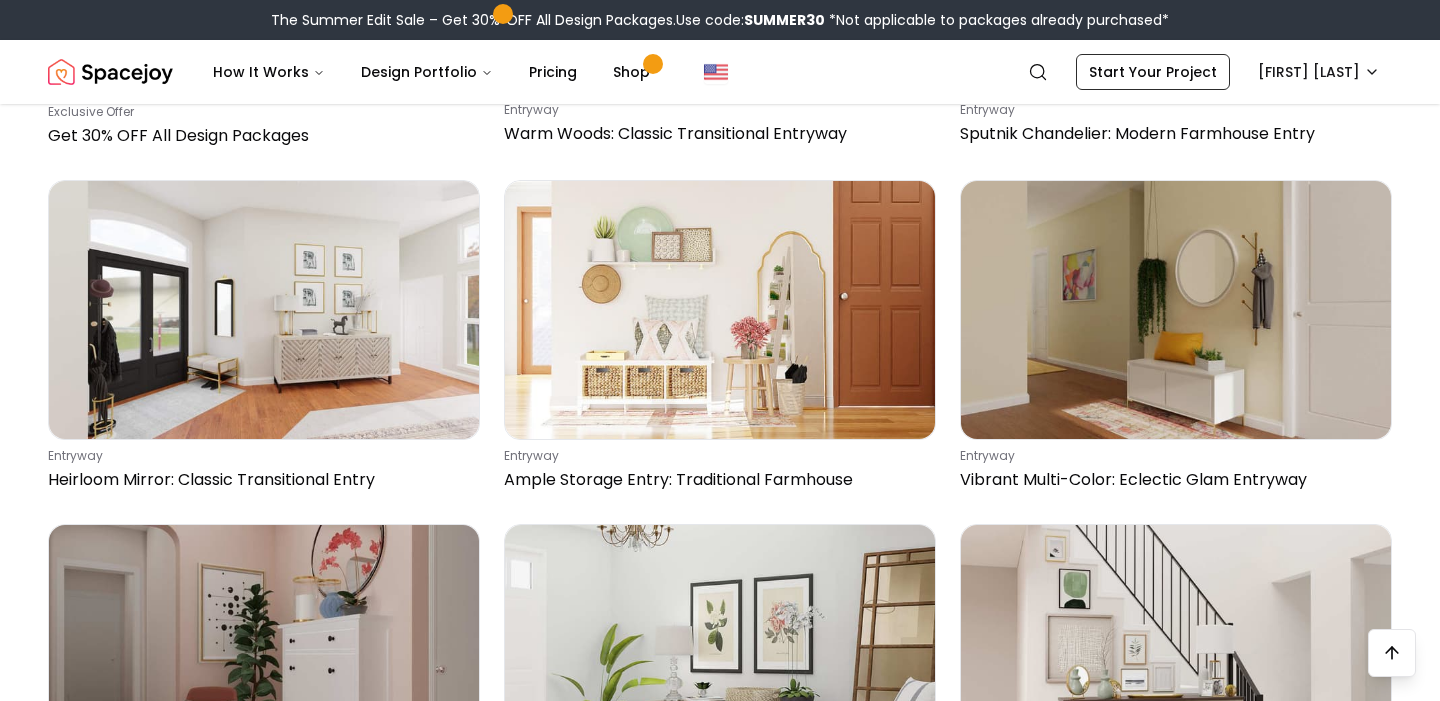 scroll, scrollTop: 5263, scrollLeft: 0, axis: vertical 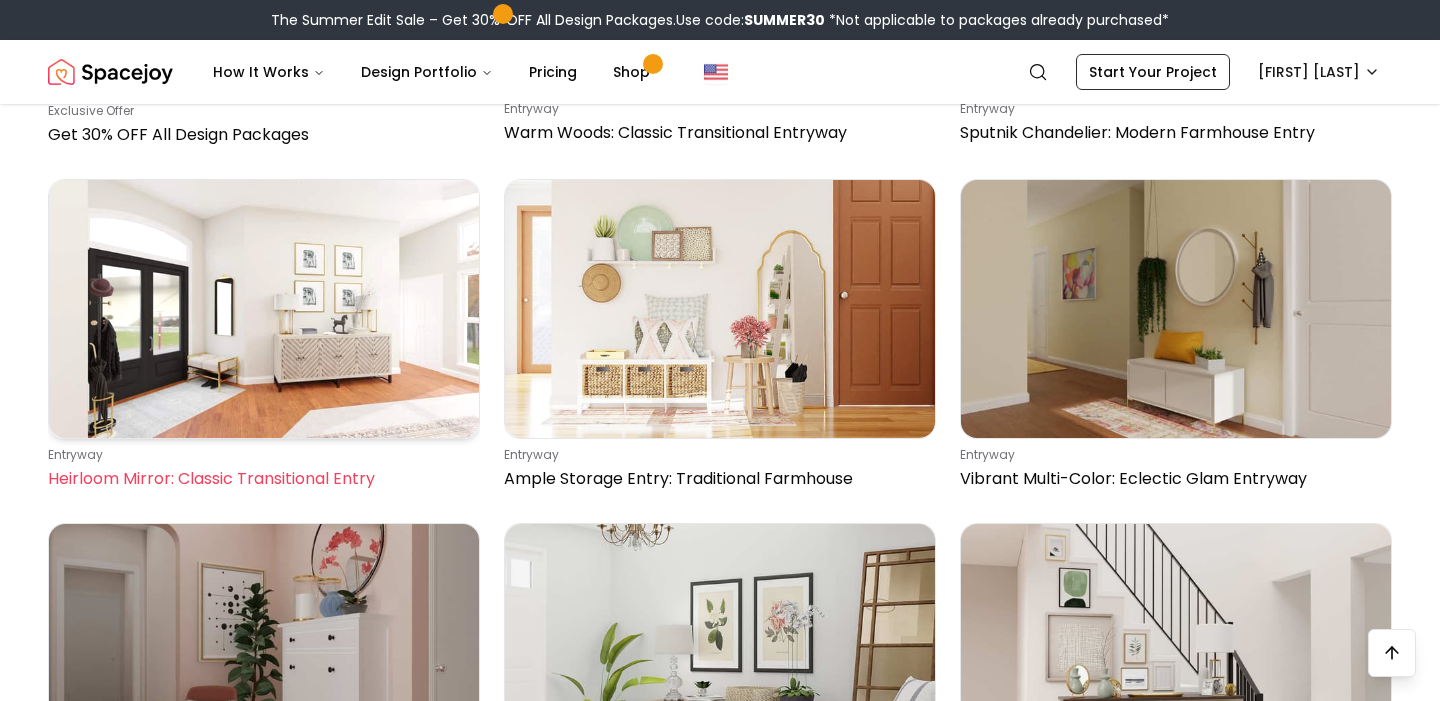 click at bounding box center (264, 309) 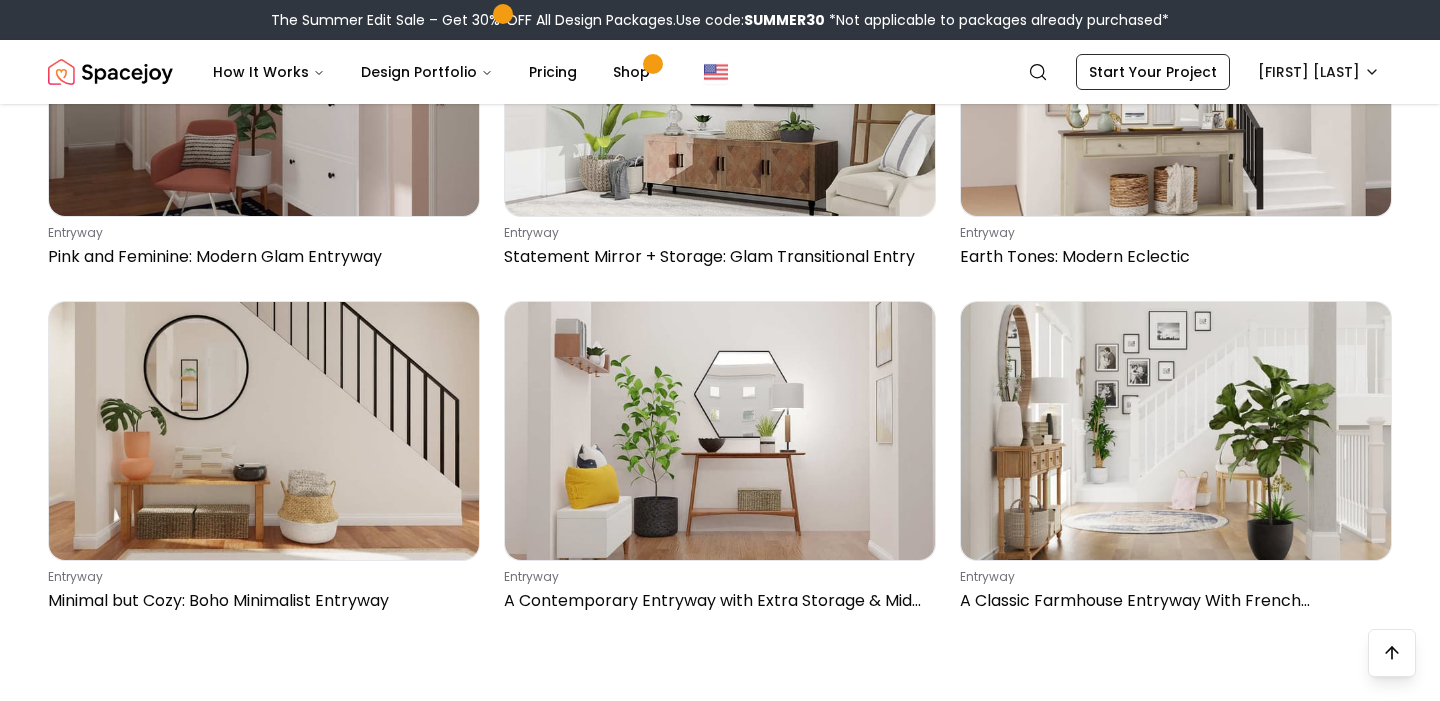 scroll, scrollTop: 5837, scrollLeft: 0, axis: vertical 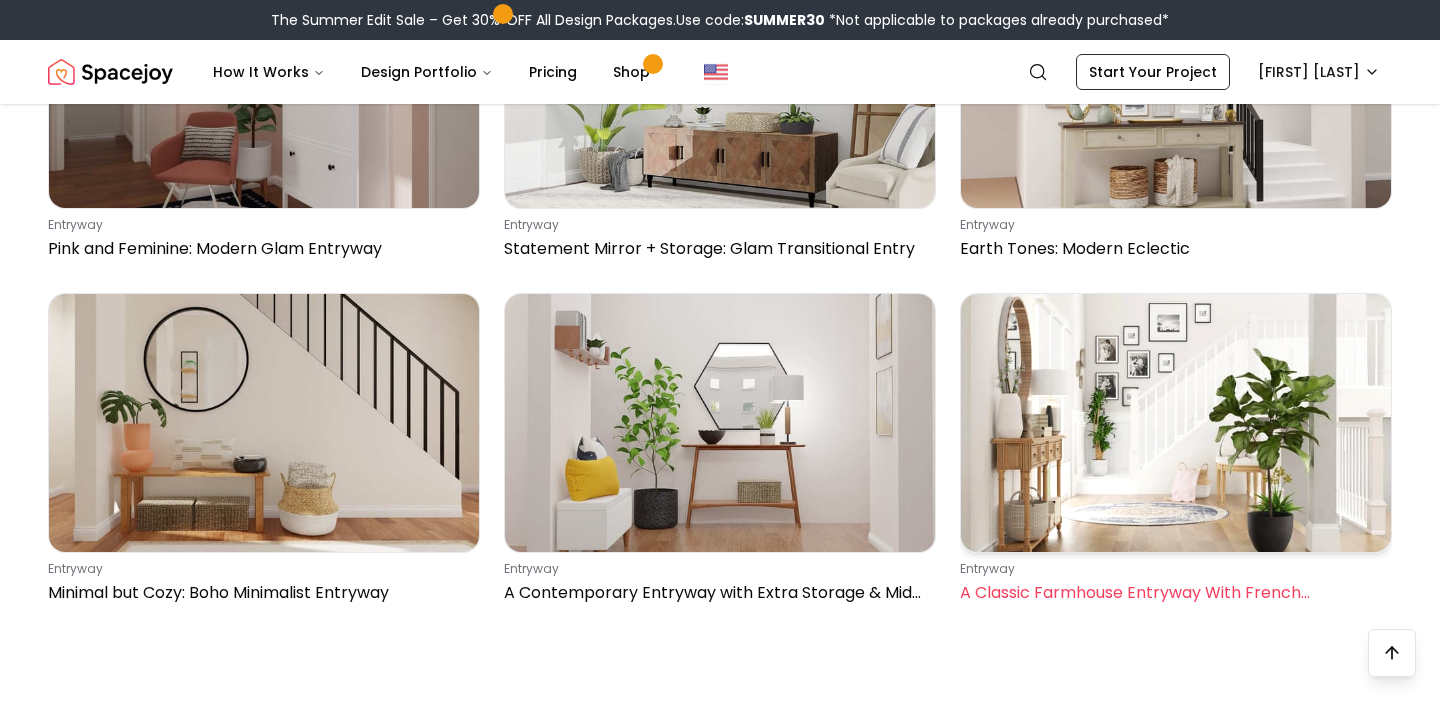 click at bounding box center (1176, 423) 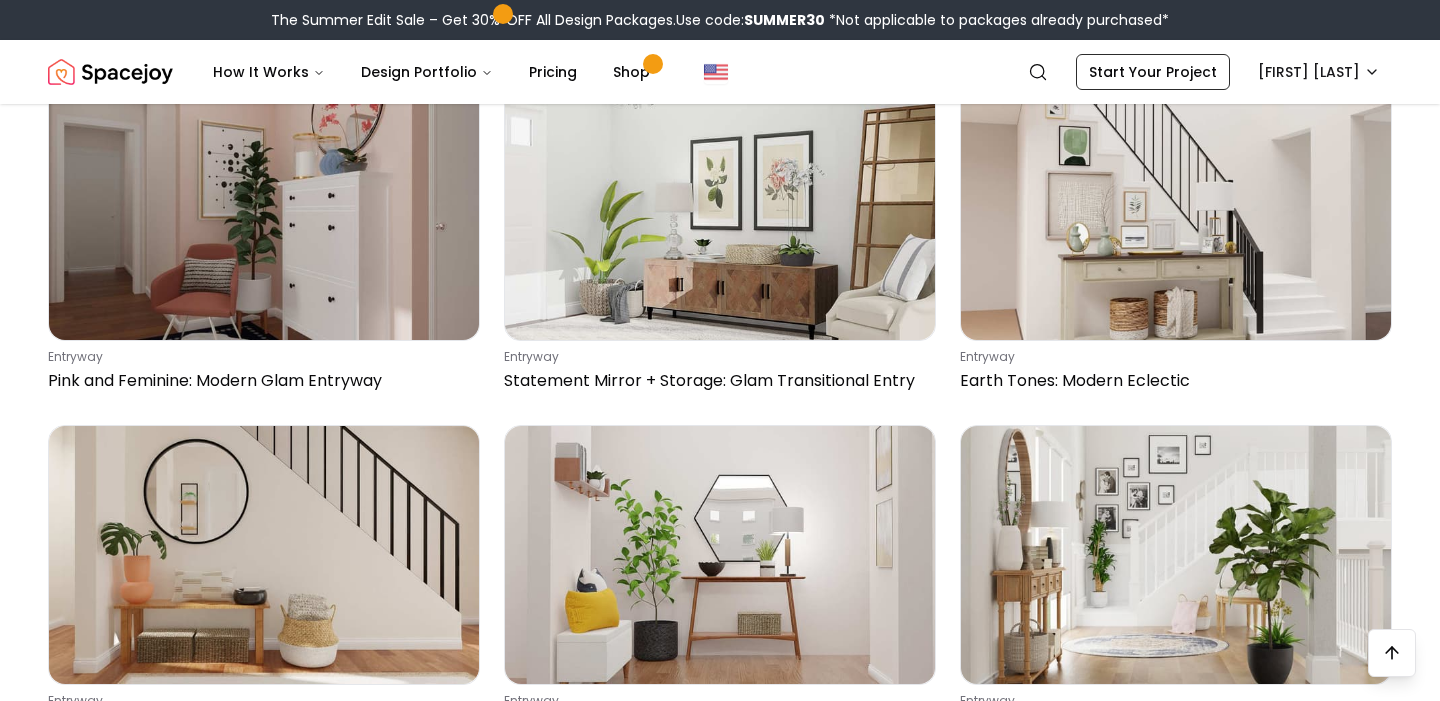 scroll, scrollTop: 5704, scrollLeft: 0, axis: vertical 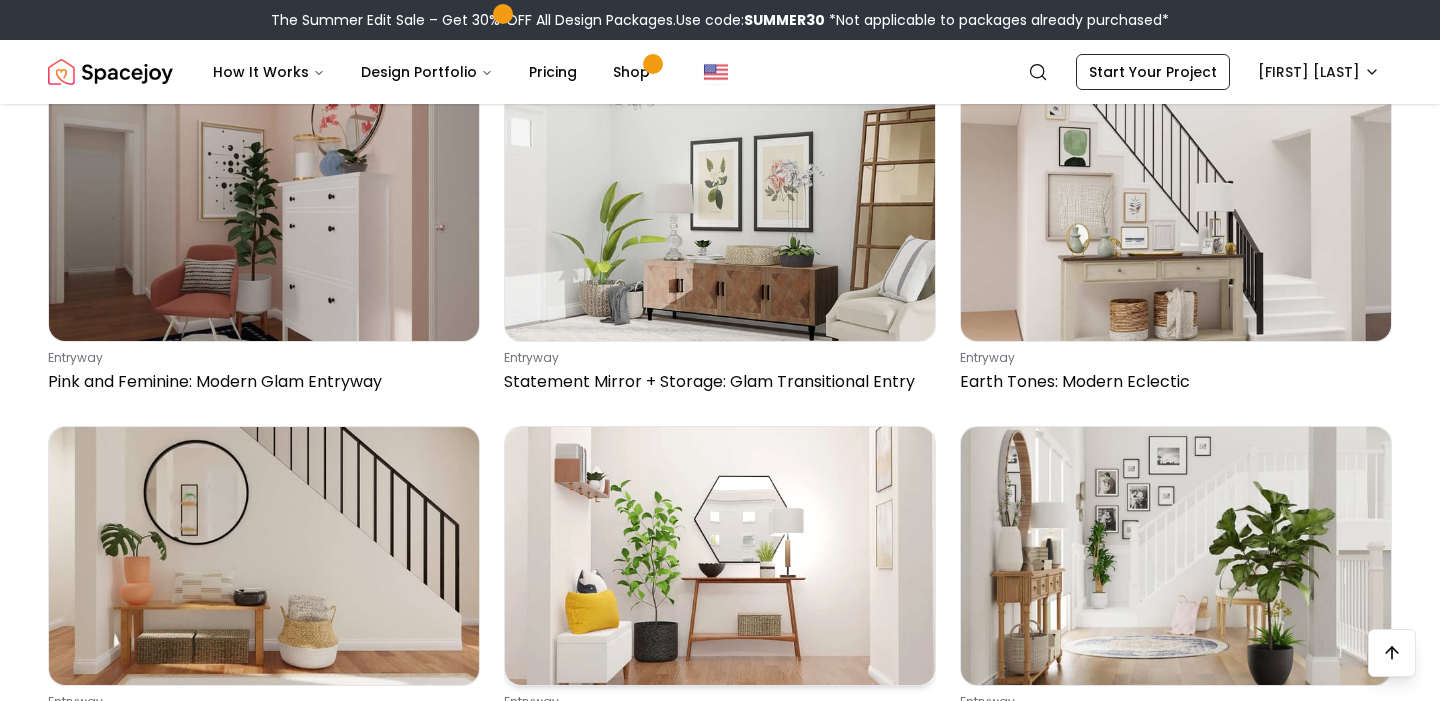 click at bounding box center (720, 556) 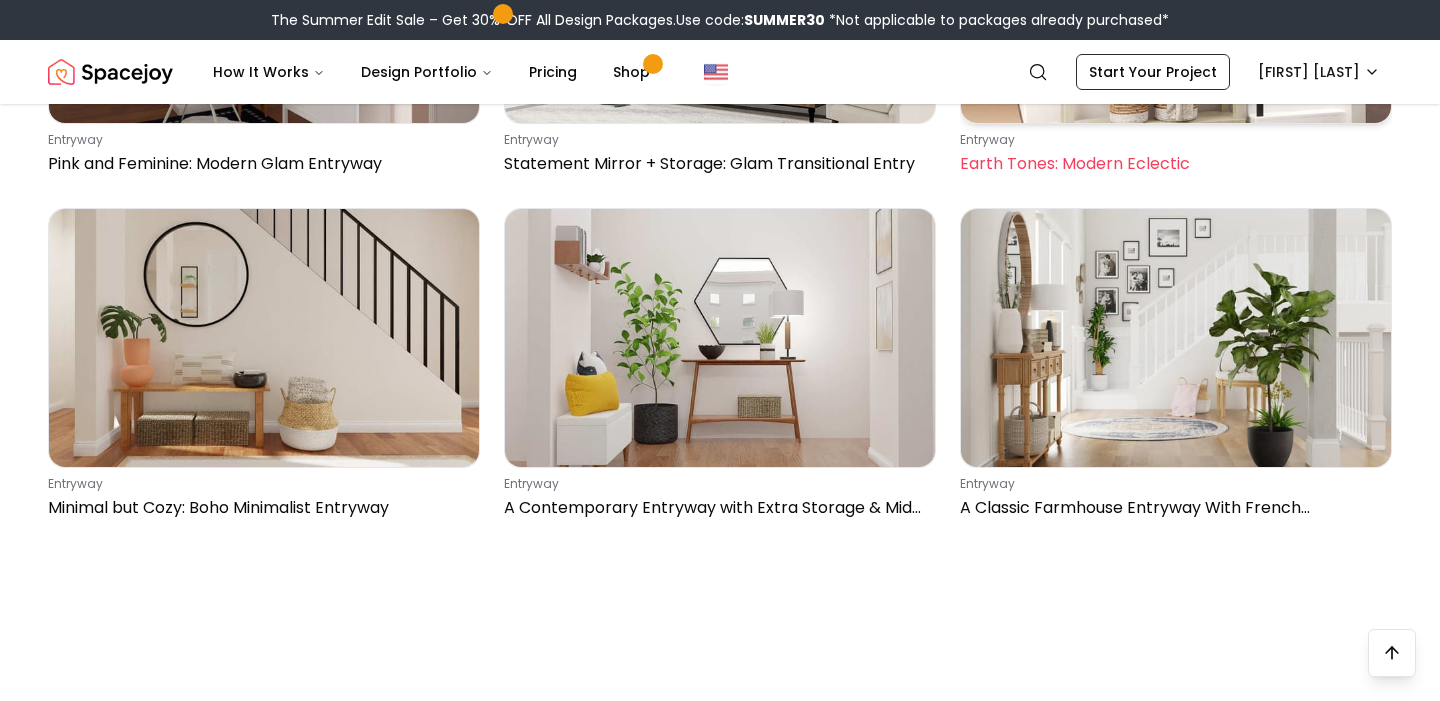 scroll, scrollTop: 5926, scrollLeft: 0, axis: vertical 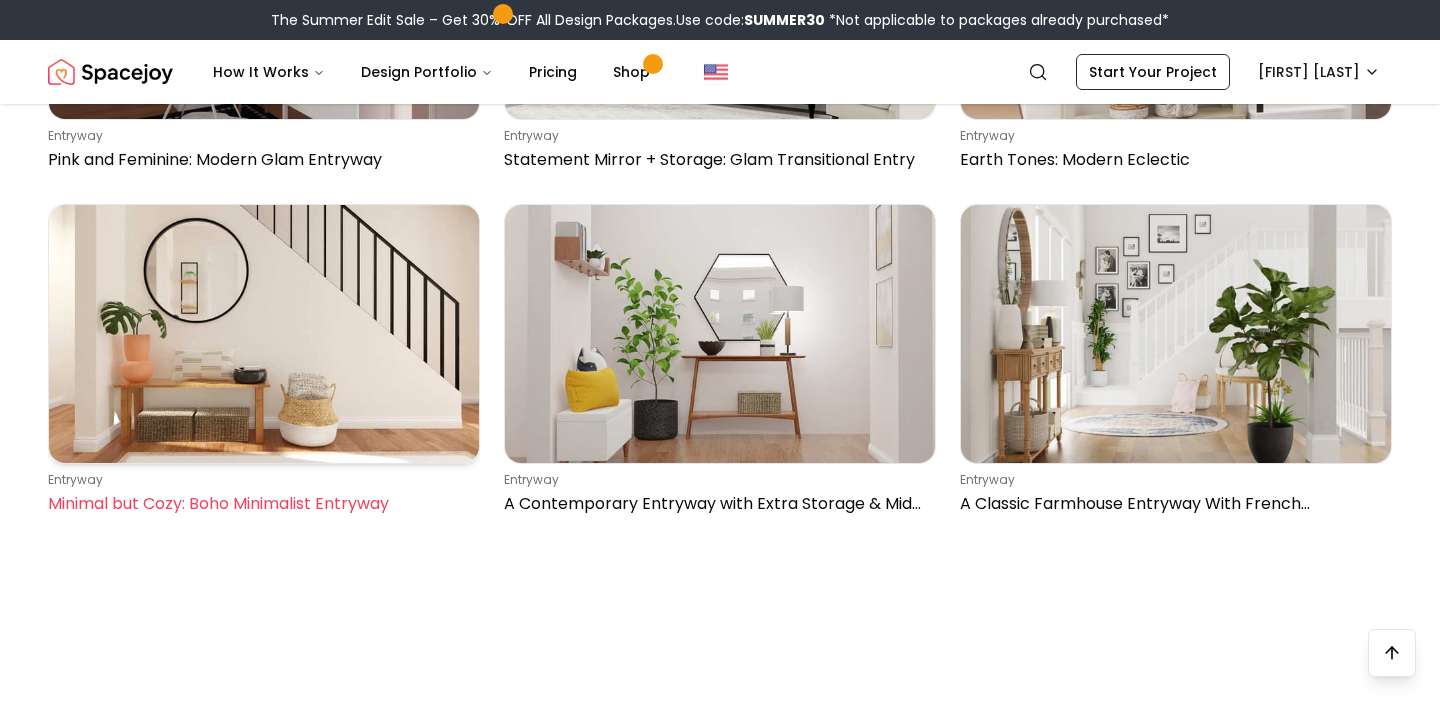 click at bounding box center (264, 334) 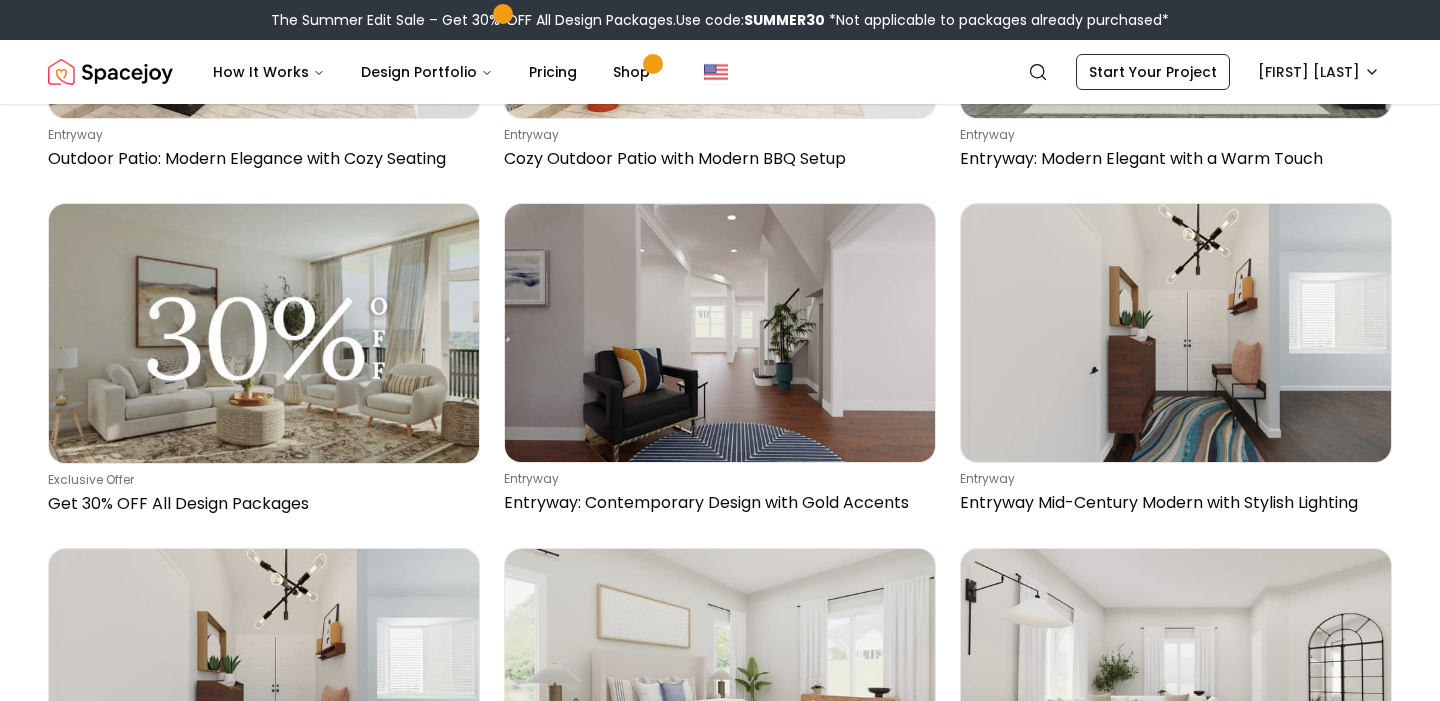 scroll, scrollTop: 0, scrollLeft: 0, axis: both 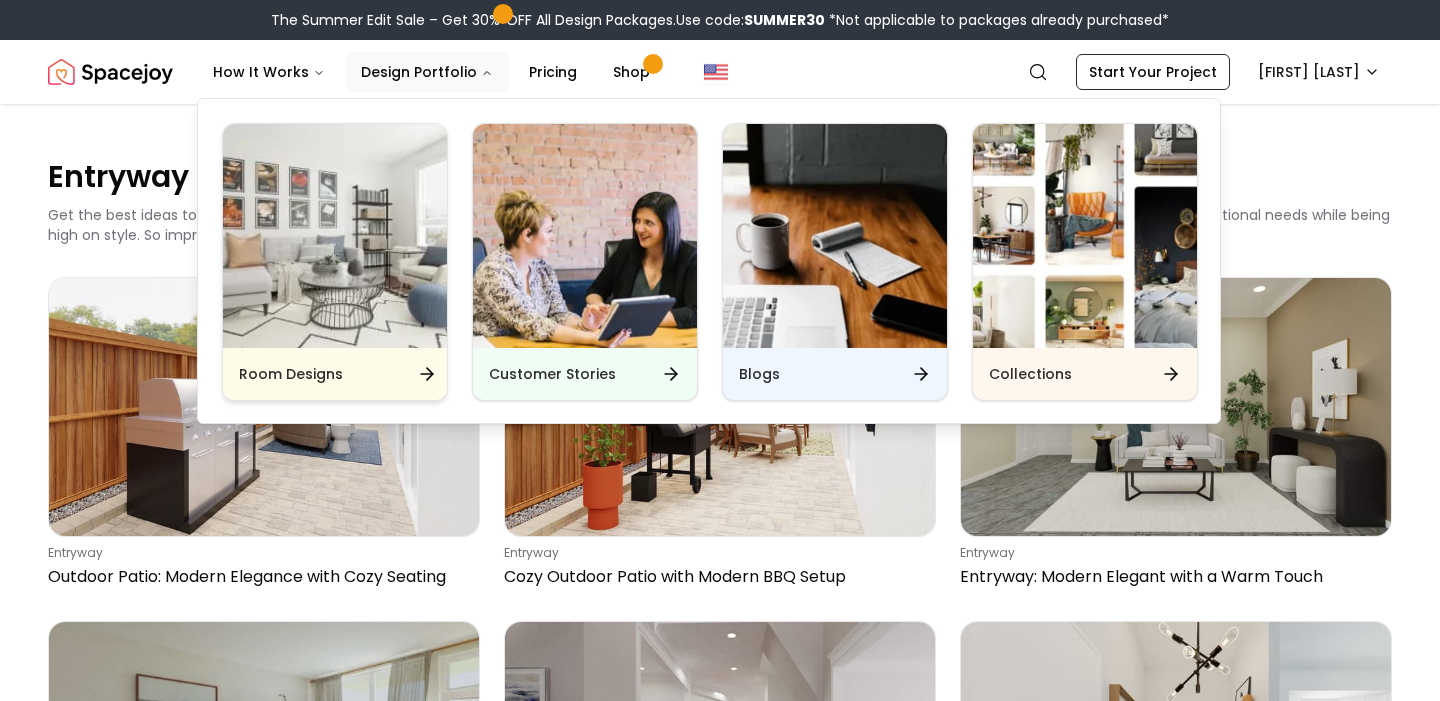 click at bounding box center (335, 236) 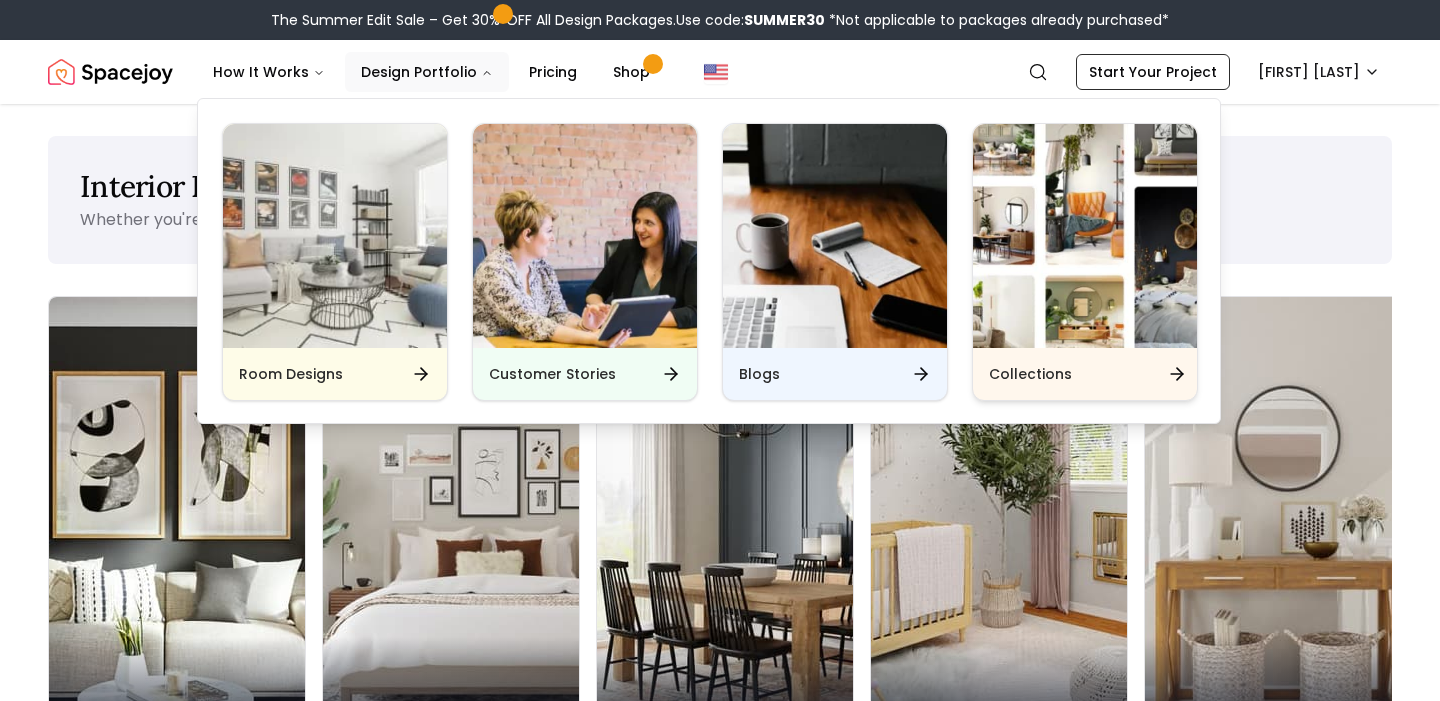 click at bounding box center [1085, 236] 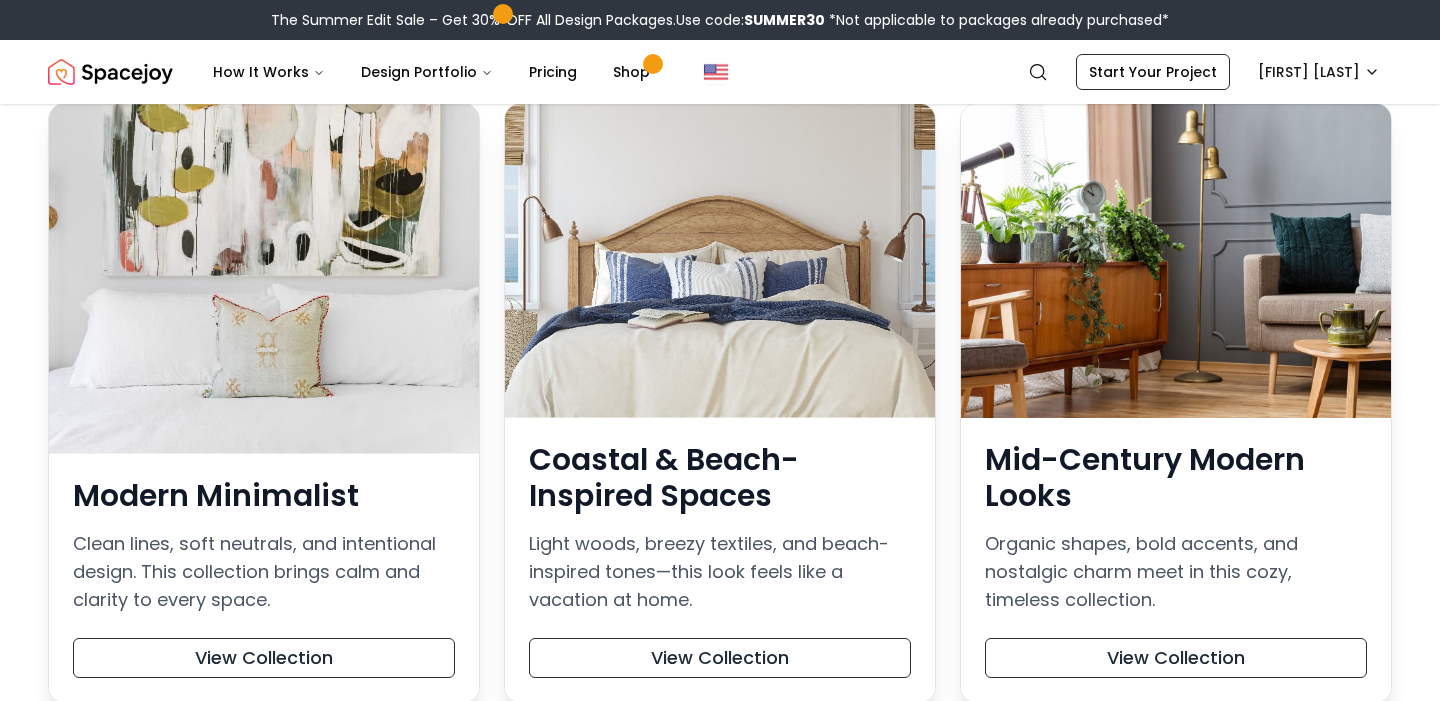 scroll, scrollTop: 271, scrollLeft: 0, axis: vertical 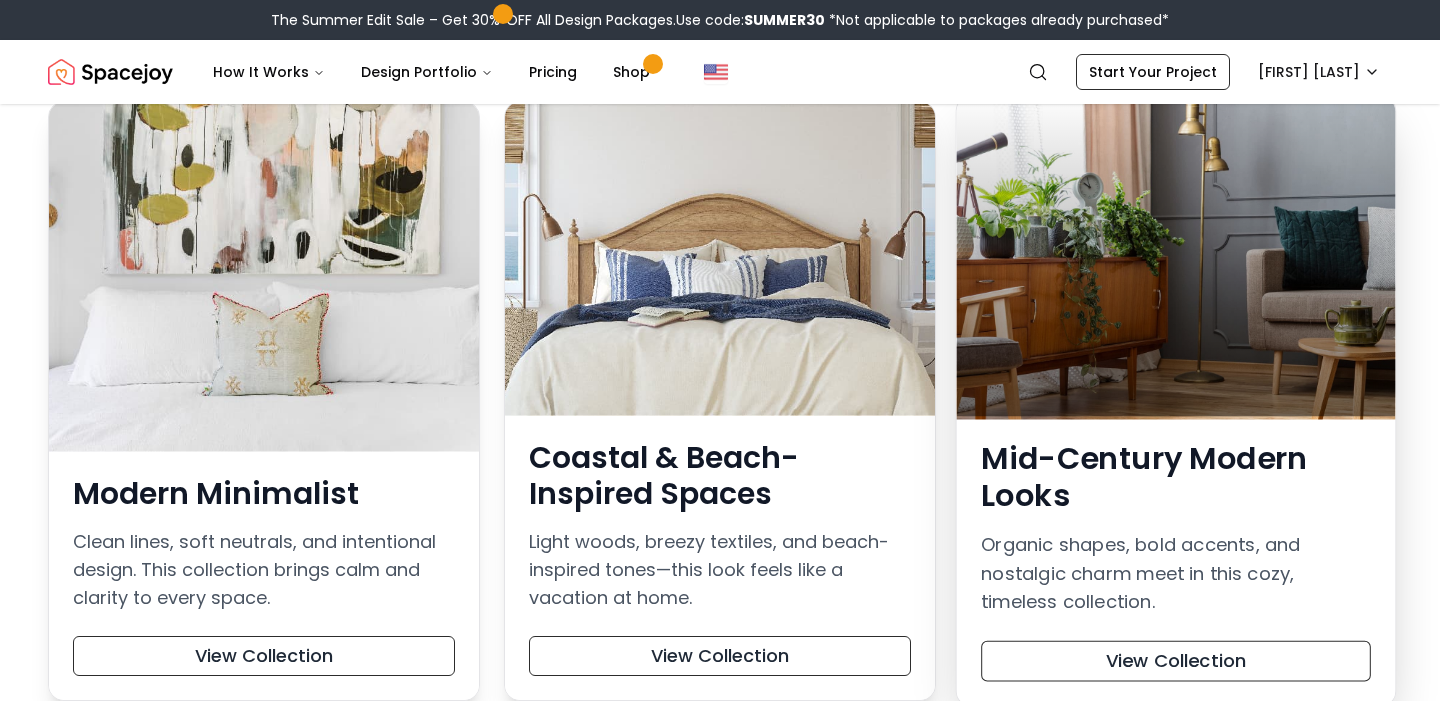 click on "Mid-Century Modern Looks" at bounding box center [1176, 477] 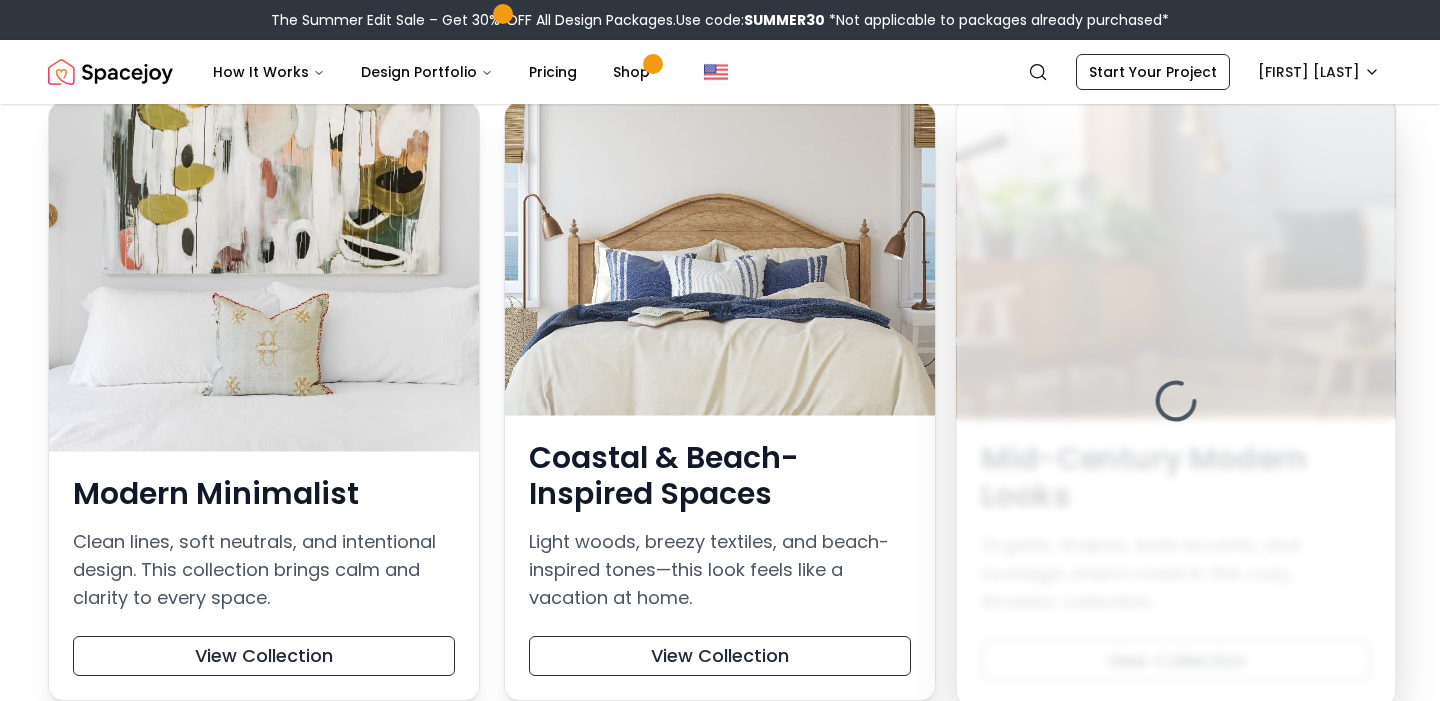 scroll, scrollTop: 0, scrollLeft: 0, axis: both 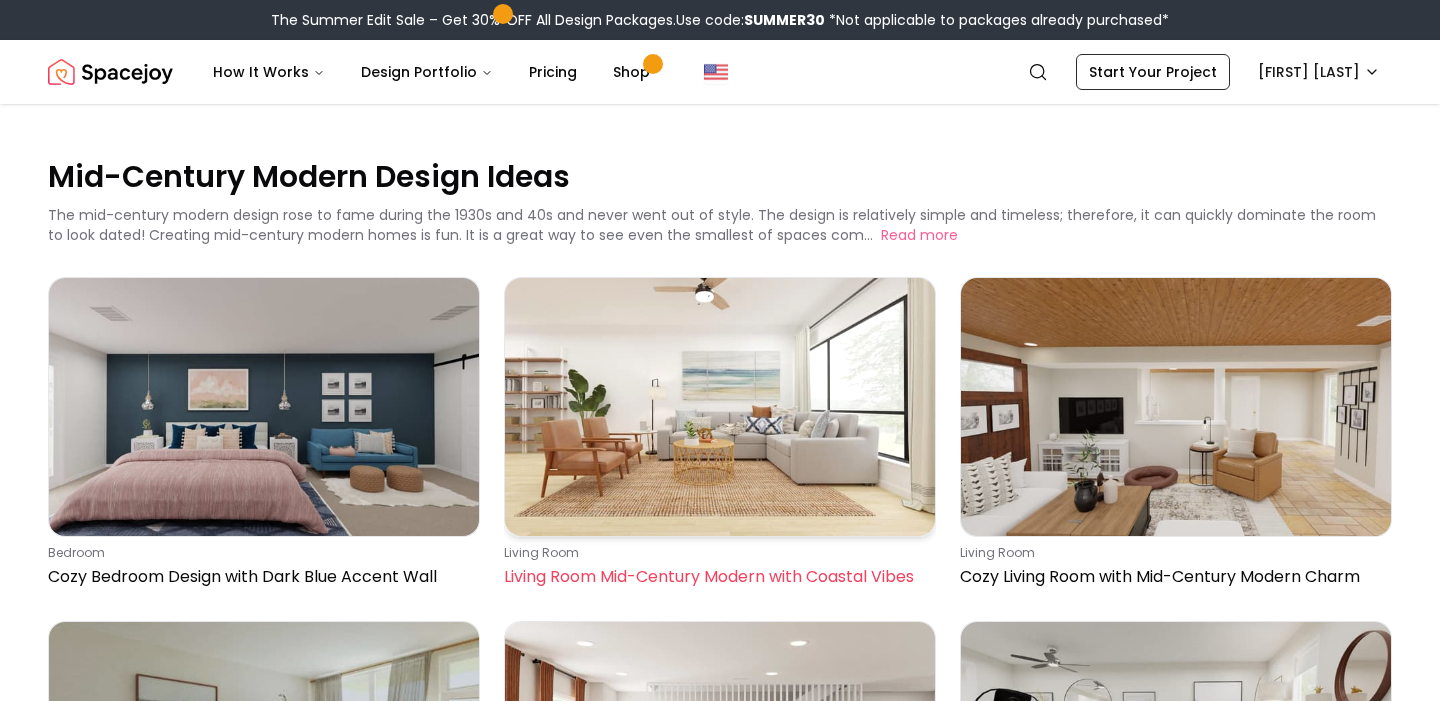 click at bounding box center (720, 407) 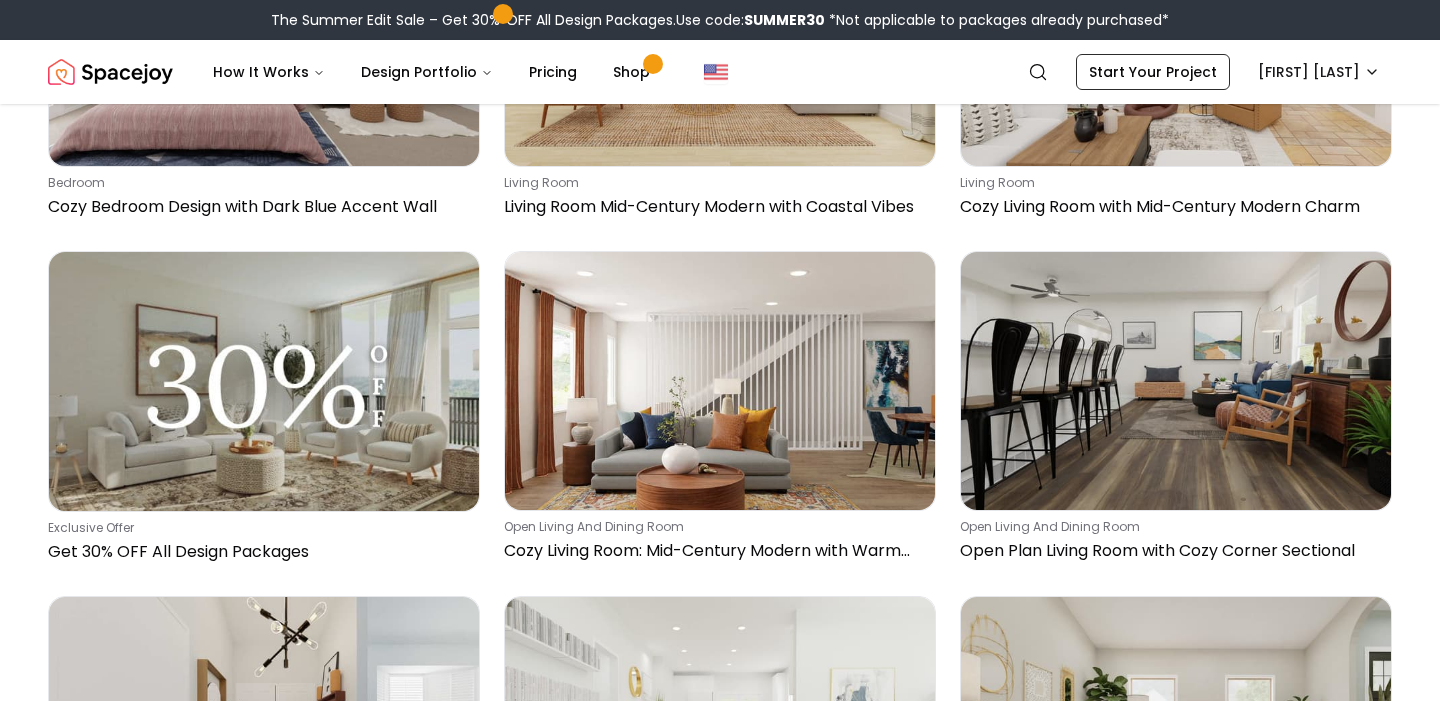 scroll, scrollTop: 376, scrollLeft: 0, axis: vertical 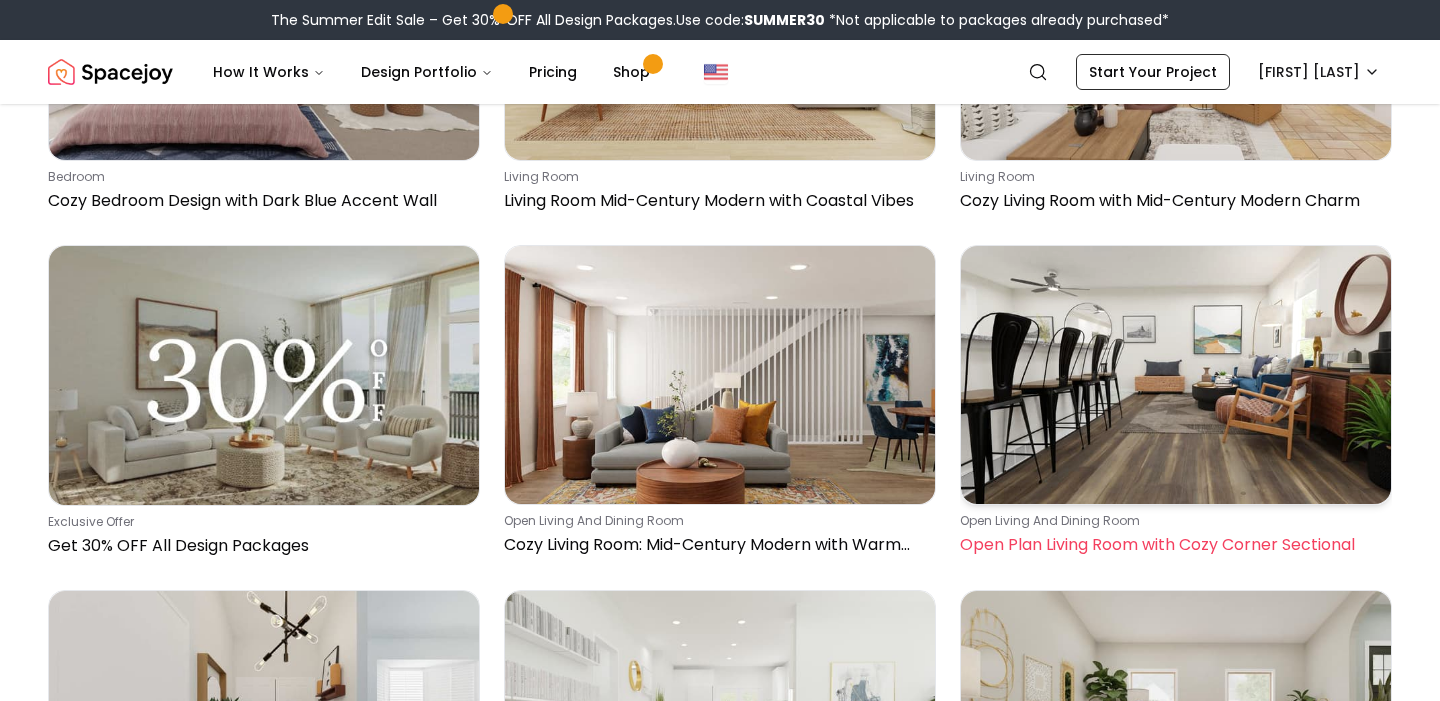 click at bounding box center (1176, 375) 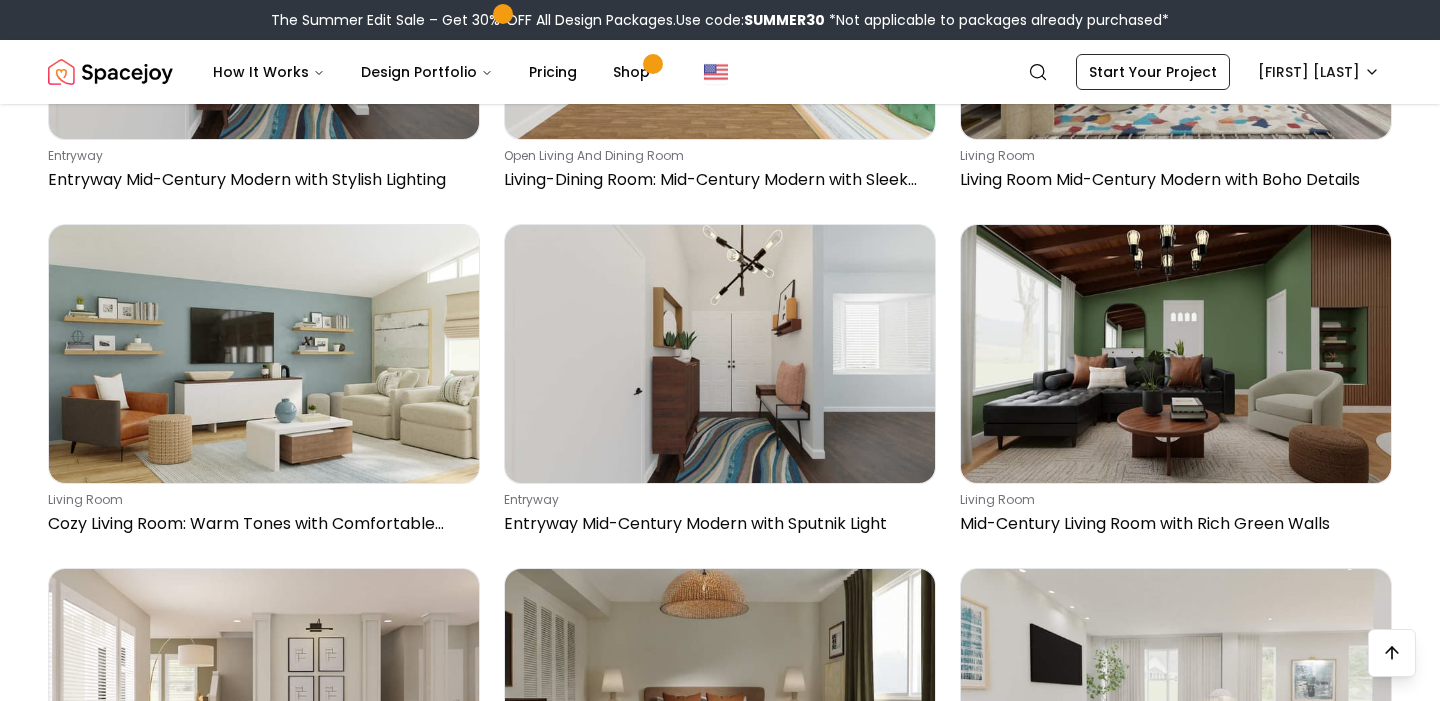 scroll, scrollTop: 1092, scrollLeft: 0, axis: vertical 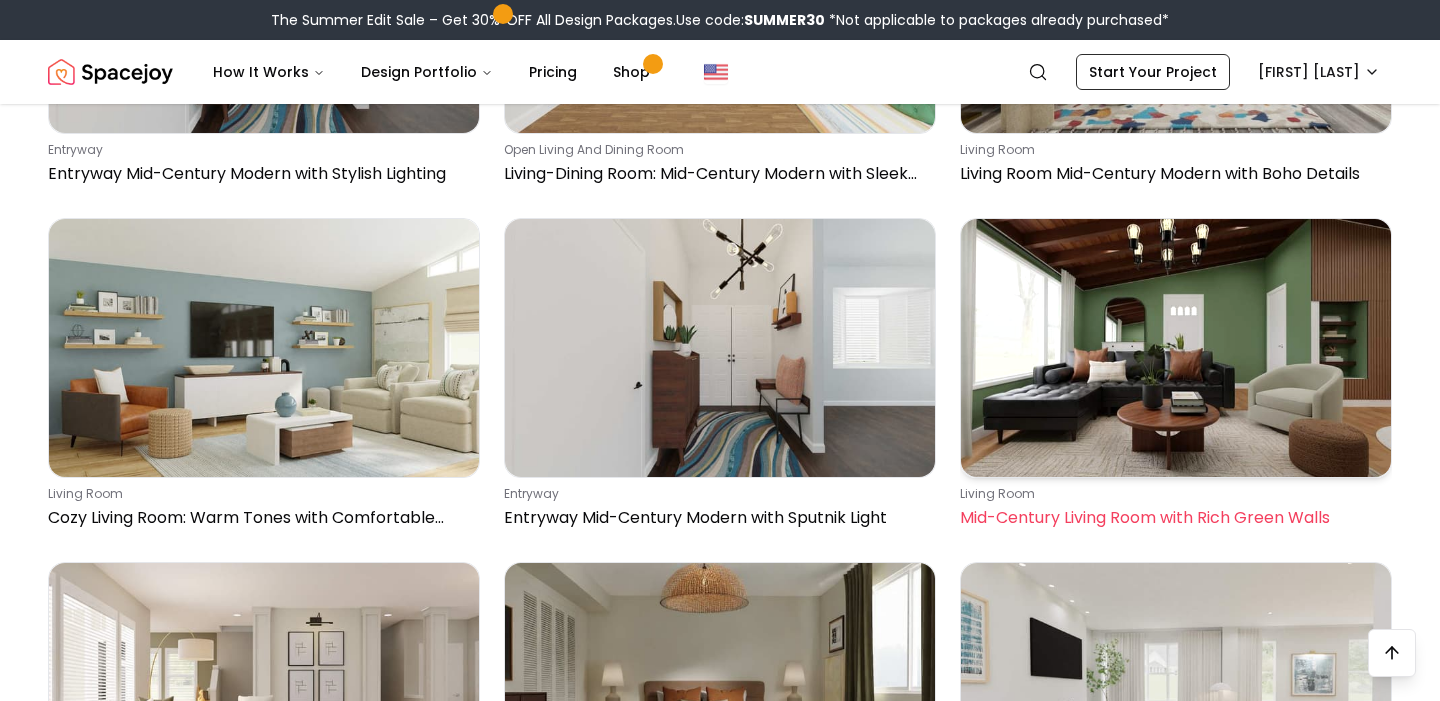 click at bounding box center (1176, 348) 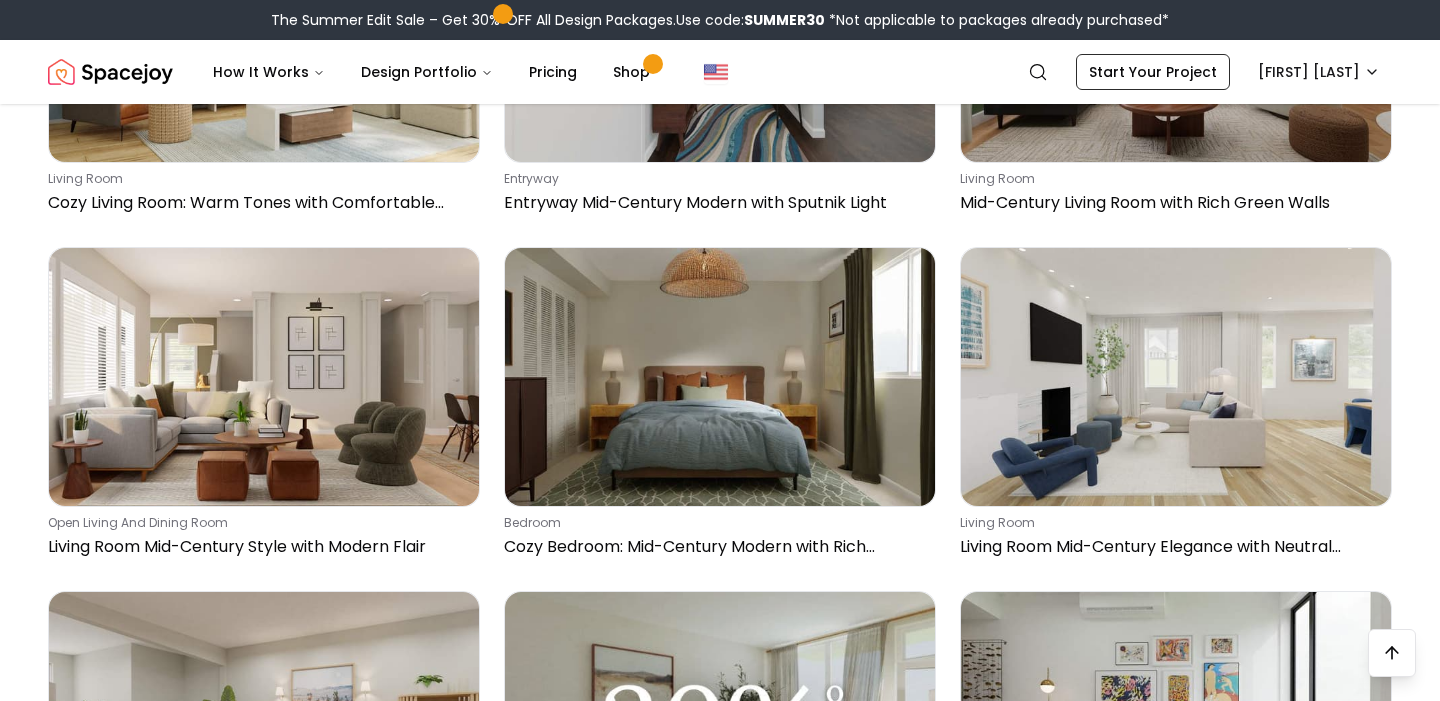 scroll, scrollTop: 1420, scrollLeft: 0, axis: vertical 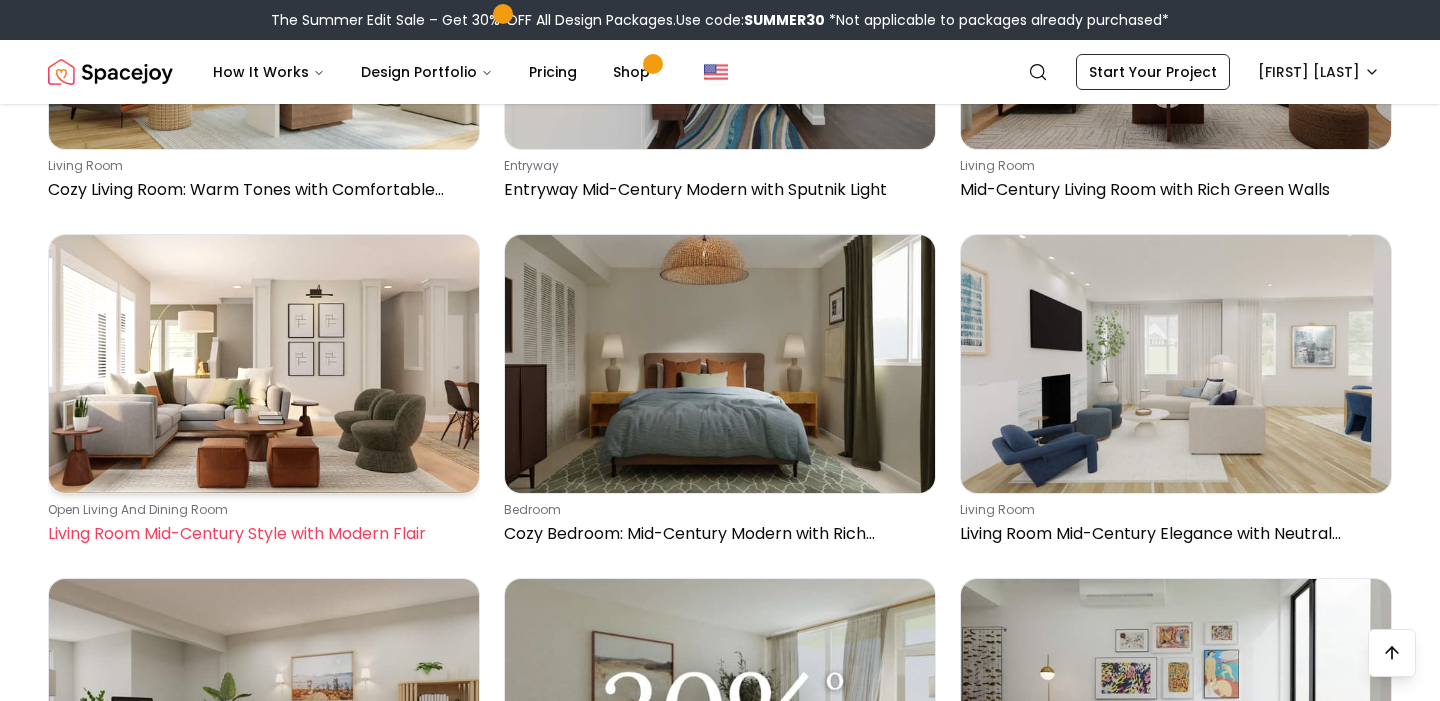 click at bounding box center [264, 364] 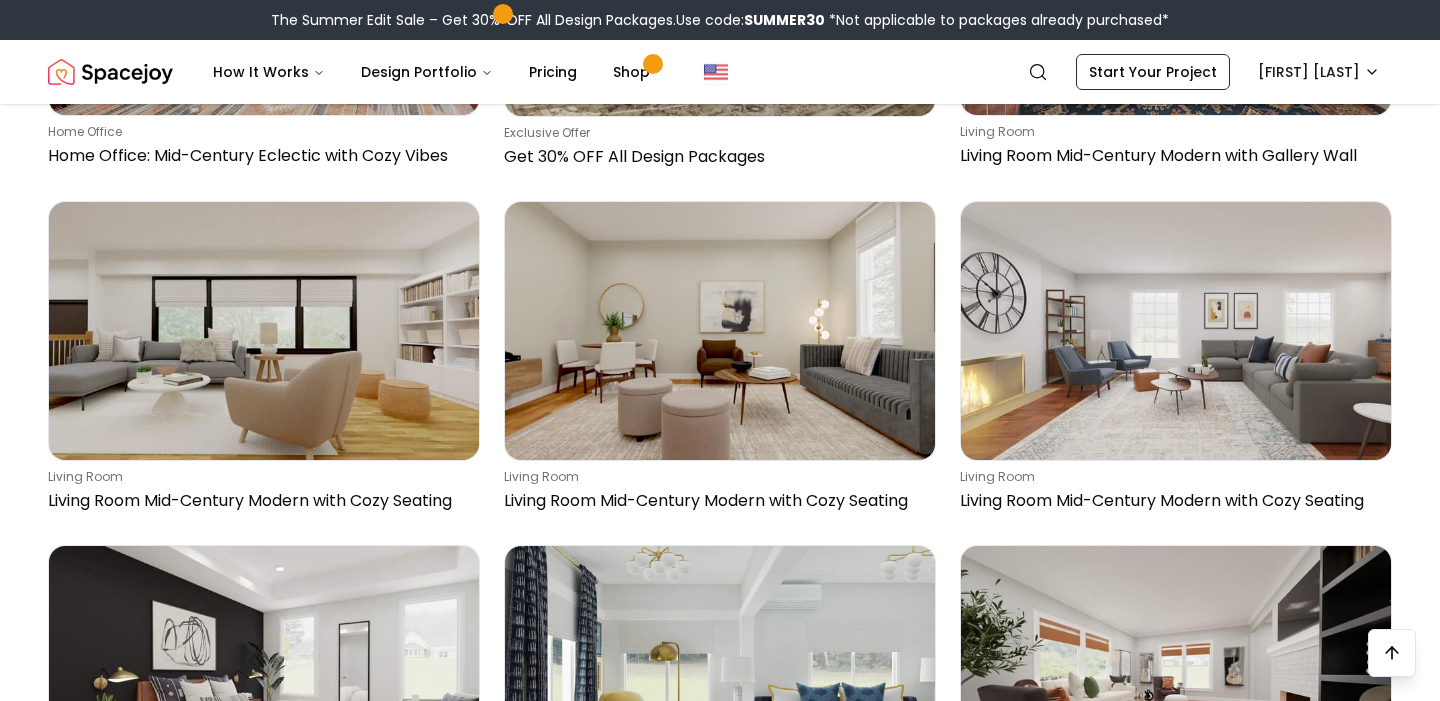 scroll, scrollTop: 2147, scrollLeft: 0, axis: vertical 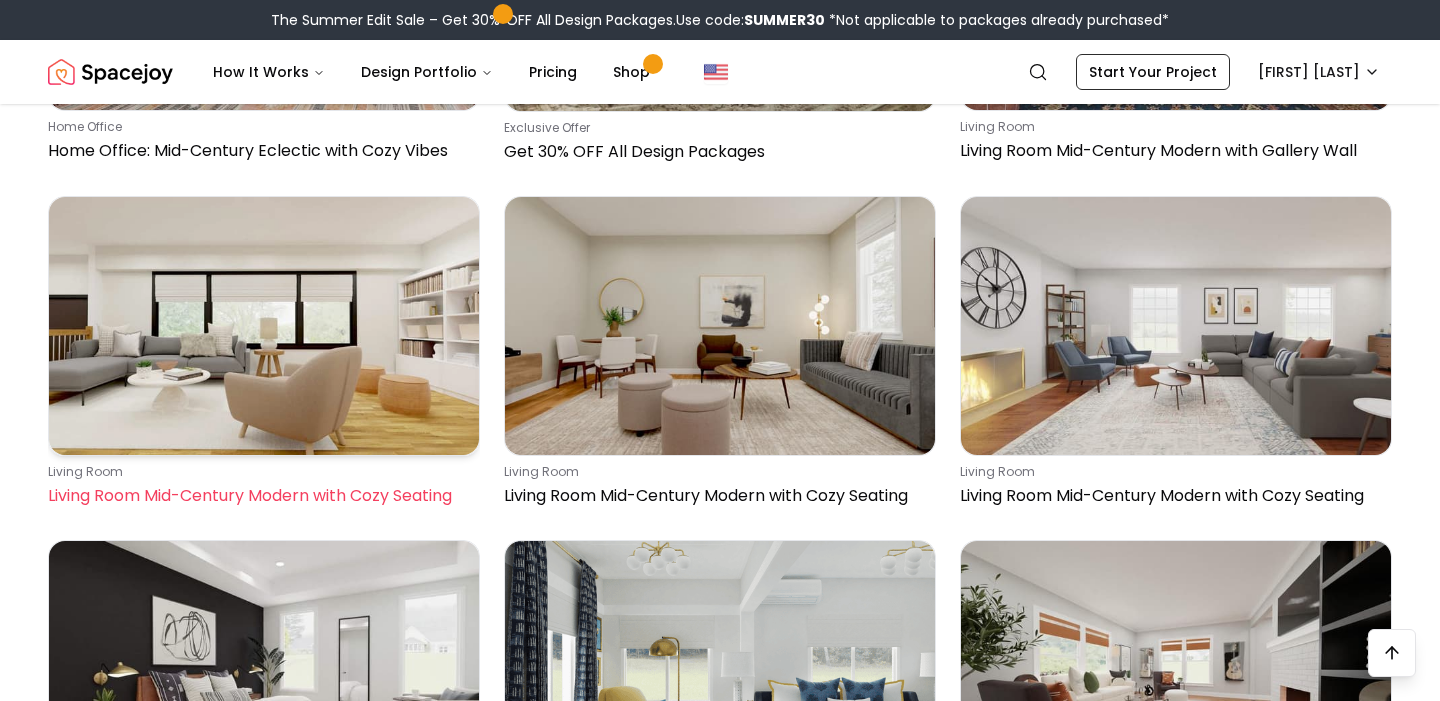 click at bounding box center [264, 326] 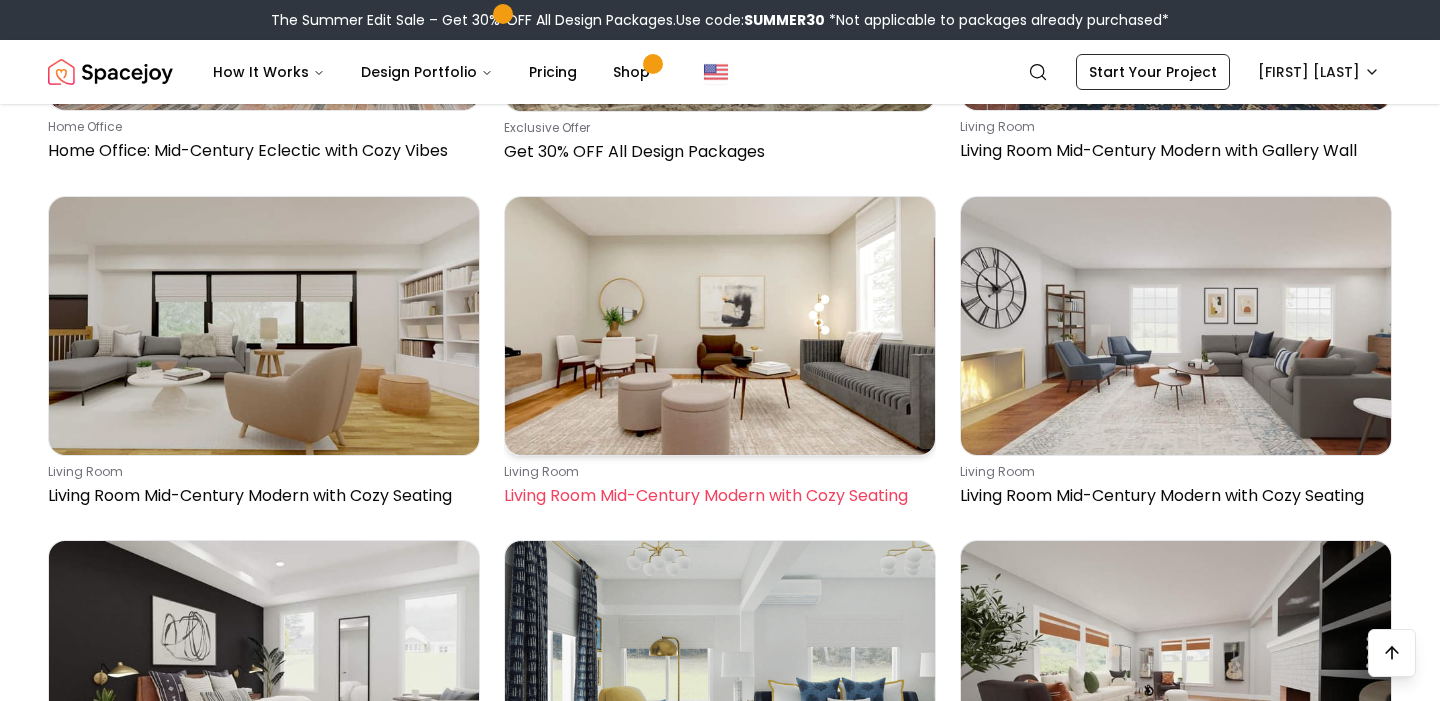 click at bounding box center [720, 326] 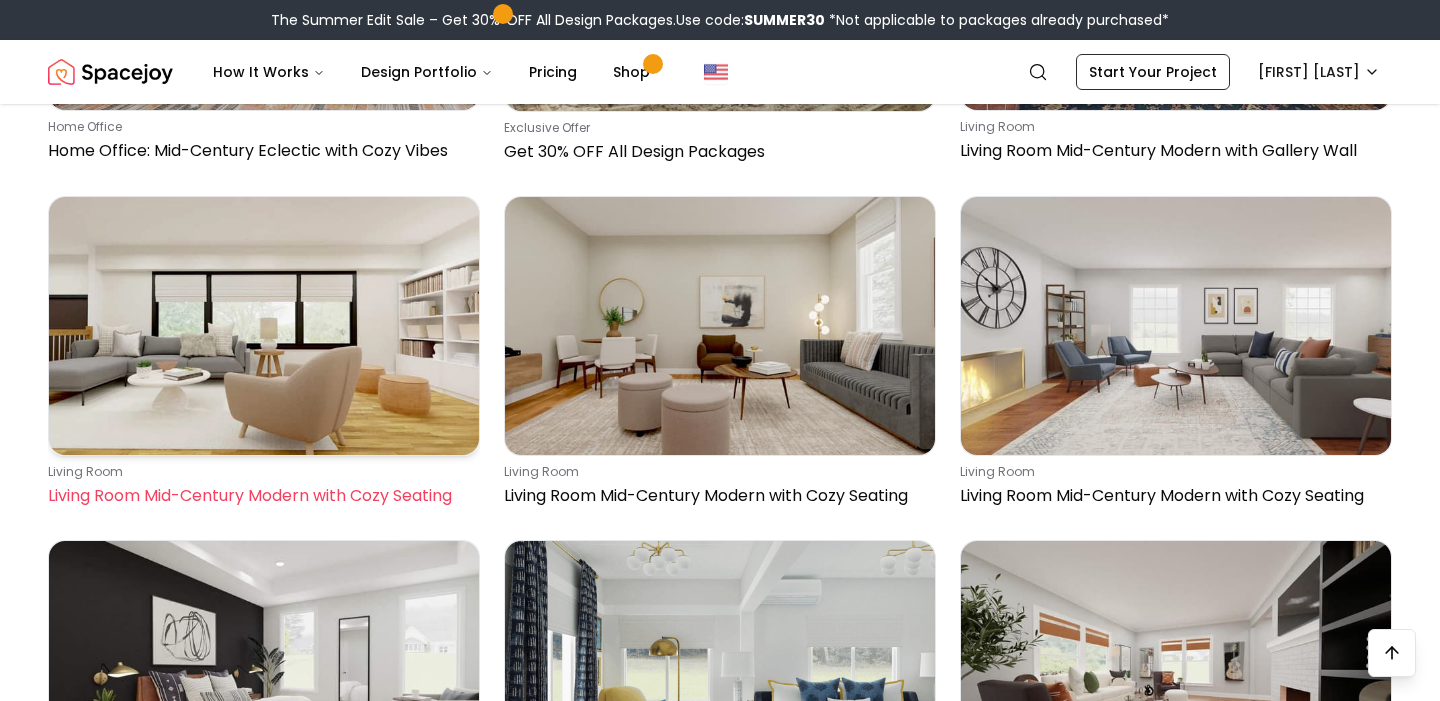 click at bounding box center [264, 326] 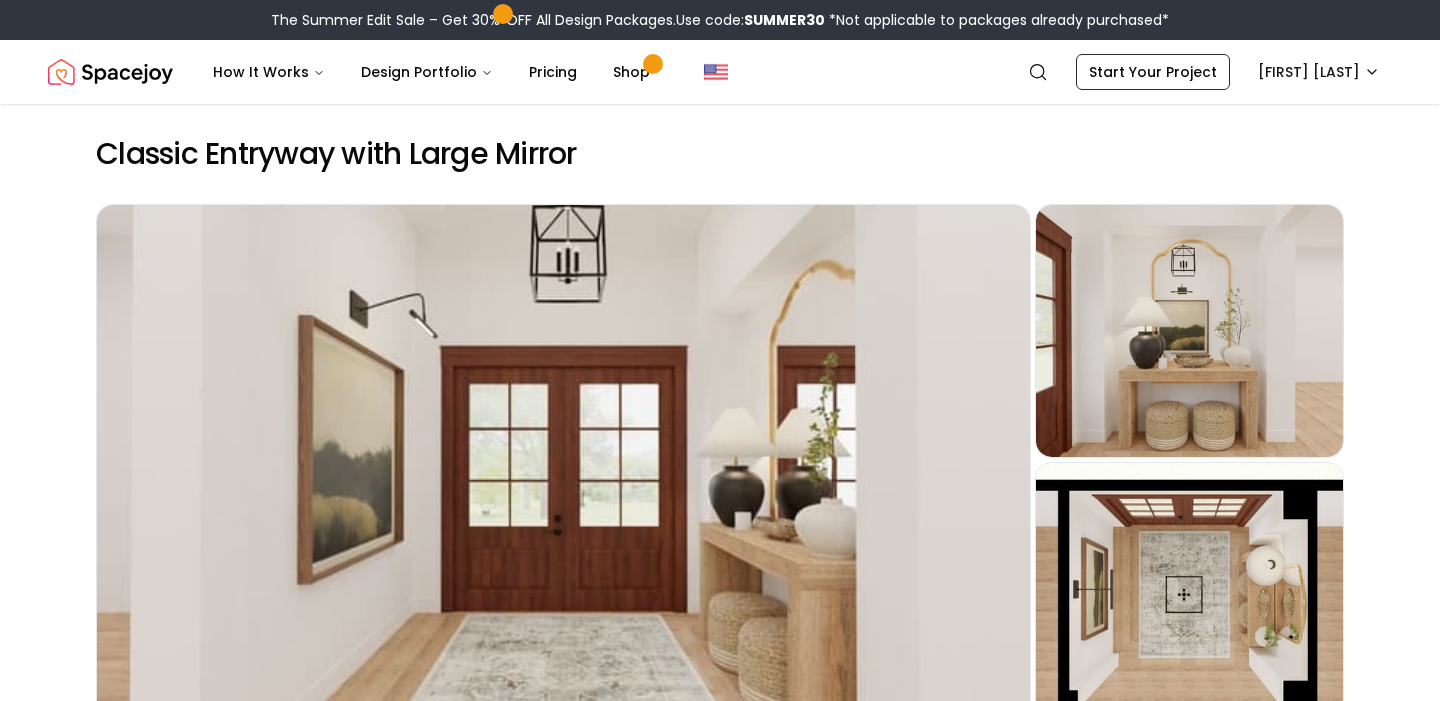 scroll, scrollTop: 0, scrollLeft: 0, axis: both 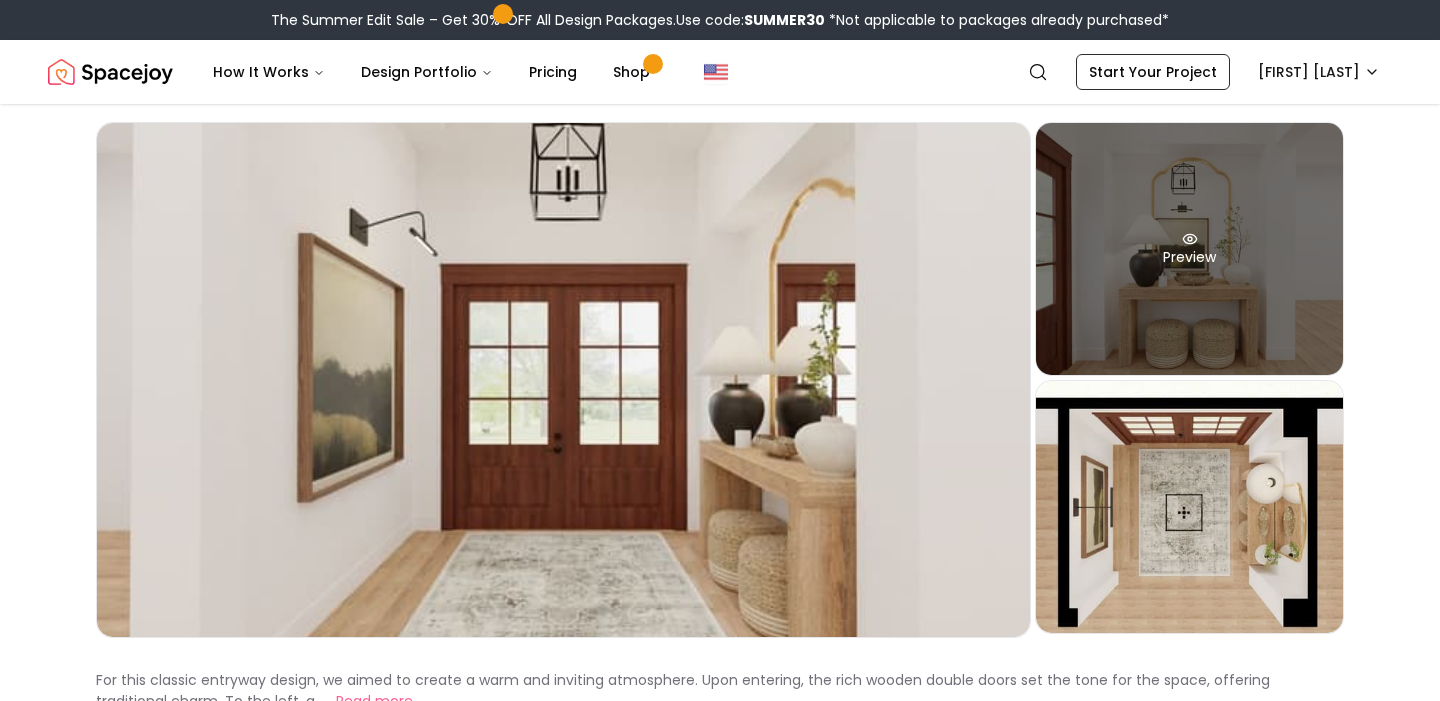 click on "Preview" at bounding box center (1189, 249) 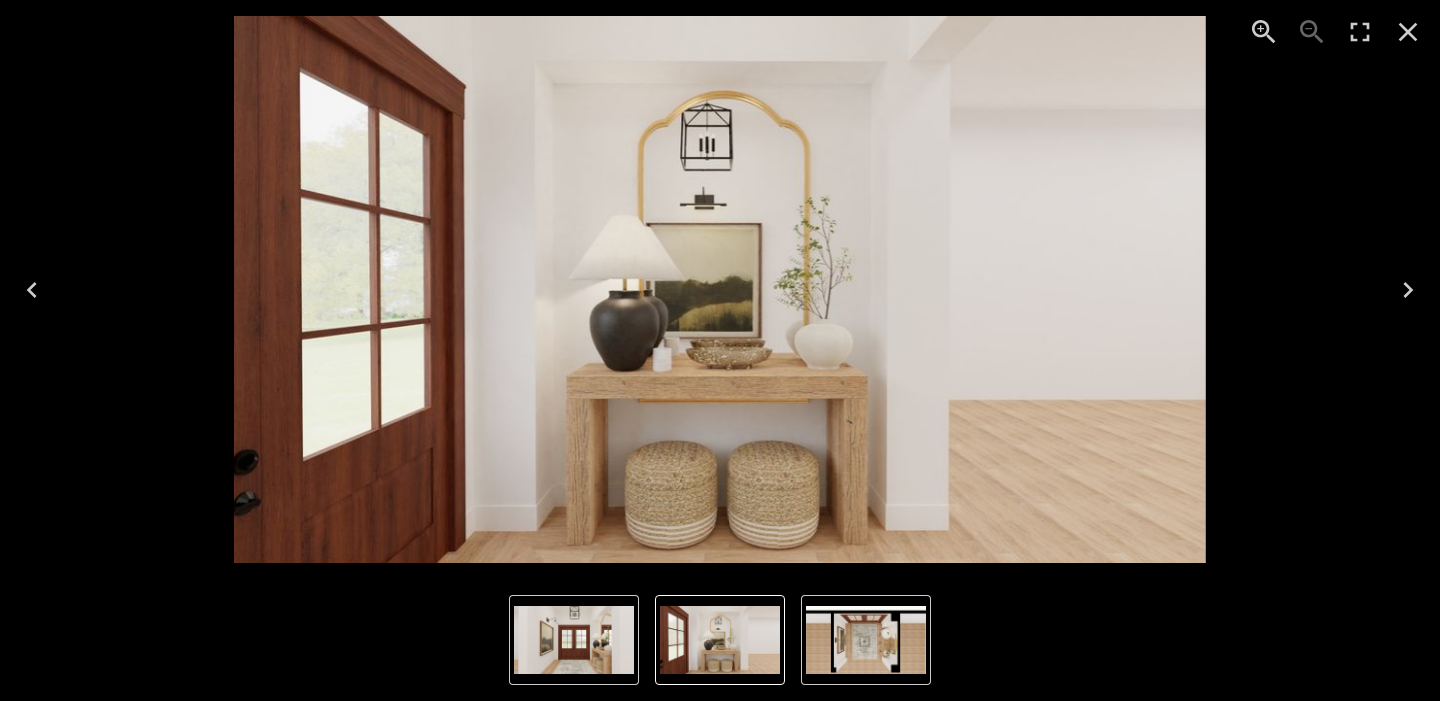 click at bounding box center [866, 640] 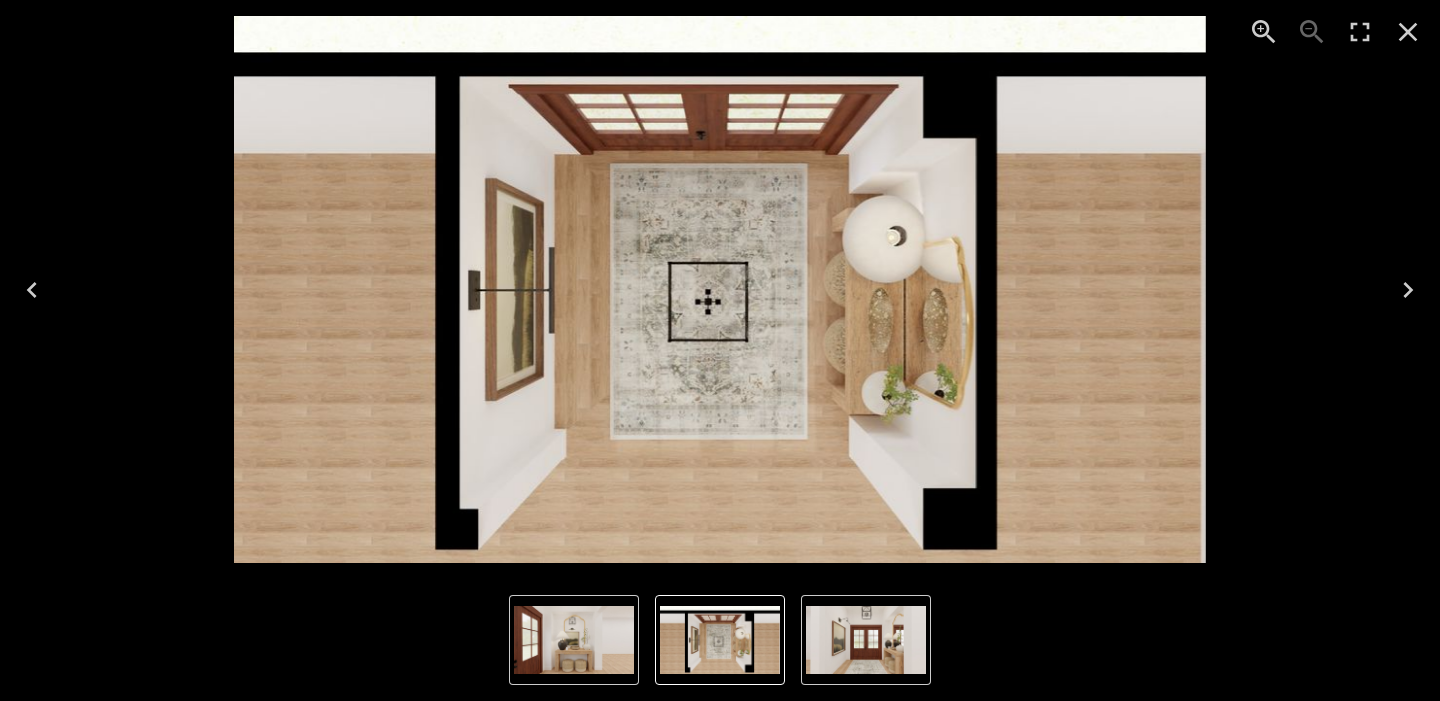 click at bounding box center [574, 640] 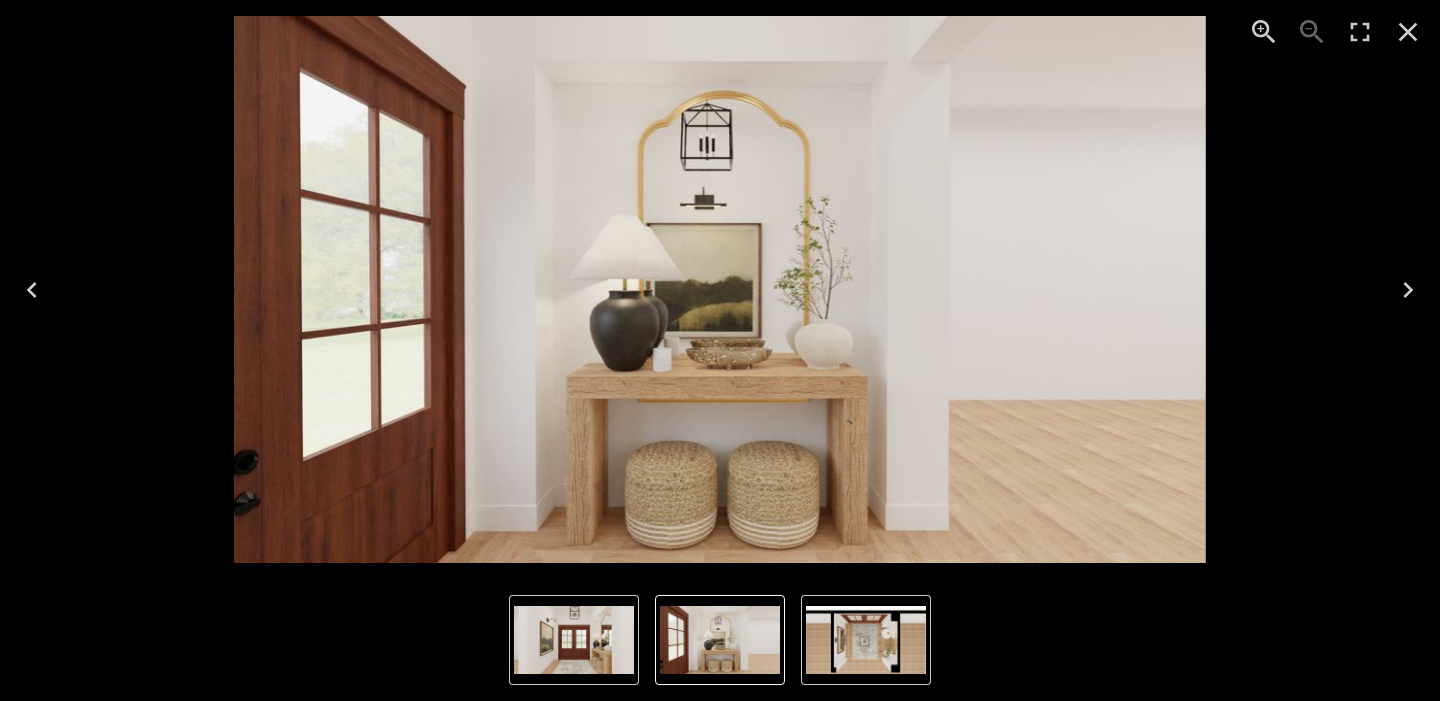 click 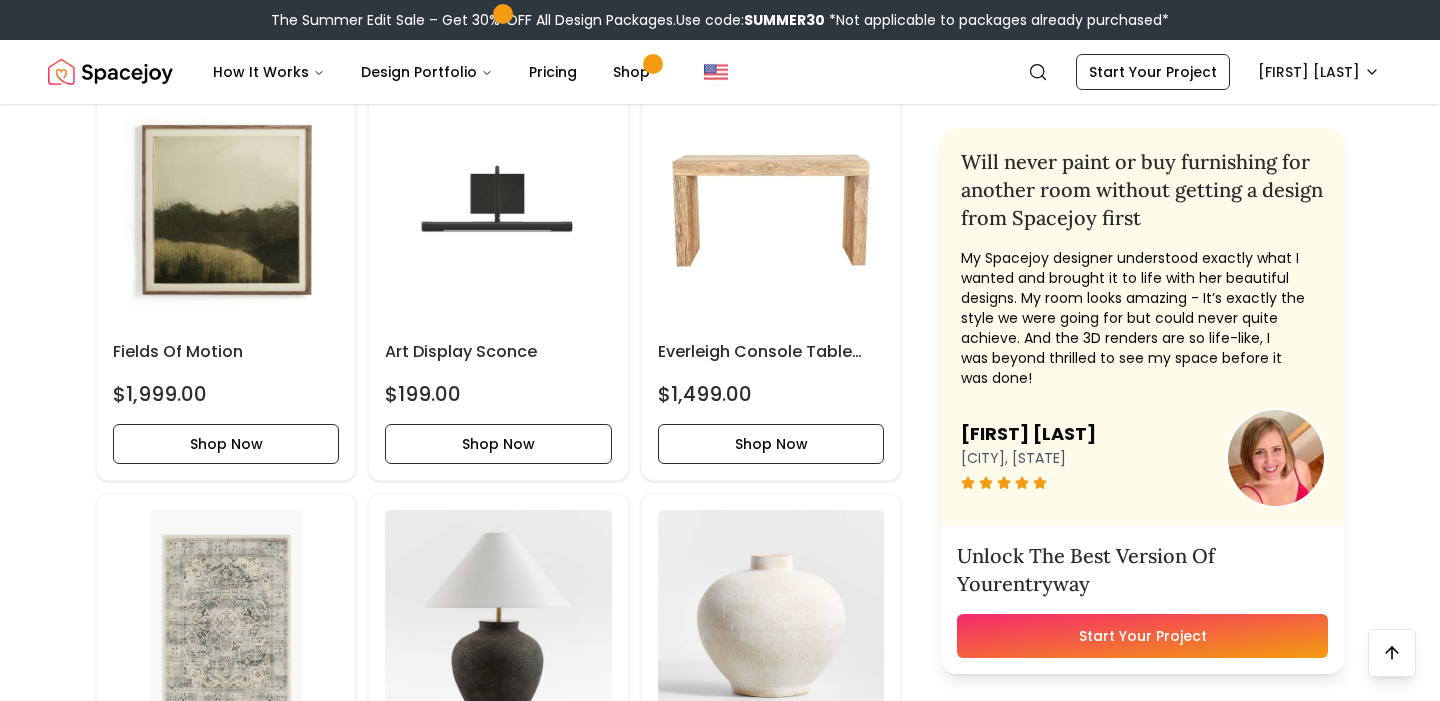 scroll, scrollTop: 937, scrollLeft: 0, axis: vertical 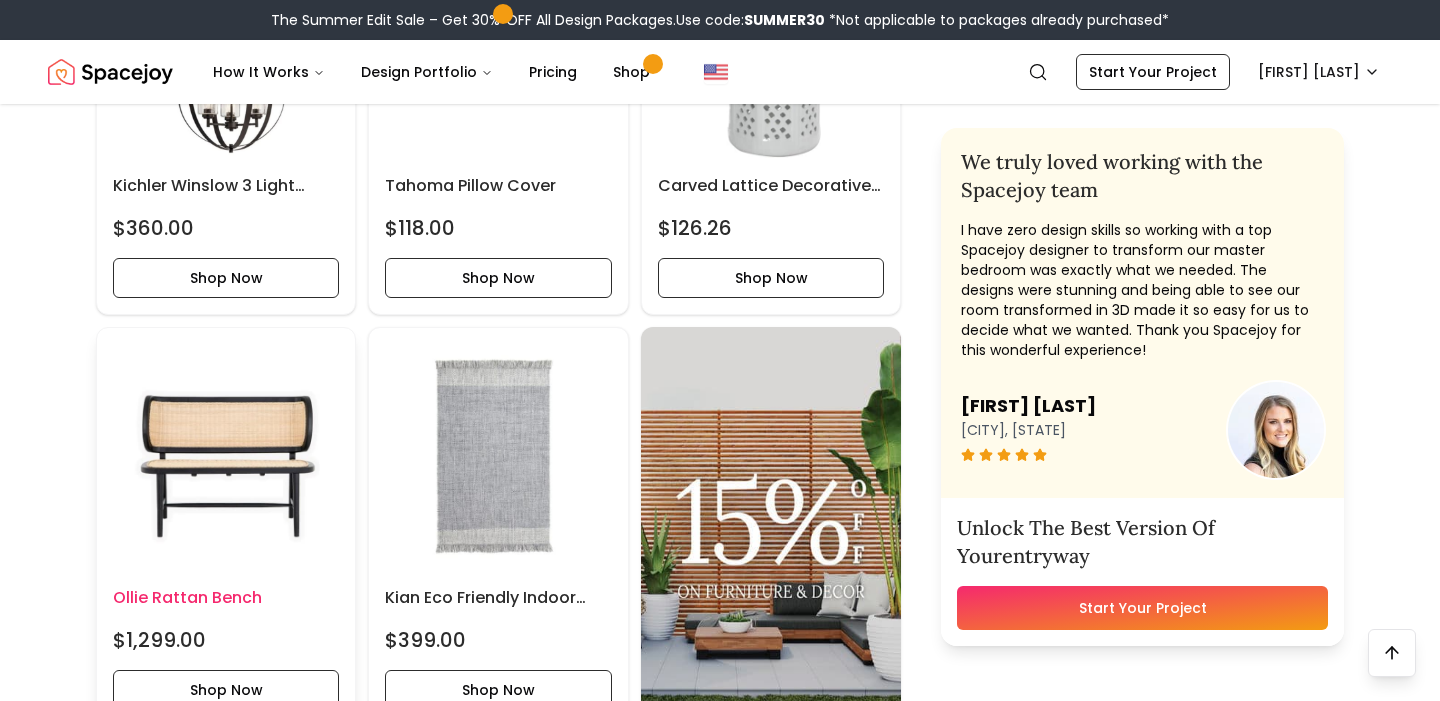 click at bounding box center (226, 457) 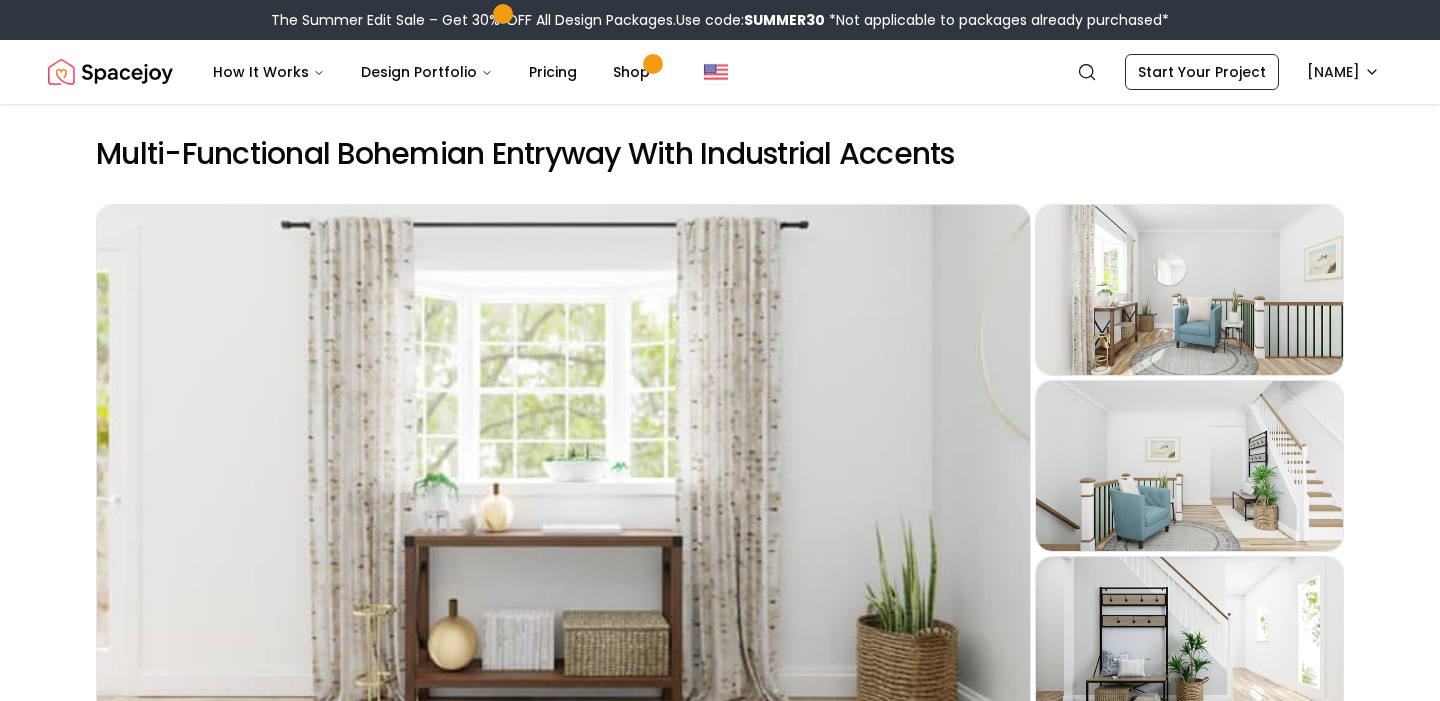 scroll, scrollTop: 88, scrollLeft: 0, axis: vertical 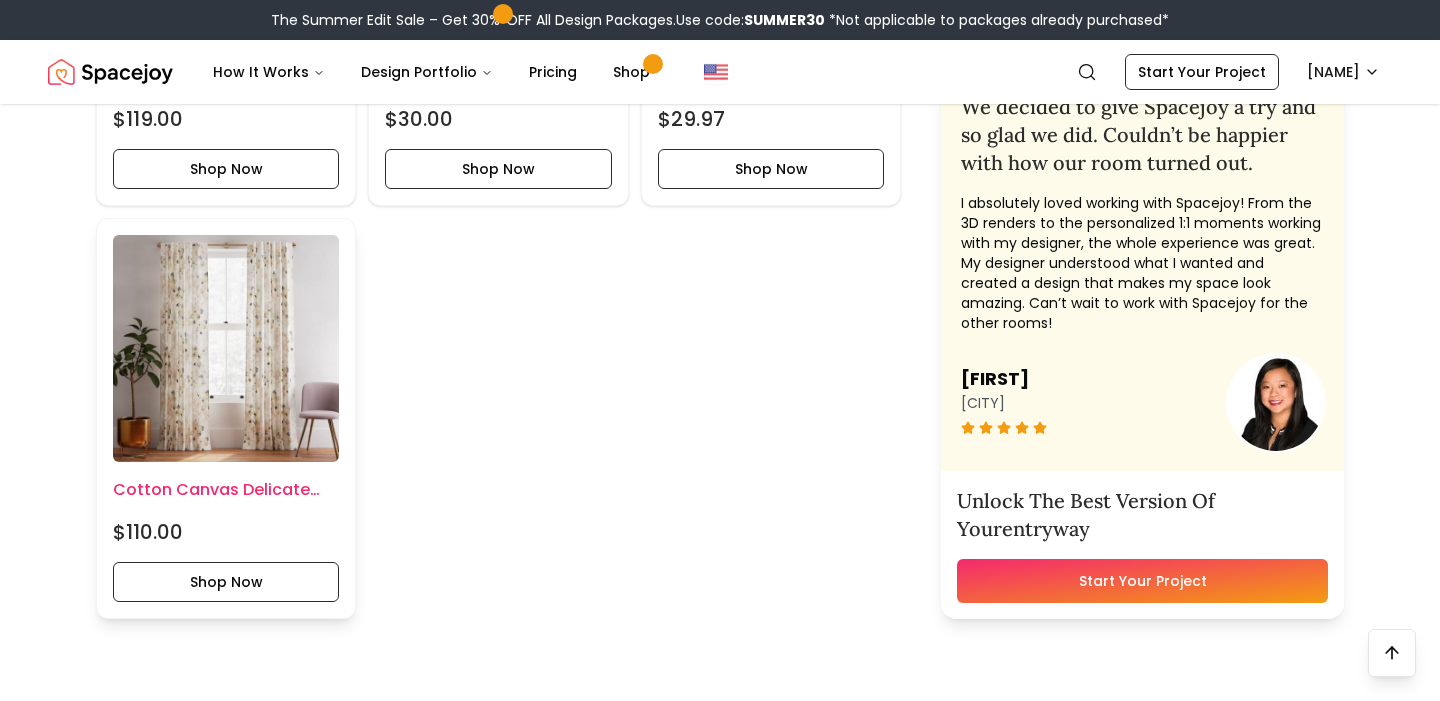 click at bounding box center [226, 348] 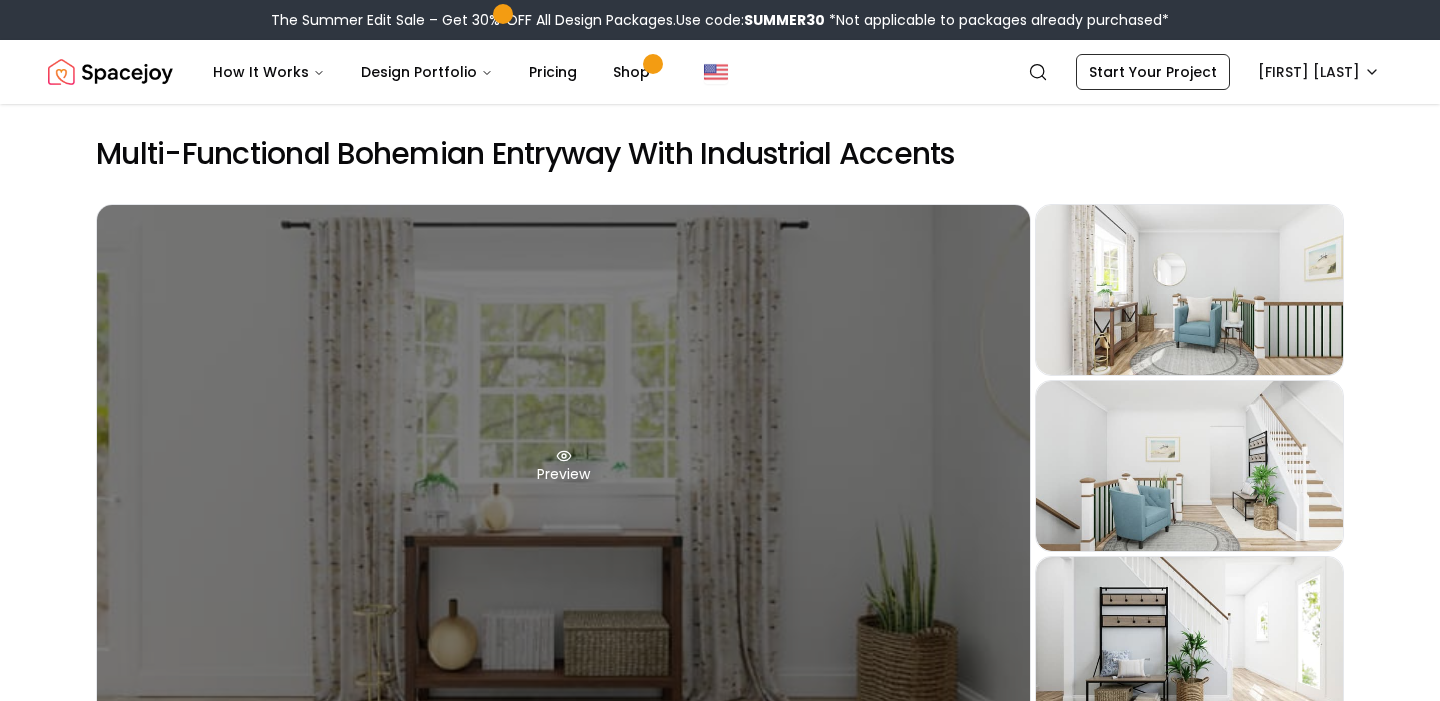 scroll, scrollTop: 0, scrollLeft: 0, axis: both 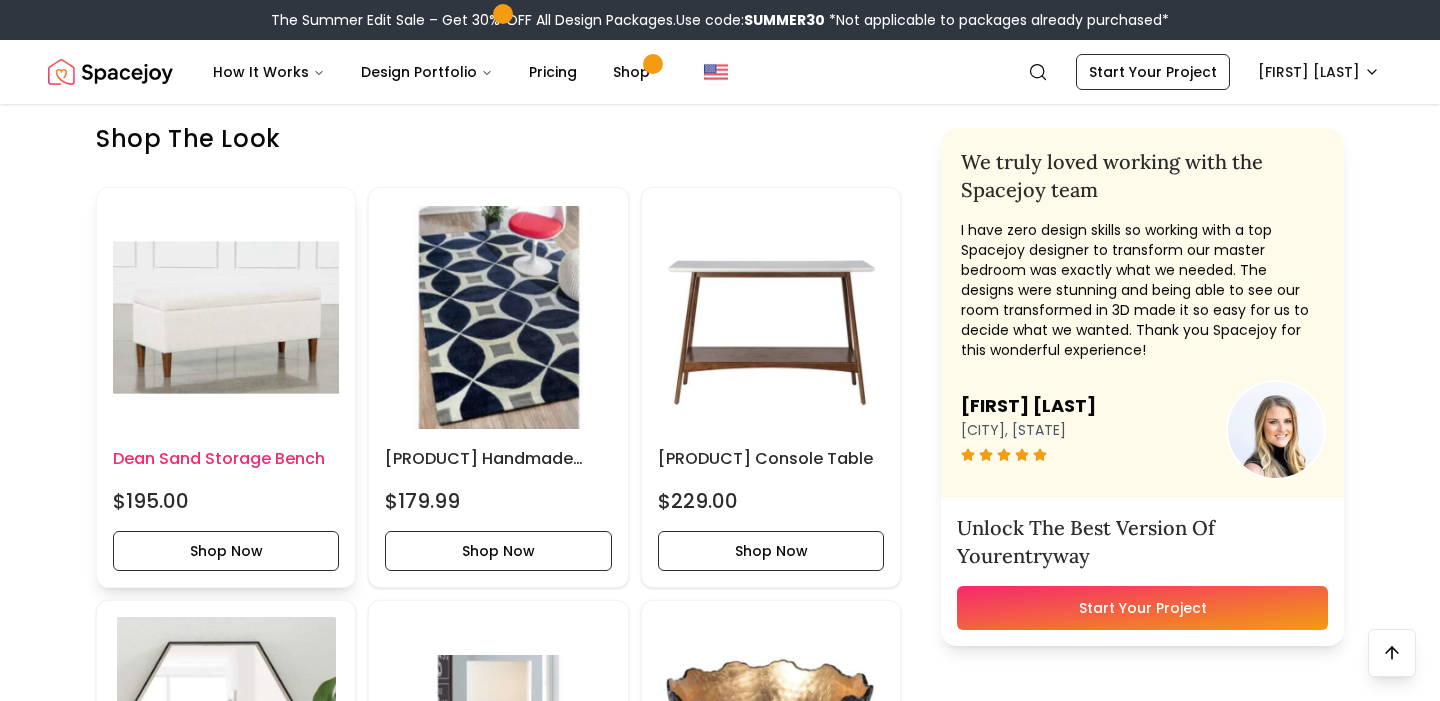 click at bounding box center [226, 317] 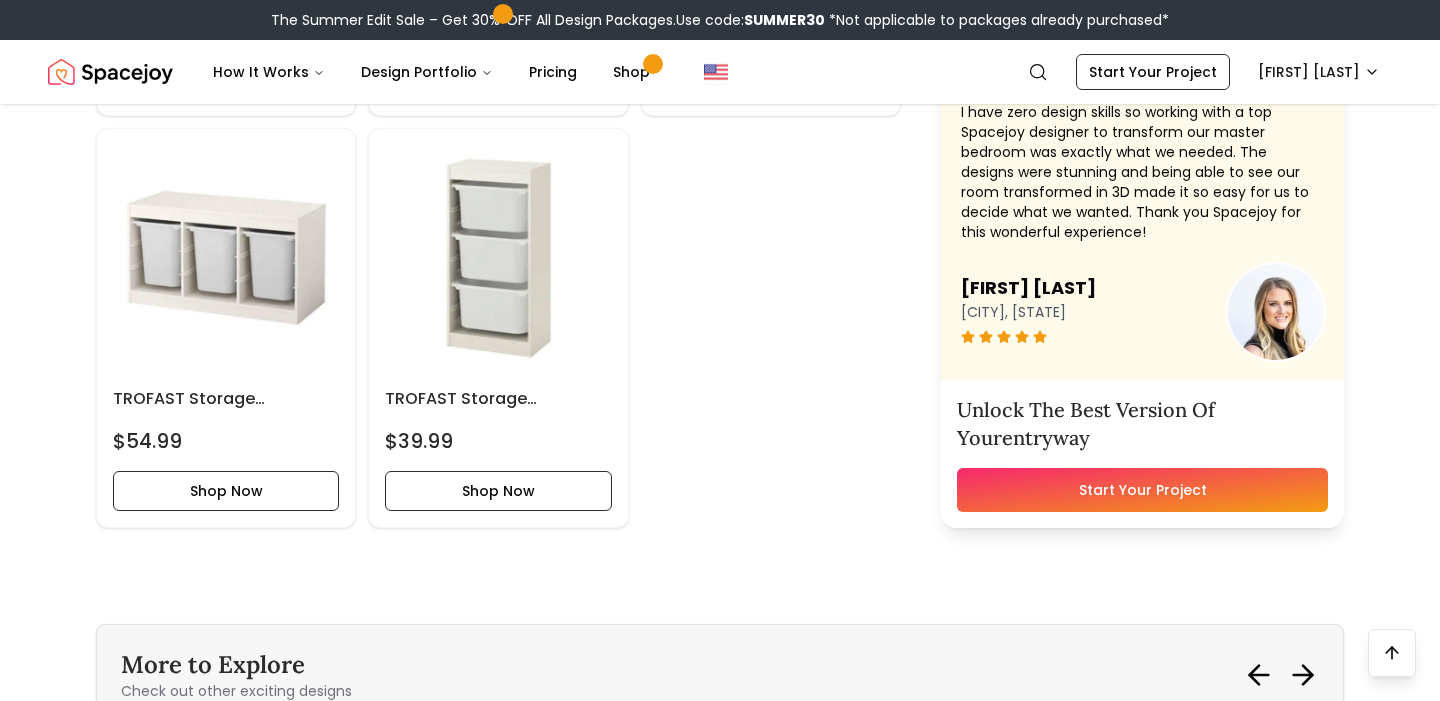 scroll, scrollTop: 4996, scrollLeft: 0, axis: vertical 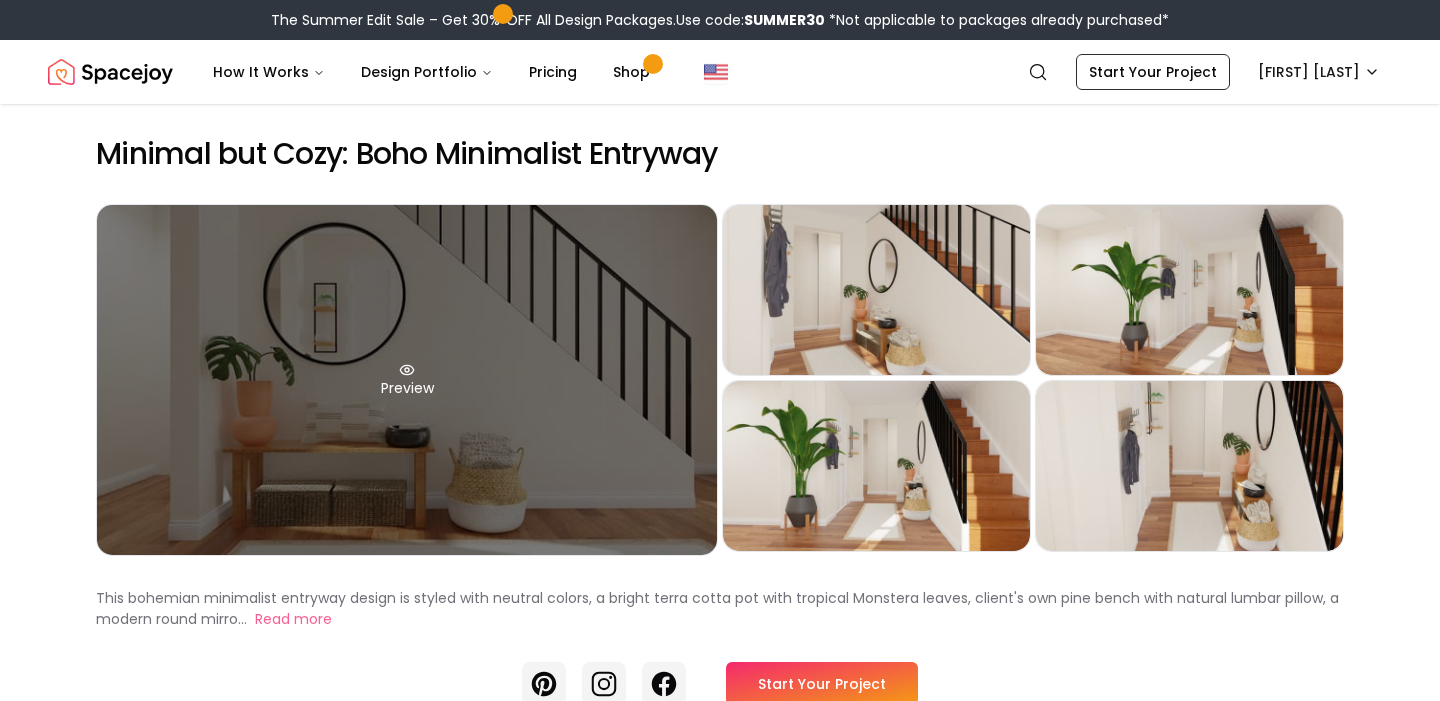 click on "Preview" at bounding box center [407, 380] 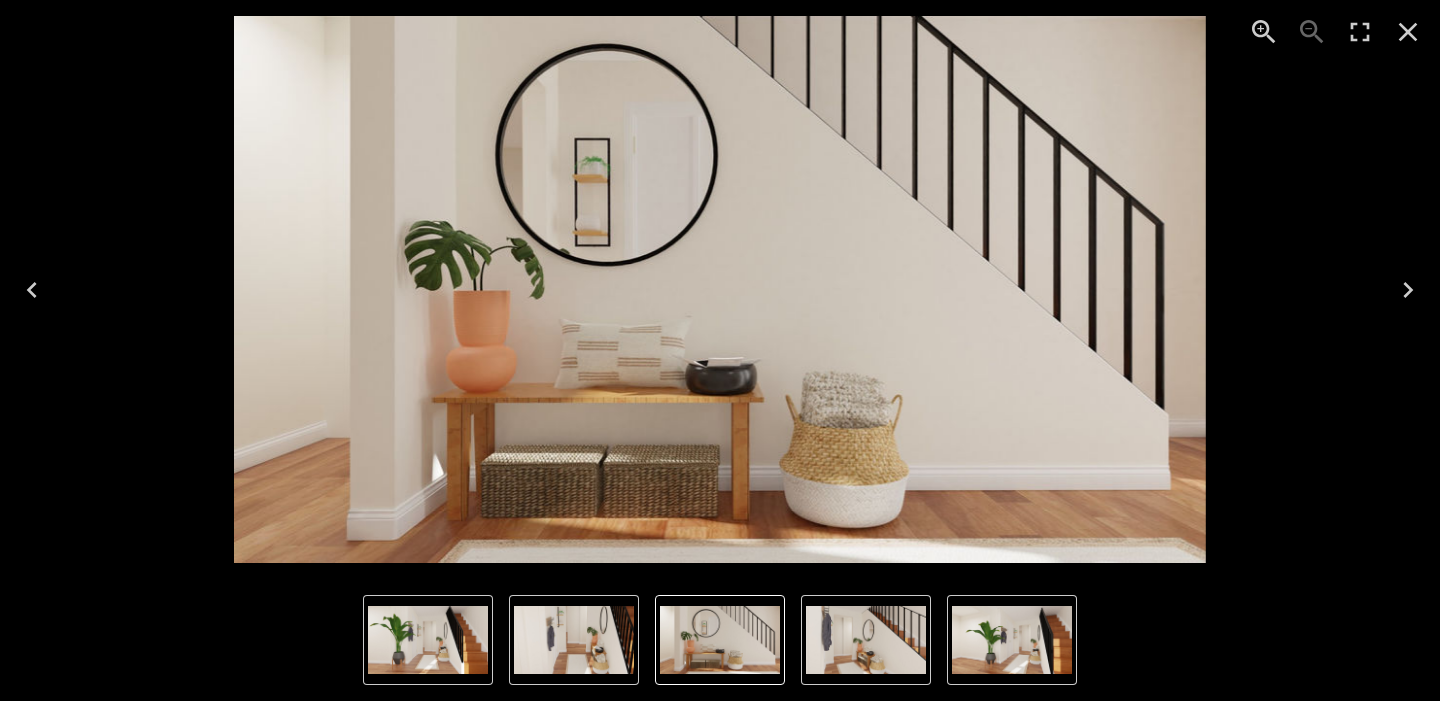 click 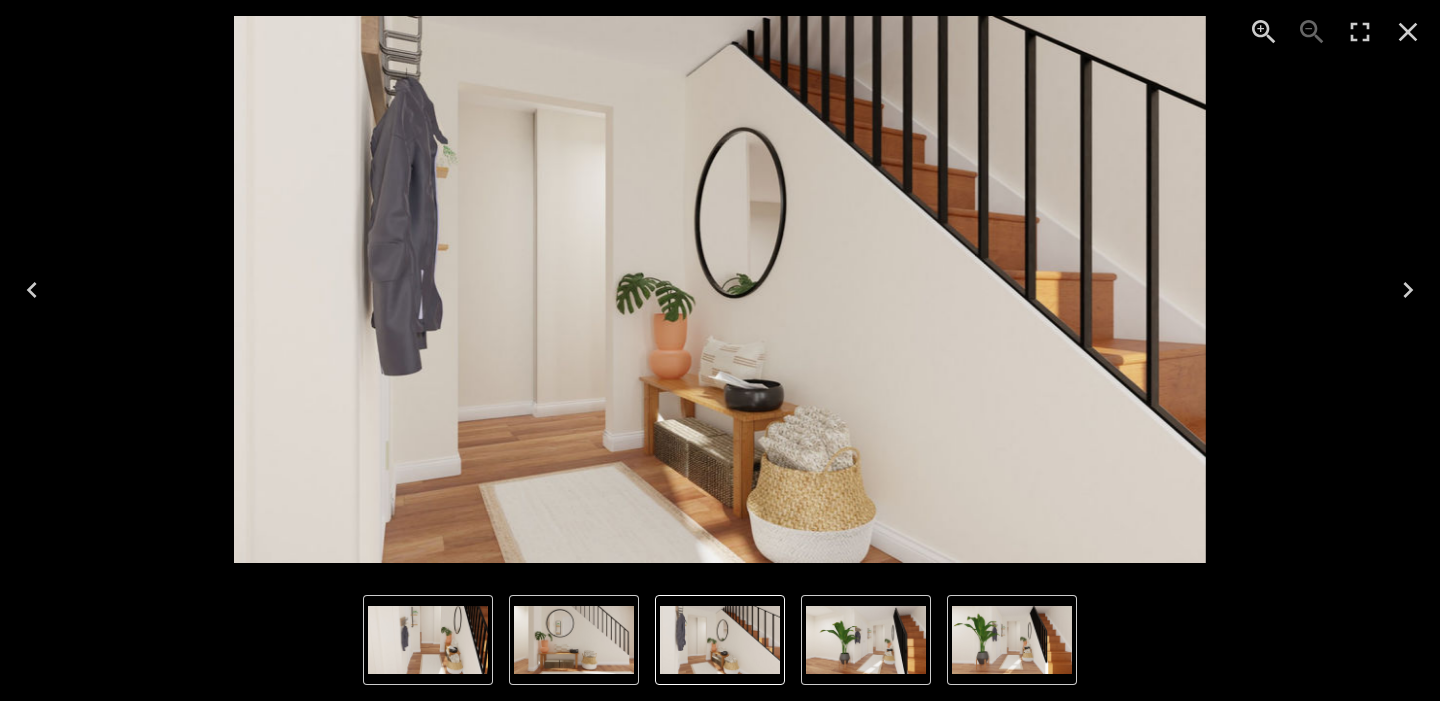 click 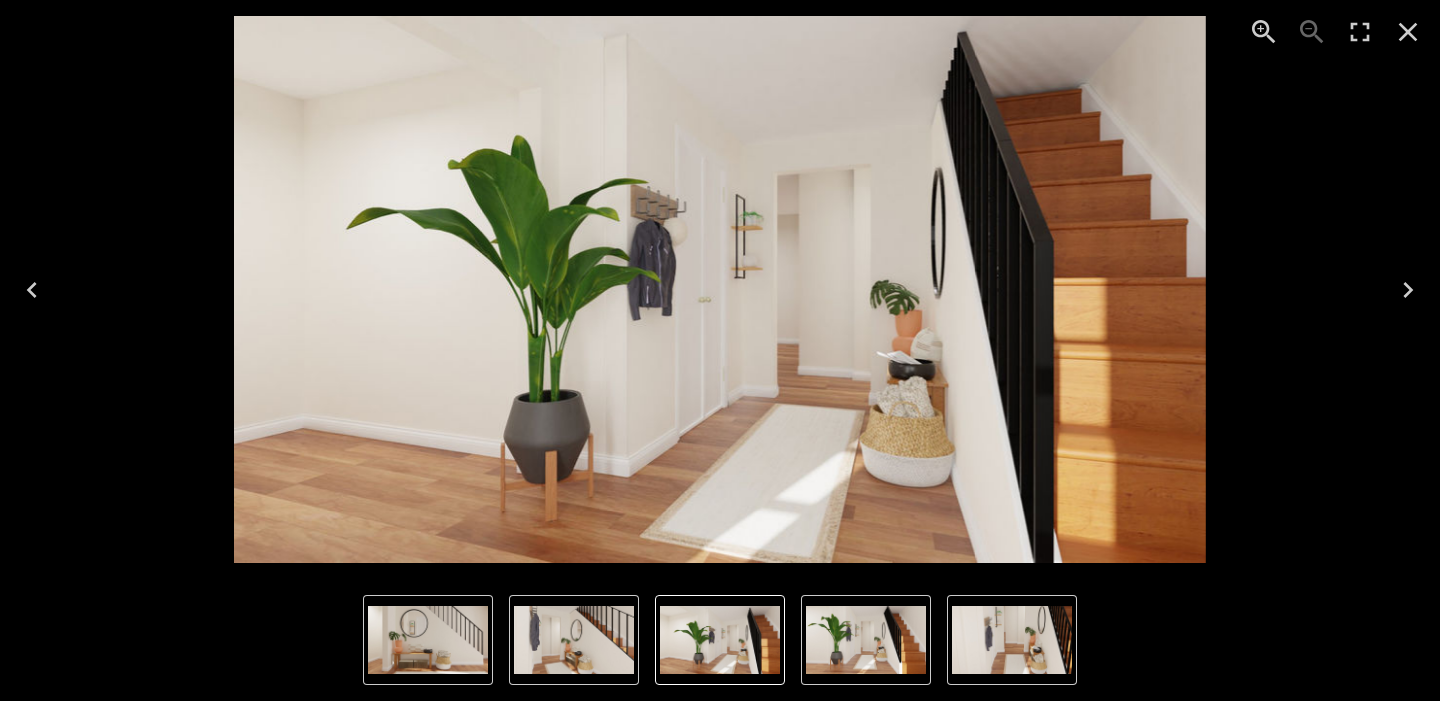click 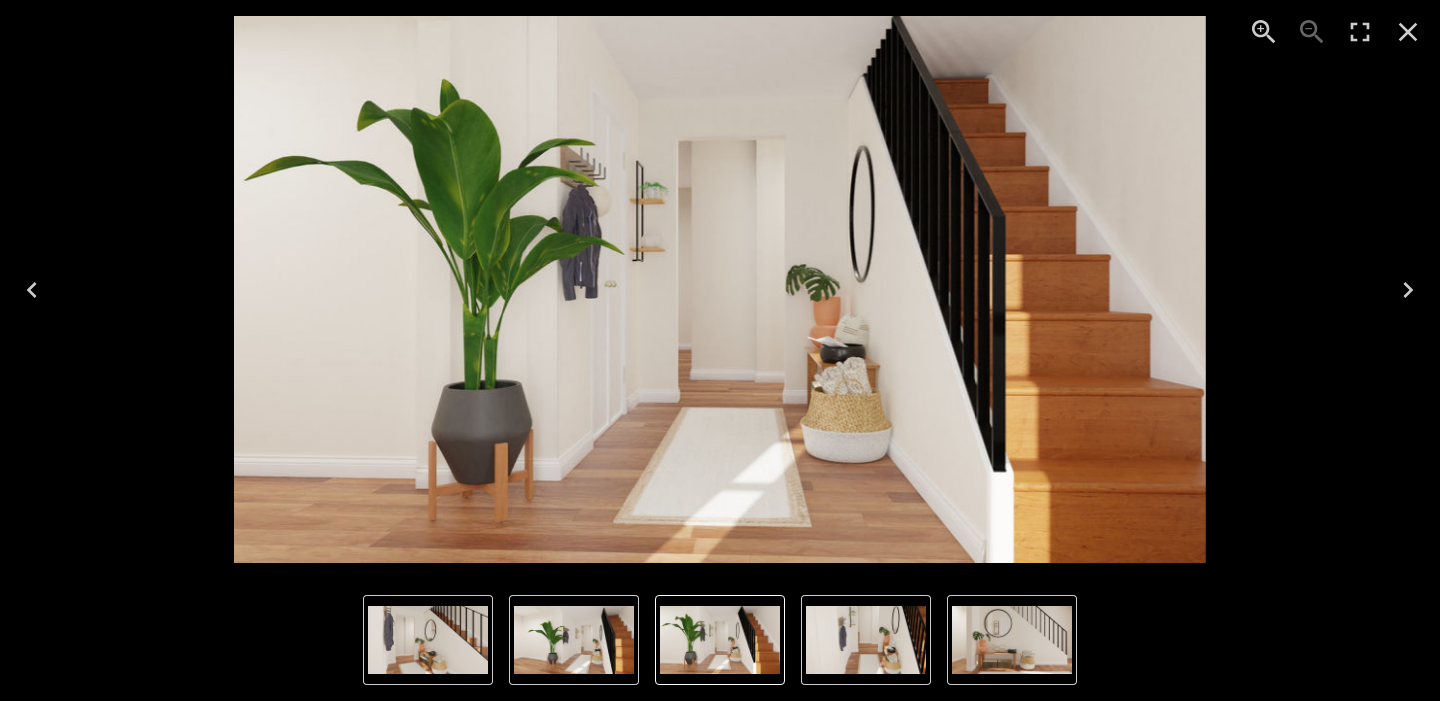 click 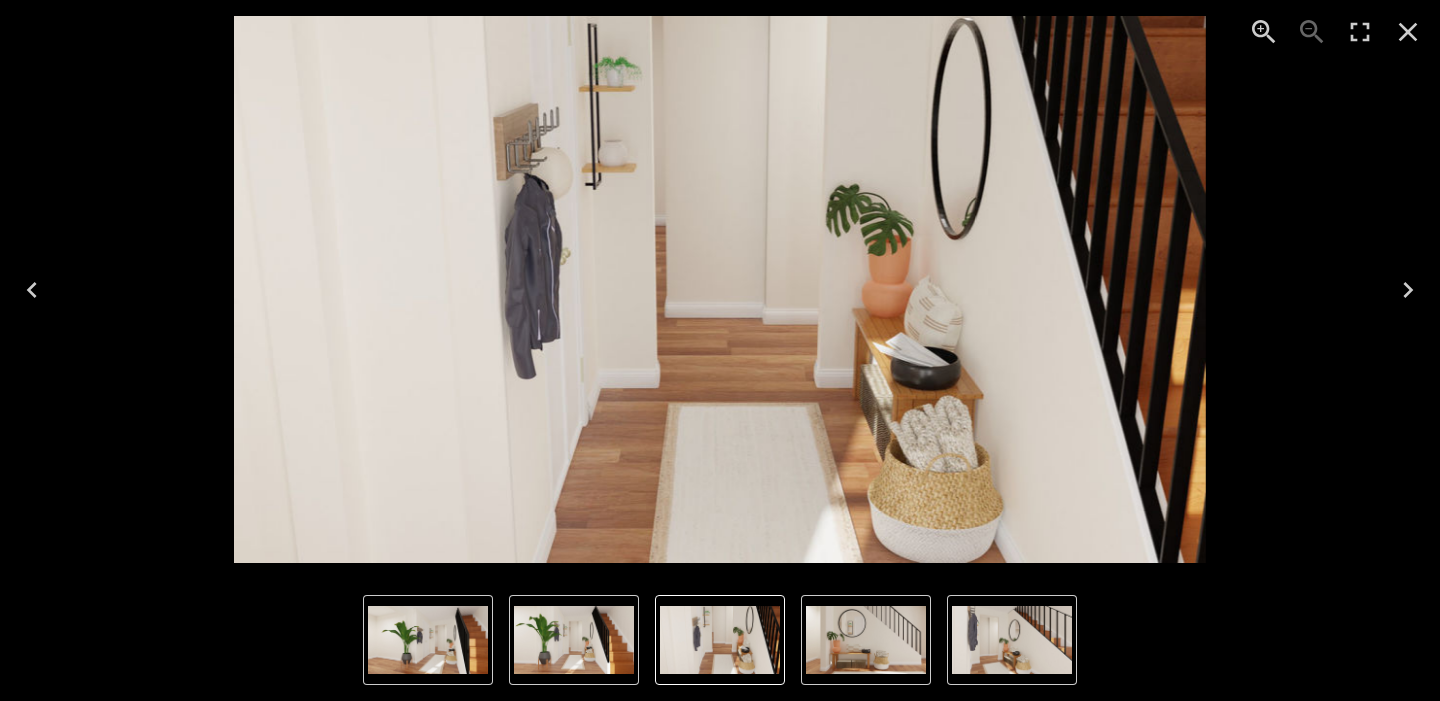 click 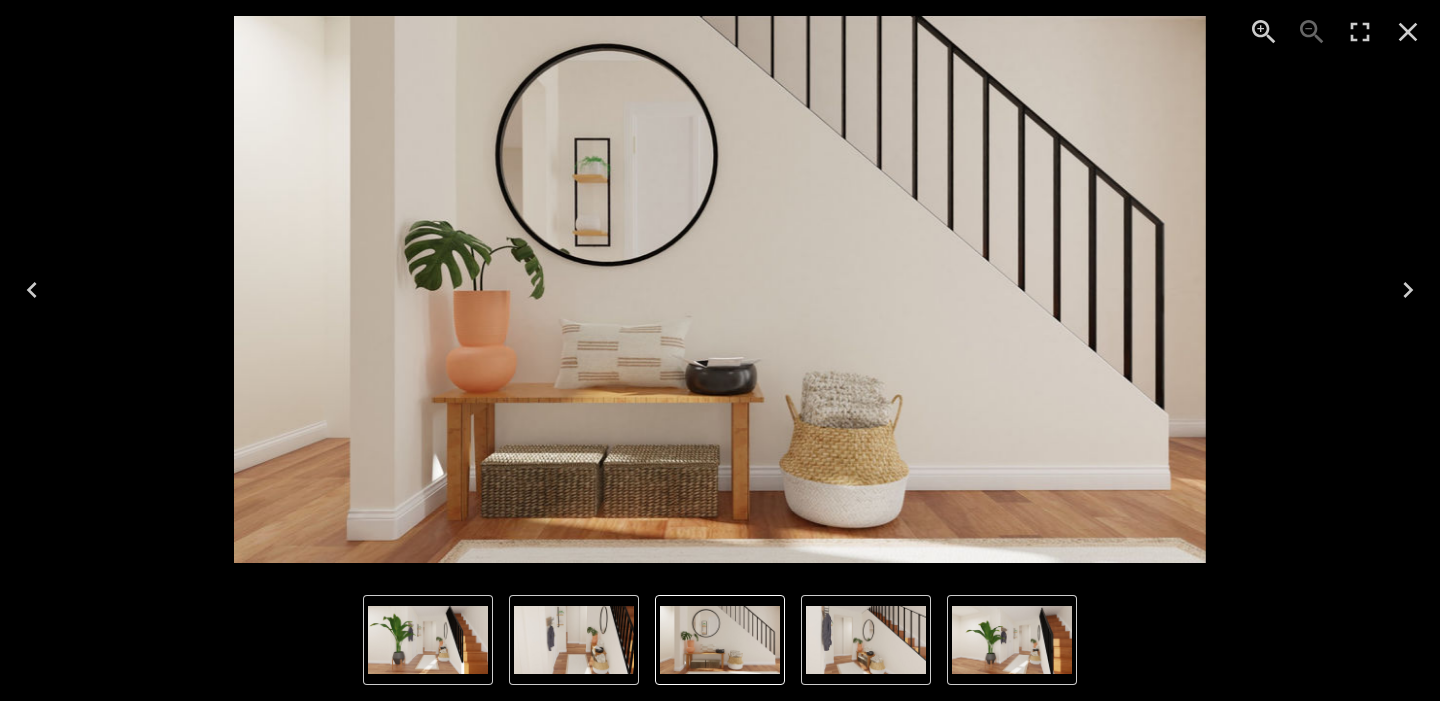 click 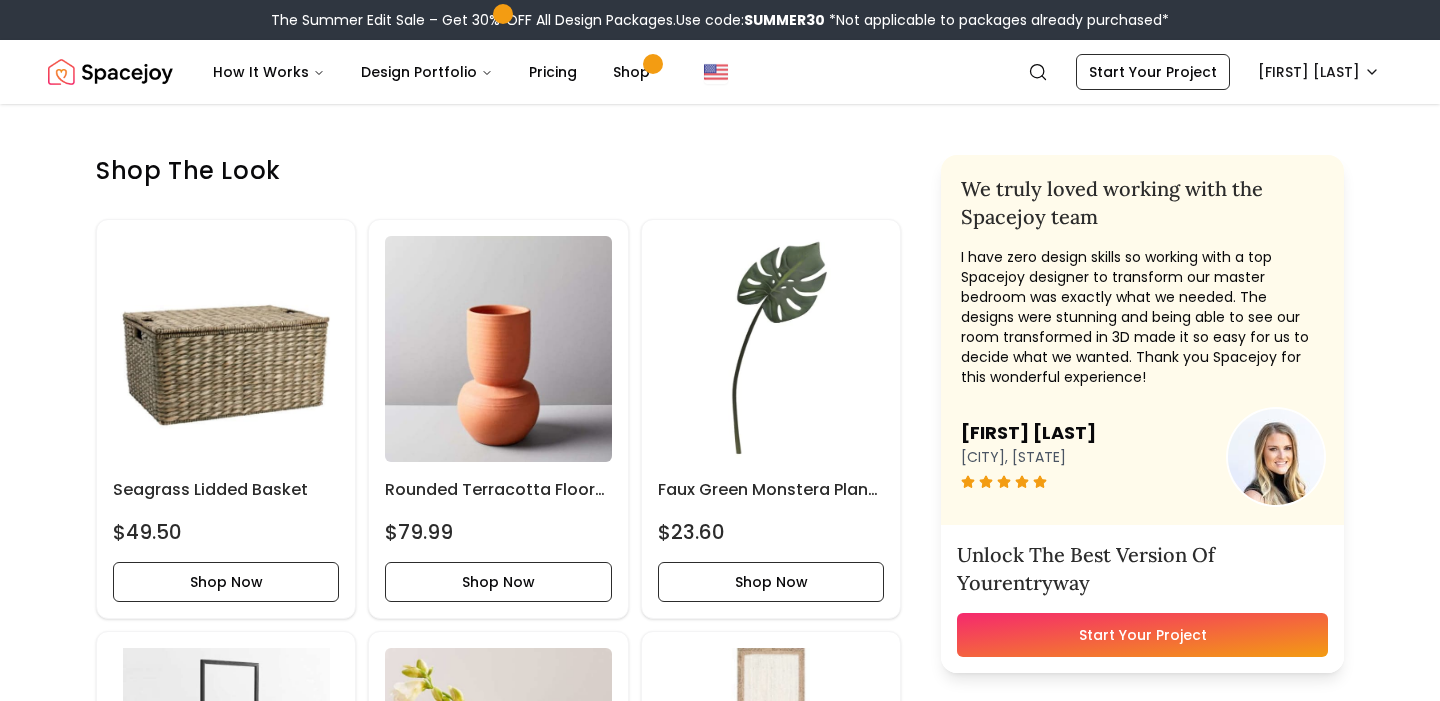 scroll, scrollTop: 0, scrollLeft: 0, axis: both 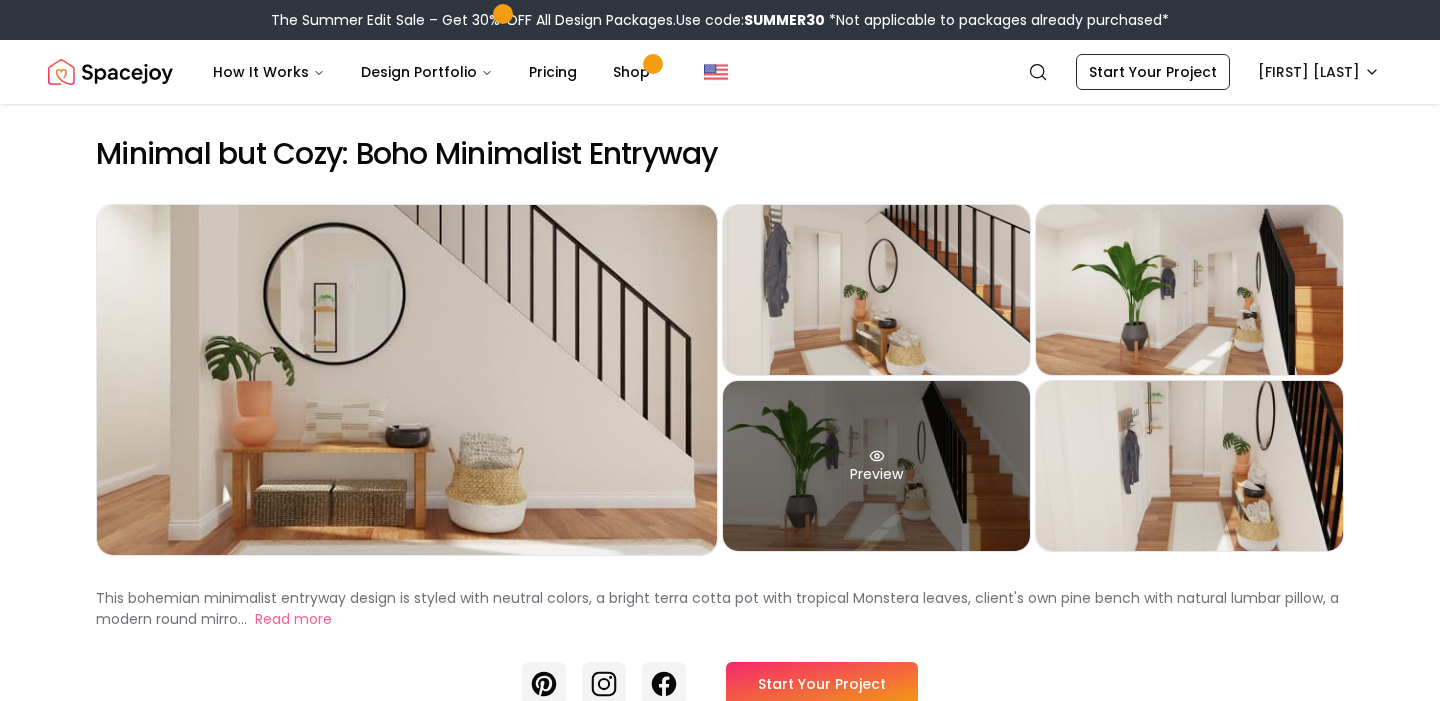 click on "Preview" at bounding box center [876, 466] 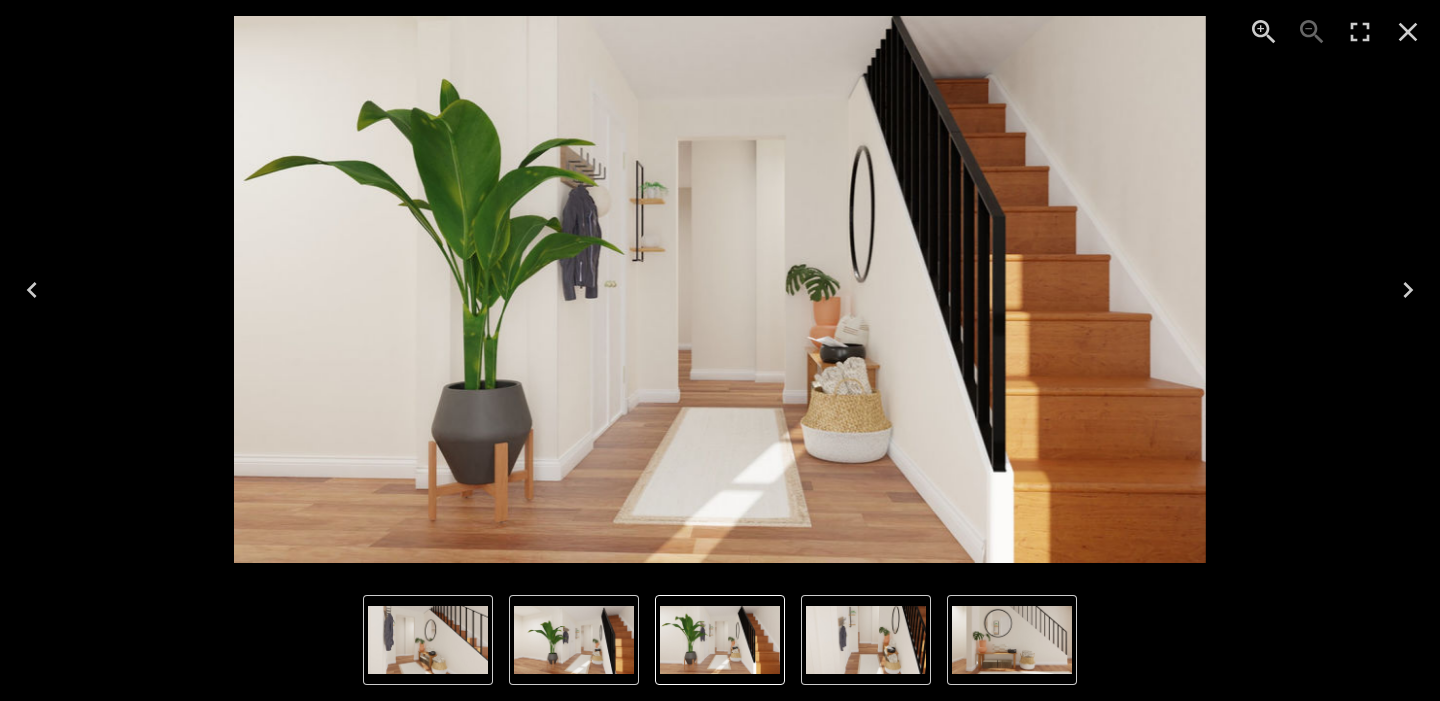 click 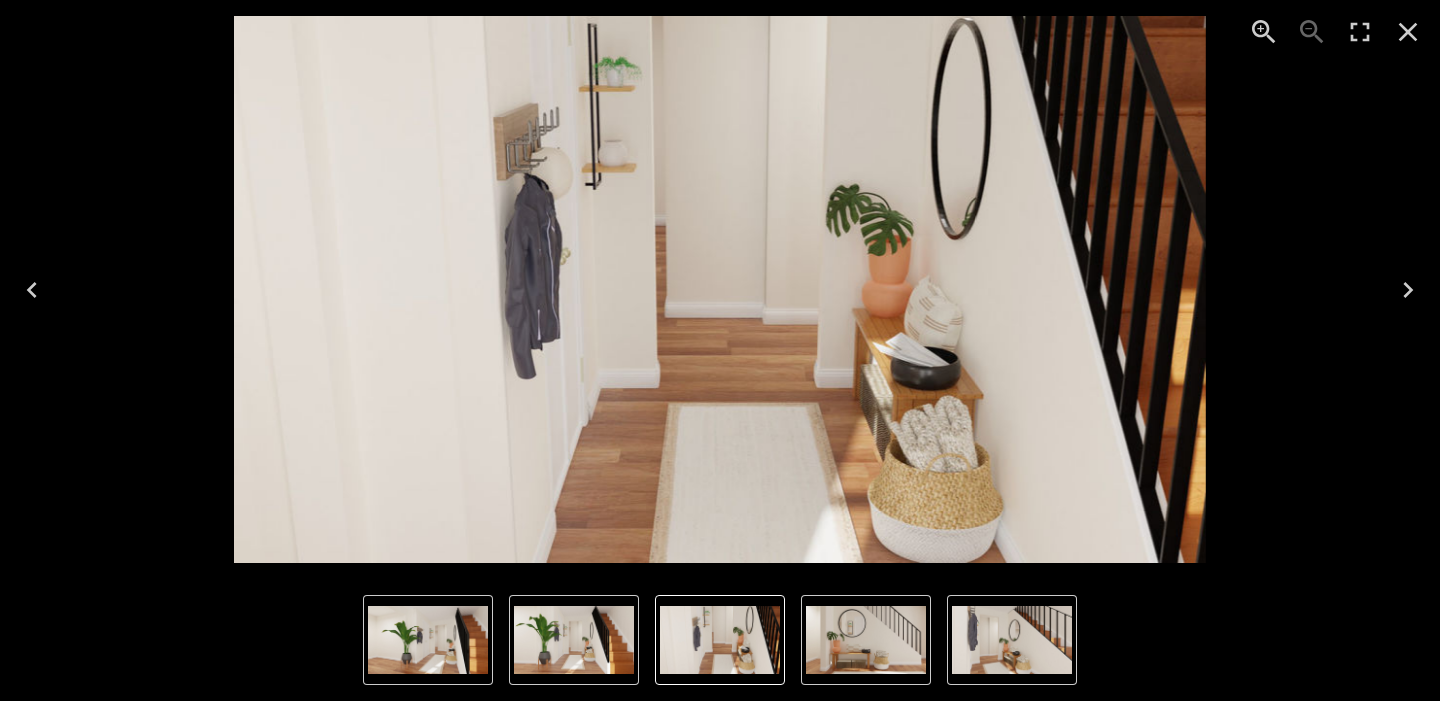 click 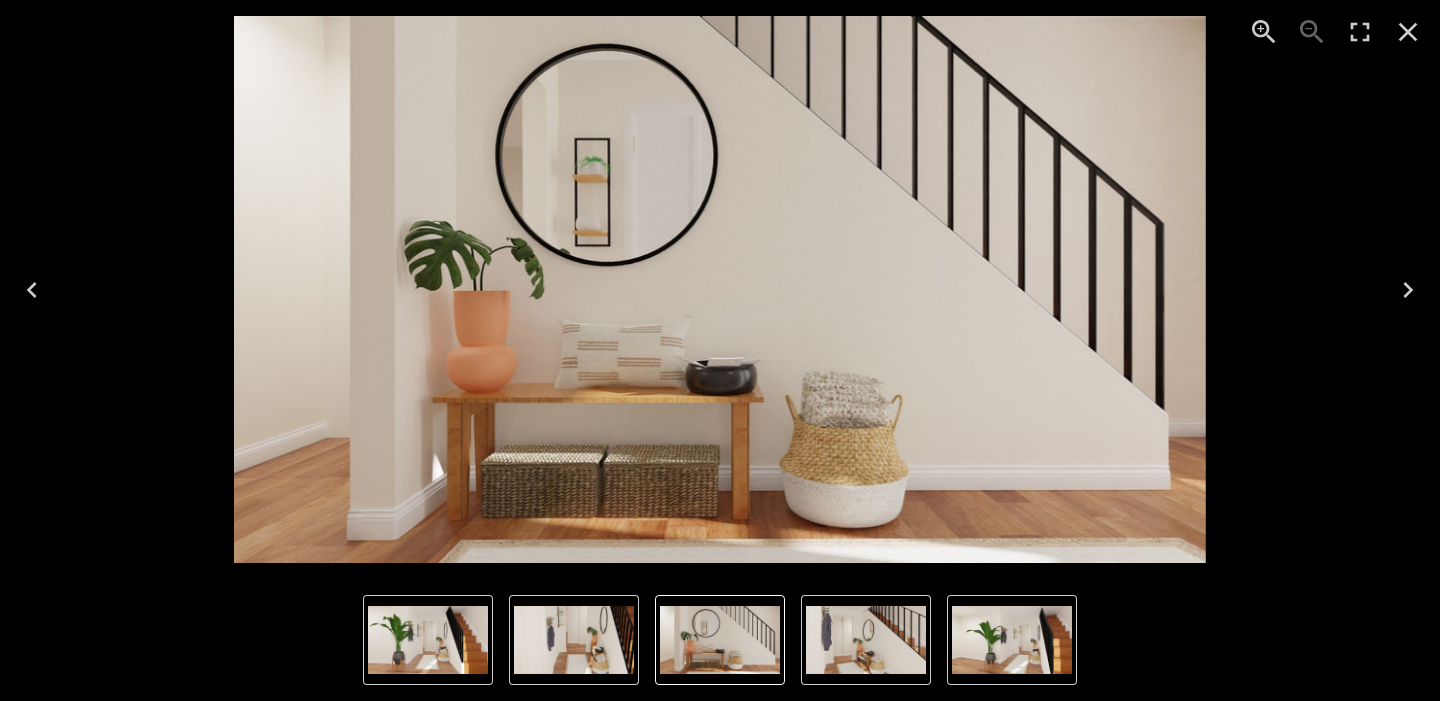 click 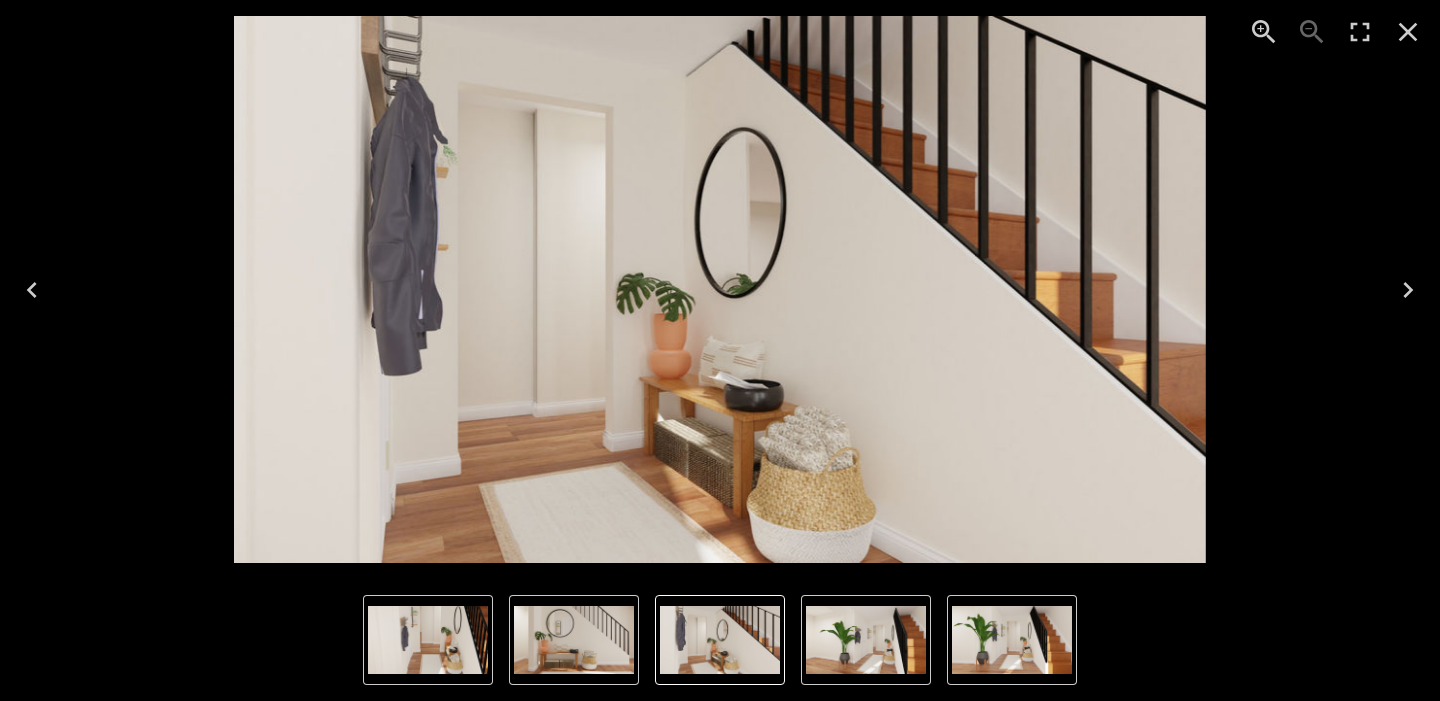 click 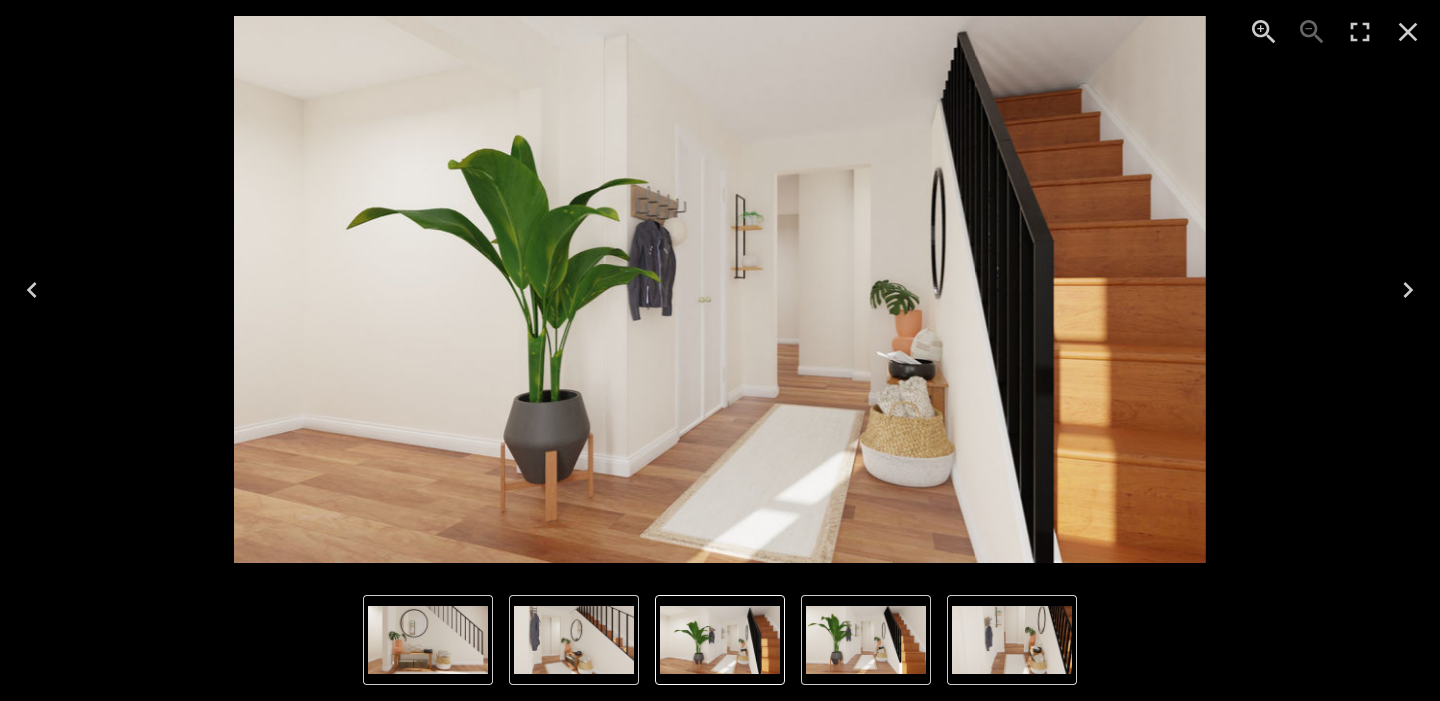 click 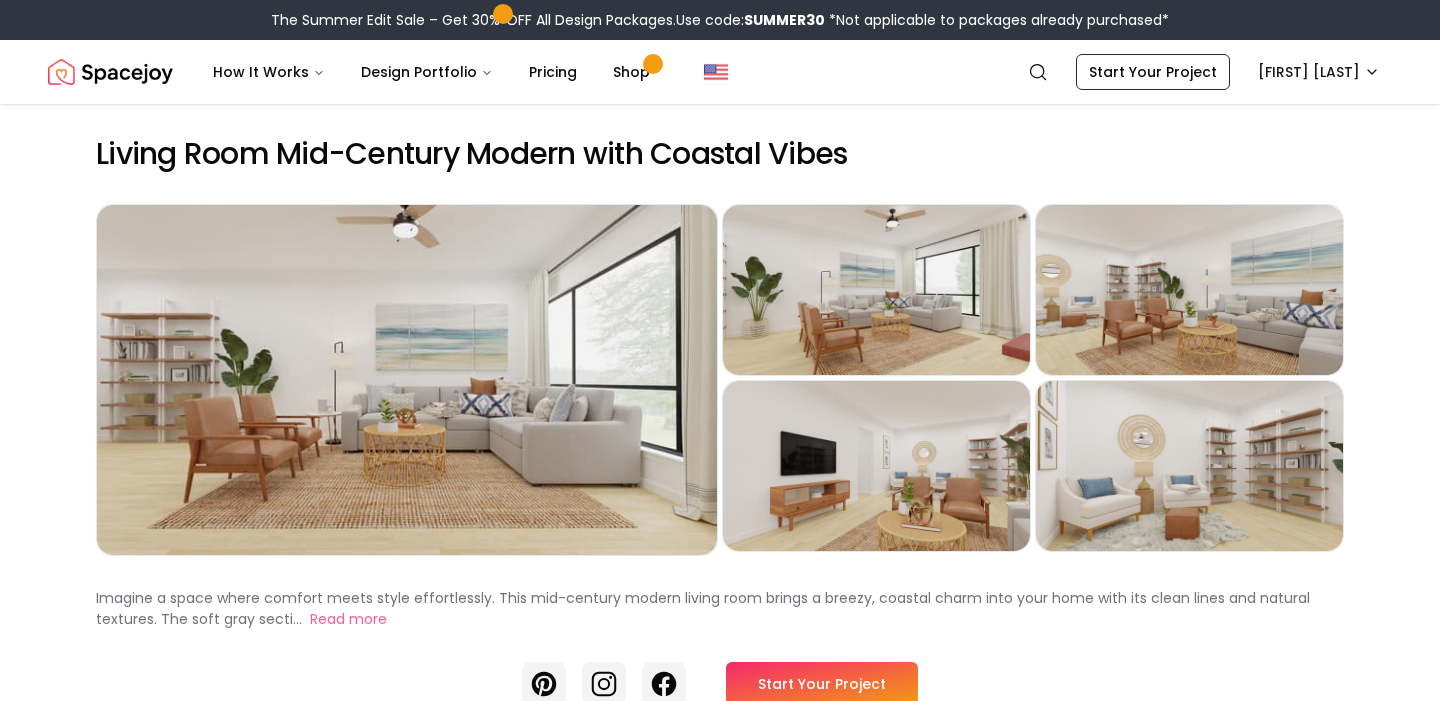 scroll, scrollTop: 0, scrollLeft: 0, axis: both 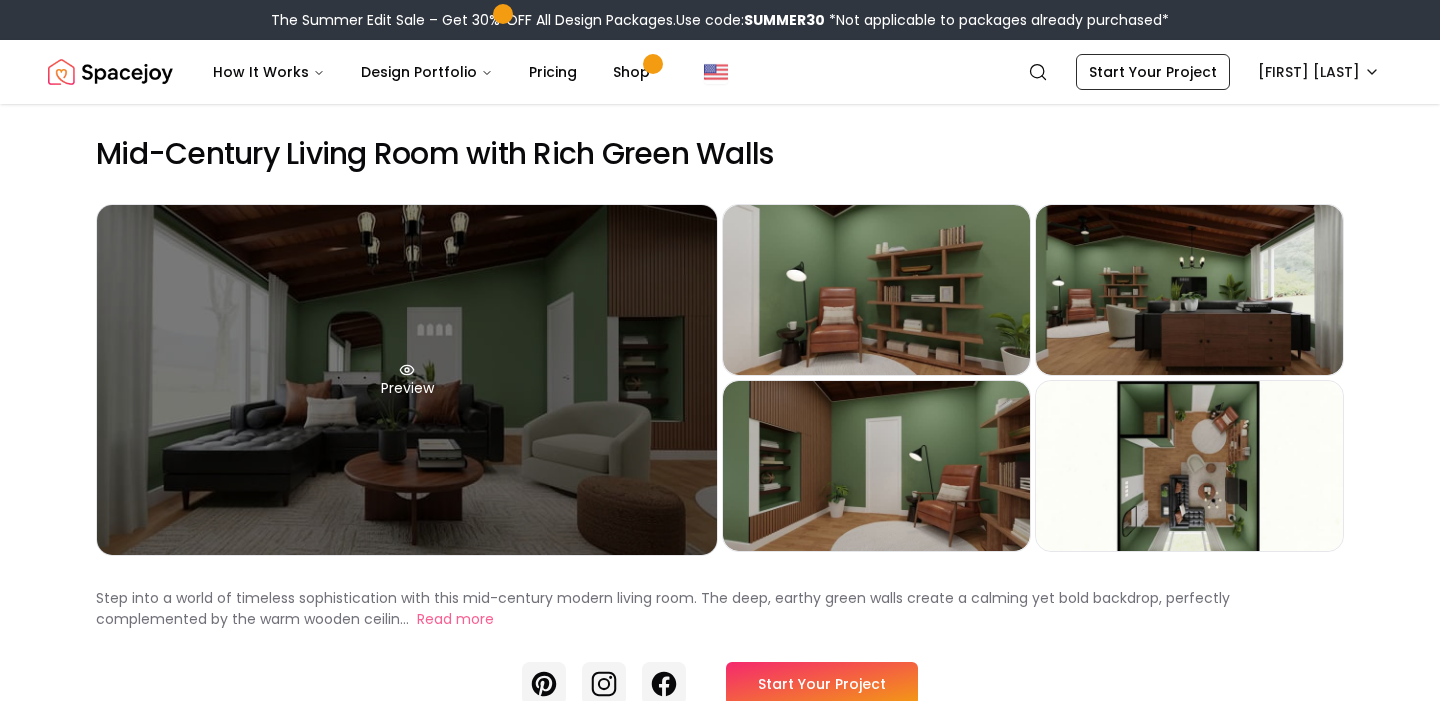 click on "Preview" at bounding box center (407, 380) 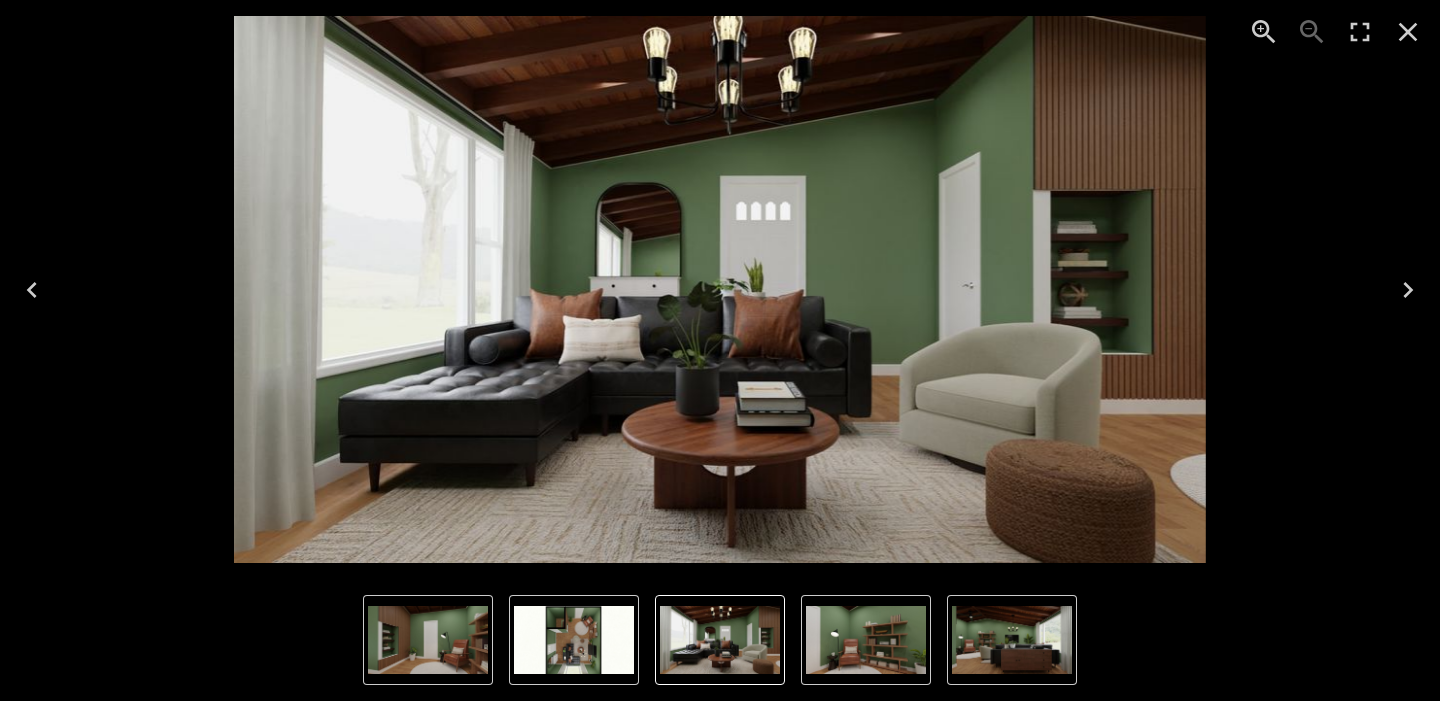 click 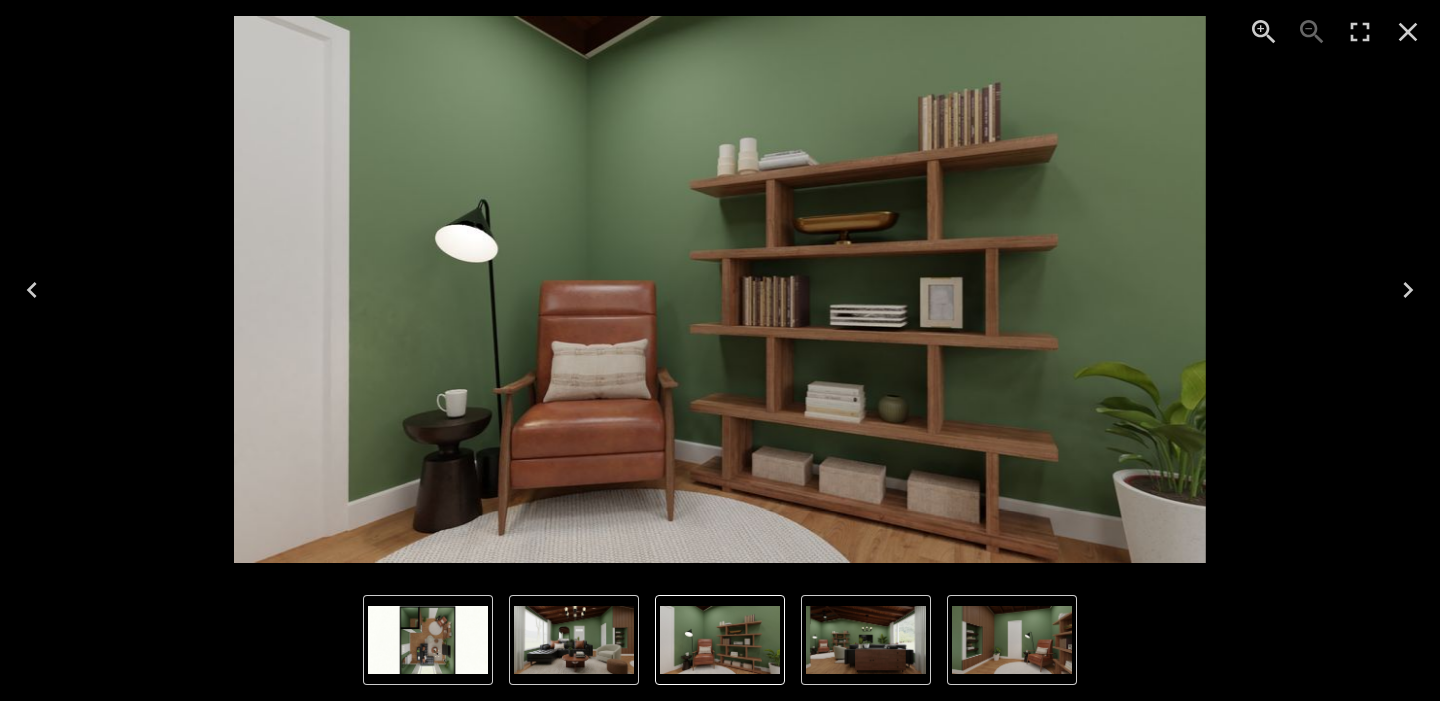 click 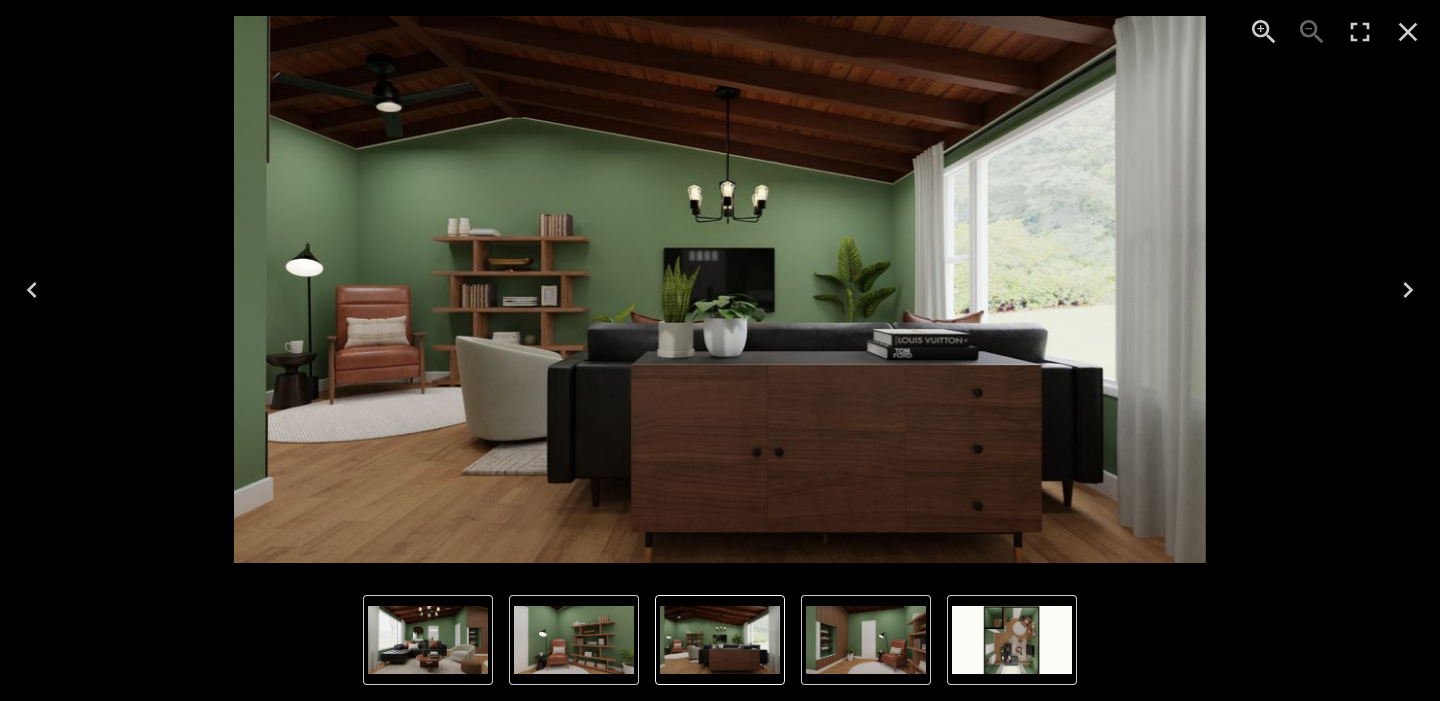 click 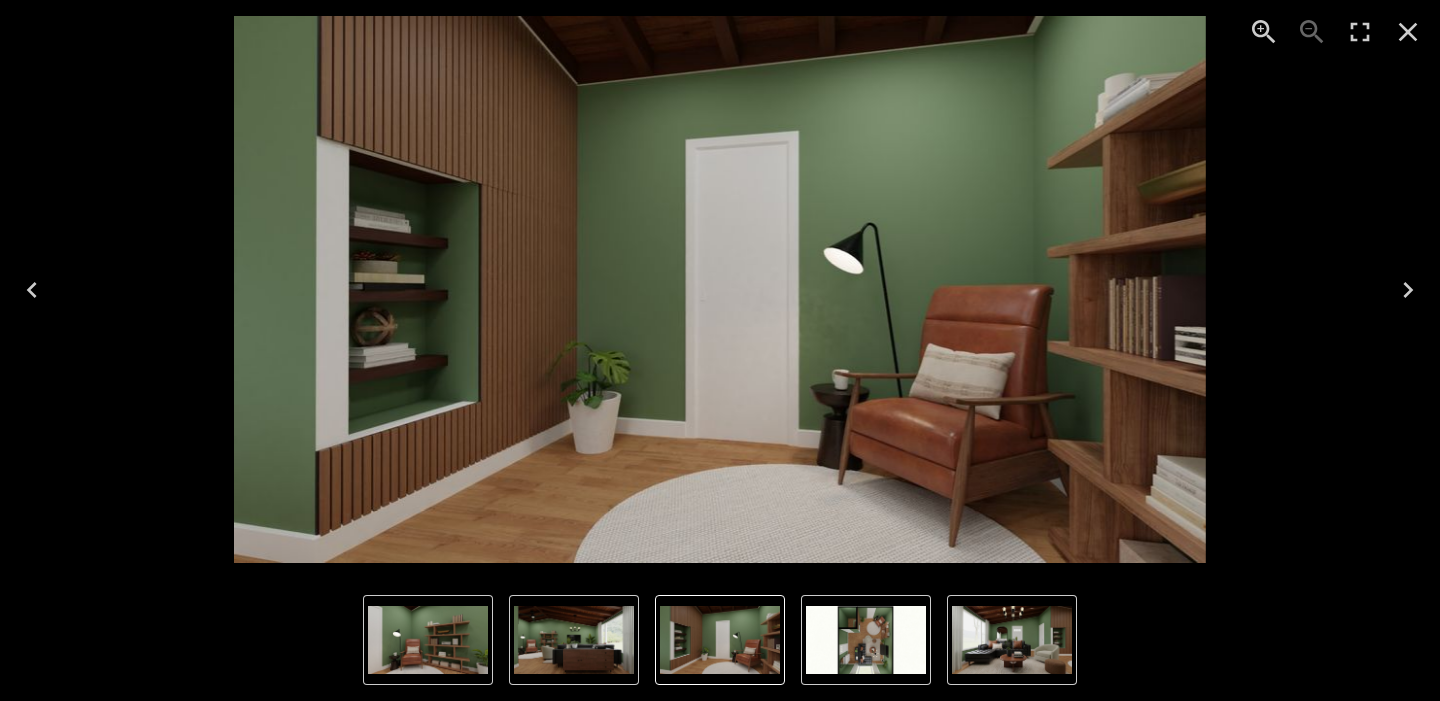 click 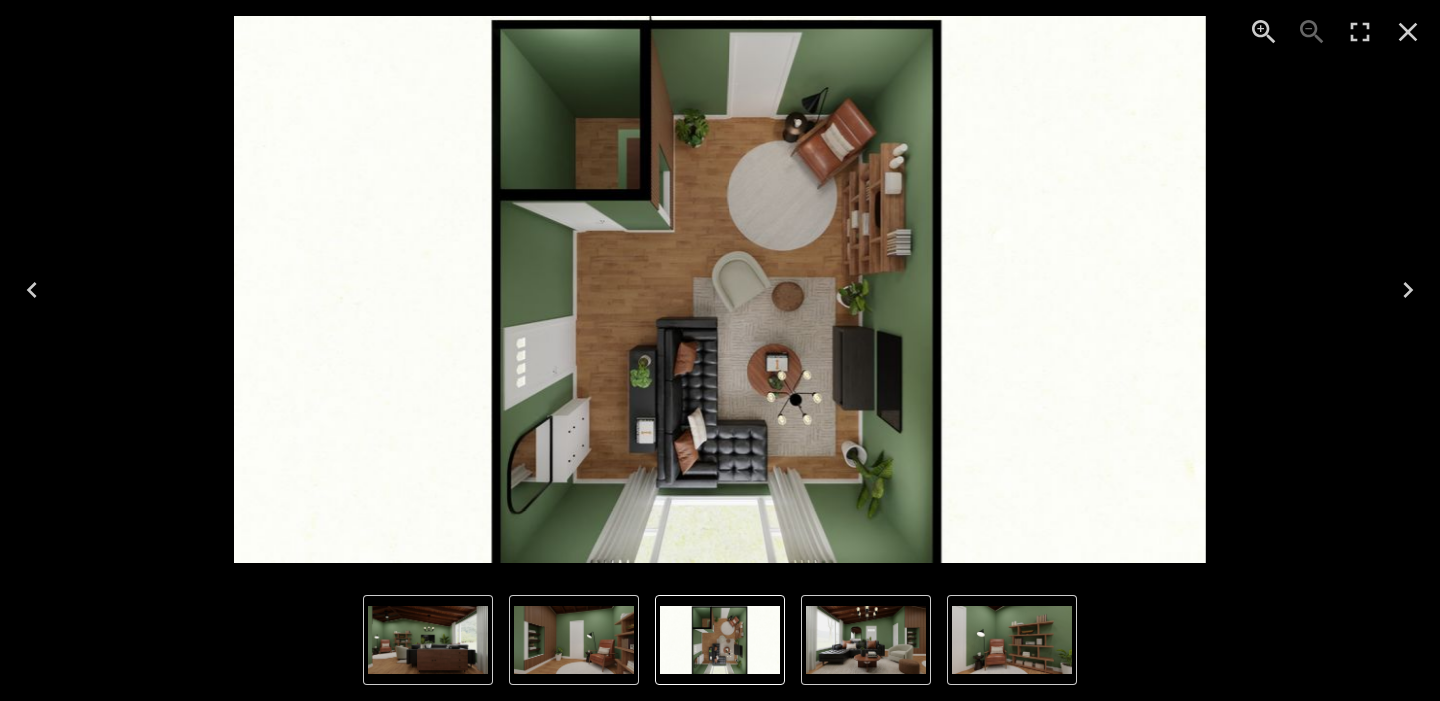 click 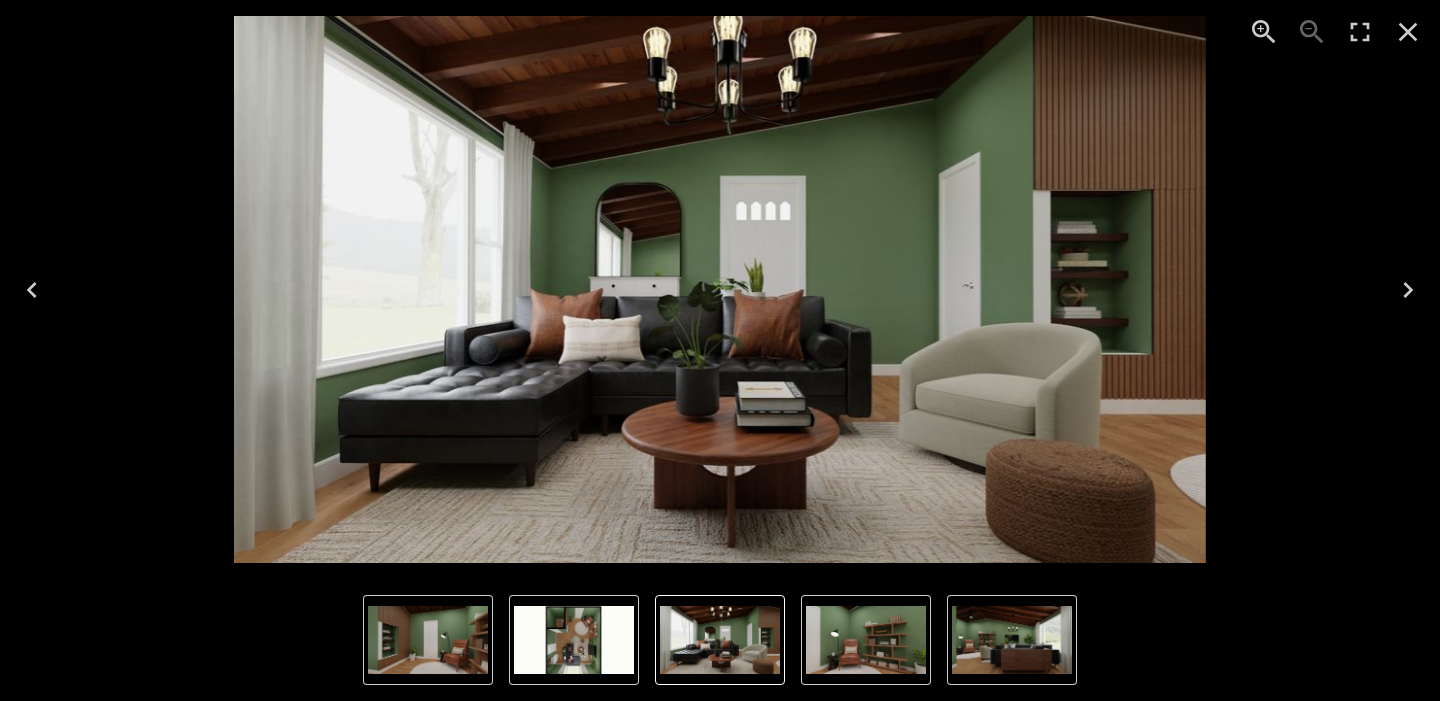 click 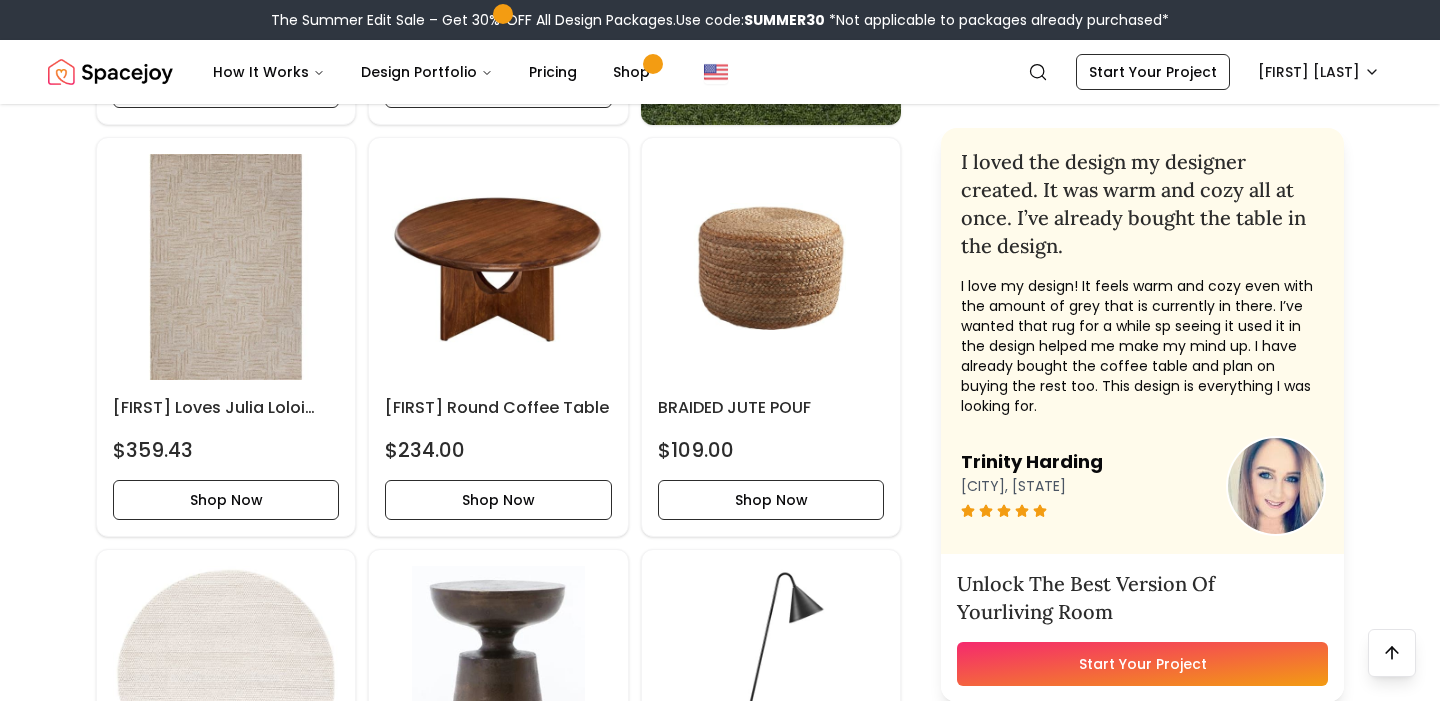 scroll, scrollTop: 6901, scrollLeft: 0, axis: vertical 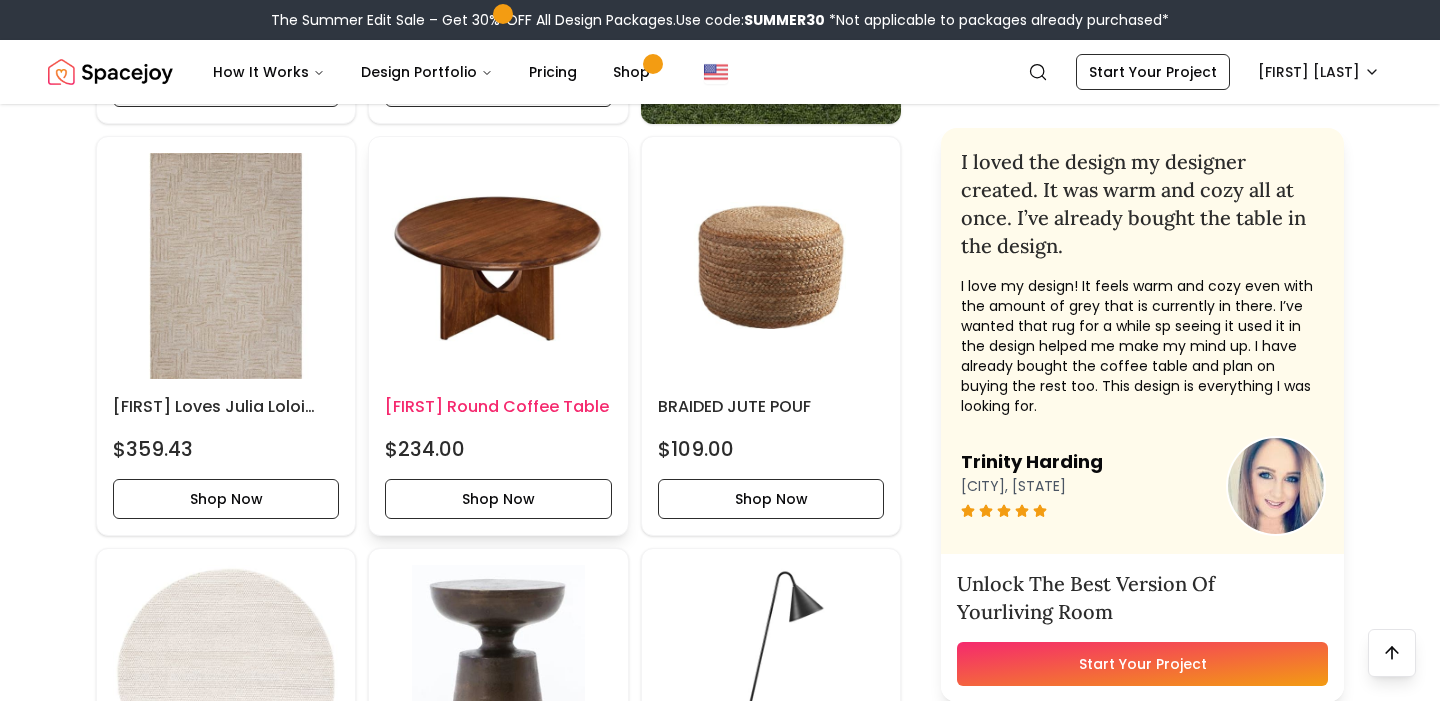 click at bounding box center [498, 266] 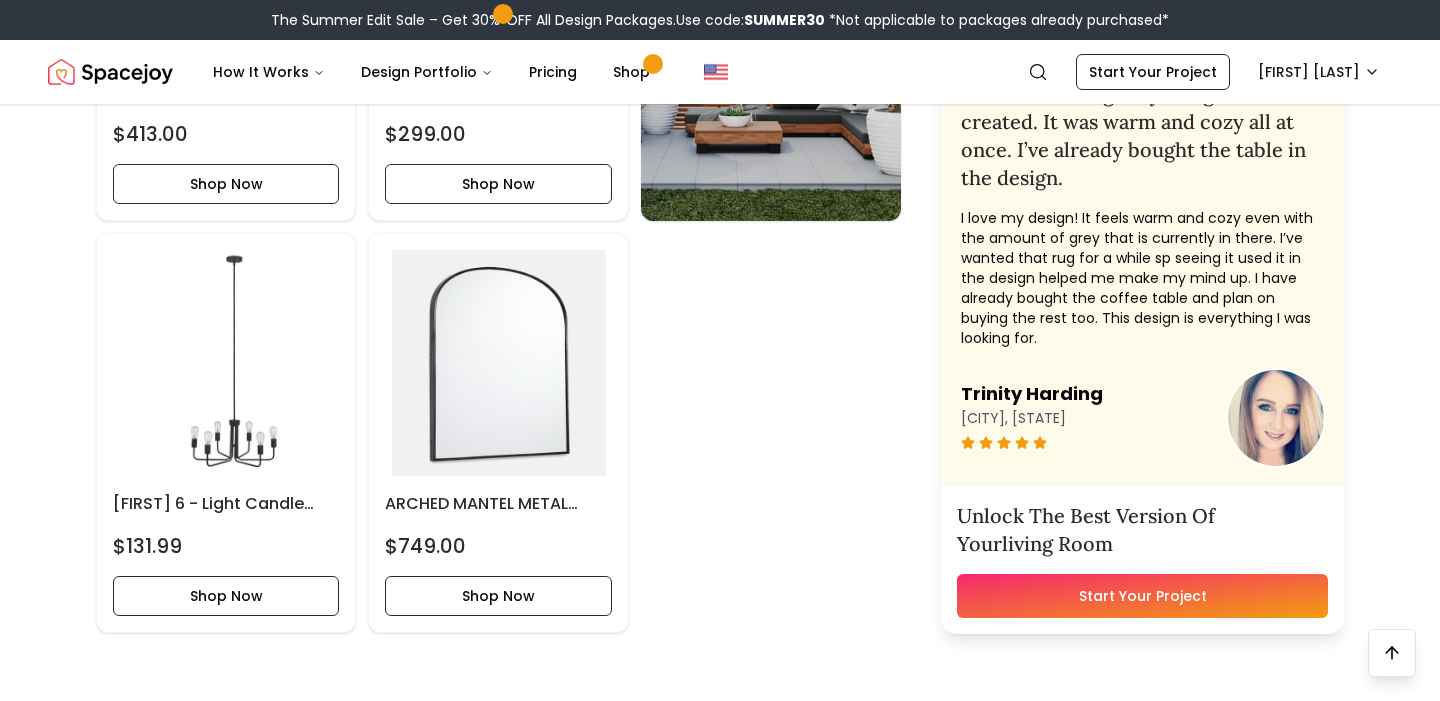 scroll, scrollTop: 8042, scrollLeft: 0, axis: vertical 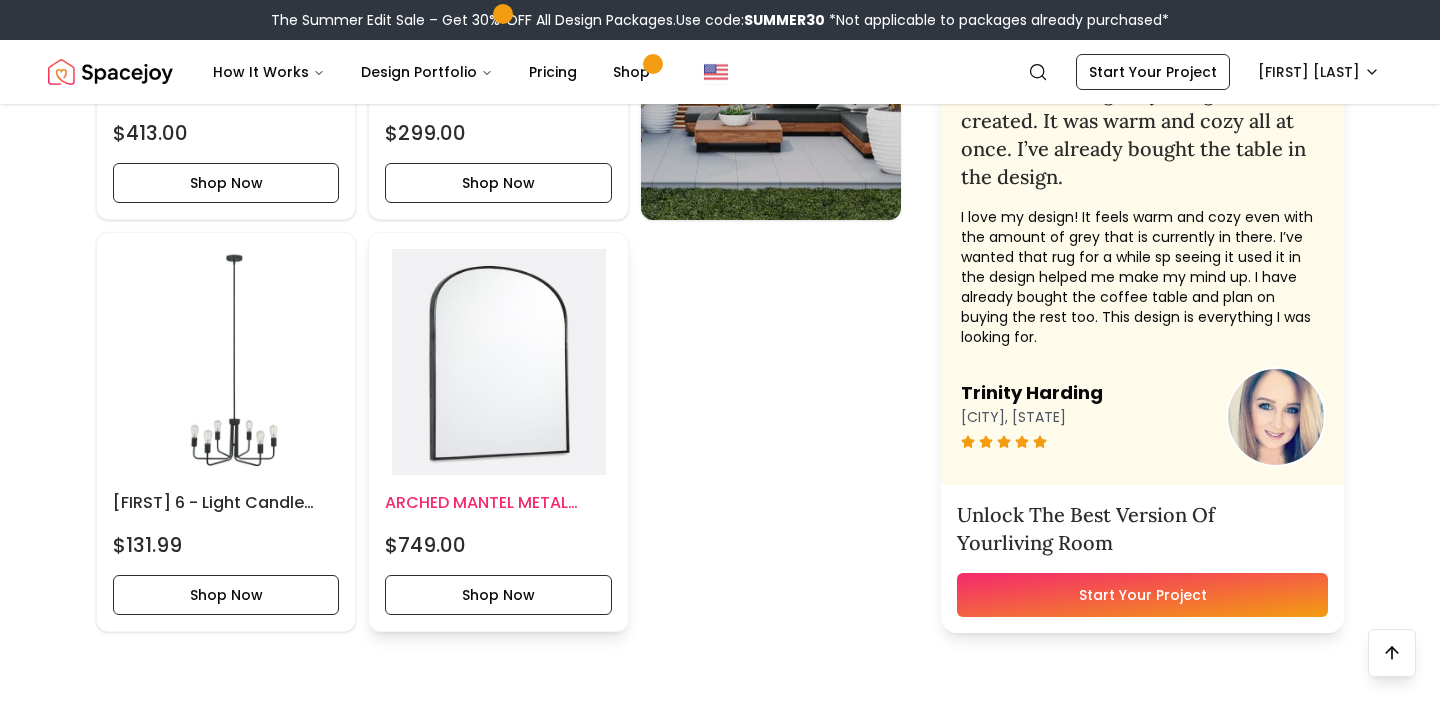 click at bounding box center (498, 362) 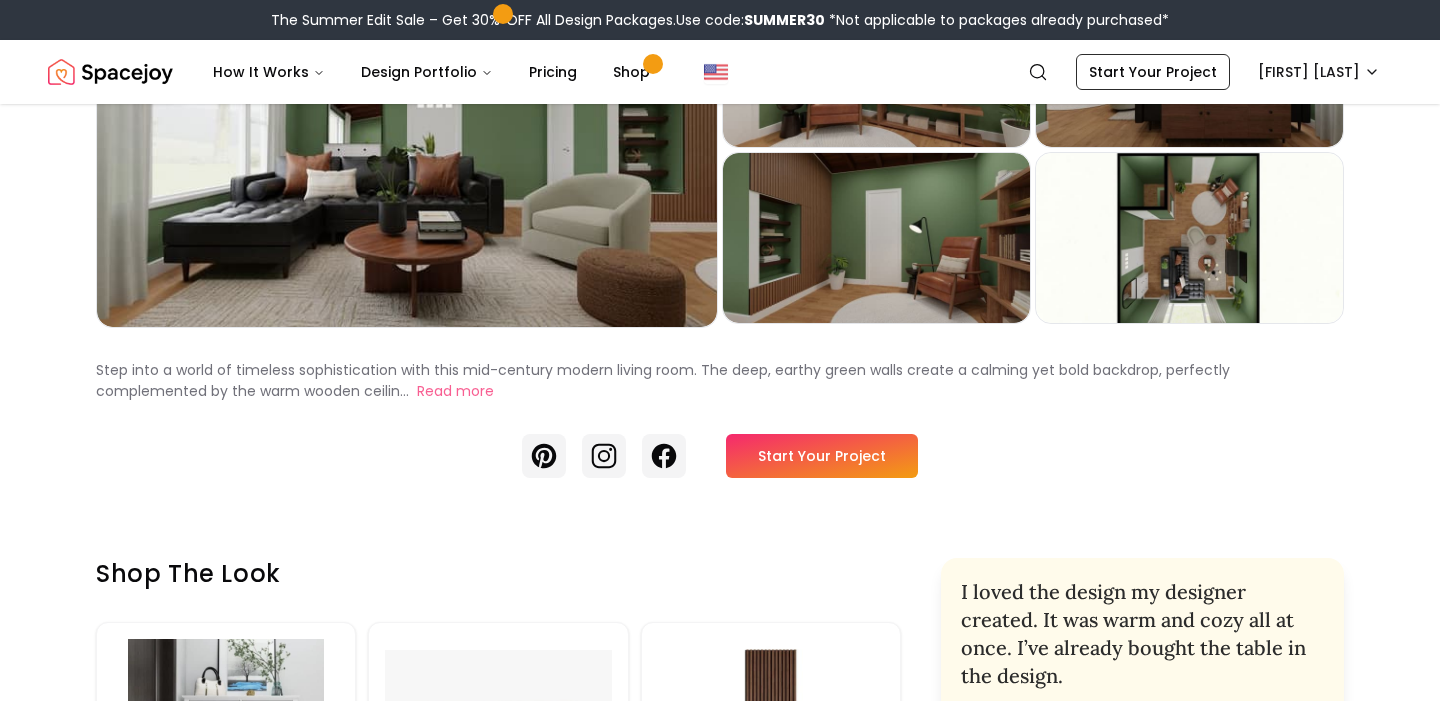 scroll, scrollTop: 0, scrollLeft: 0, axis: both 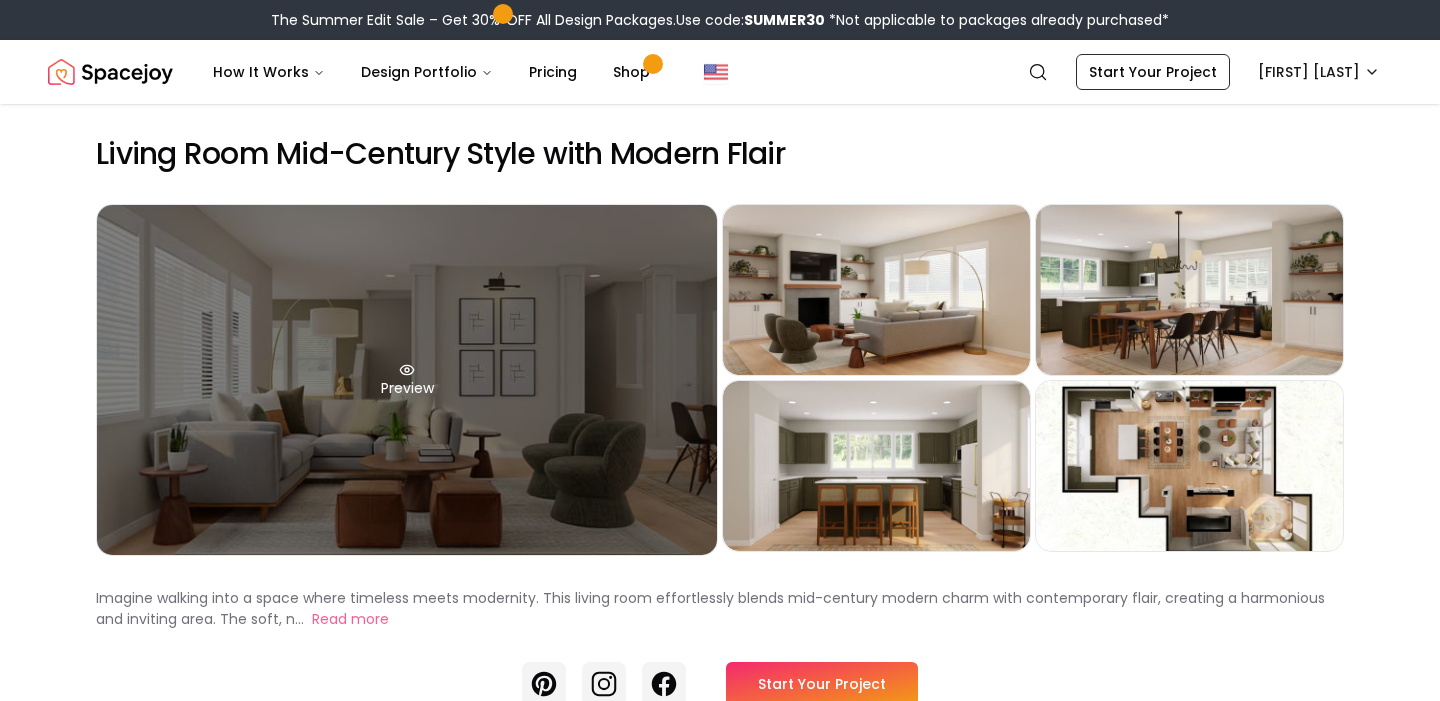 click on "Preview" at bounding box center (407, 380) 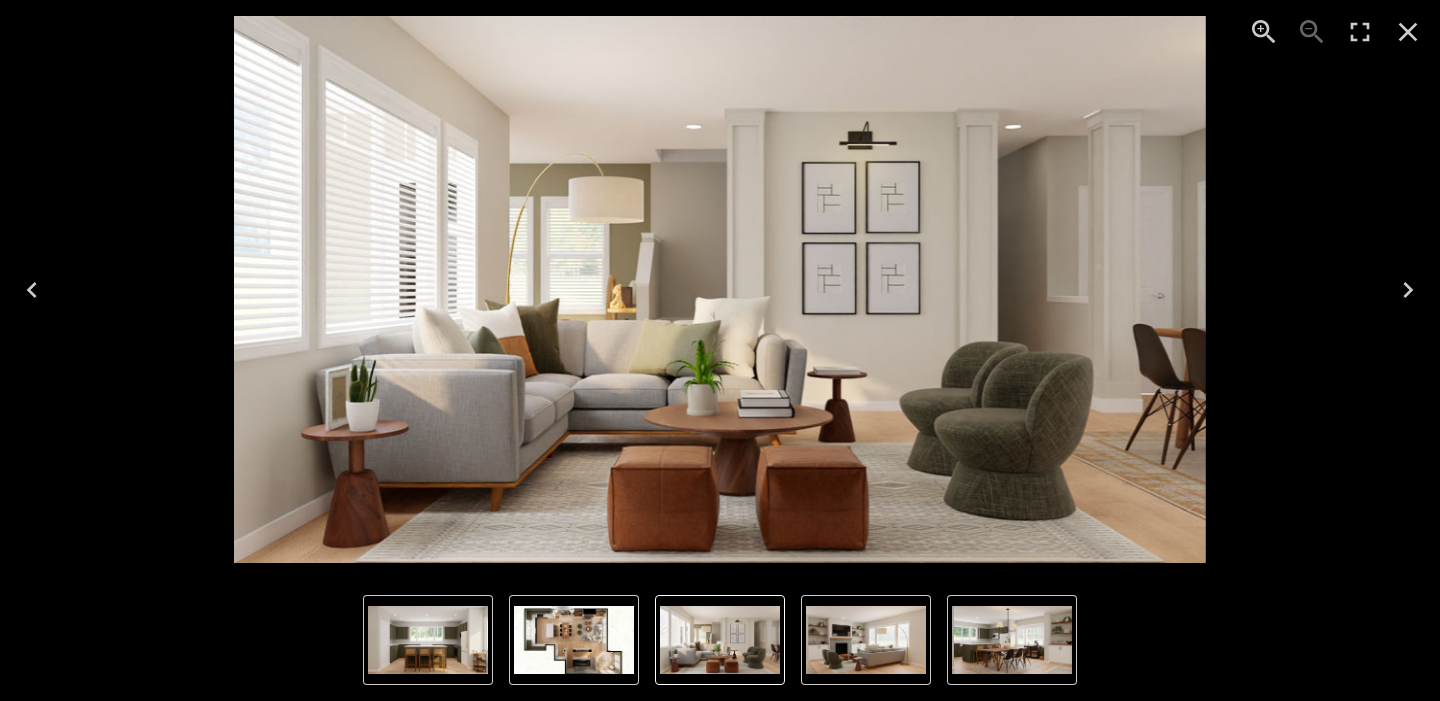 click 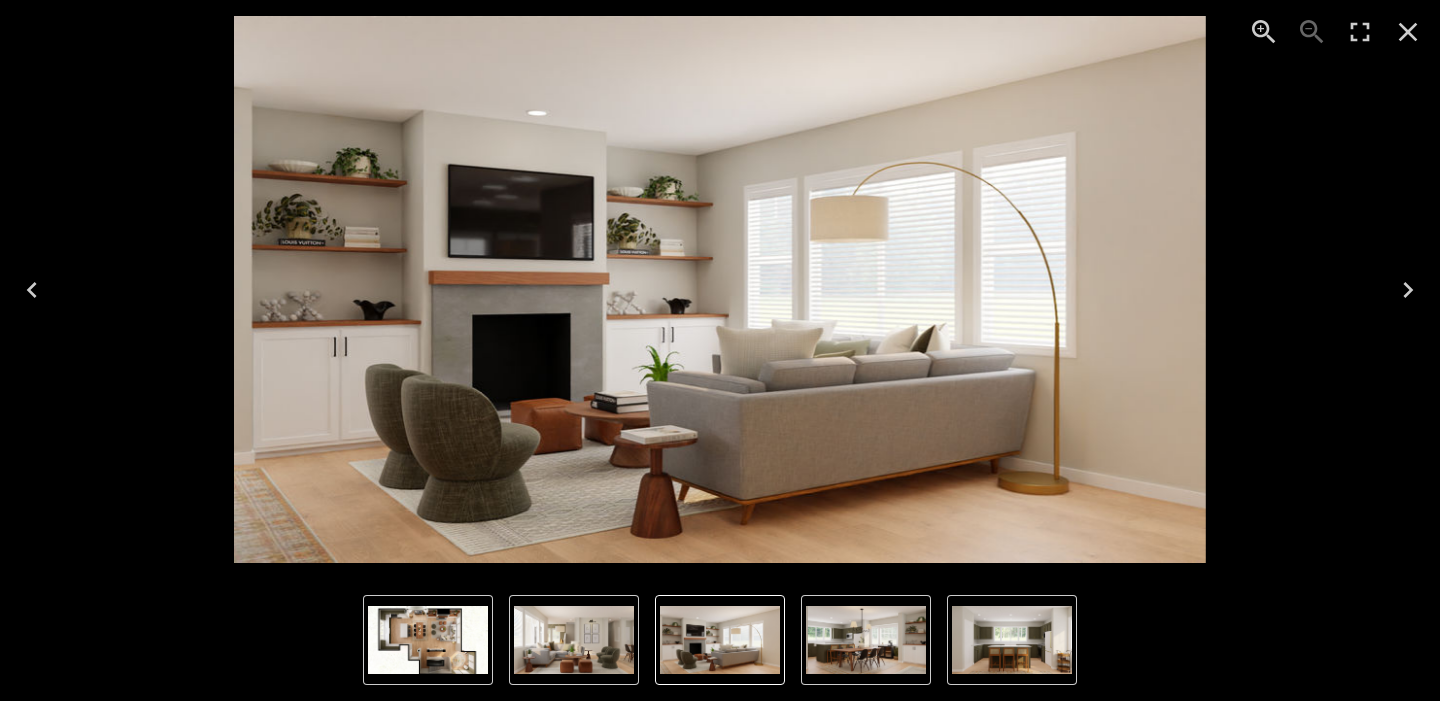 click 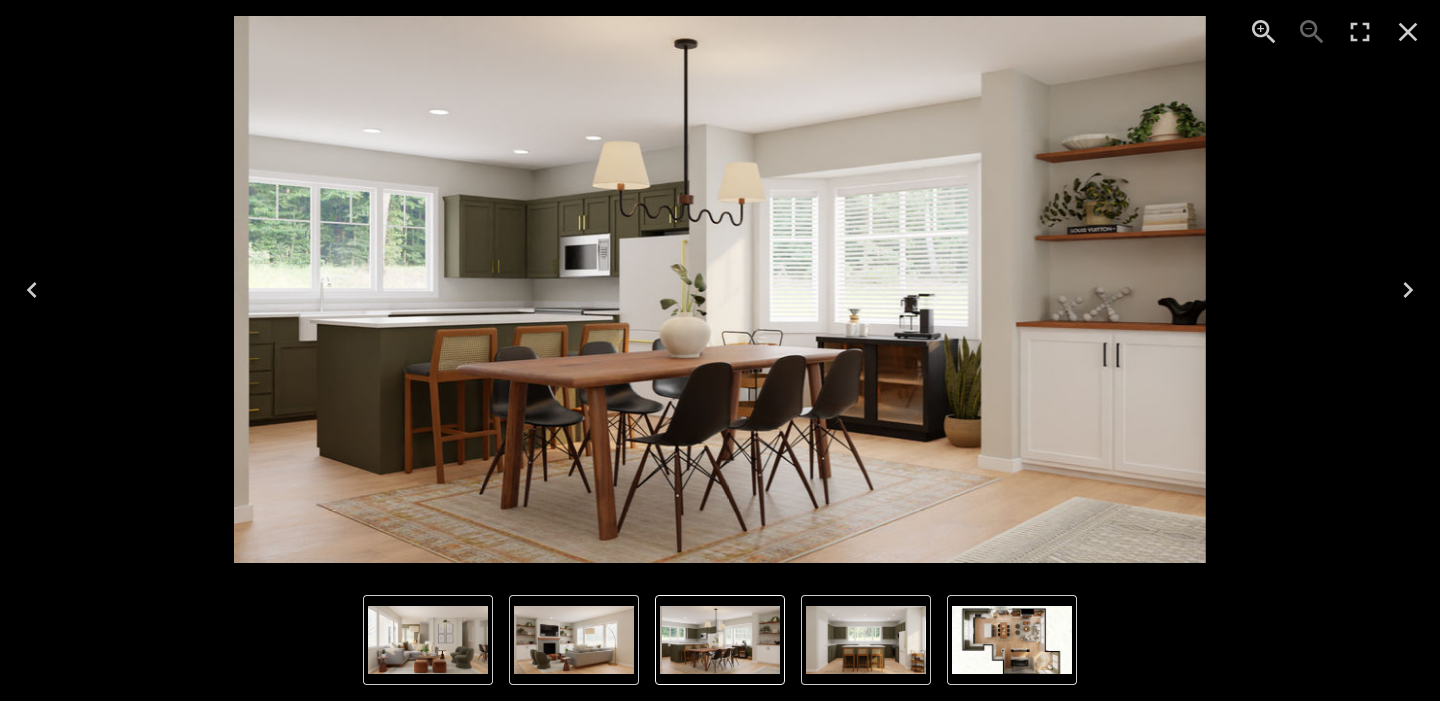 click 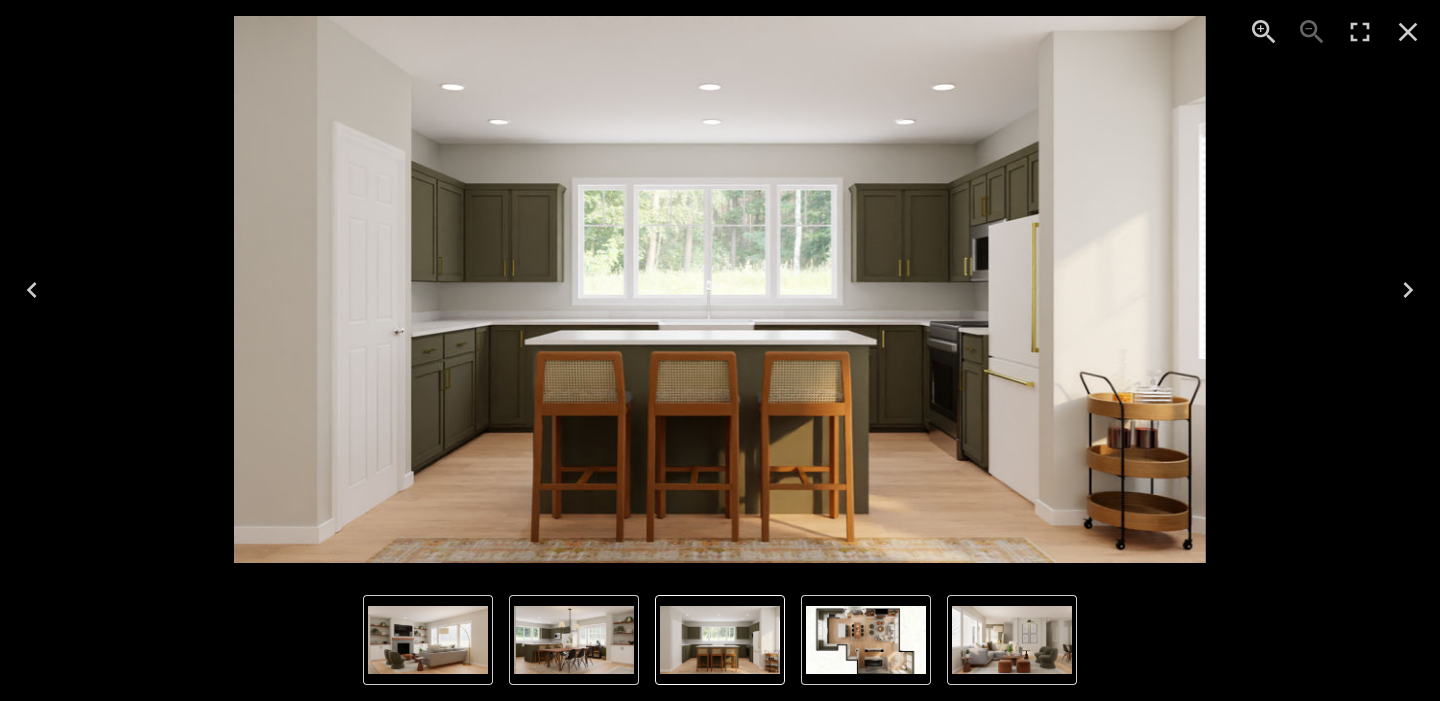 click 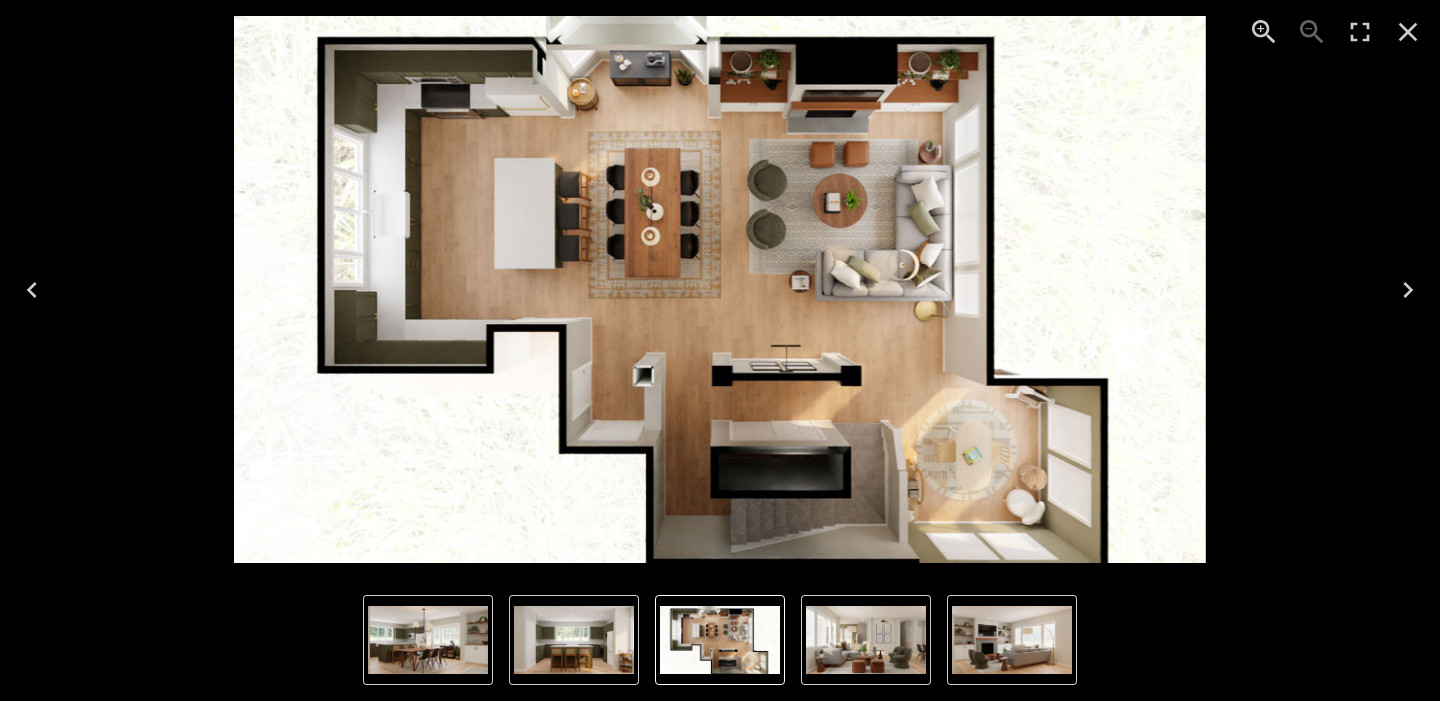 click 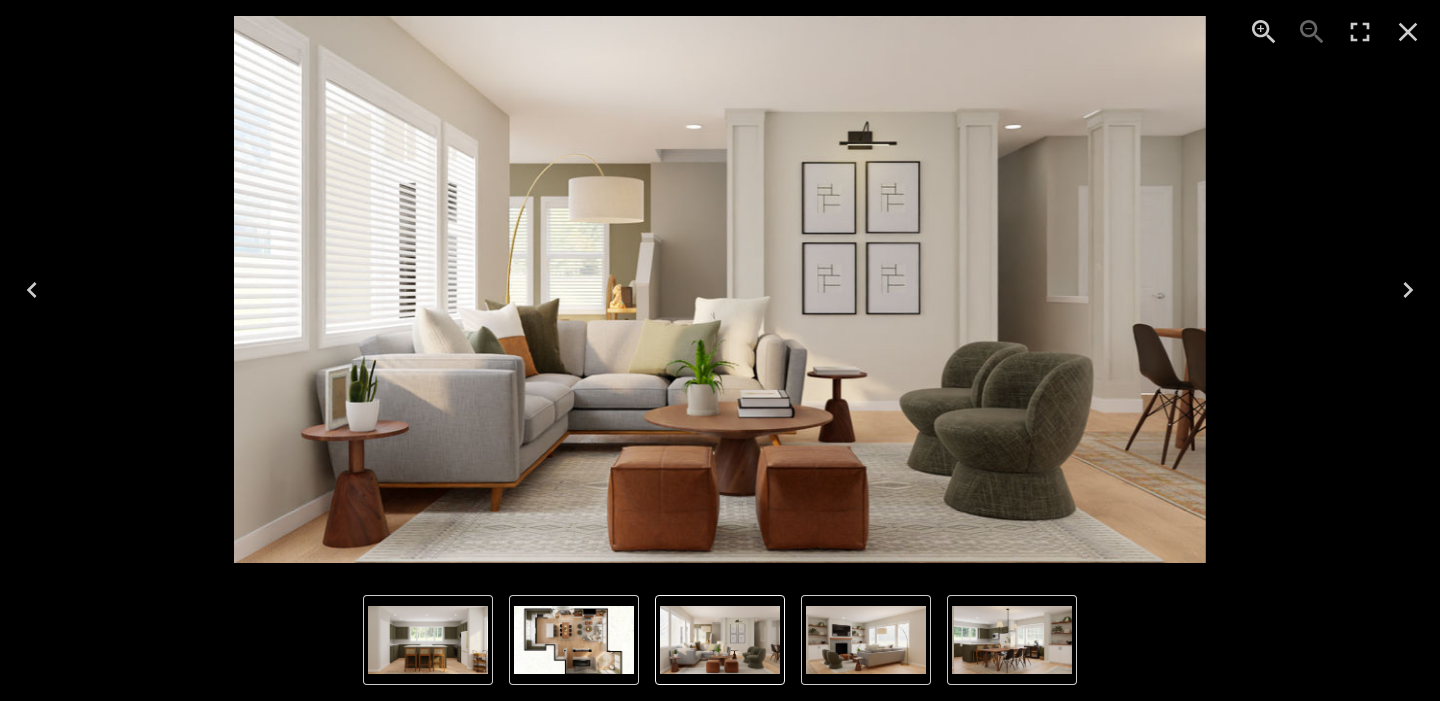 click 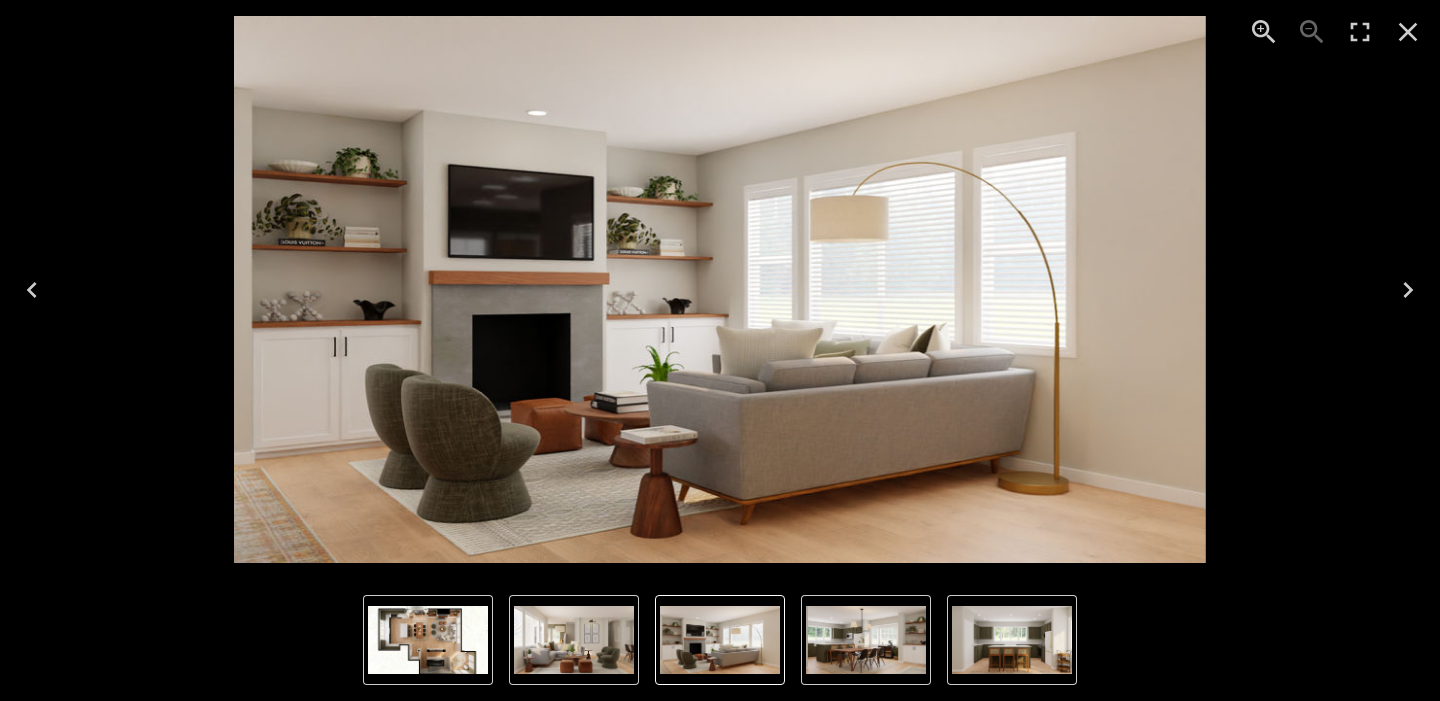 click 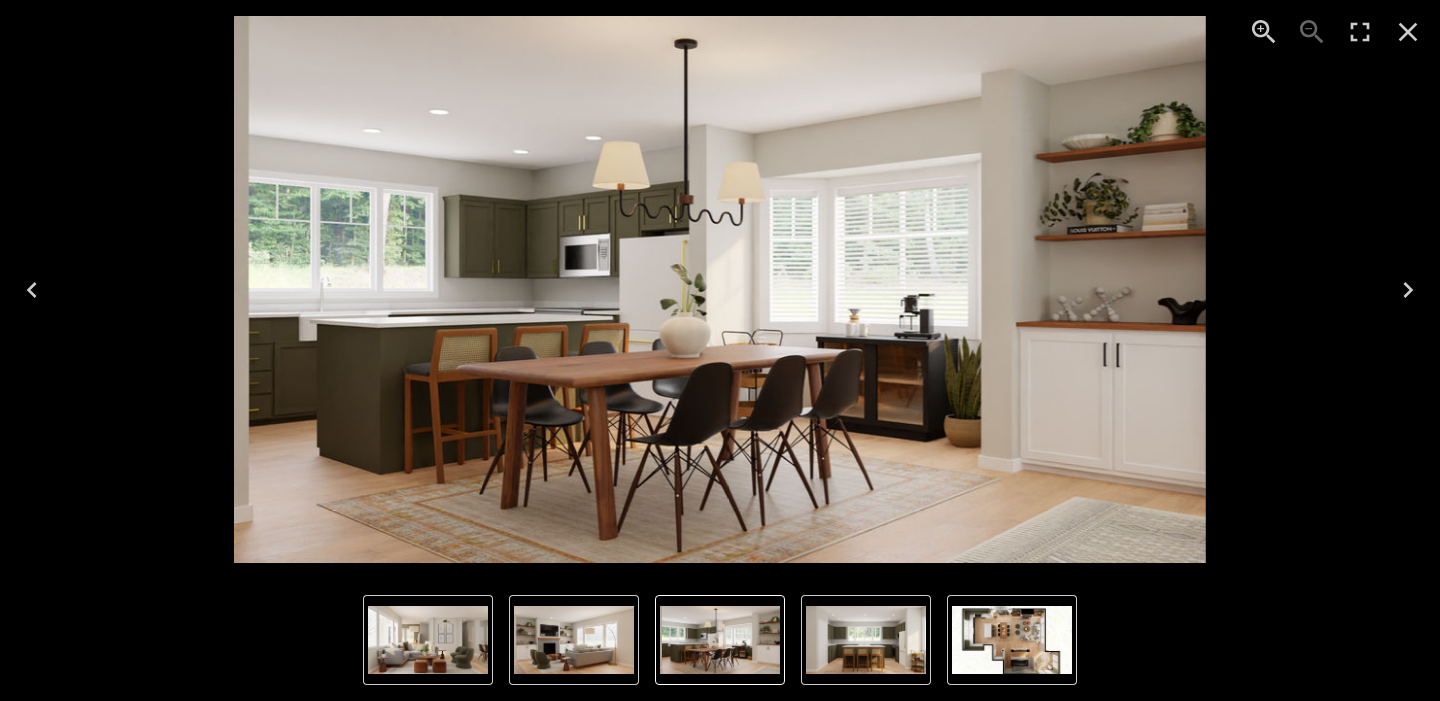click 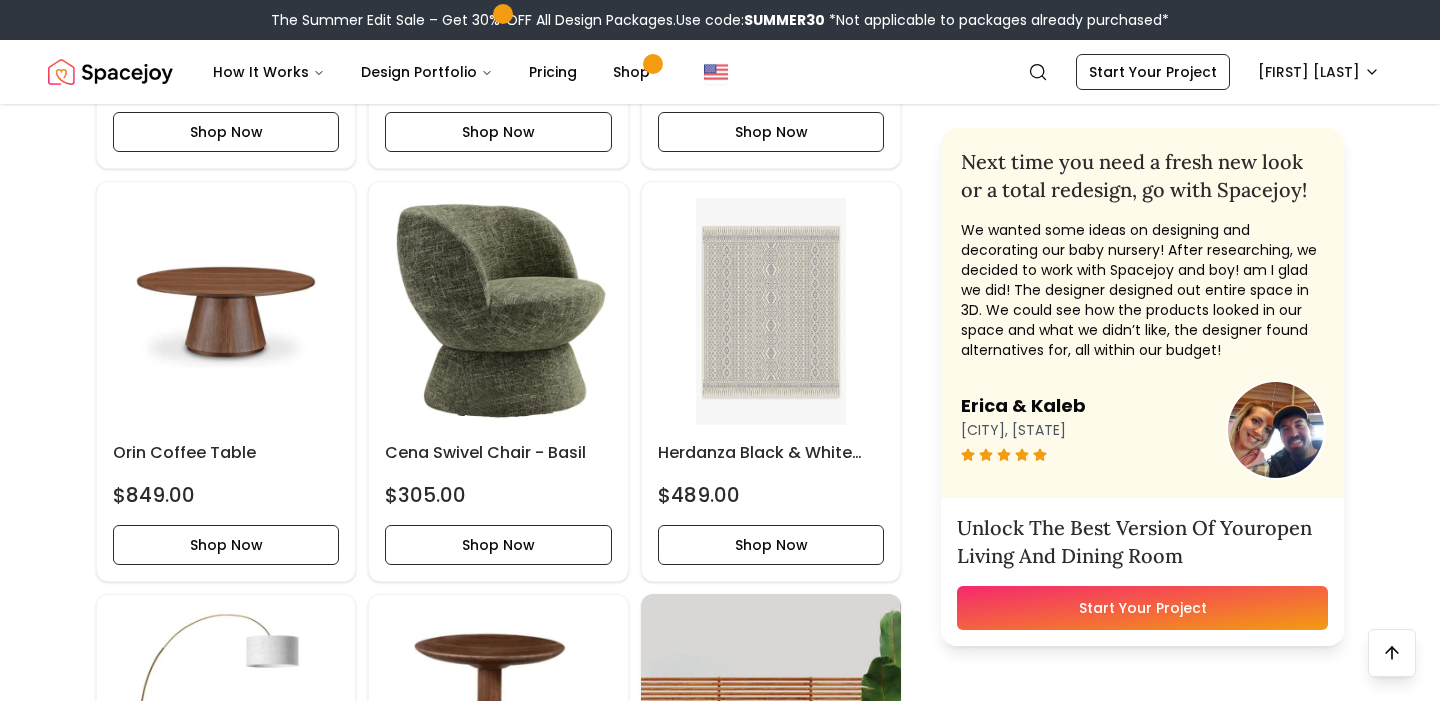 scroll, scrollTop: 1096, scrollLeft: 0, axis: vertical 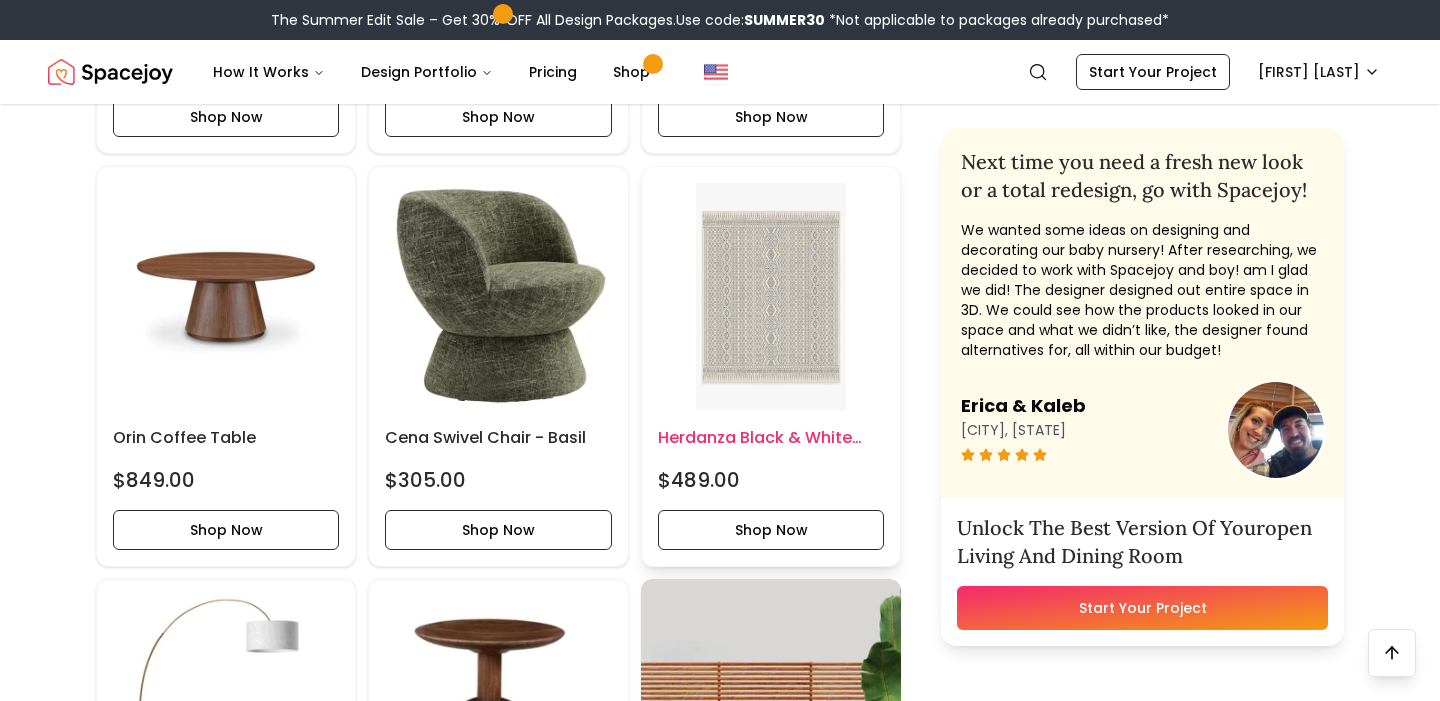click at bounding box center (771, 296) 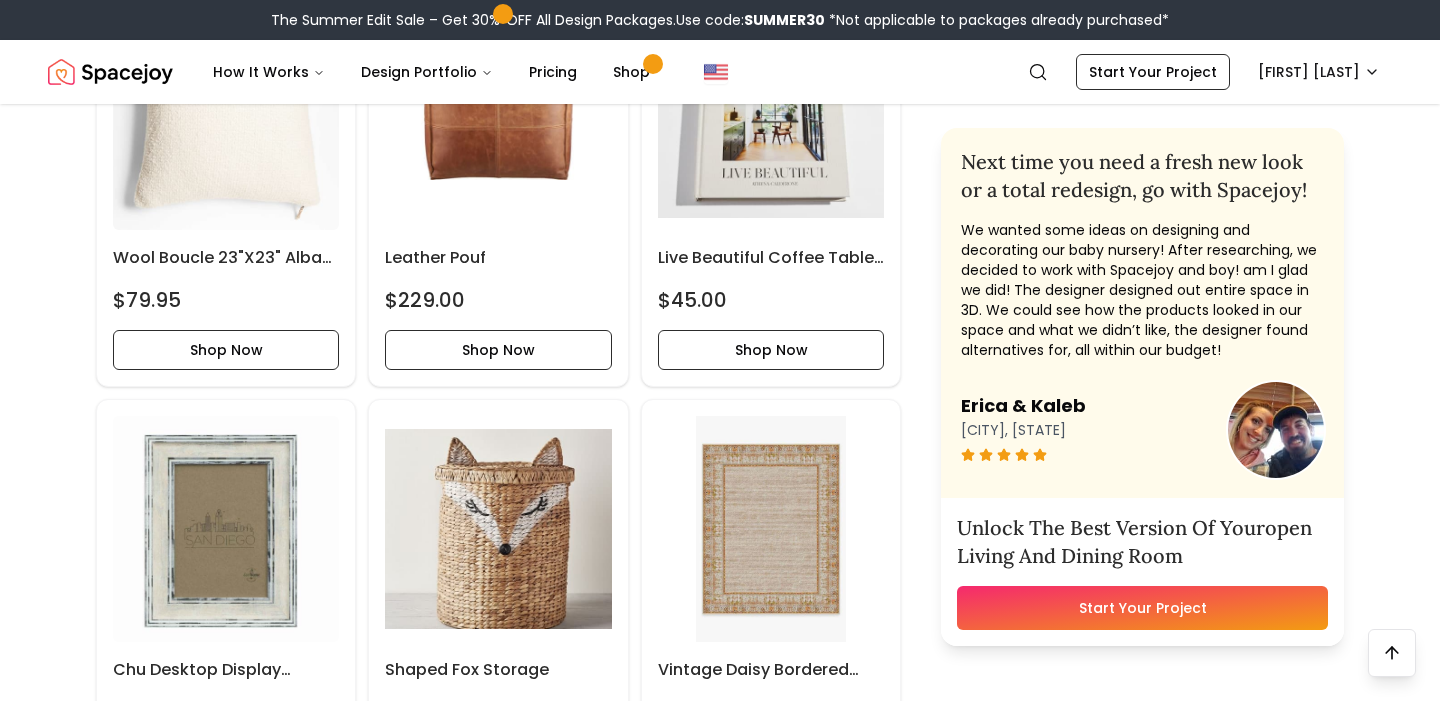 scroll, scrollTop: 9526, scrollLeft: 0, axis: vertical 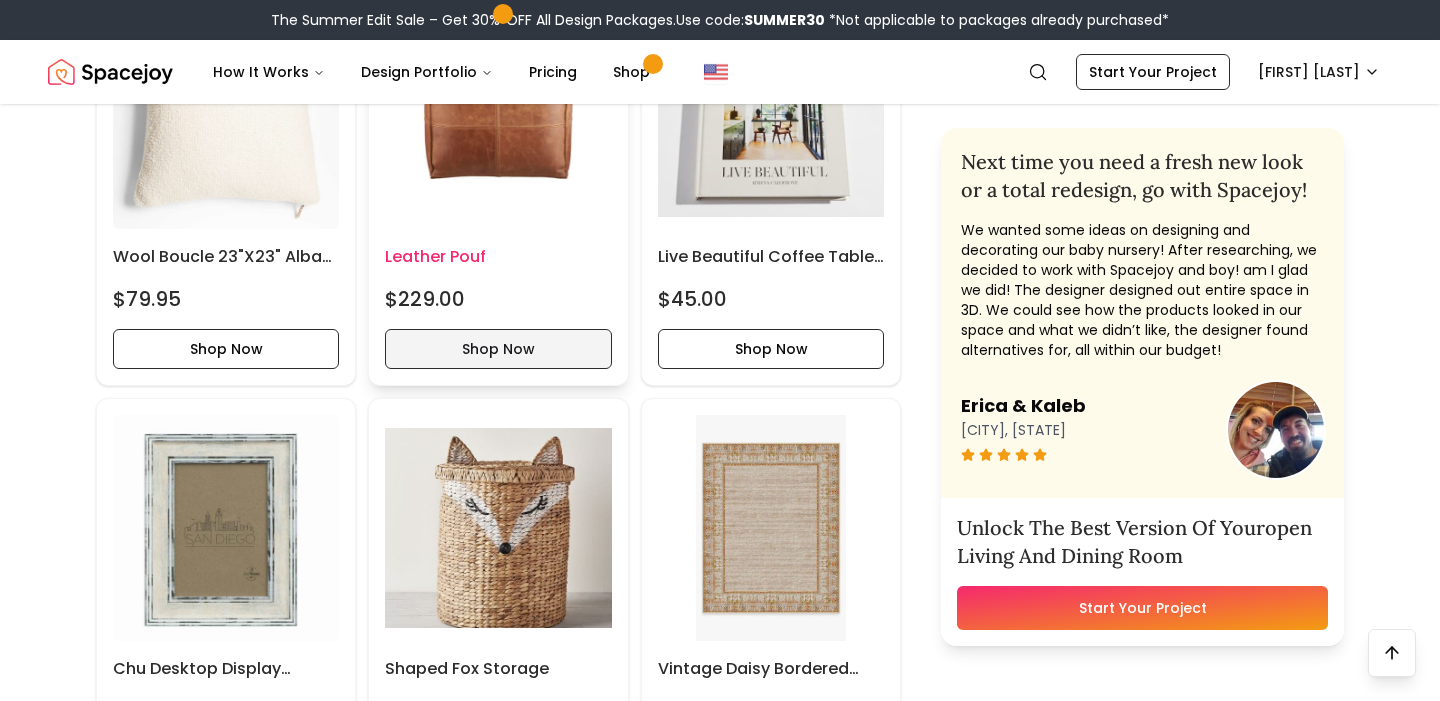 click on "Shop Now" at bounding box center [498, 349] 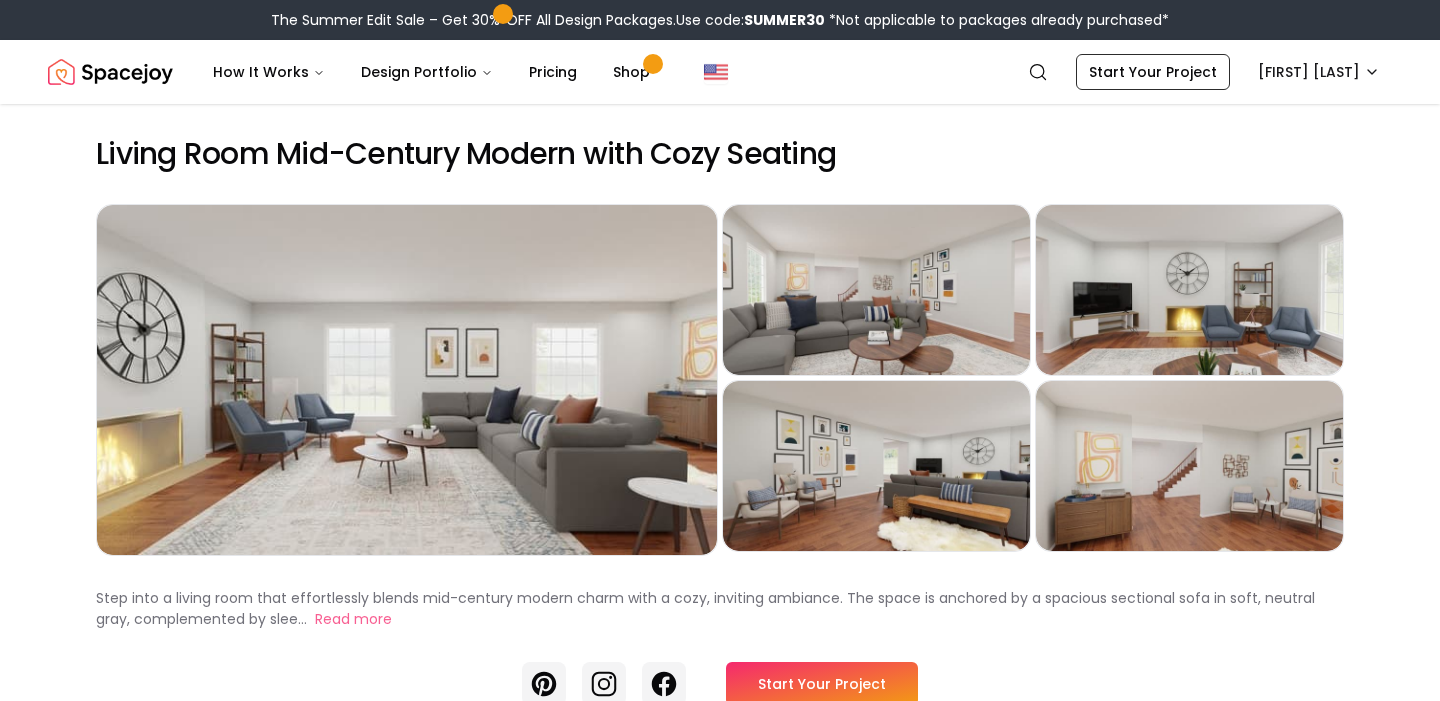 scroll, scrollTop: 0, scrollLeft: 0, axis: both 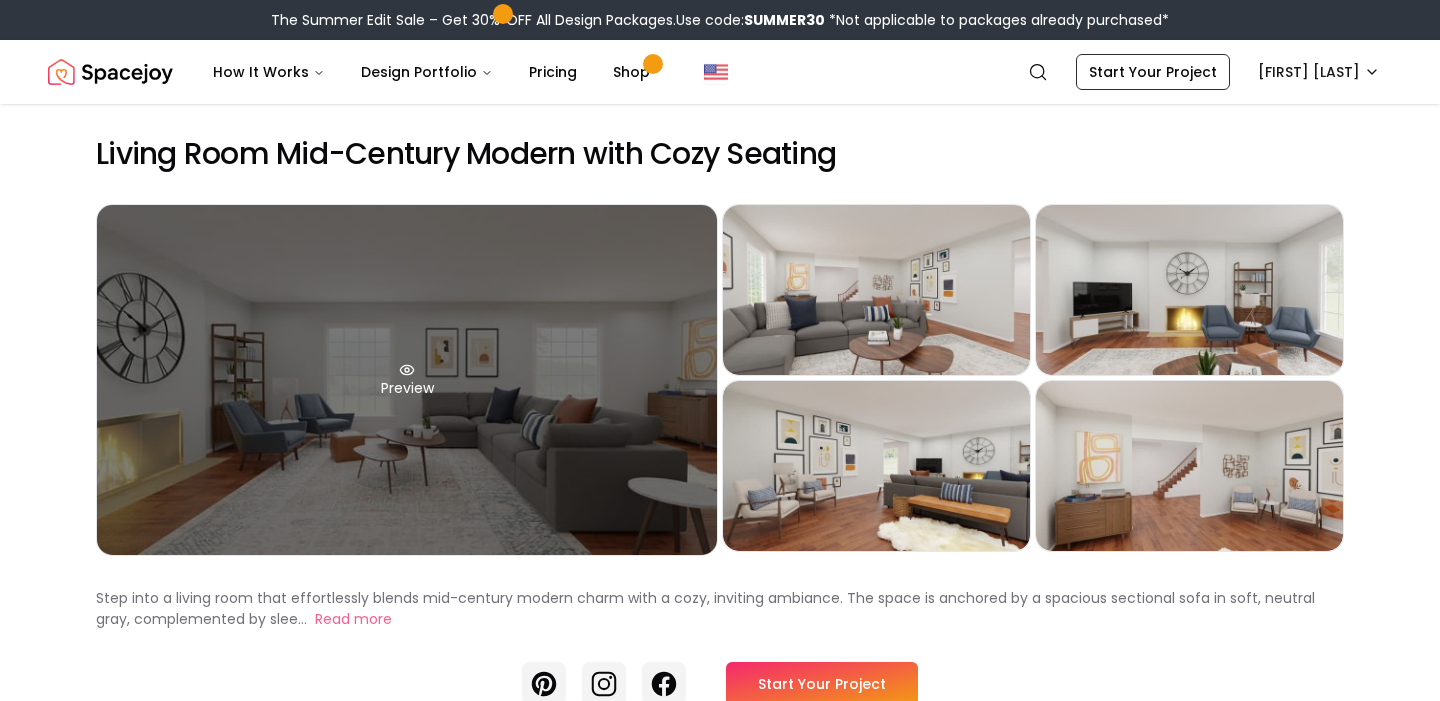 click on "Preview" at bounding box center [407, 380] 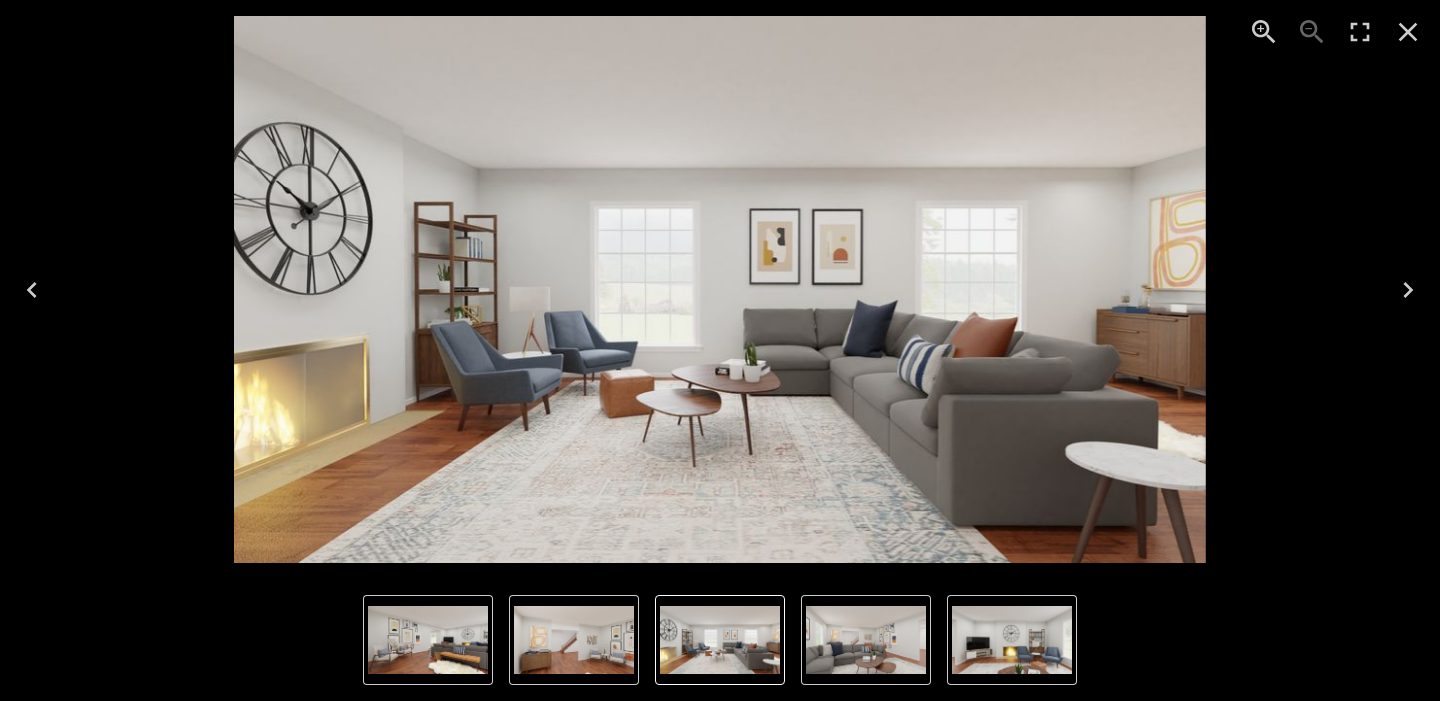 click 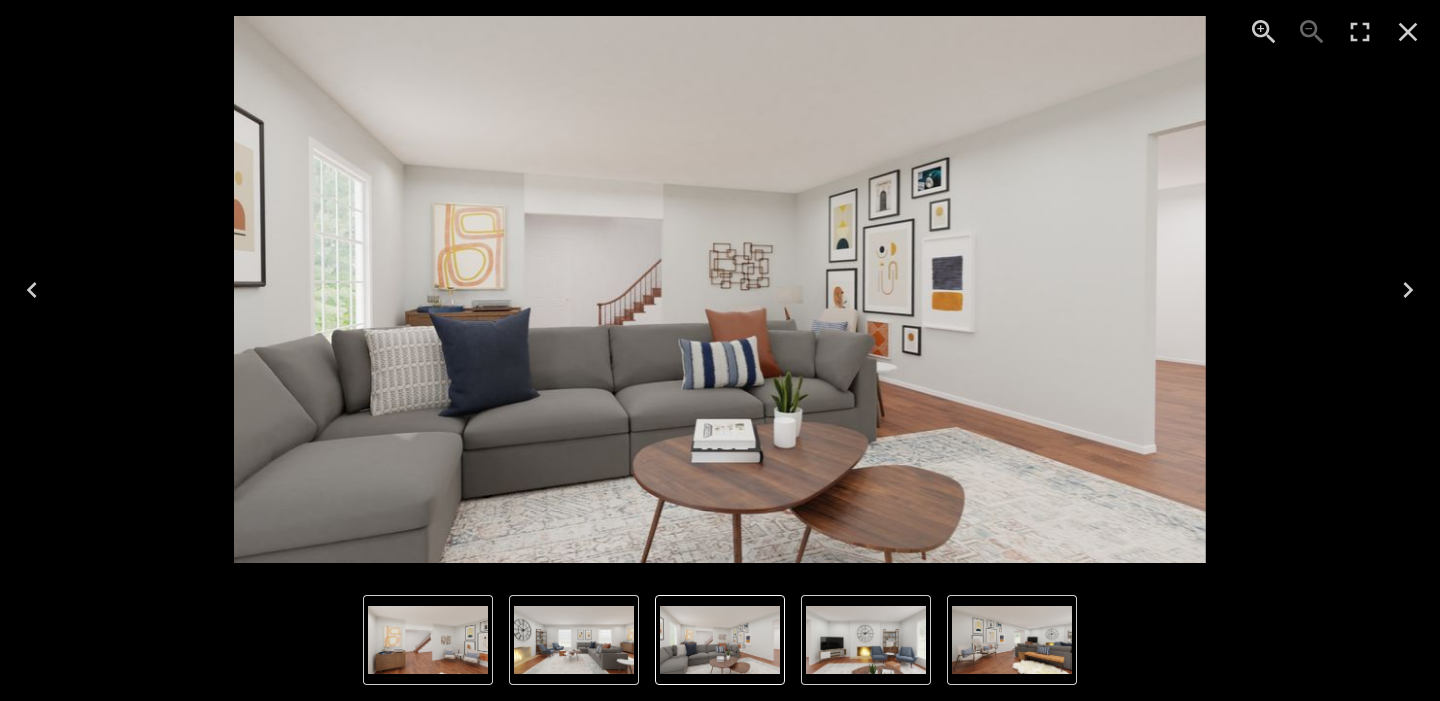 click 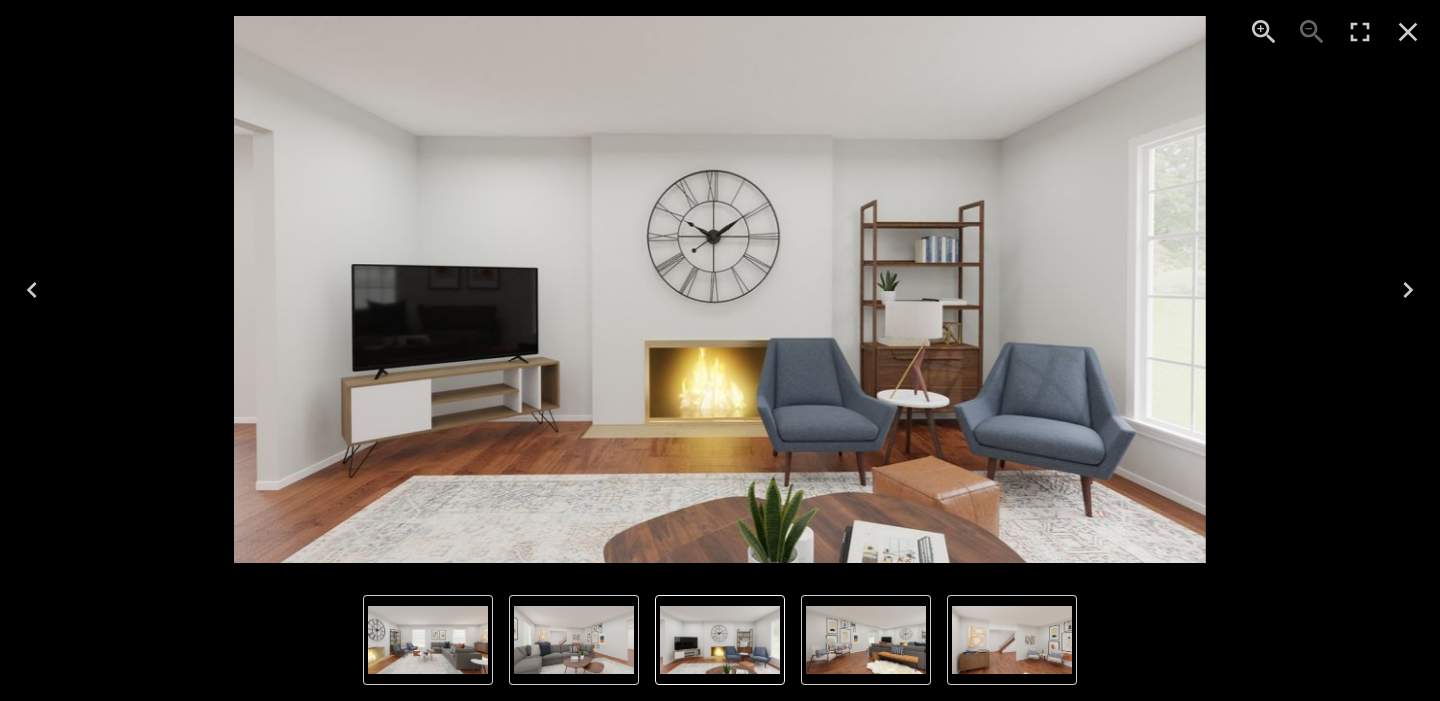 click 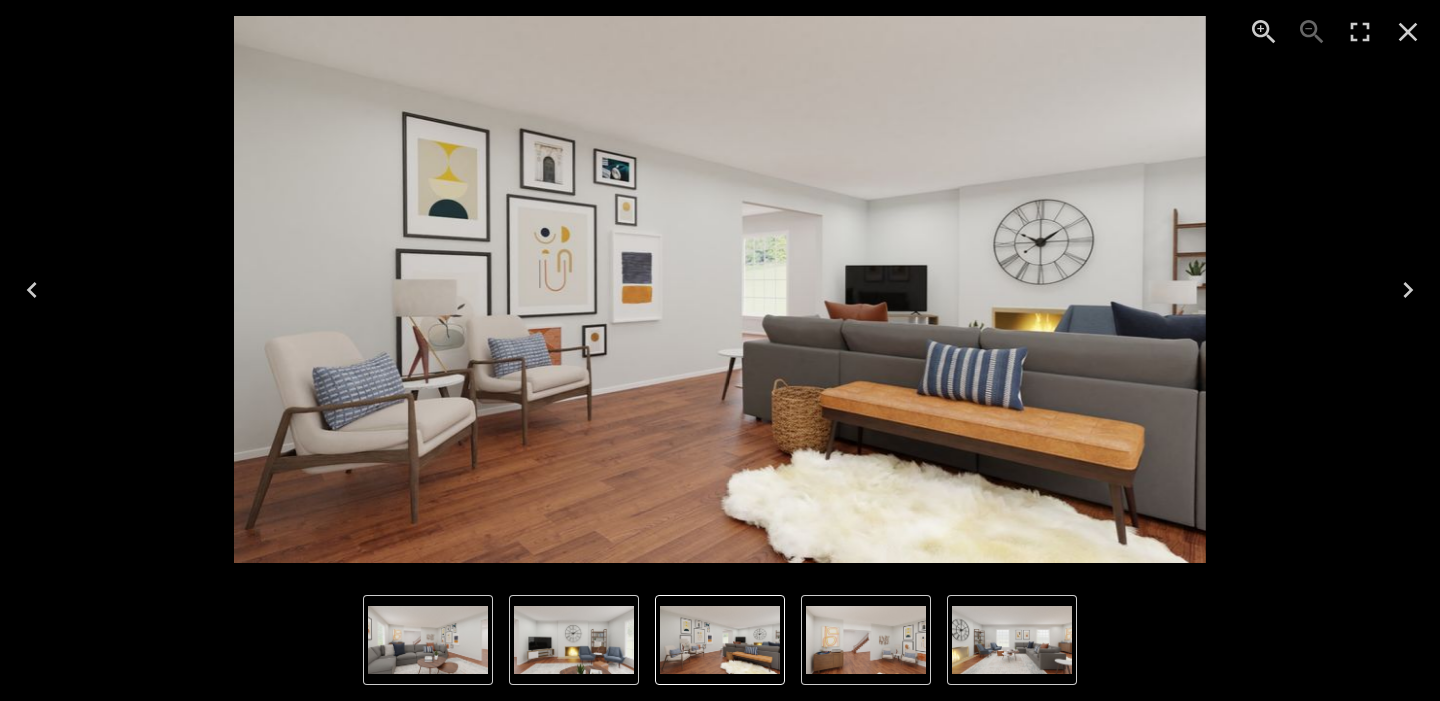 click 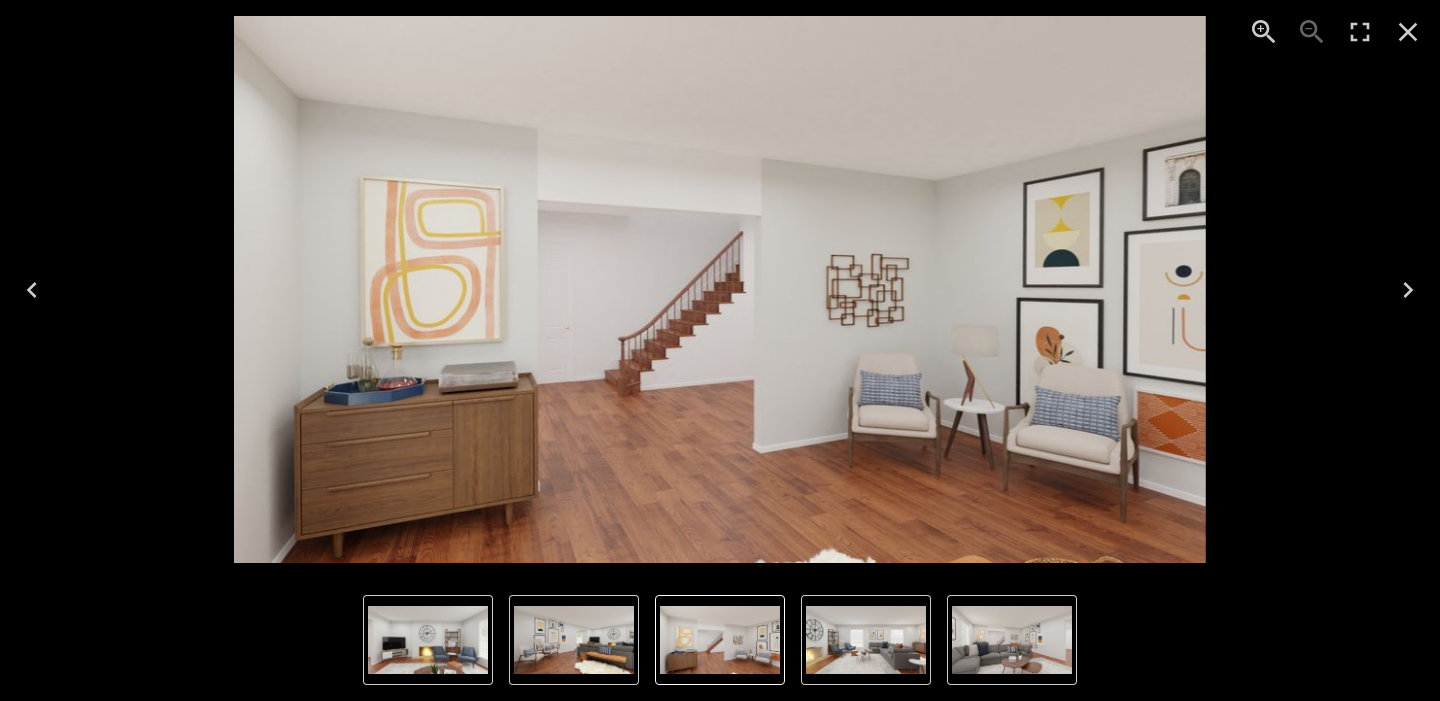 click 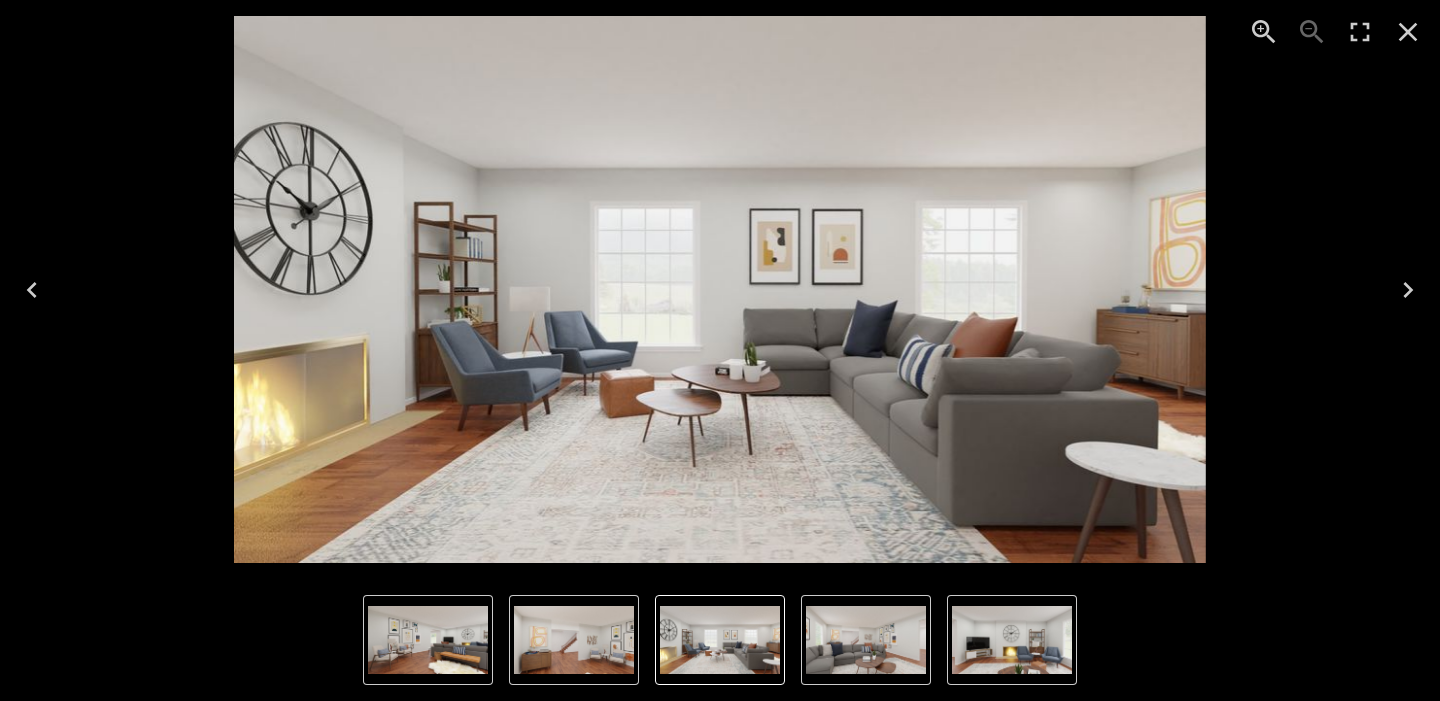 click 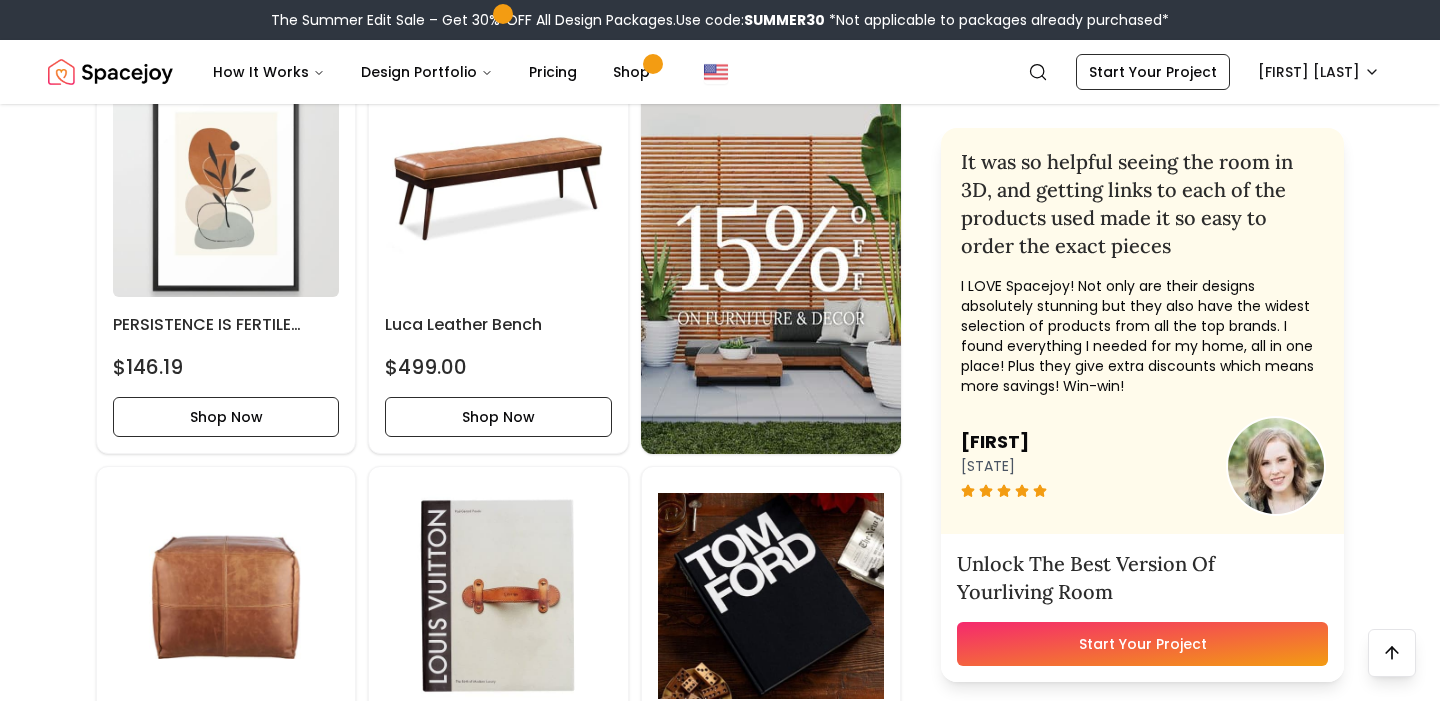 scroll, scrollTop: 2858, scrollLeft: 0, axis: vertical 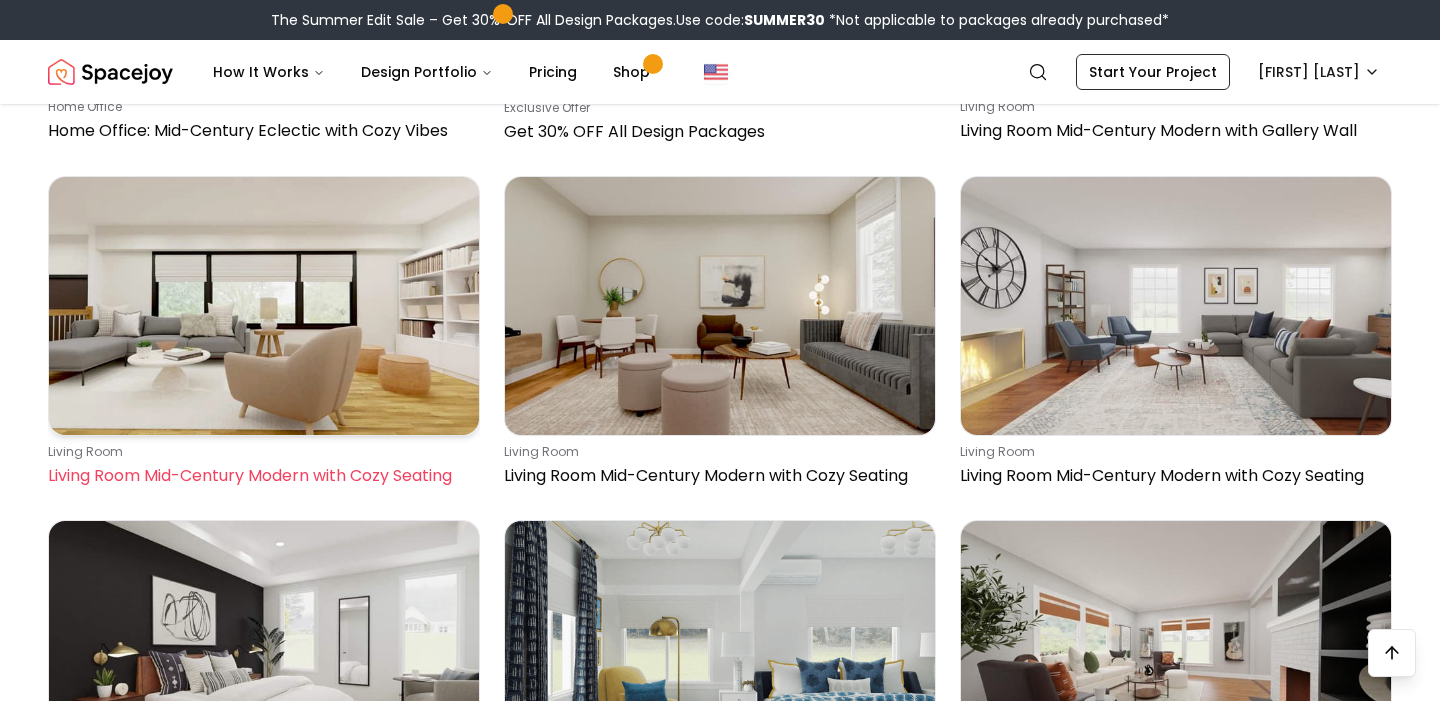 click at bounding box center (264, 306) 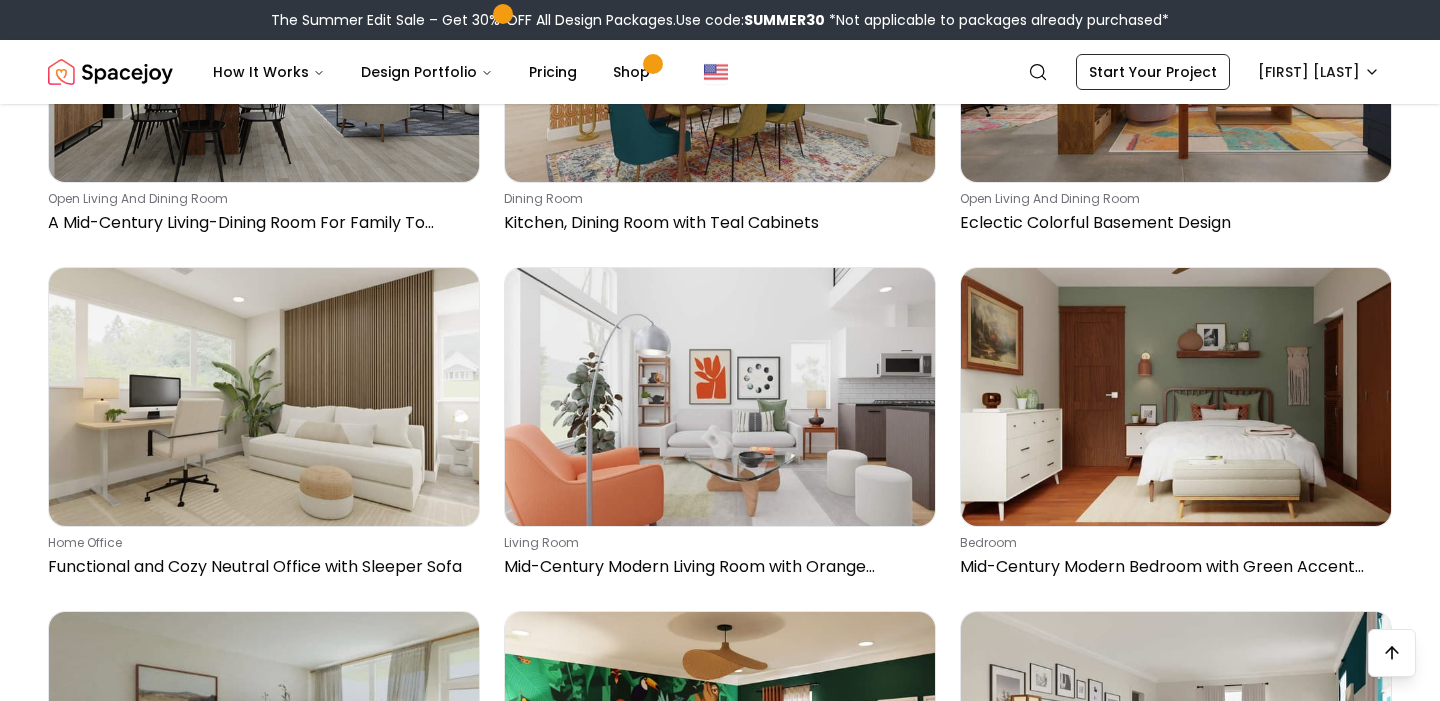 scroll, scrollTop: 4487, scrollLeft: 0, axis: vertical 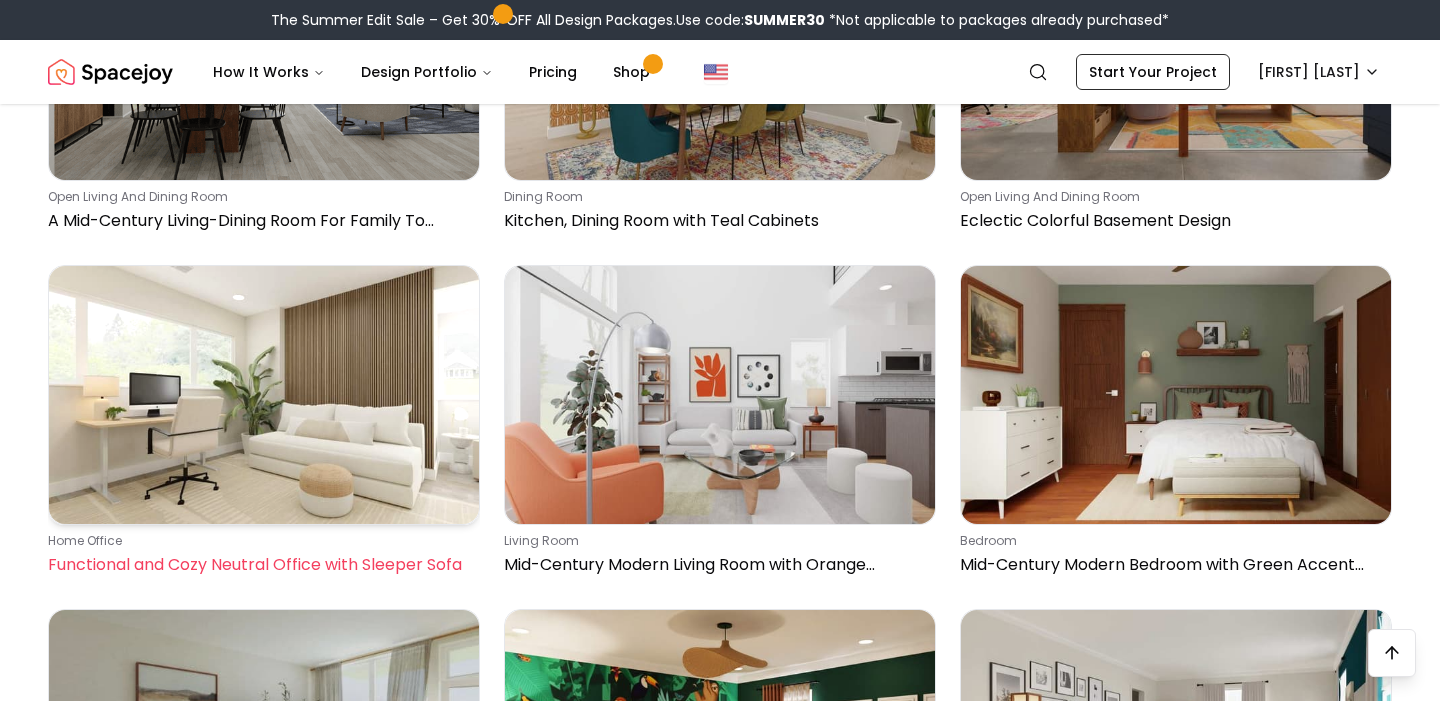 click at bounding box center [264, 395] 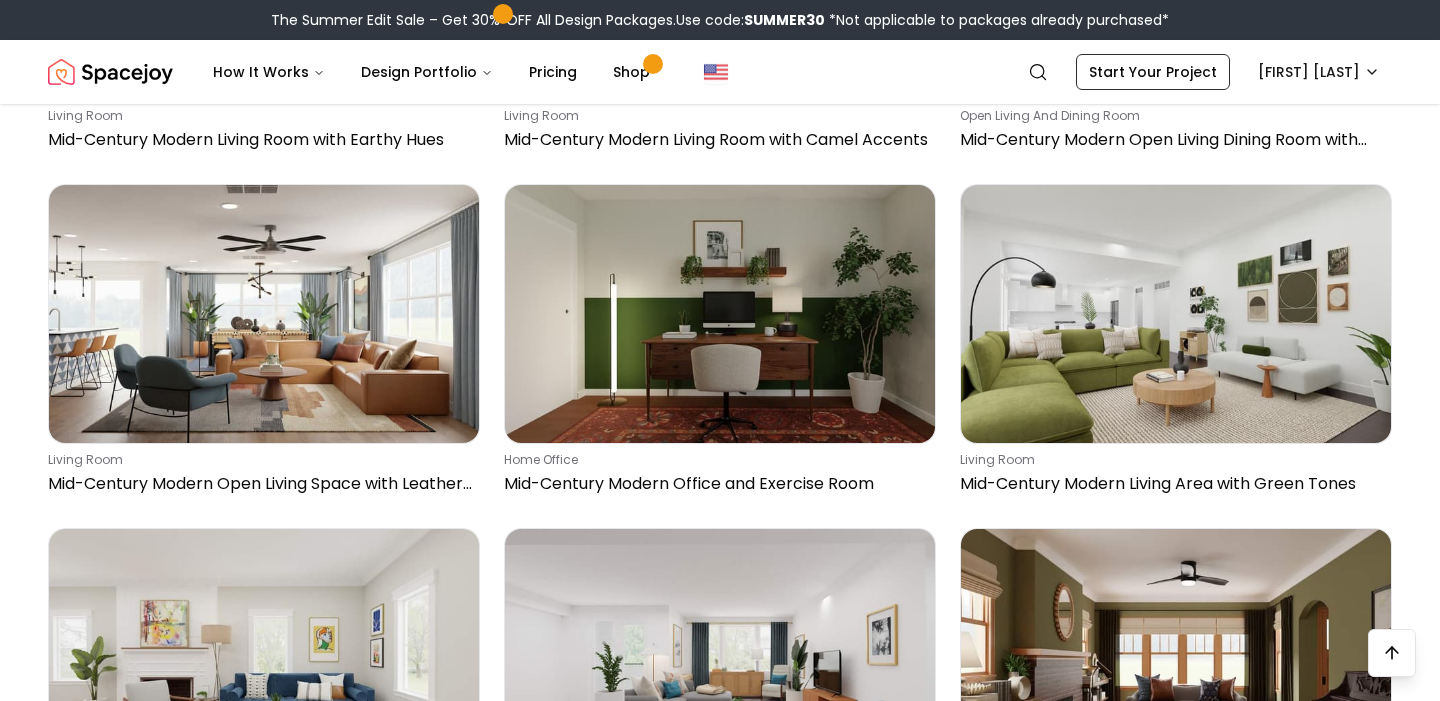 scroll, scrollTop: 5604, scrollLeft: 0, axis: vertical 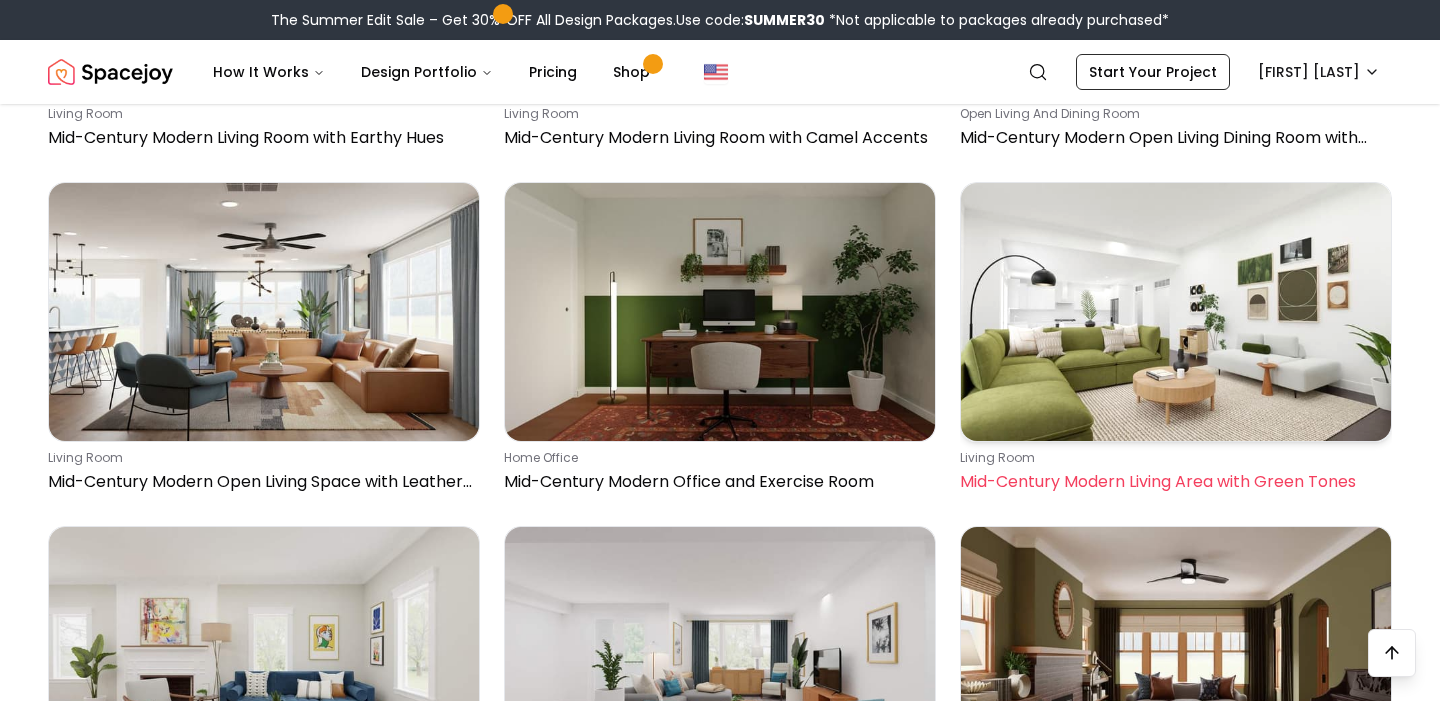 click at bounding box center (1176, 312) 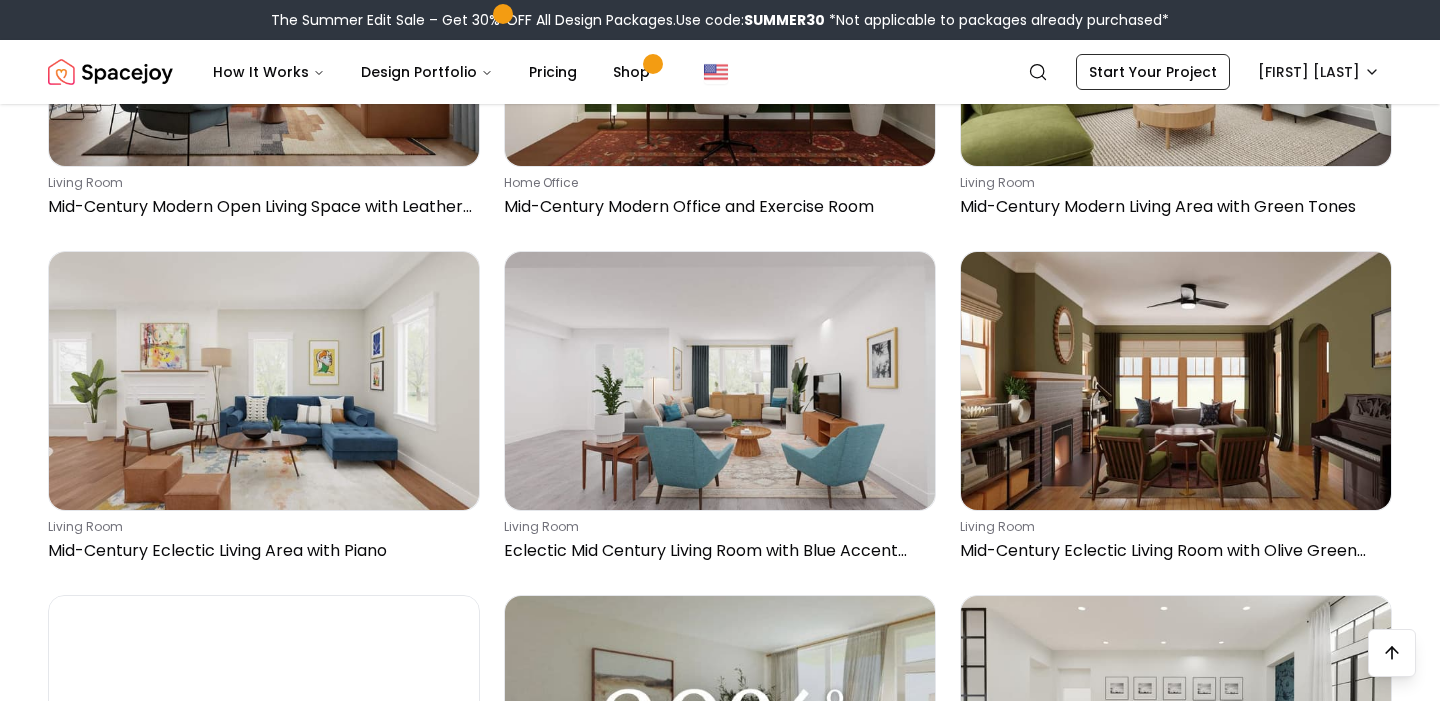 scroll, scrollTop: 5880, scrollLeft: 0, axis: vertical 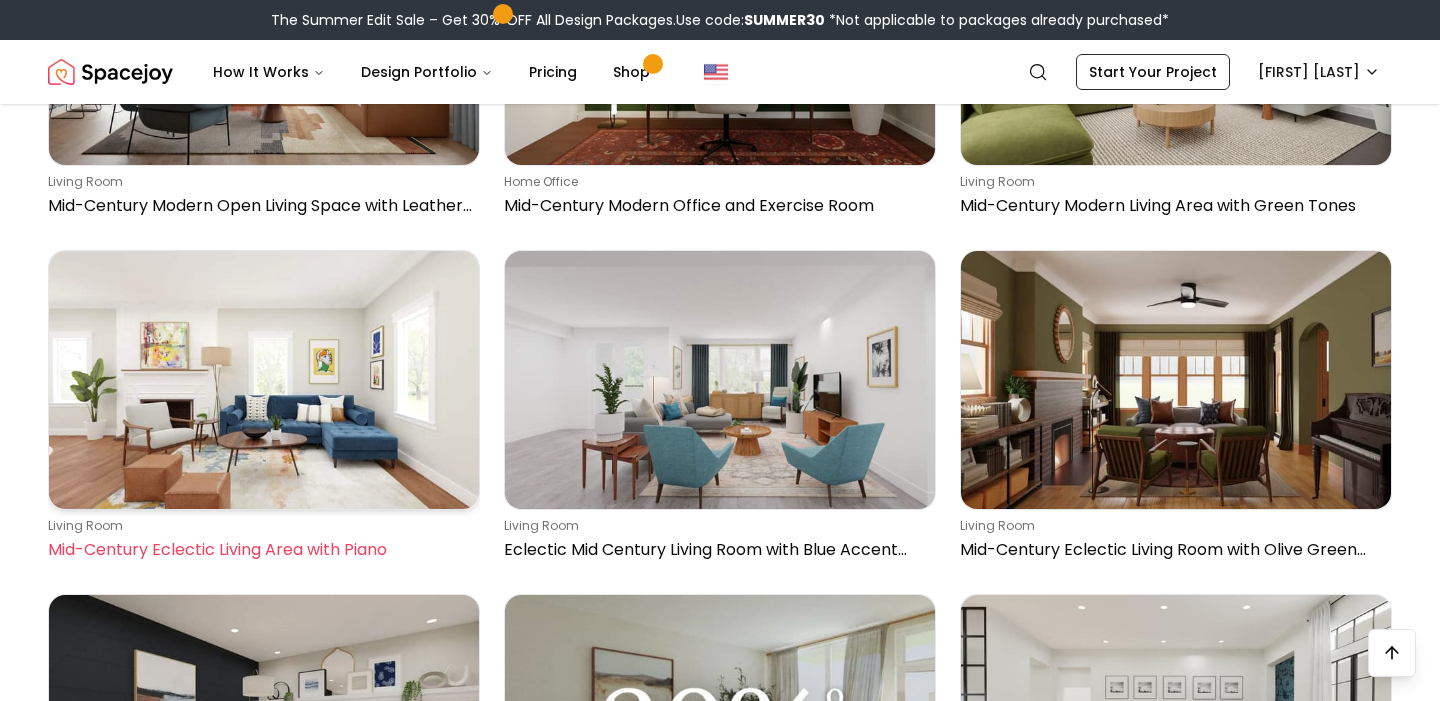 click at bounding box center (264, 380) 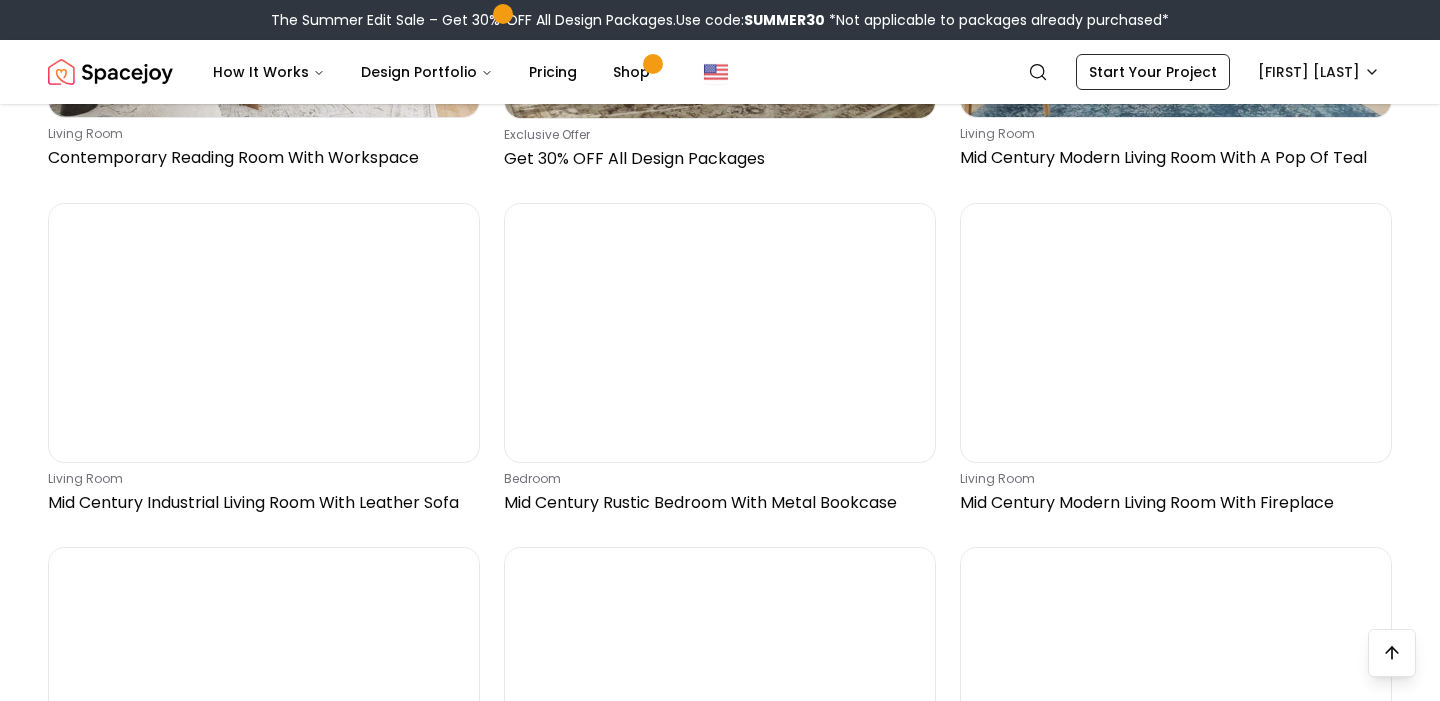 scroll, scrollTop: 6621, scrollLeft: 0, axis: vertical 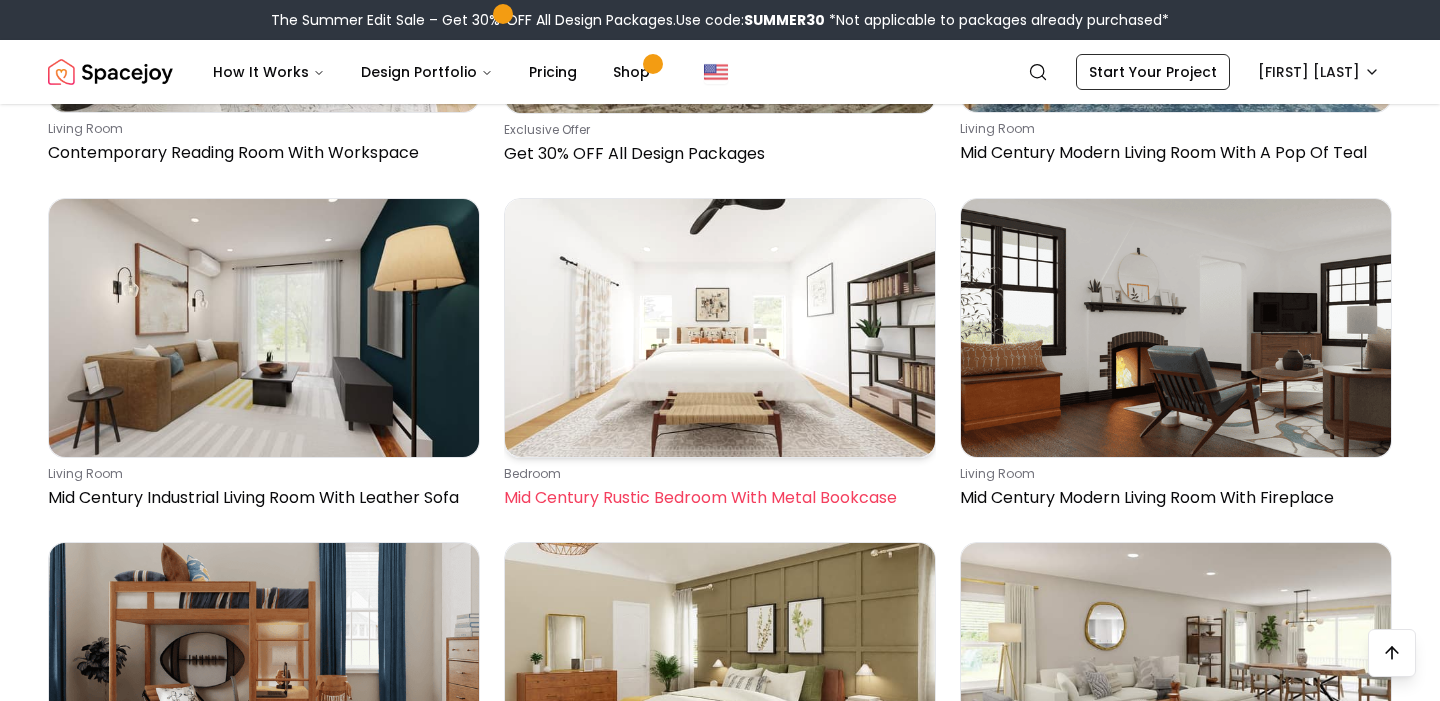 click at bounding box center [720, 328] 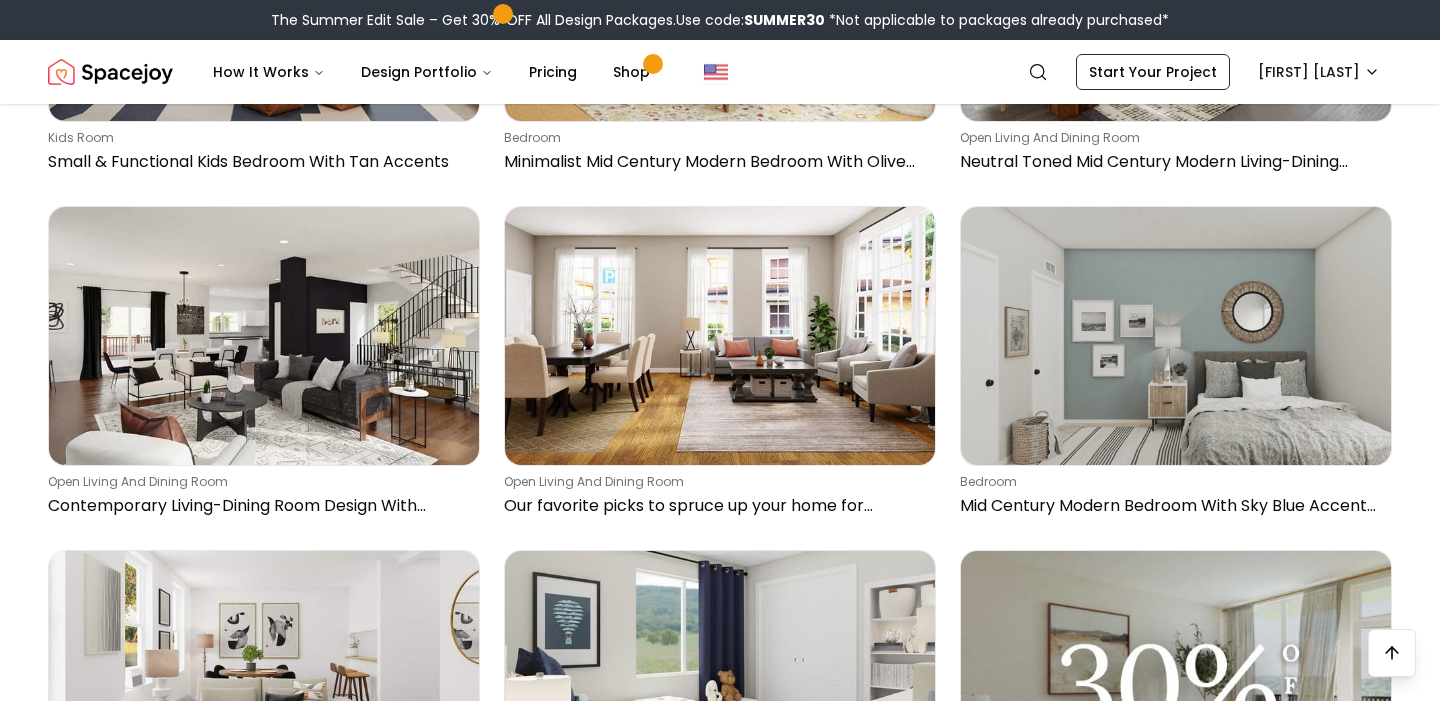 scroll, scrollTop: 7306, scrollLeft: 0, axis: vertical 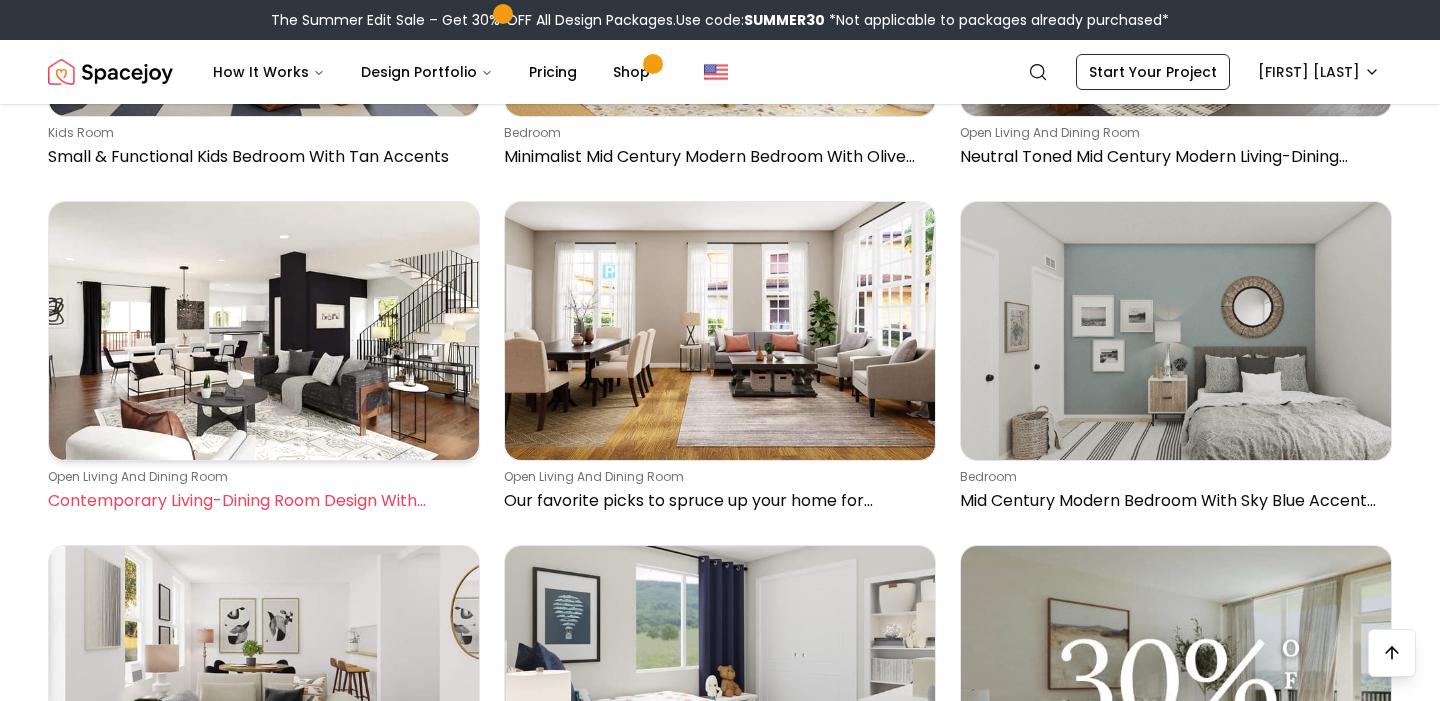 click at bounding box center [264, 331] 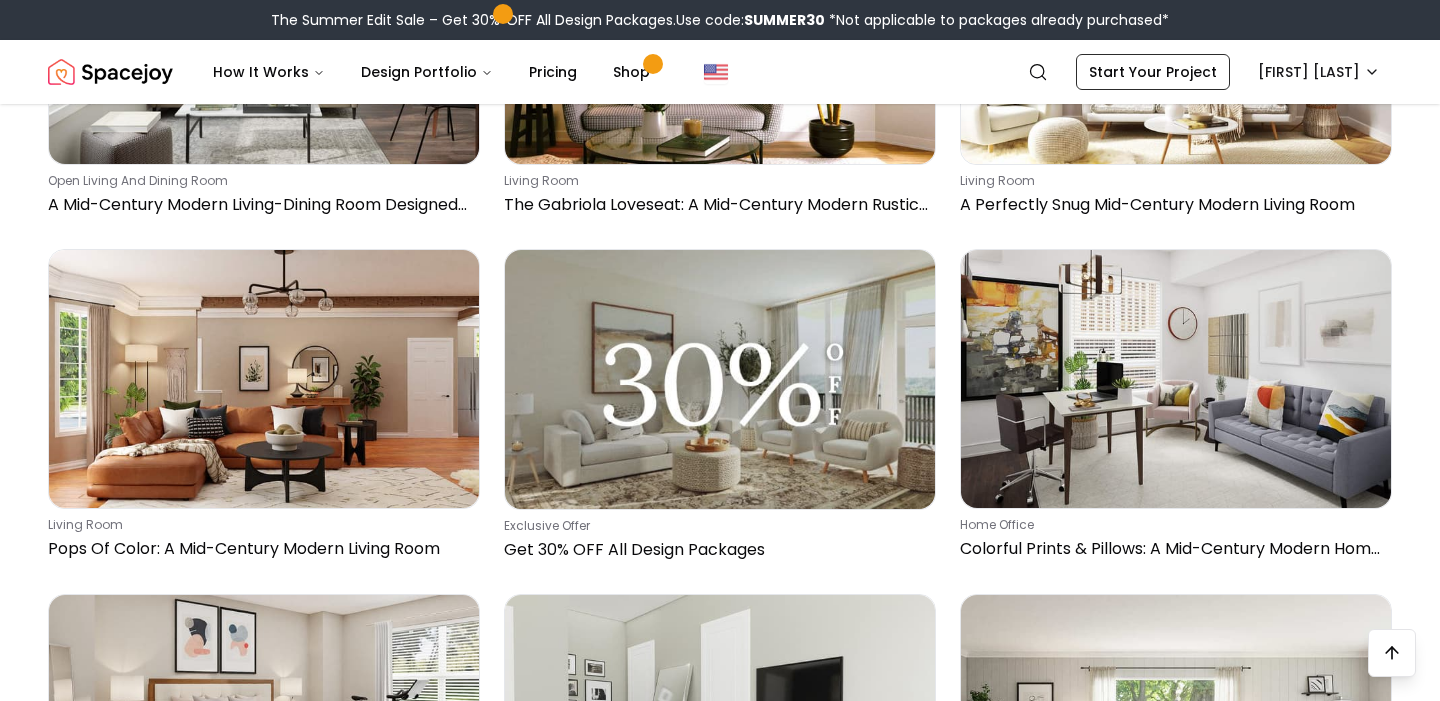 scroll, scrollTop: 10706, scrollLeft: 0, axis: vertical 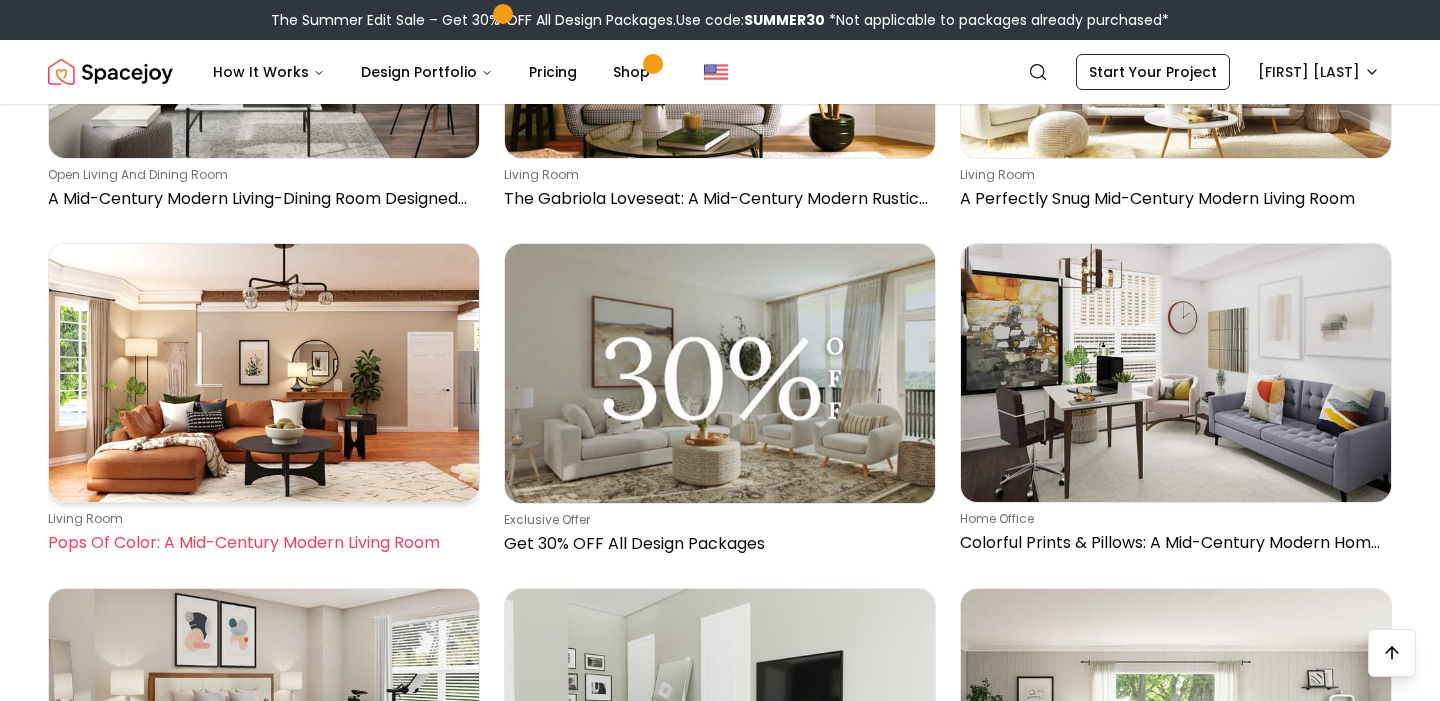 click at bounding box center [264, 373] 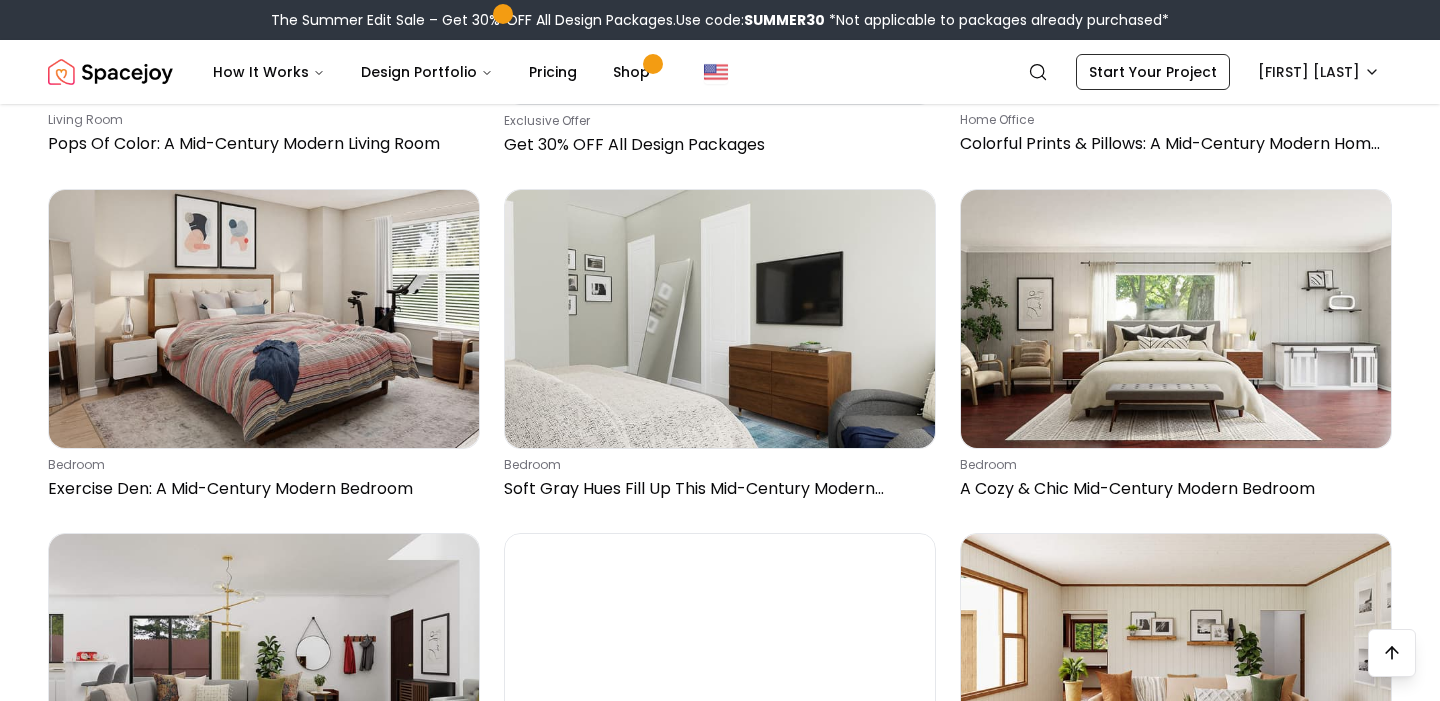 scroll, scrollTop: 11108, scrollLeft: 0, axis: vertical 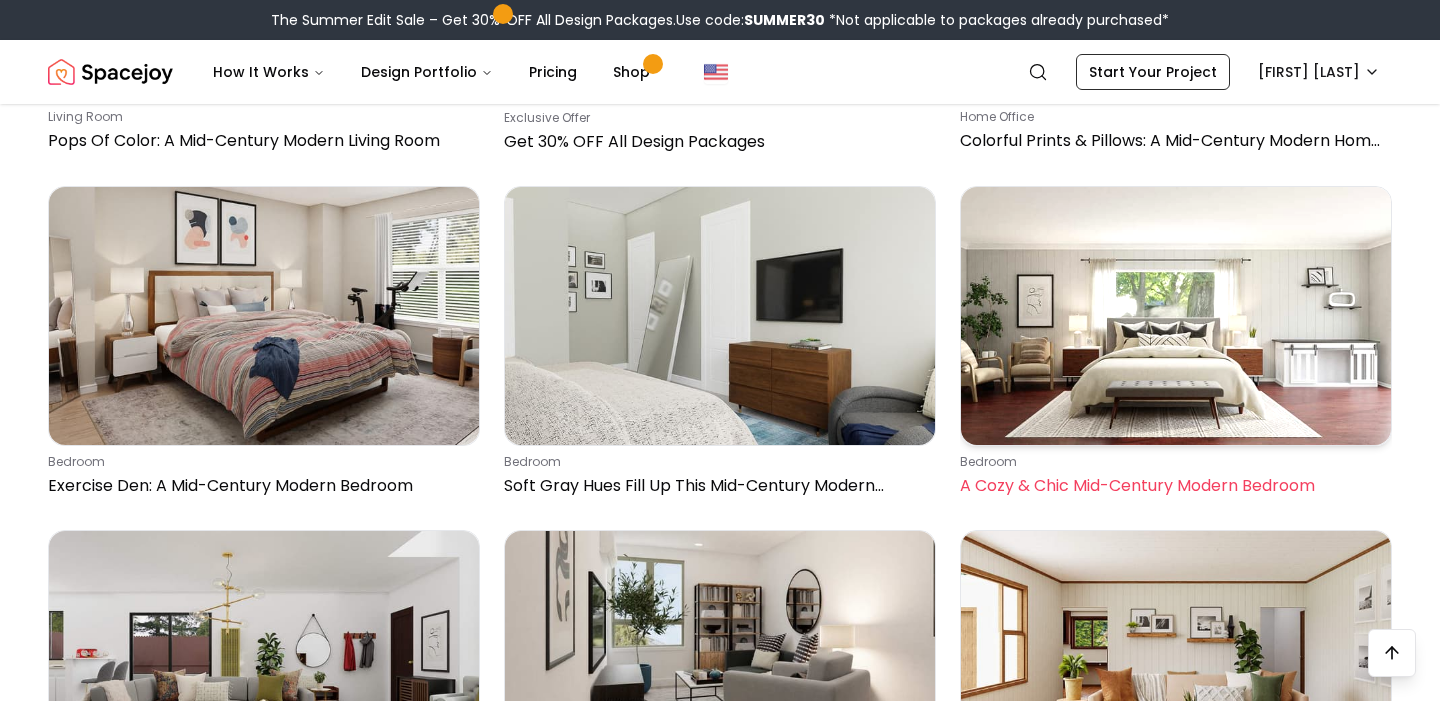 click at bounding box center [1176, 316] 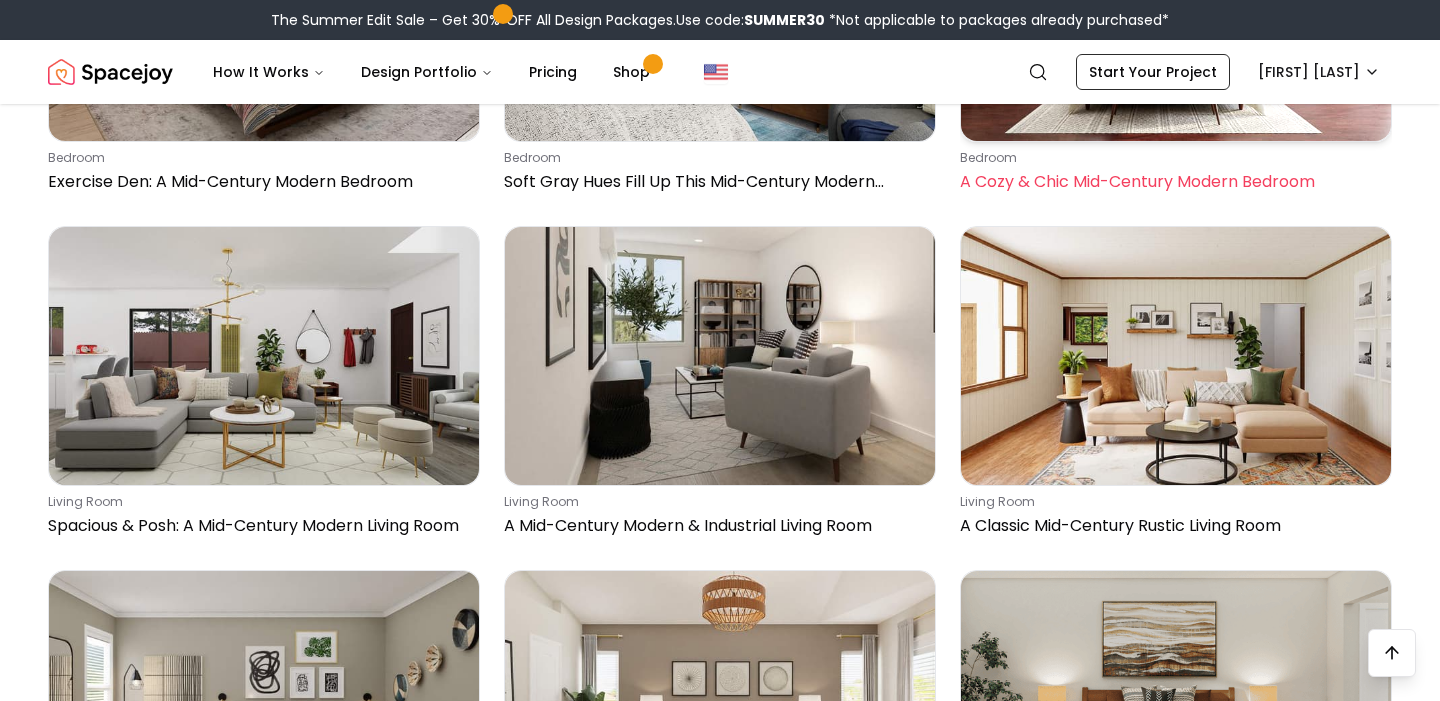scroll, scrollTop: 11431, scrollLeft: 0, axis: vertical 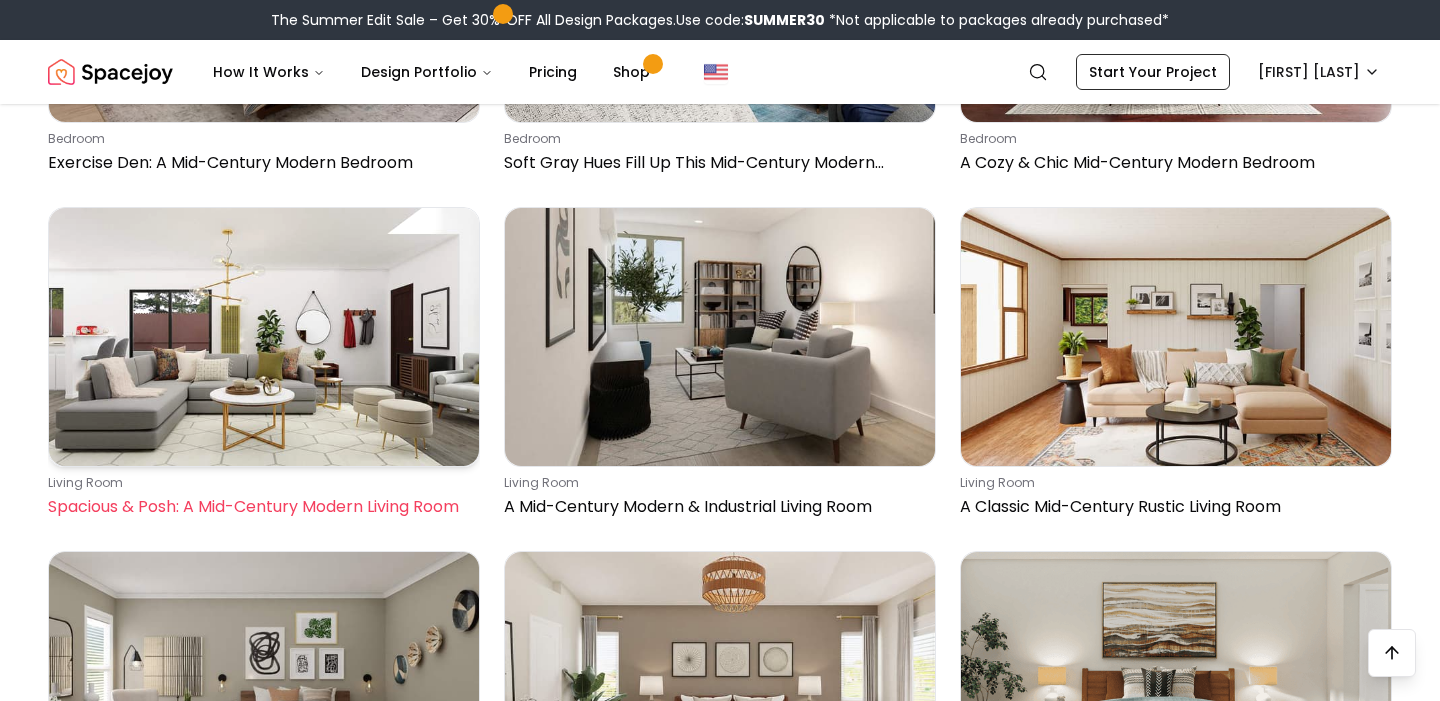 click at bounding box center [264, 337] 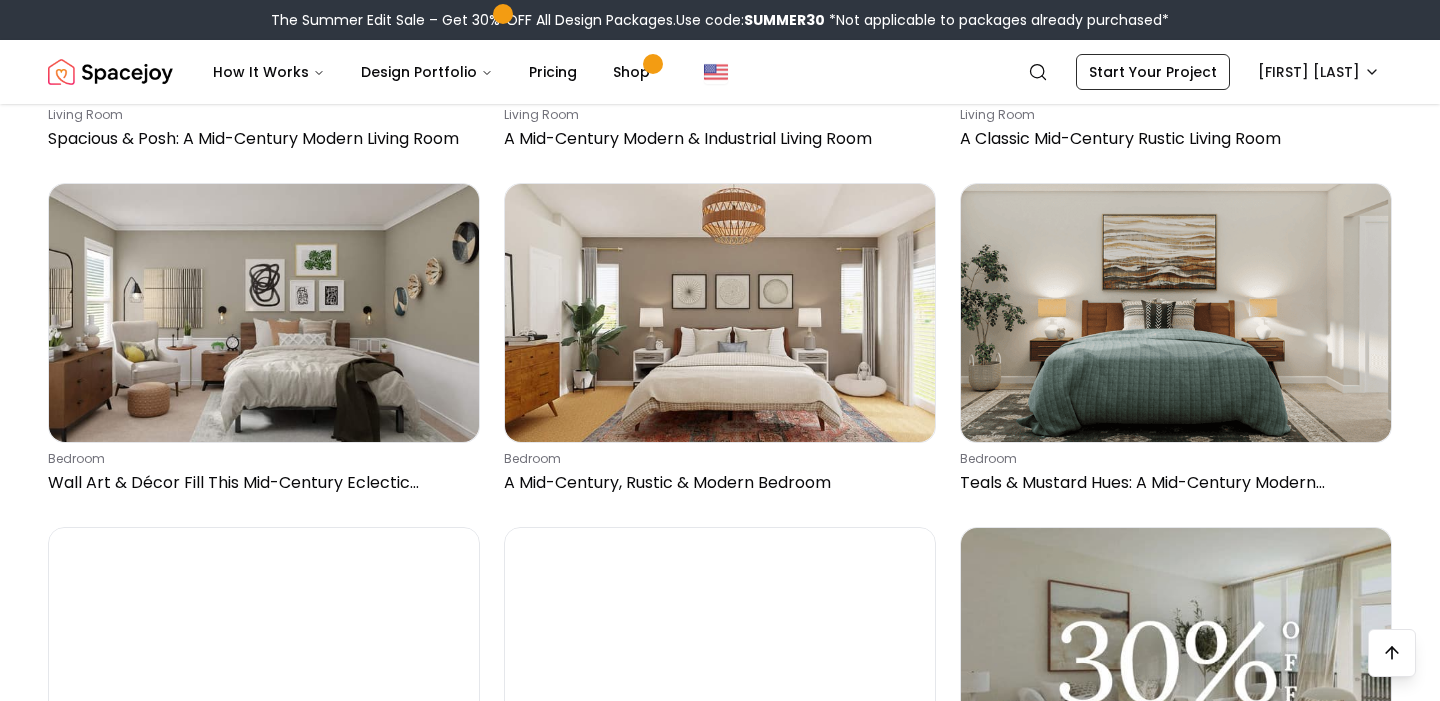 scroll, scrollTop: 11800, scrollLeft: 0, axis: vertical 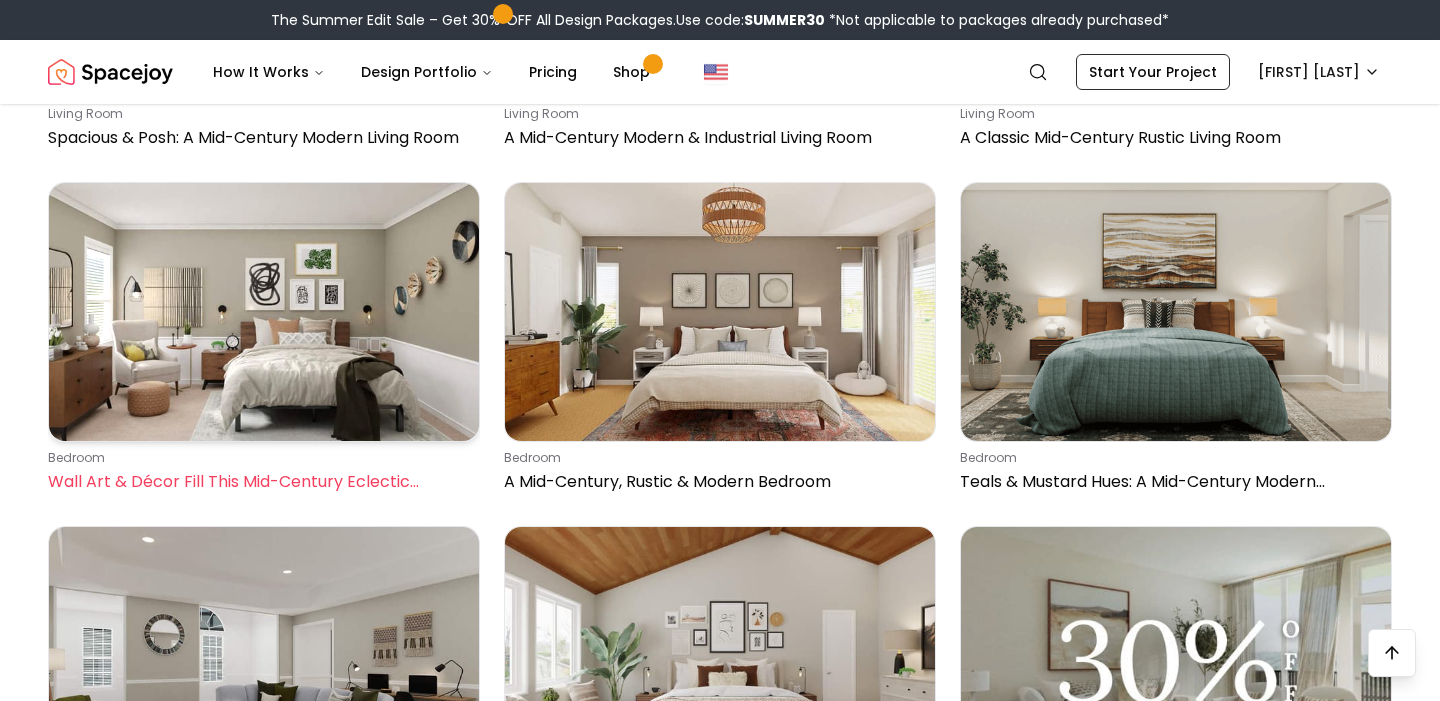 click at bounding box center (264, 312) 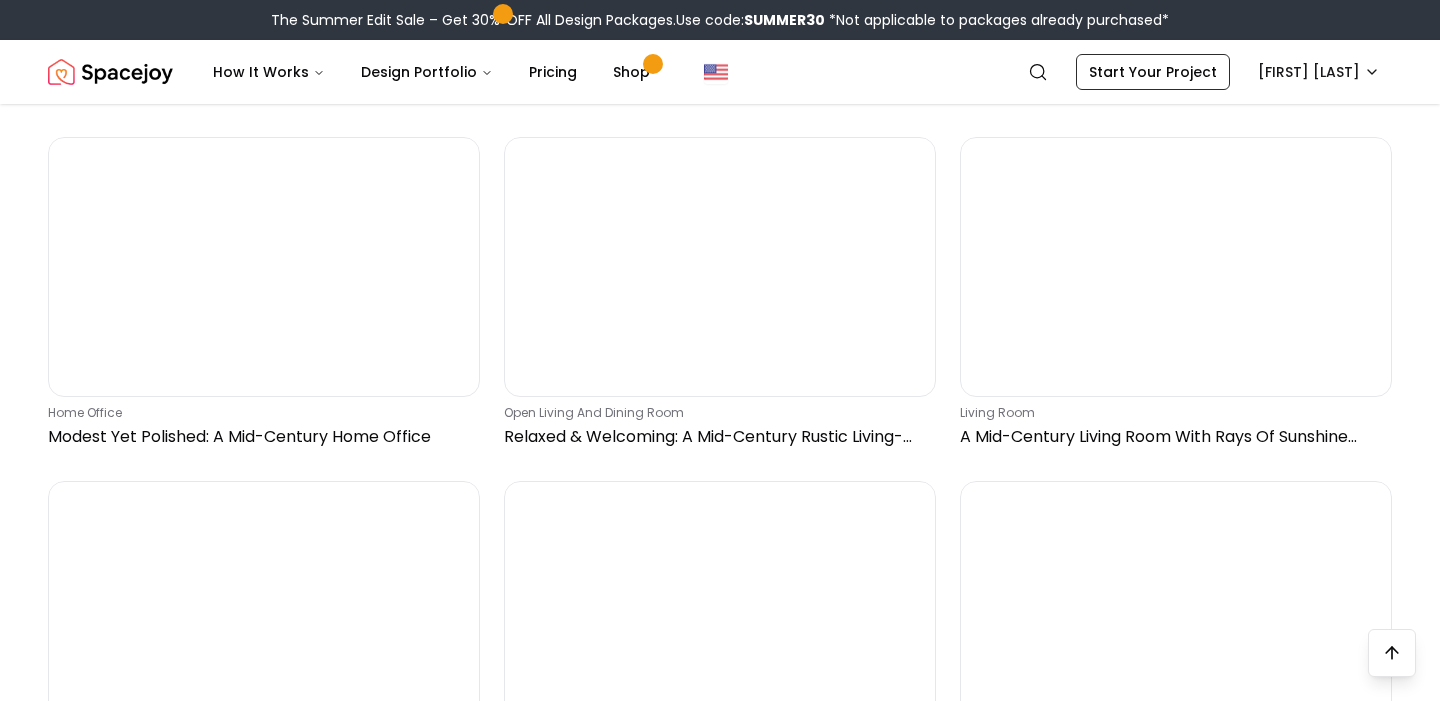 scroll, scrollTop: 12539, scrollLeft: 0, axis: vertical 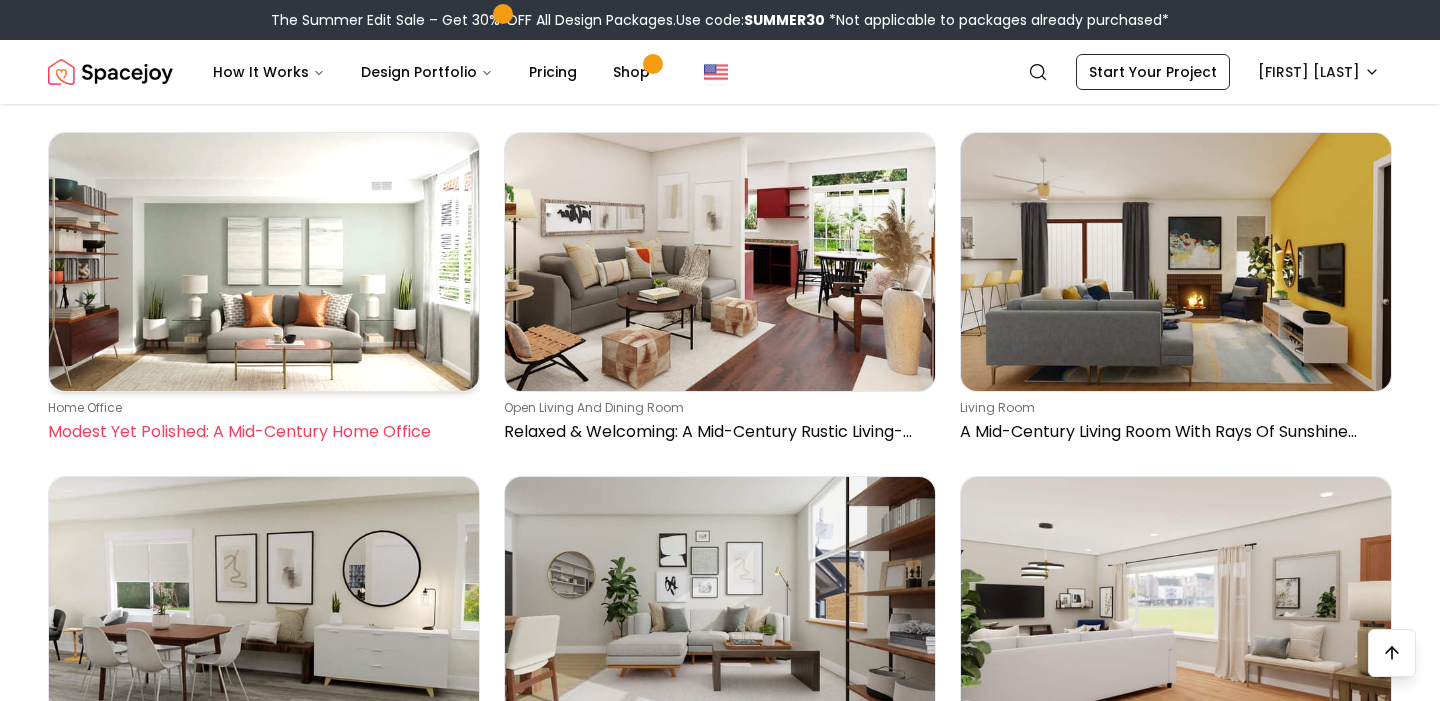click at bounding box center [264, 262] 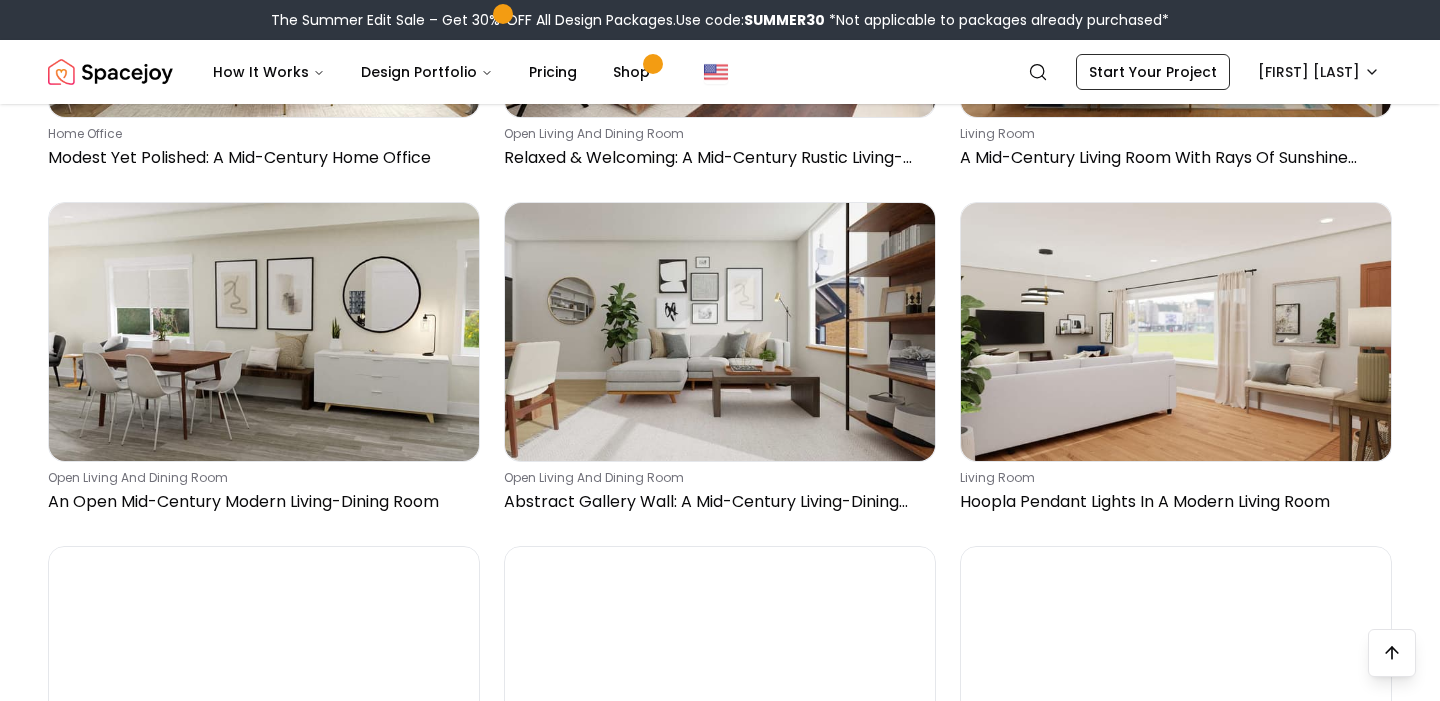 scroll, scrollTop: 12815, scrollLeft: 0, axis: vertical 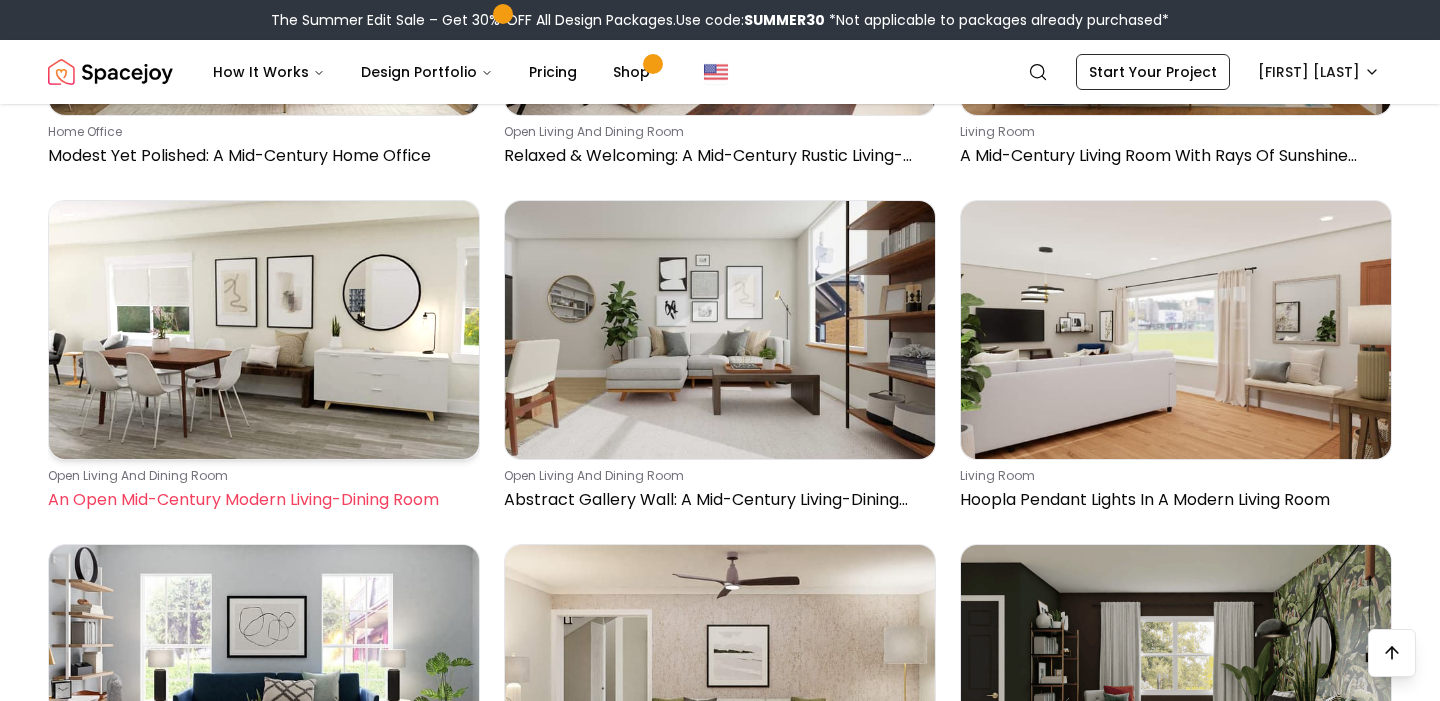 click at bounding box center [264, 330] 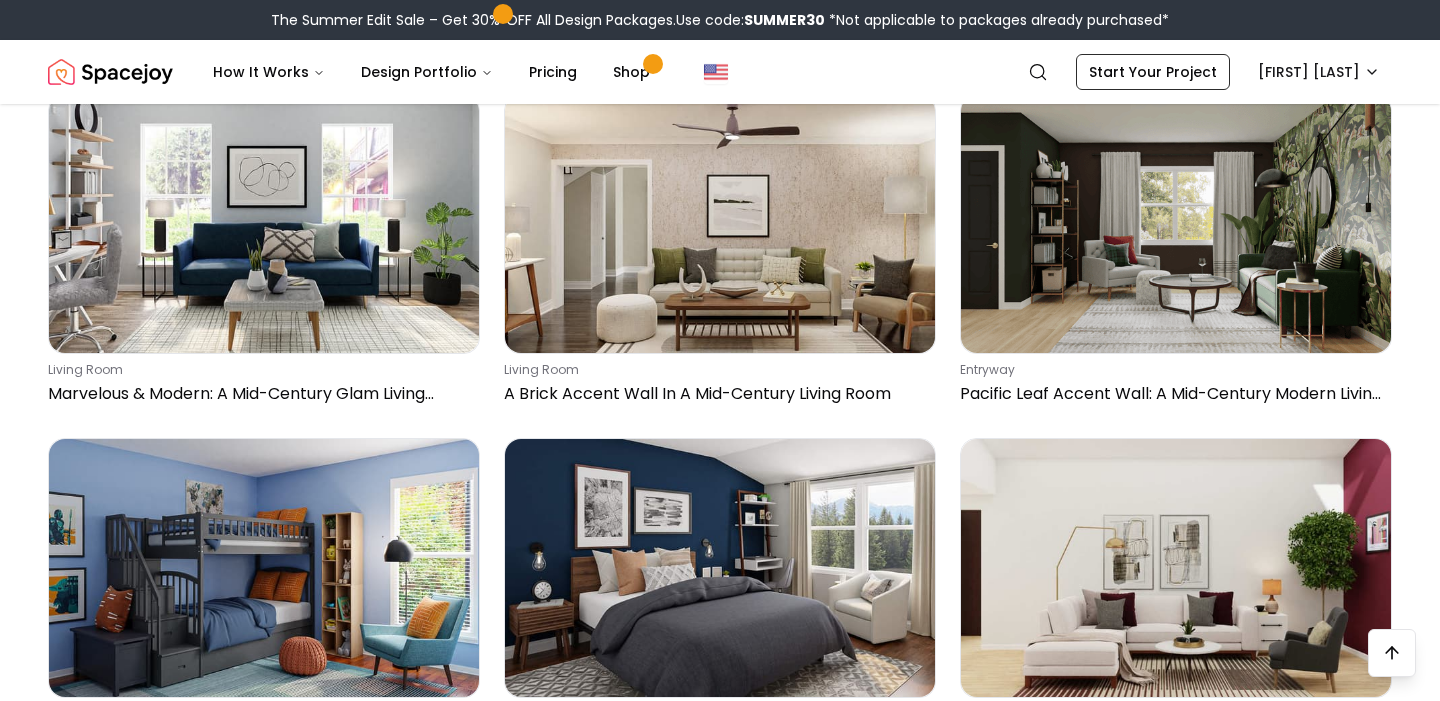 scroll, scrollTop: 13267, scrollLeft: 0, axis: vertical 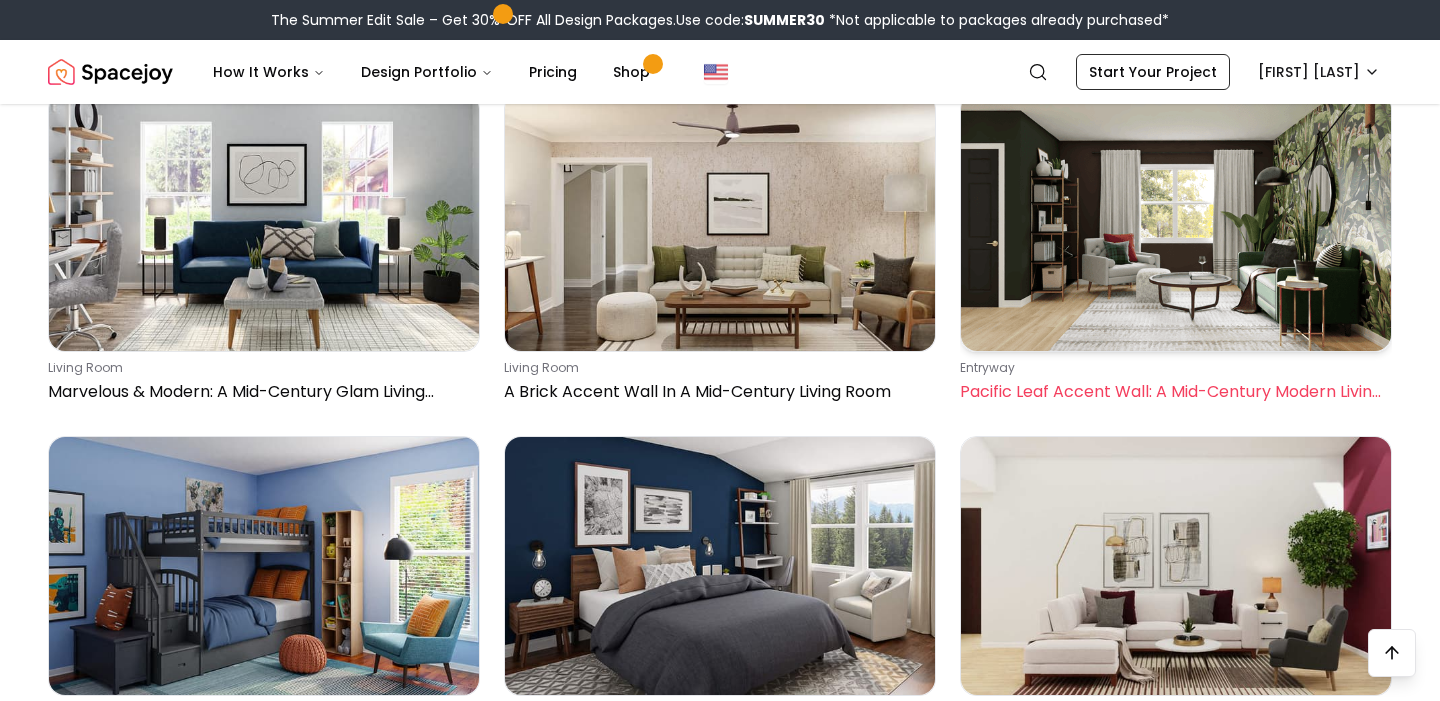 click at bounding box center (1176, 222) 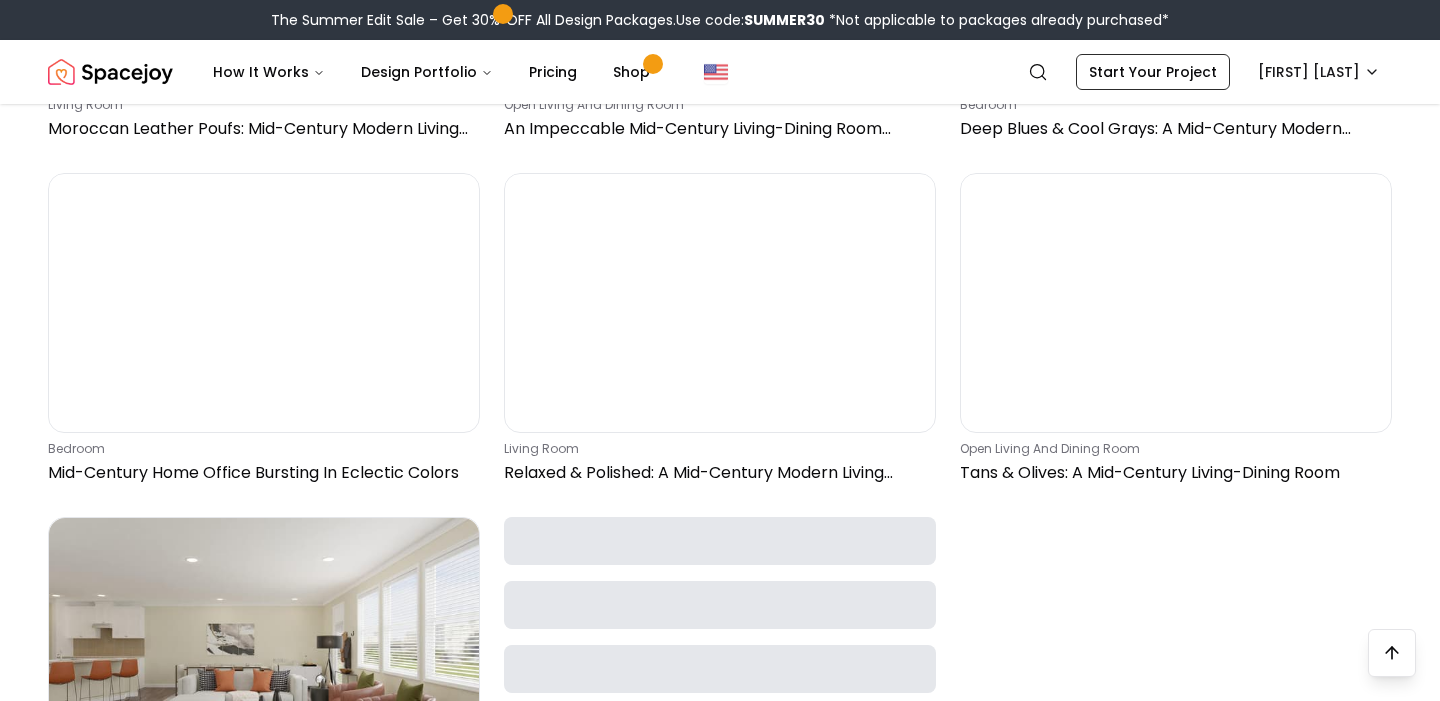 scroll, scrollTop: 14566, scrollLeft: 0, axis: vertical 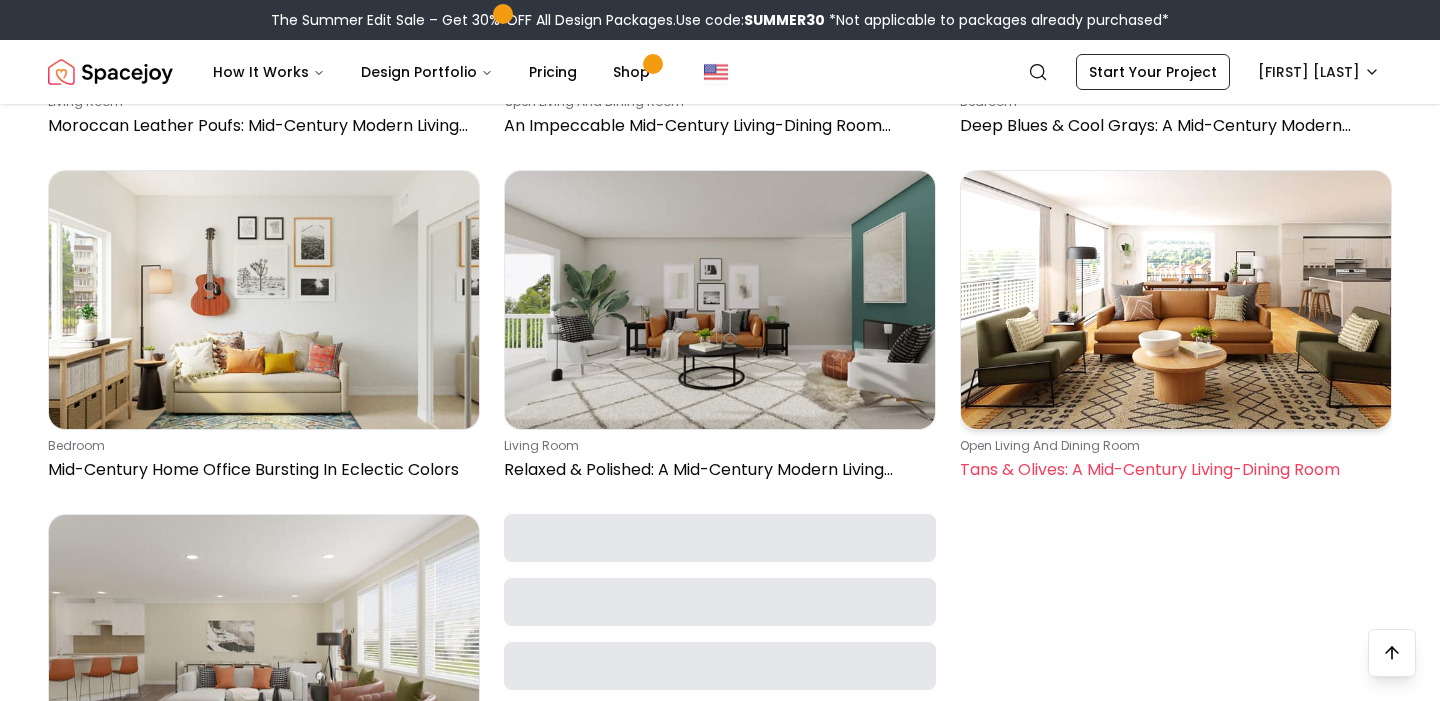 click at bounding box center [1176, 300] 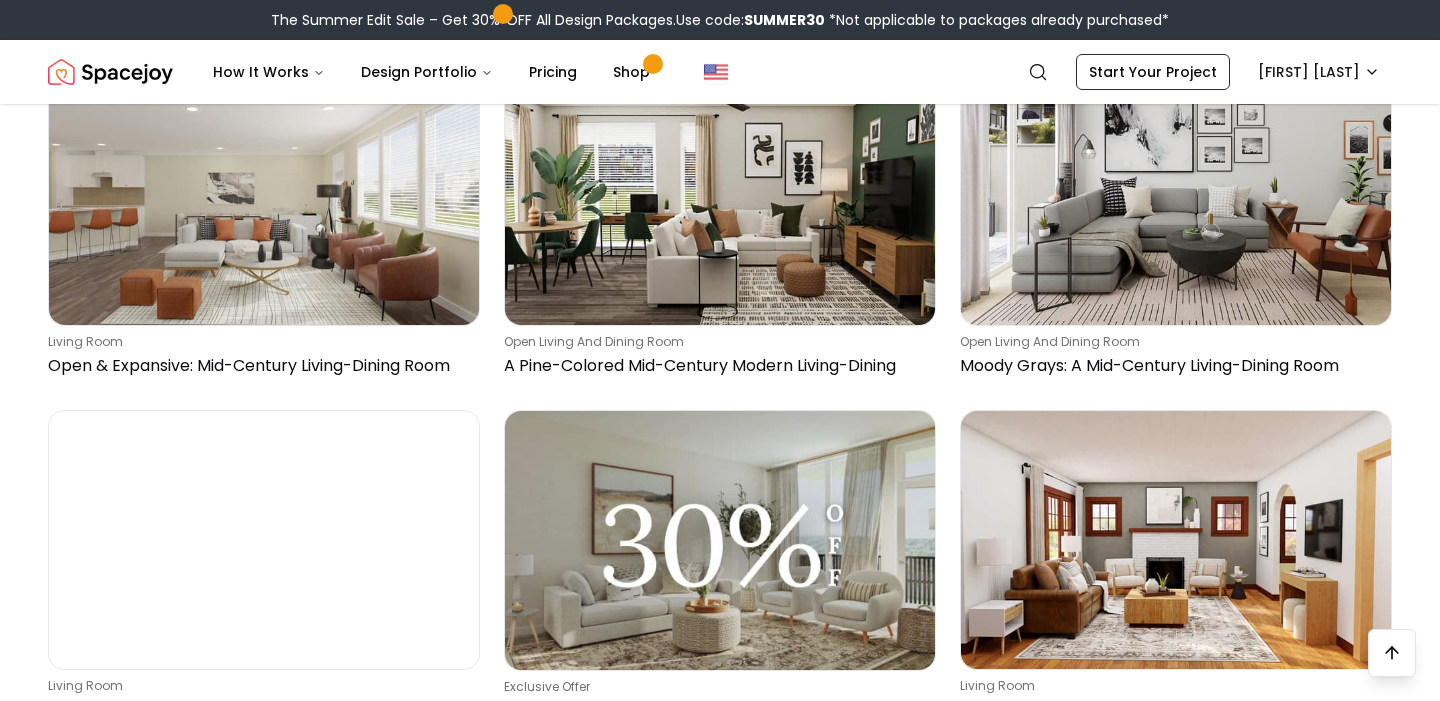 scroll, scrollTop: 15012, scrollLeft: 0, axis: vertical 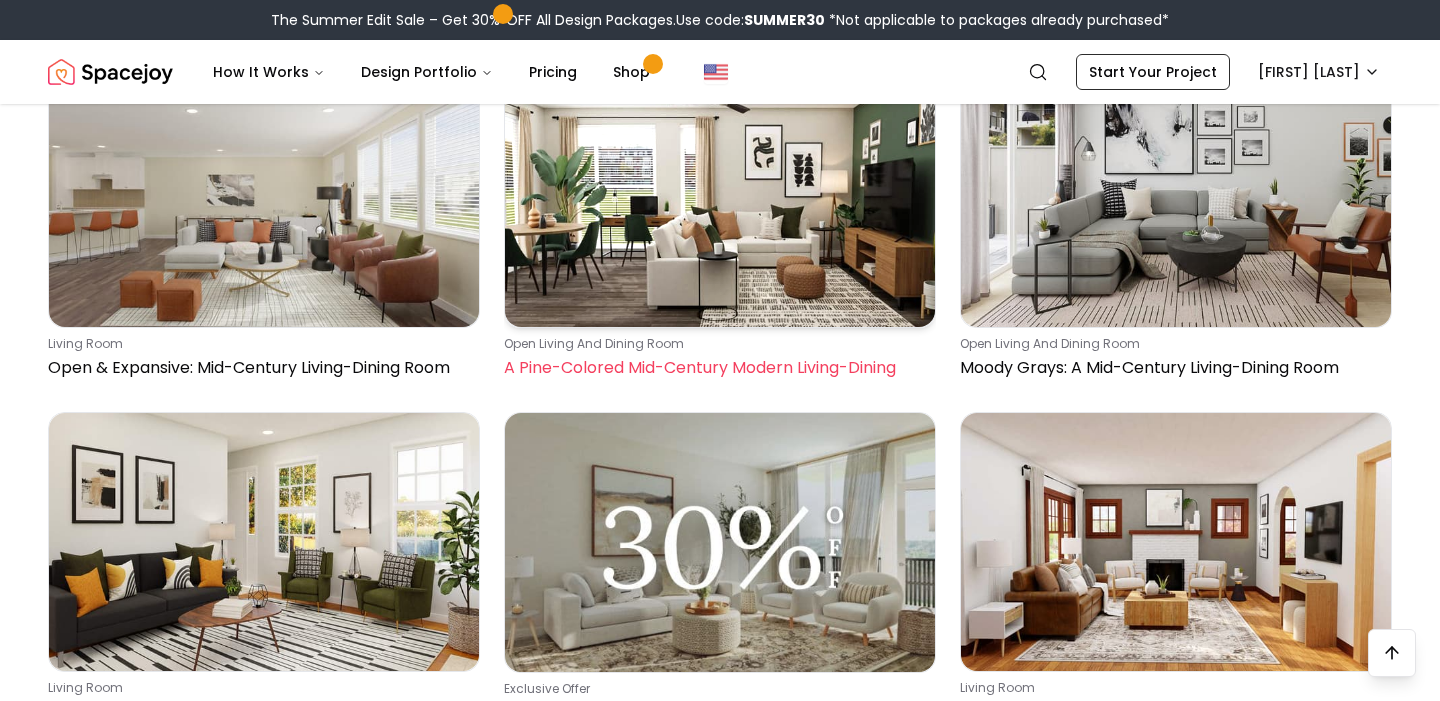 click at bounding box center [720, 198] 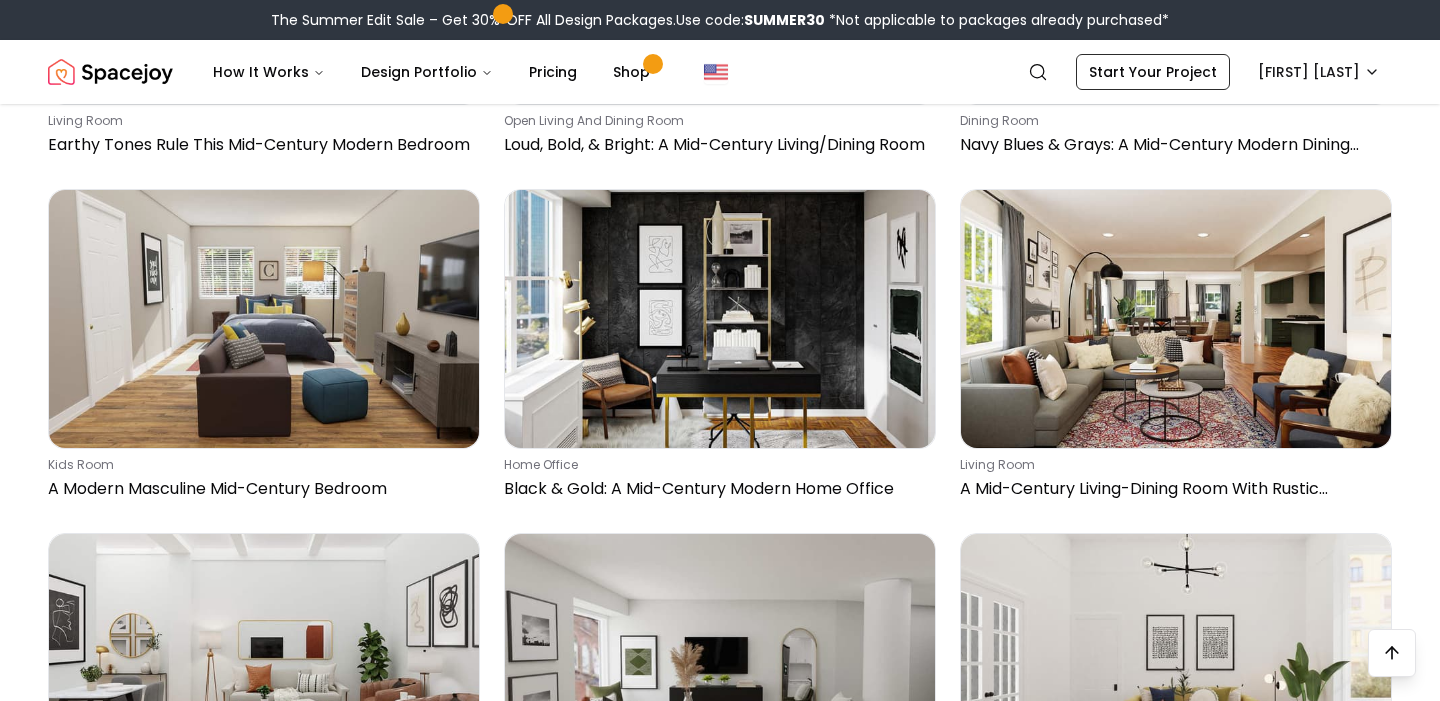 scroll, scrollTop: 17303, scrollLeft: 0, axis: vertical 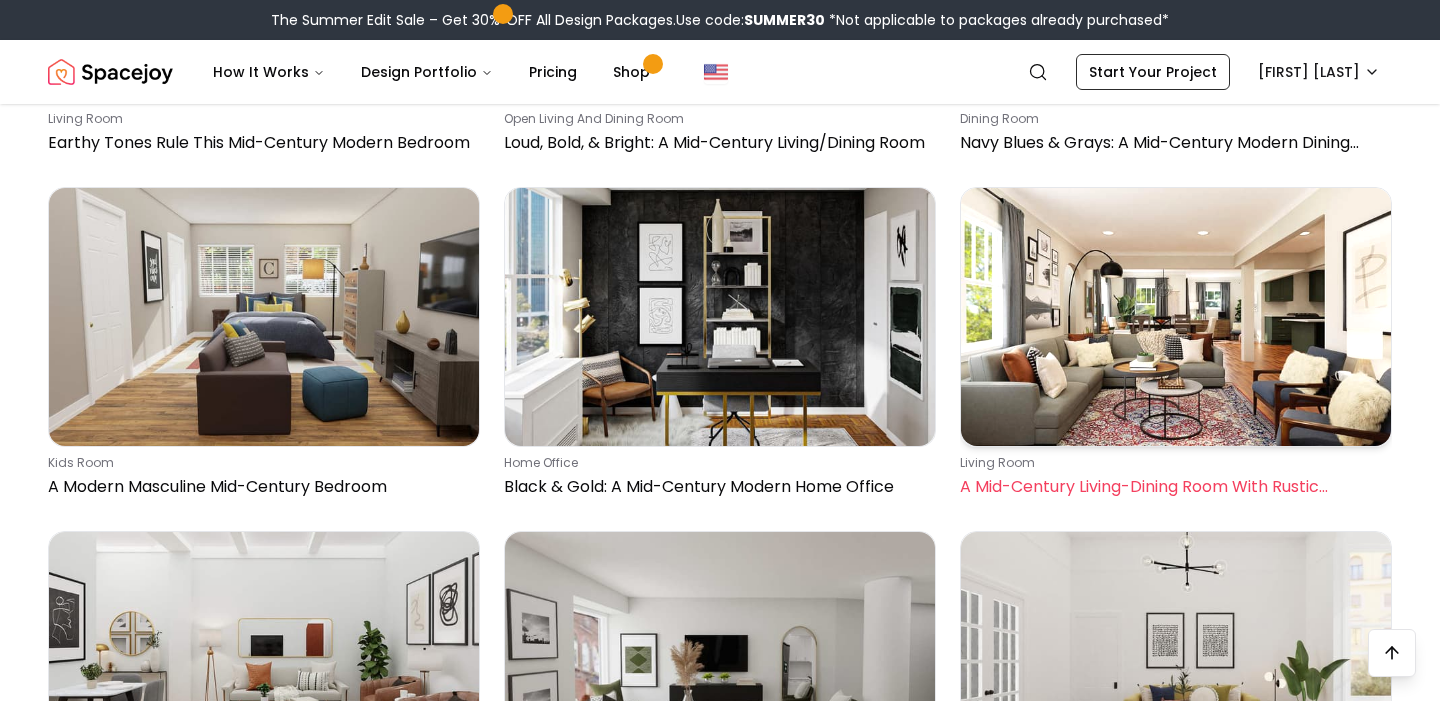 click at bounding box center (1176, 317) 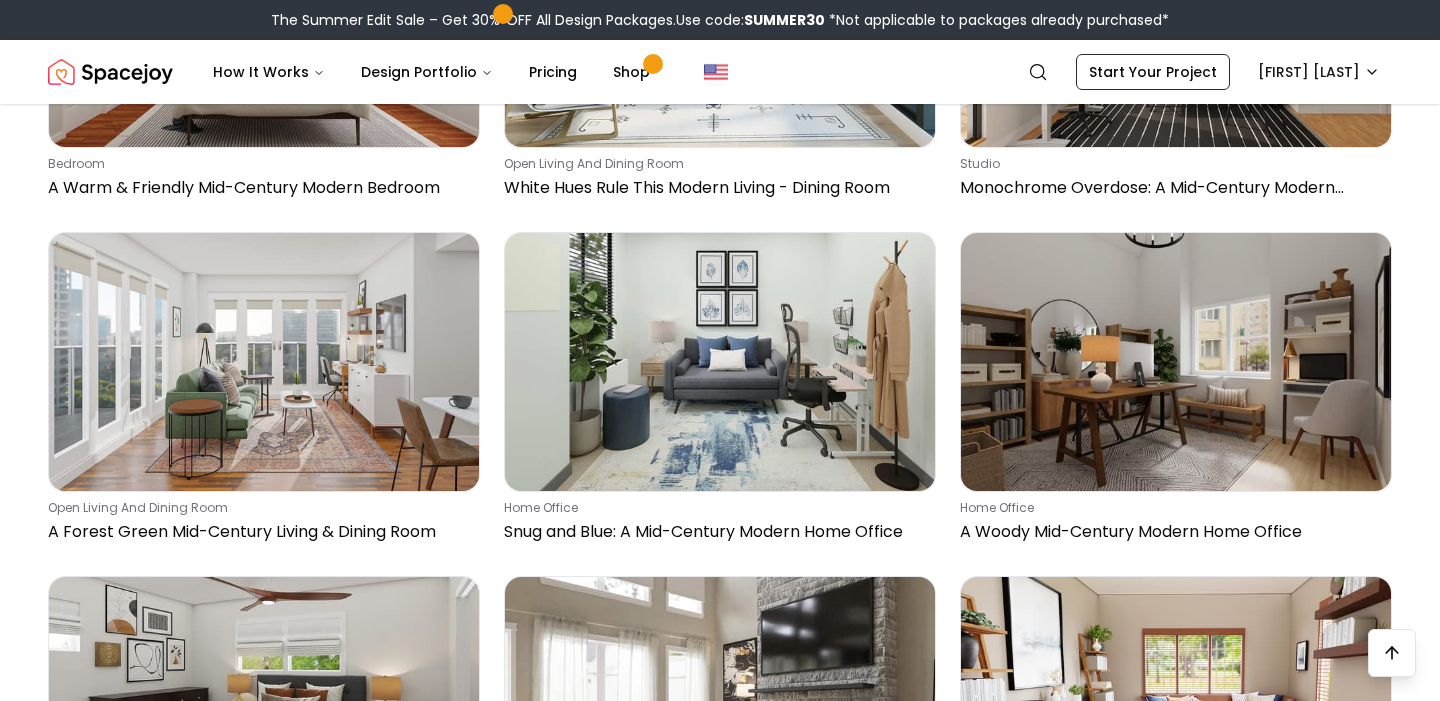 scroll, scrollTop: 18977, scrollLeft: 0, axis: vertical 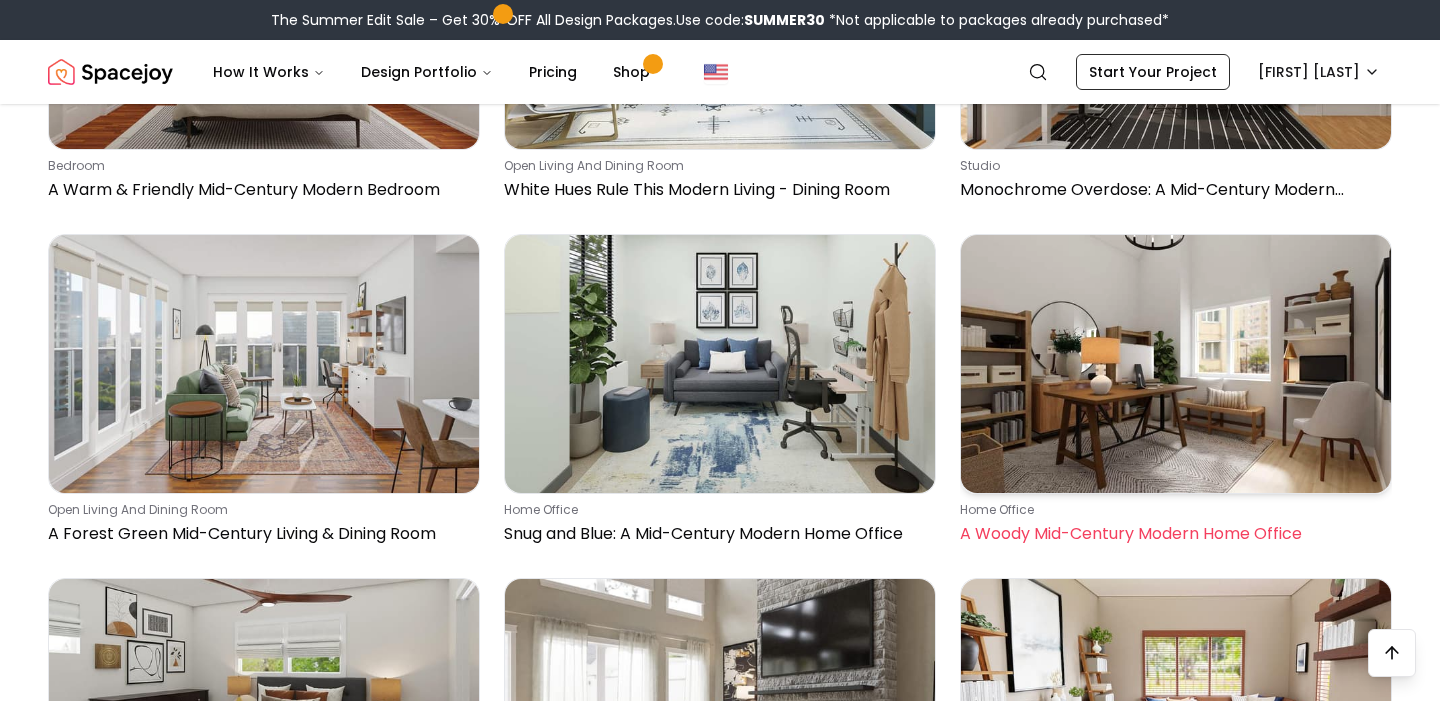 click at bounding box center [1176, 364] 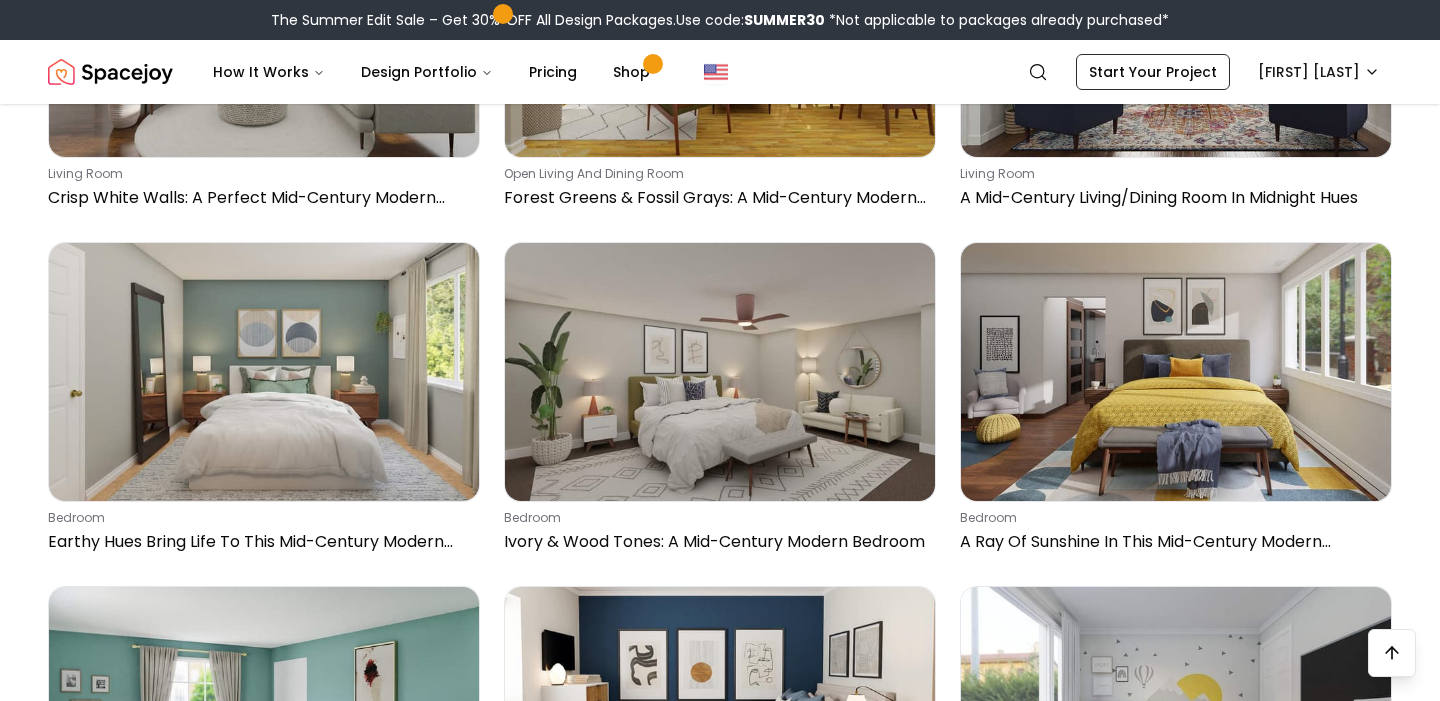 scroll, scrollTop: 21741, scrollLeft: 0, axis: vertical 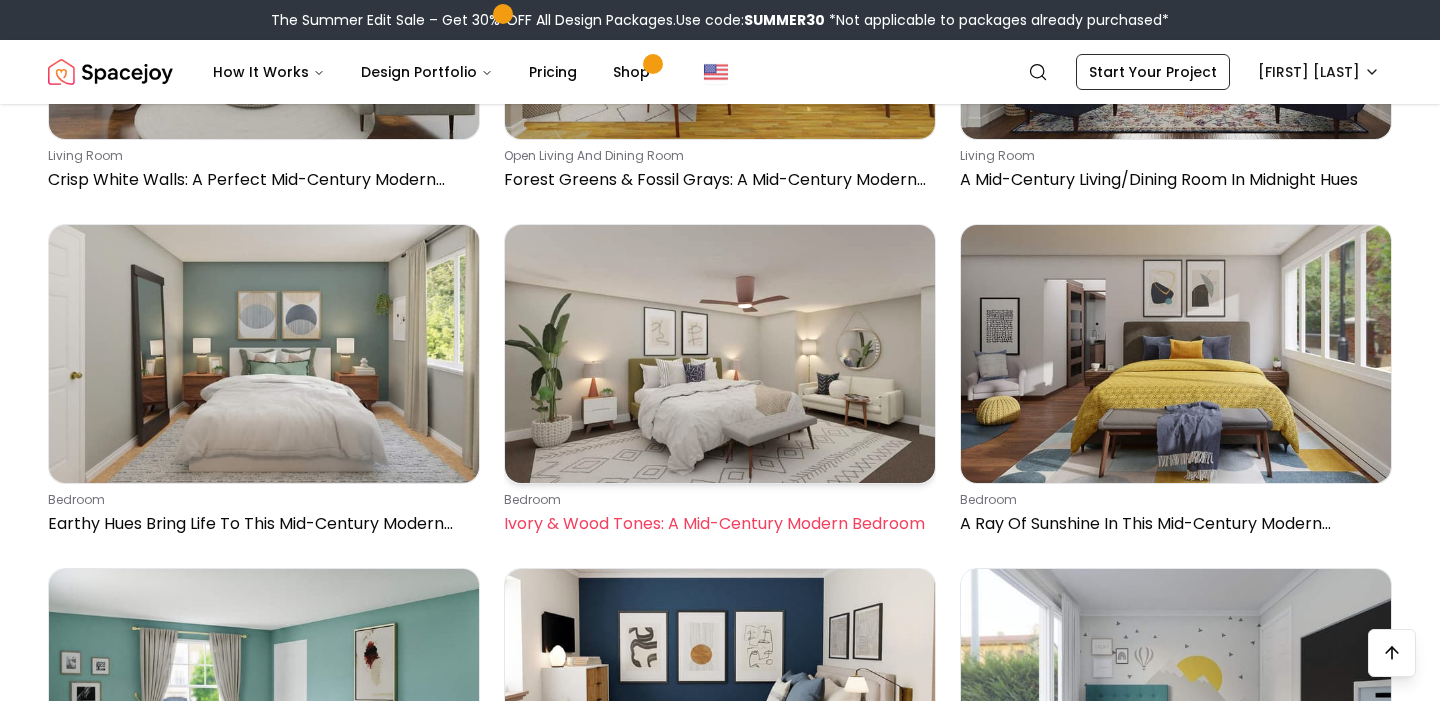 click at bounding box center [720, 354] 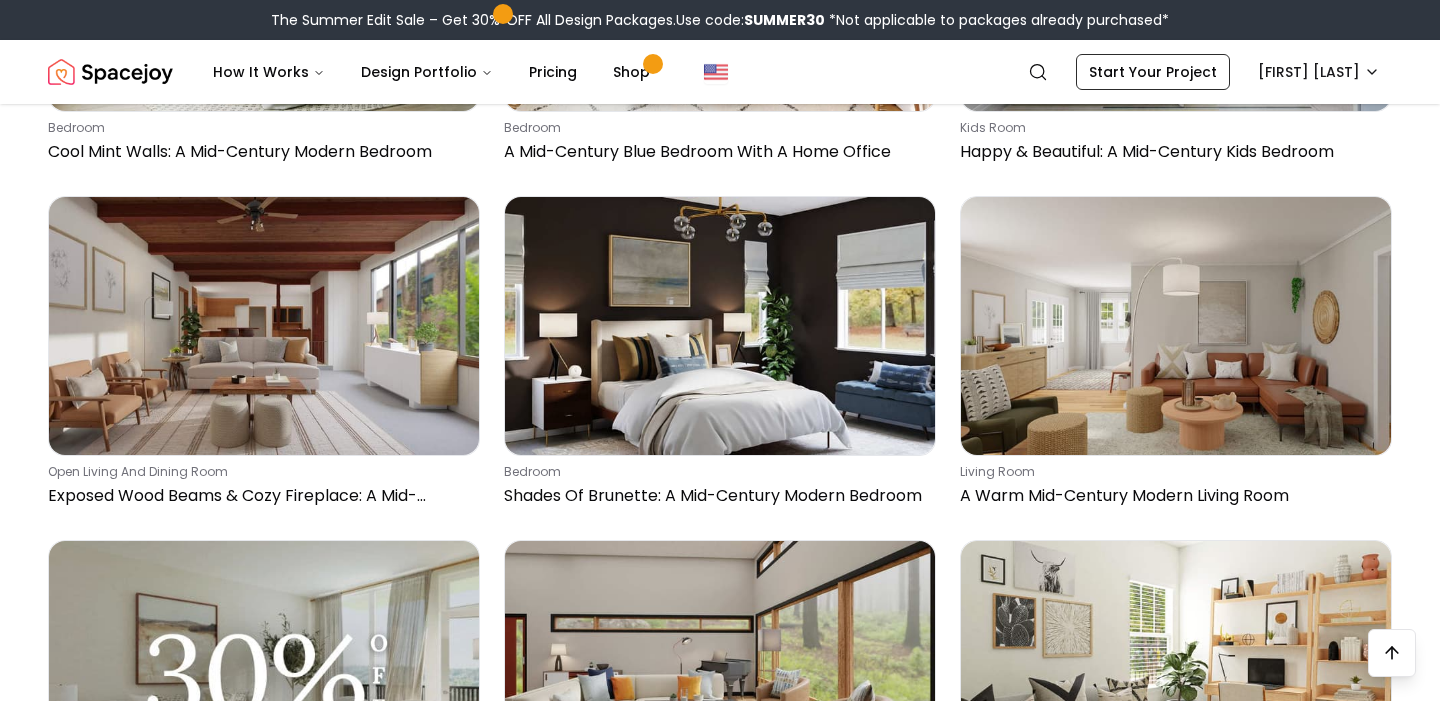 scroll, scrollTop: 22459, scrollLeft: 0, axis: vertical 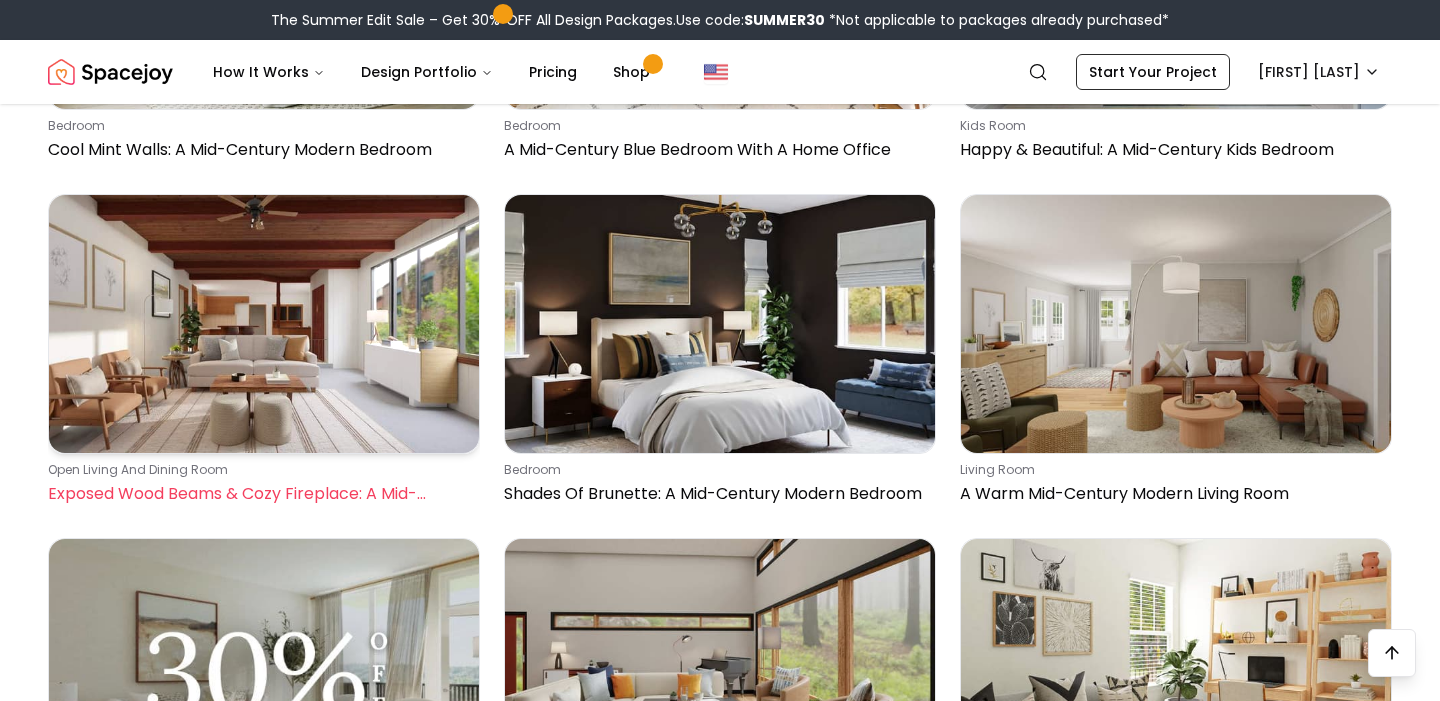 click at bounding box center (264, 324) 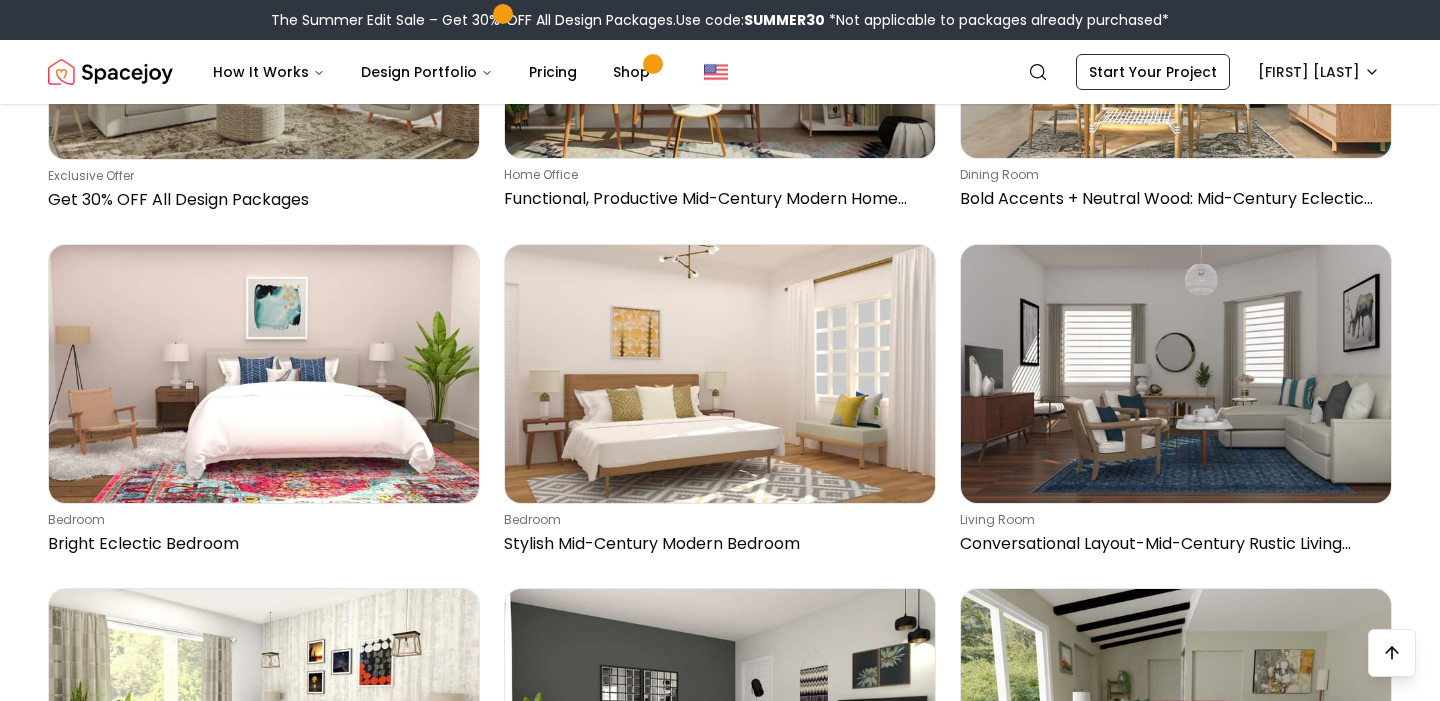 scroll, scrollTop: 36525, scrollLeft: 0, axis: vertical 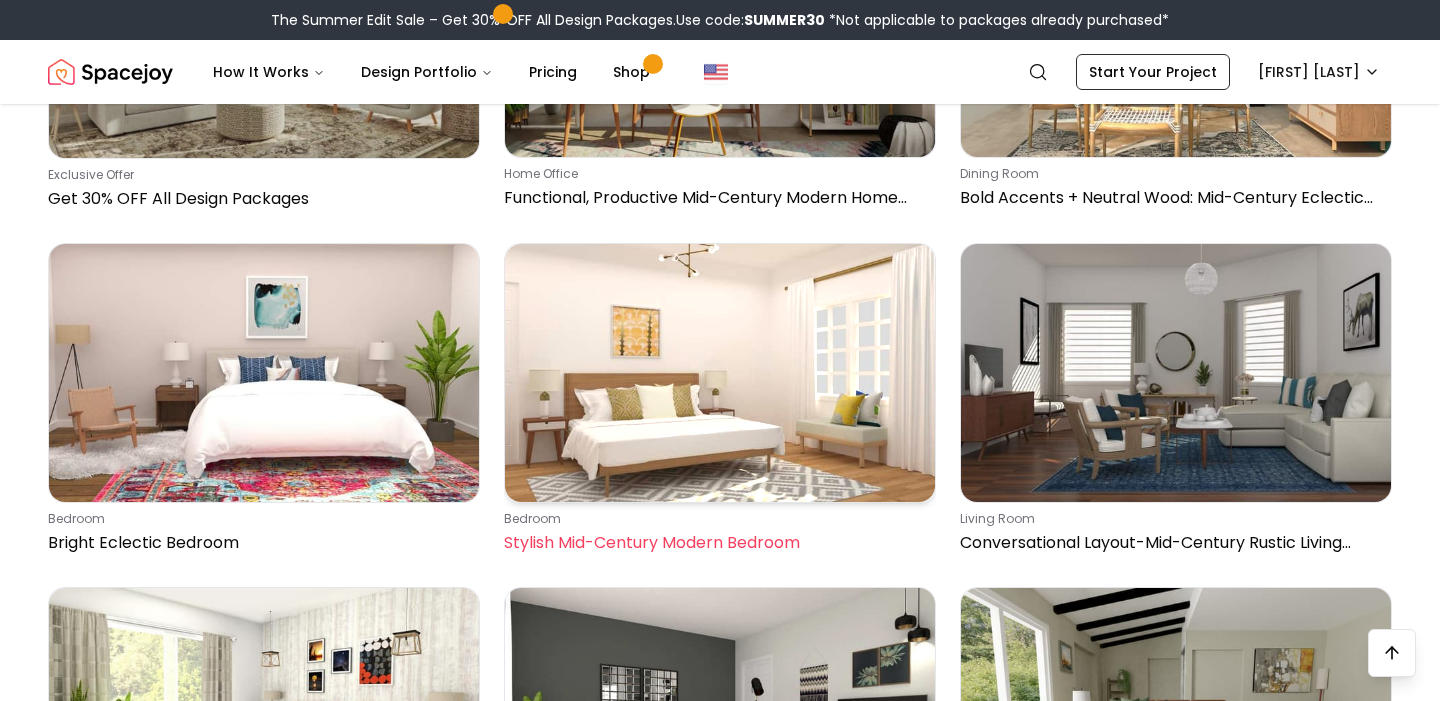 click at bounding box center [720, 373] 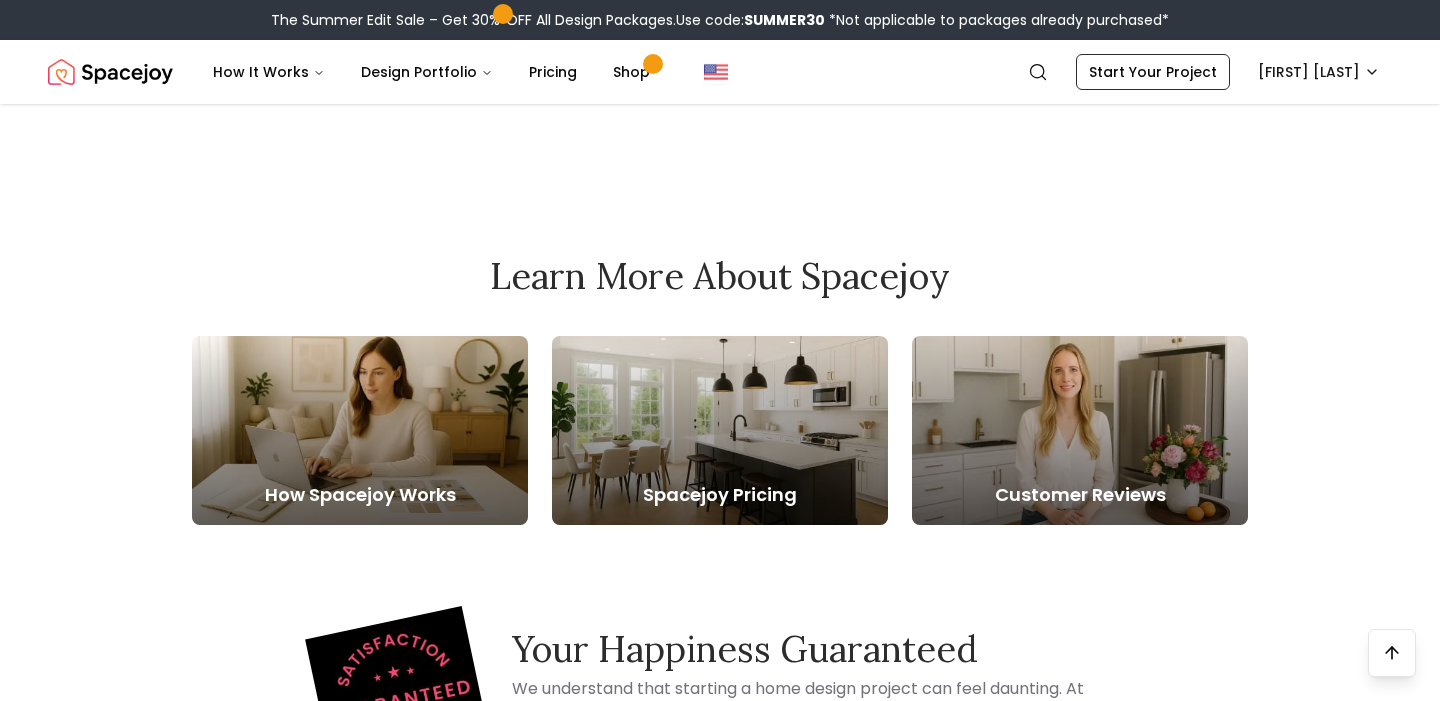 scroll, scrollTop: 37362, scrollLeft: 0, axis: vertical 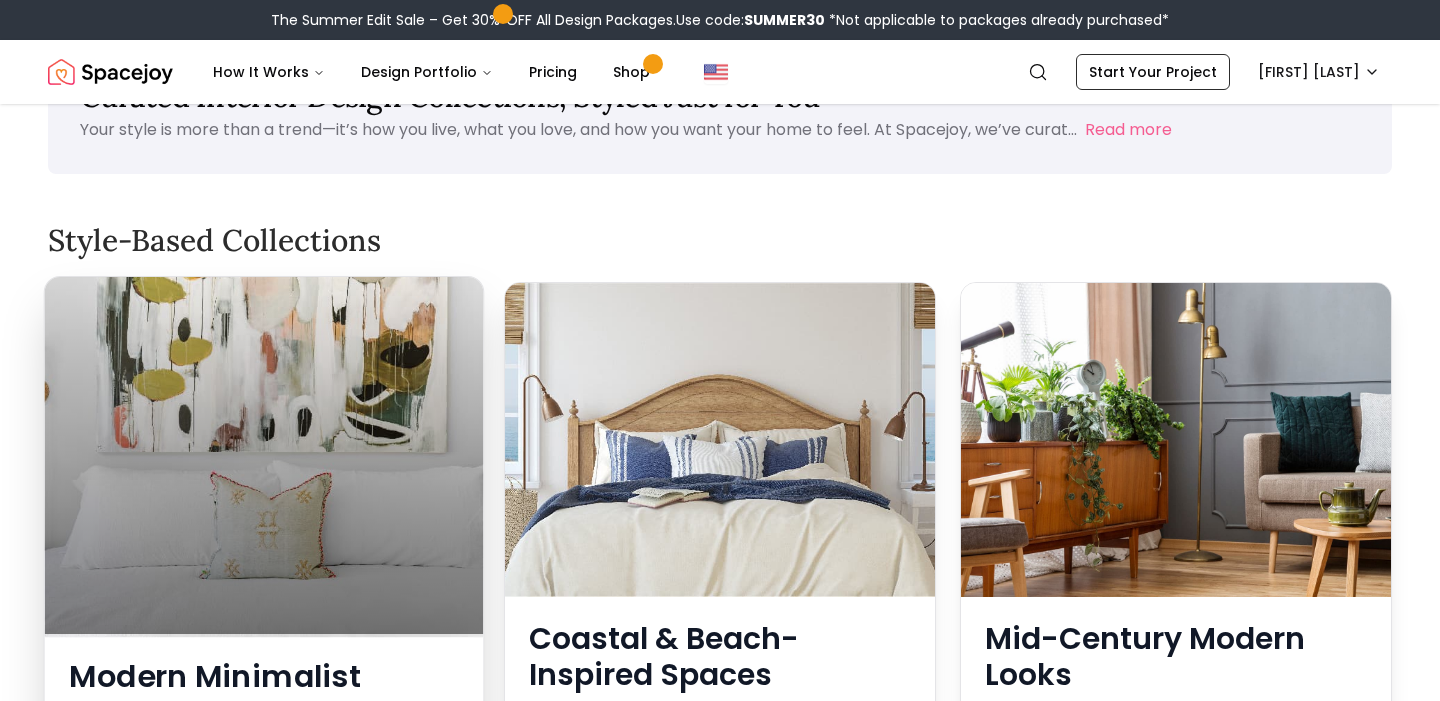 click at bounding box center [264, 455] 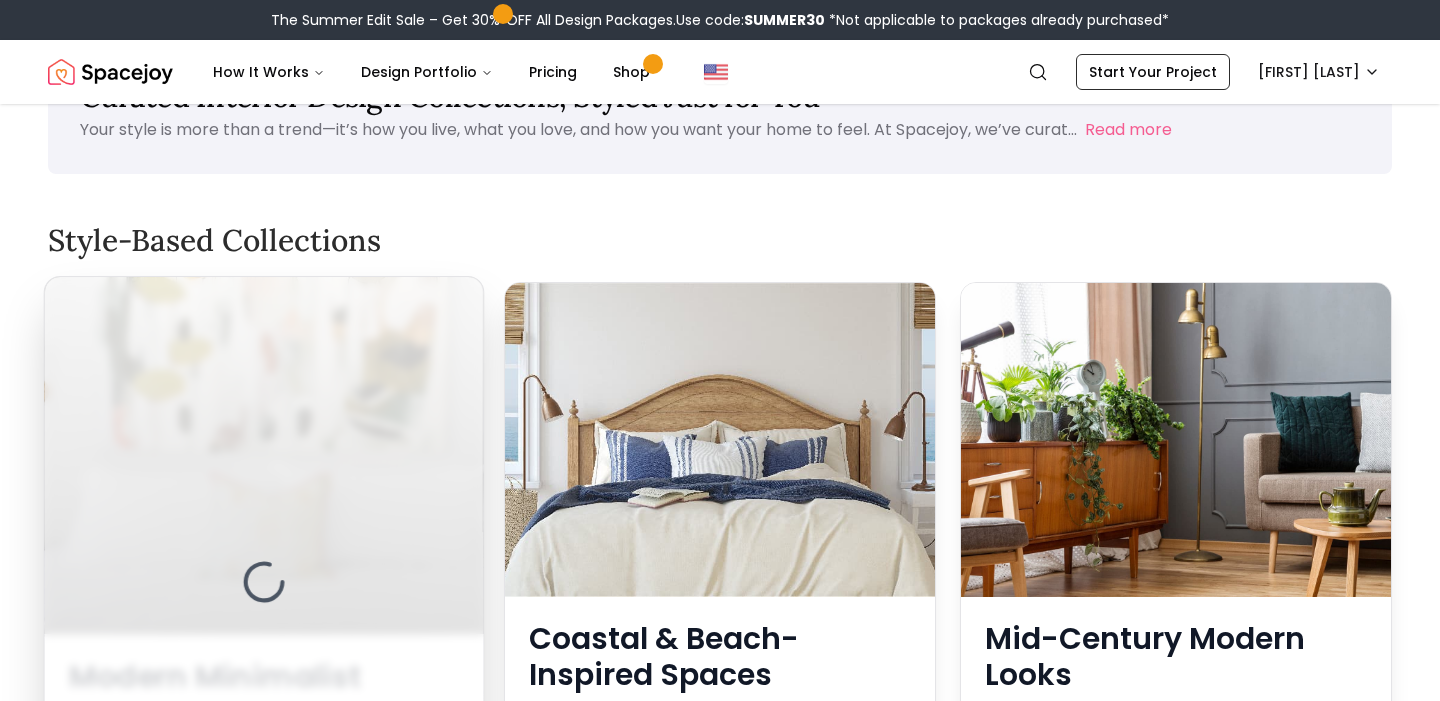 click at bounding box center (264, 582) 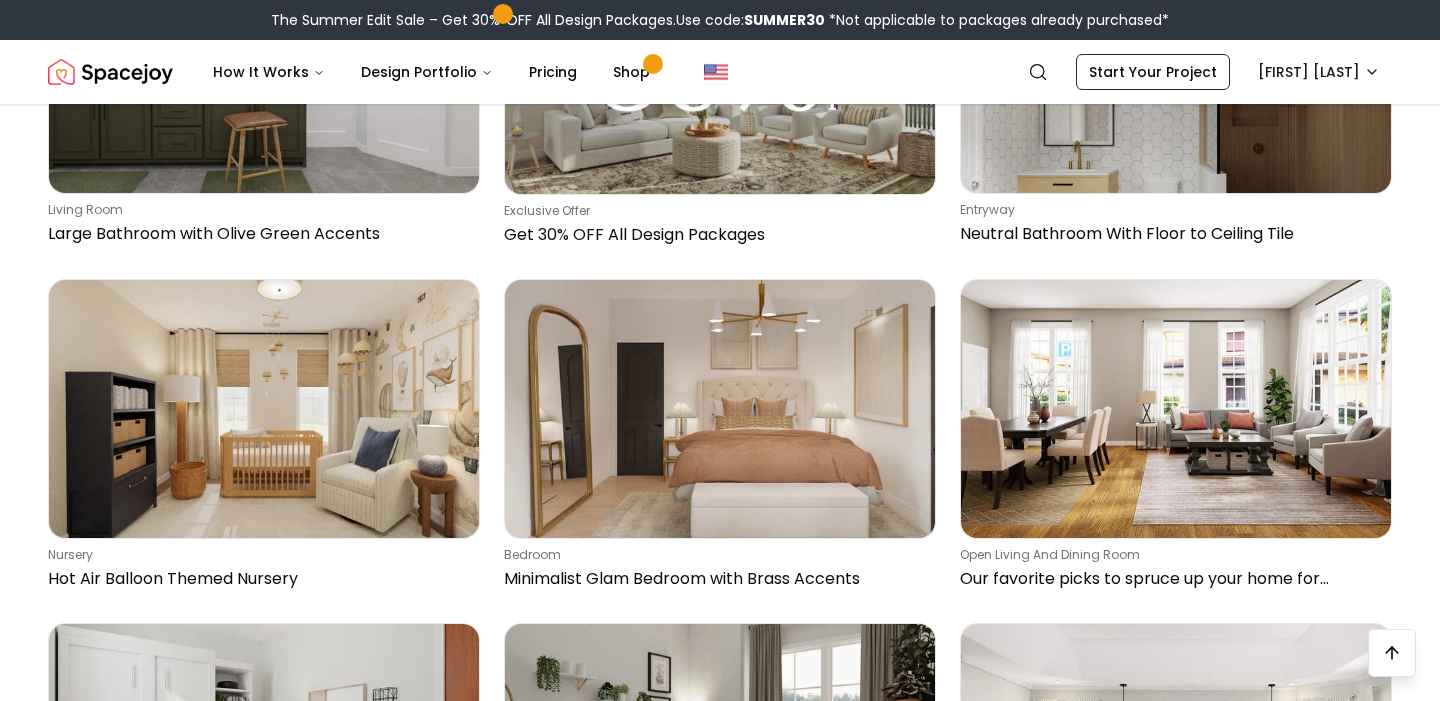 scroll, scrollTop: 2065, scrollLeft: 0, axis: vertical 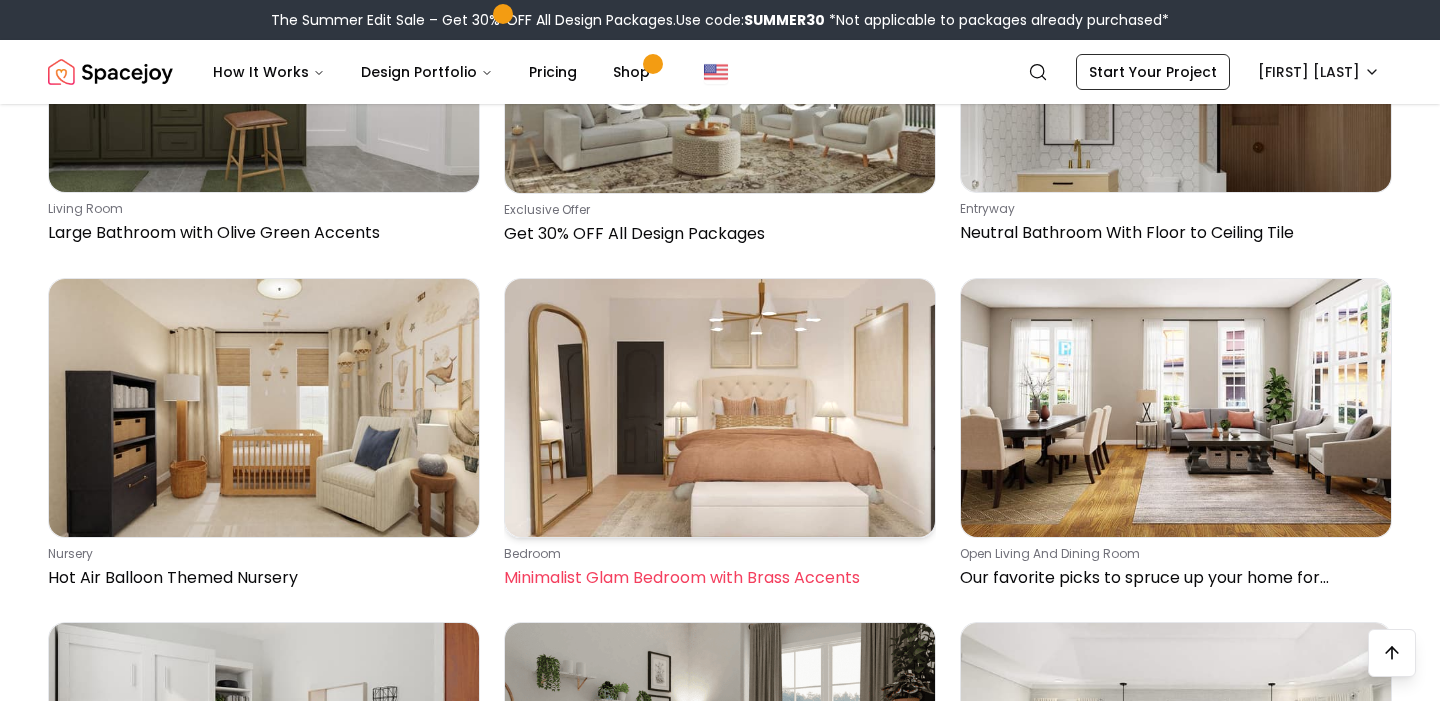 click at bounding box center [720, 408] 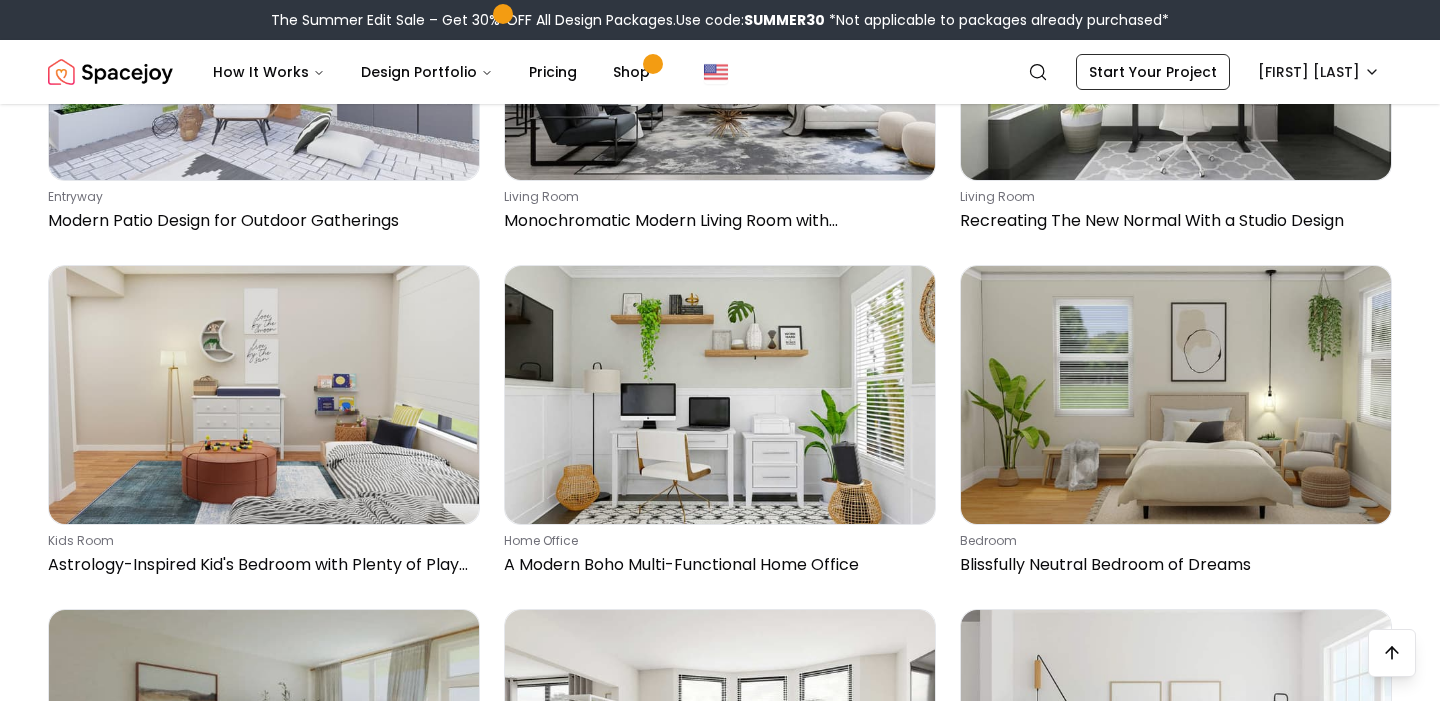 scroll, scrollTop: 4485, scrollLeft: 0, axis: vertical 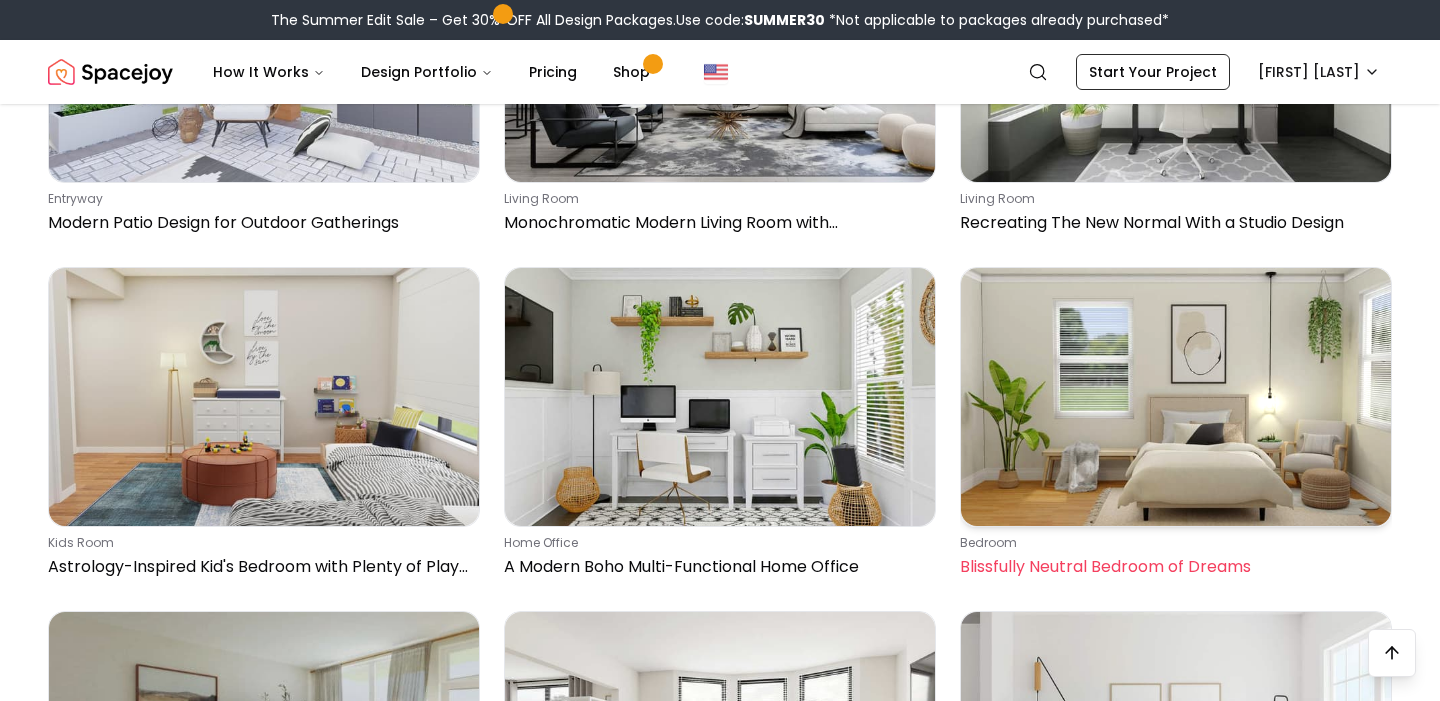 click at bounding box center (1176, 397) 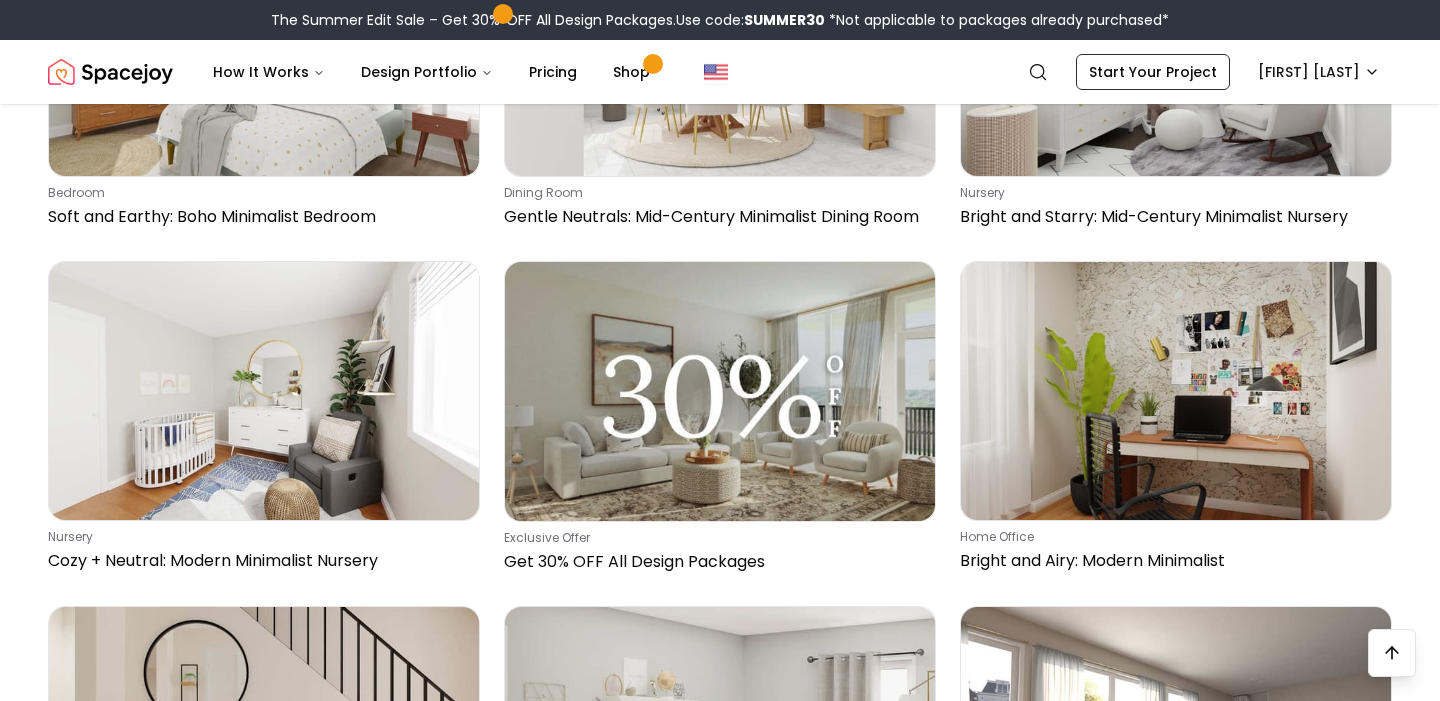 scroll, scrollTop: 6183, scrollLeft: 0, axis: vertical 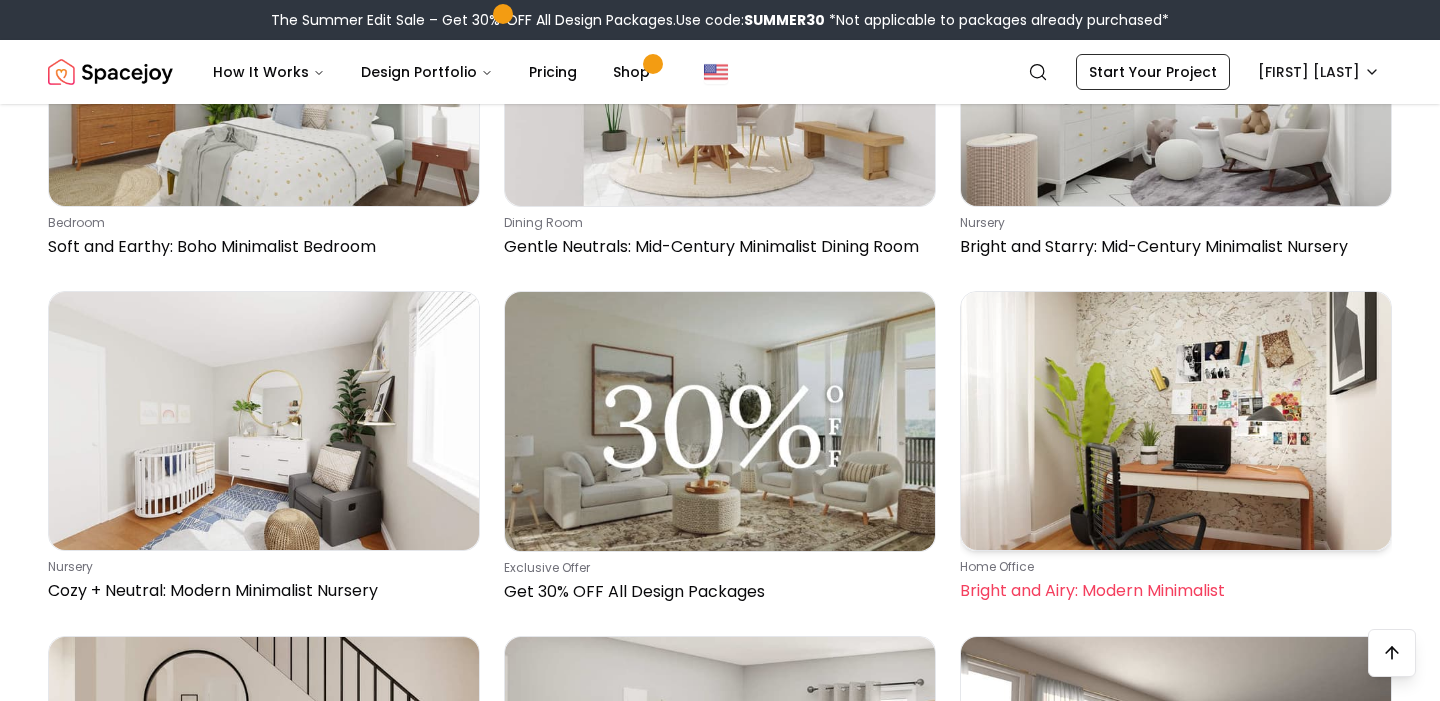 click at bounding box center [1176, 421] 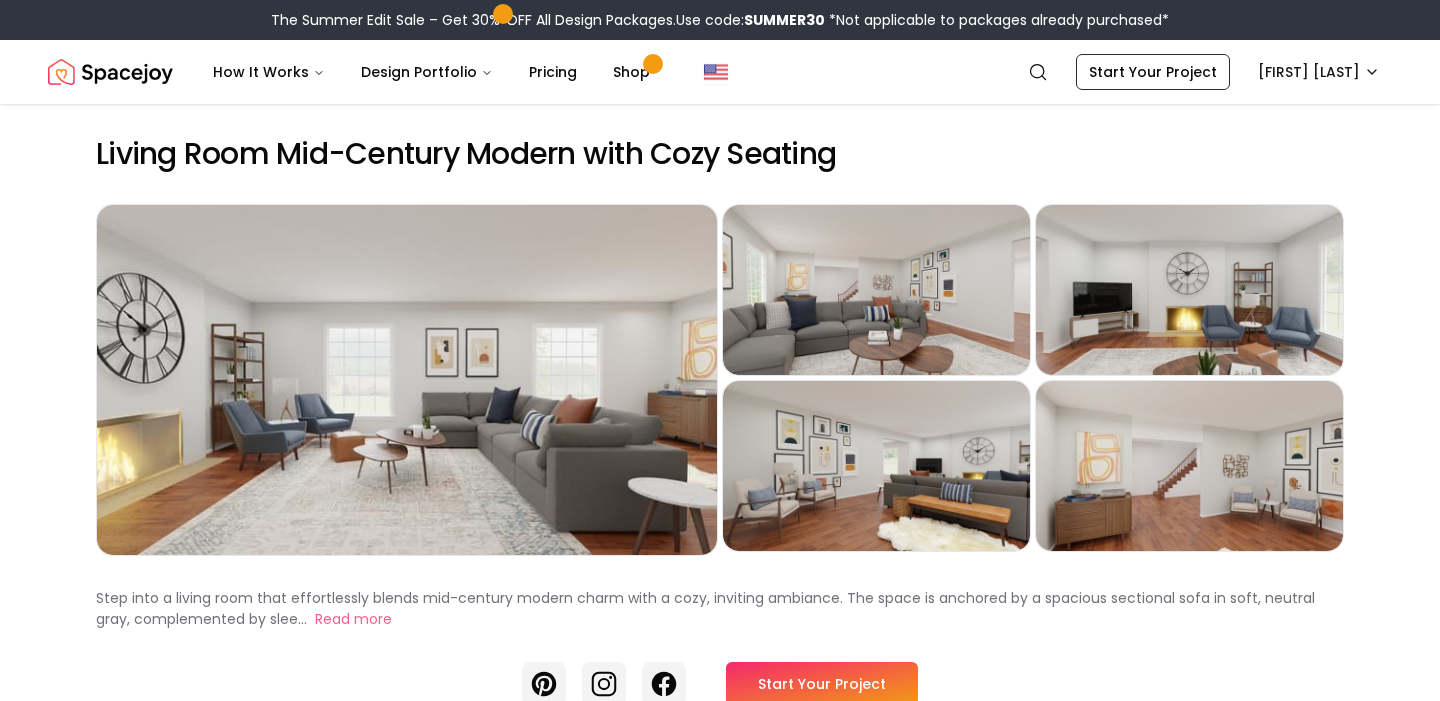 scroll, scrollTop: 0, scrollLeft: 0, axis: both 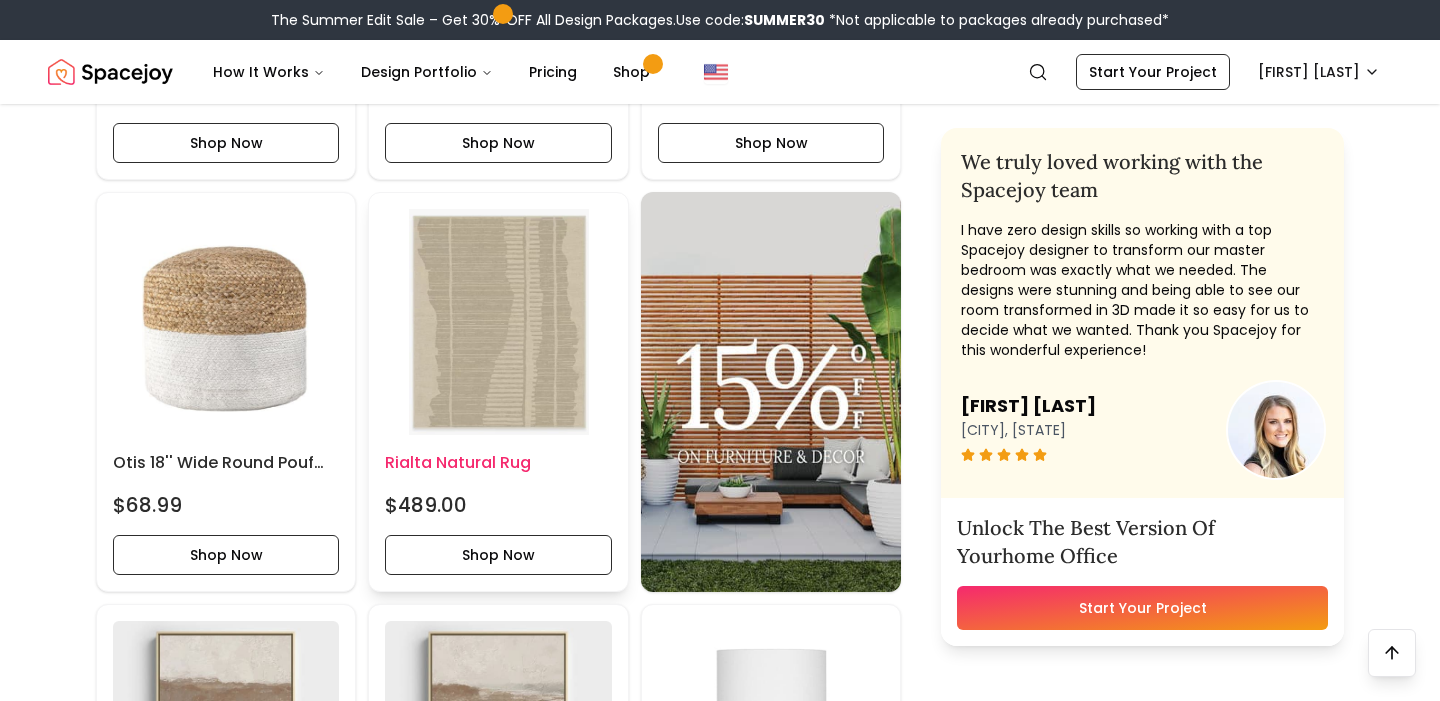 click at bounding box center [498, 322] 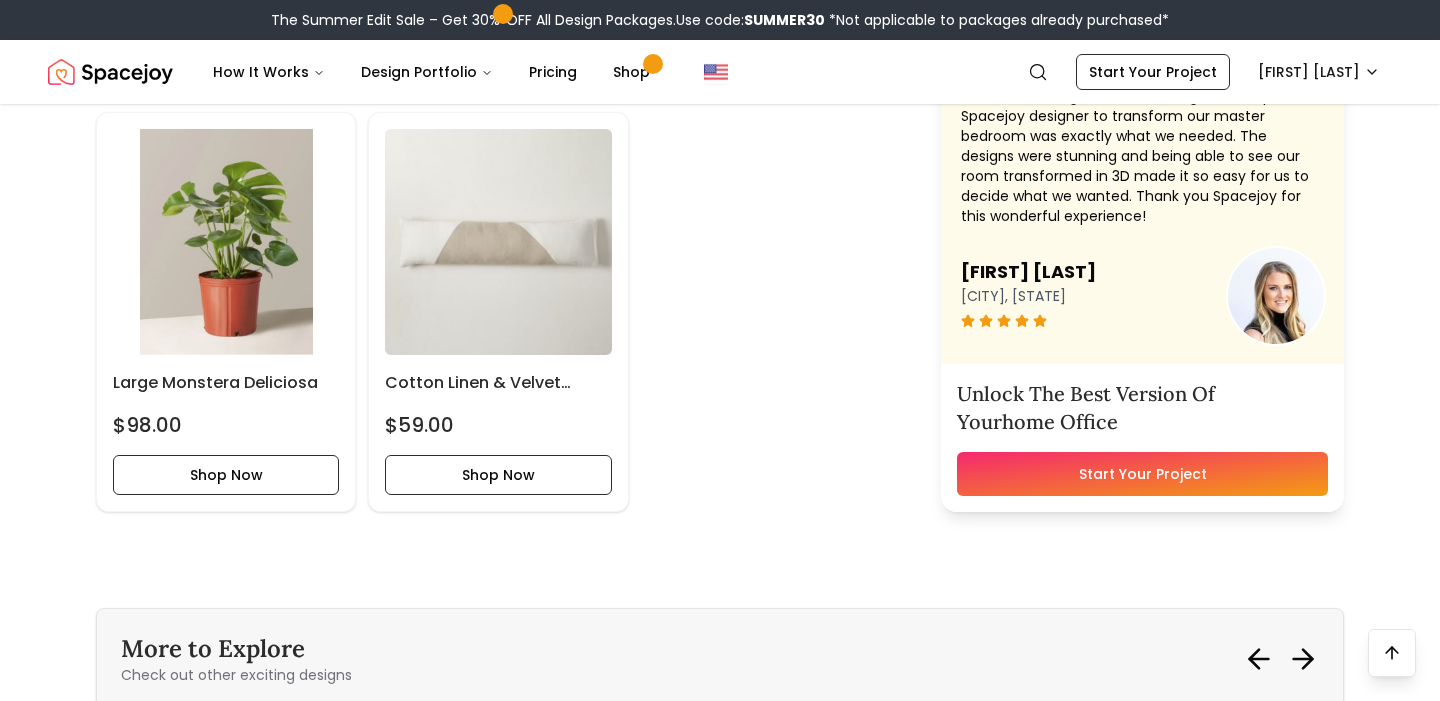 scroll, scrollTop: 4637, scrollLeft: 0, axis: vertical 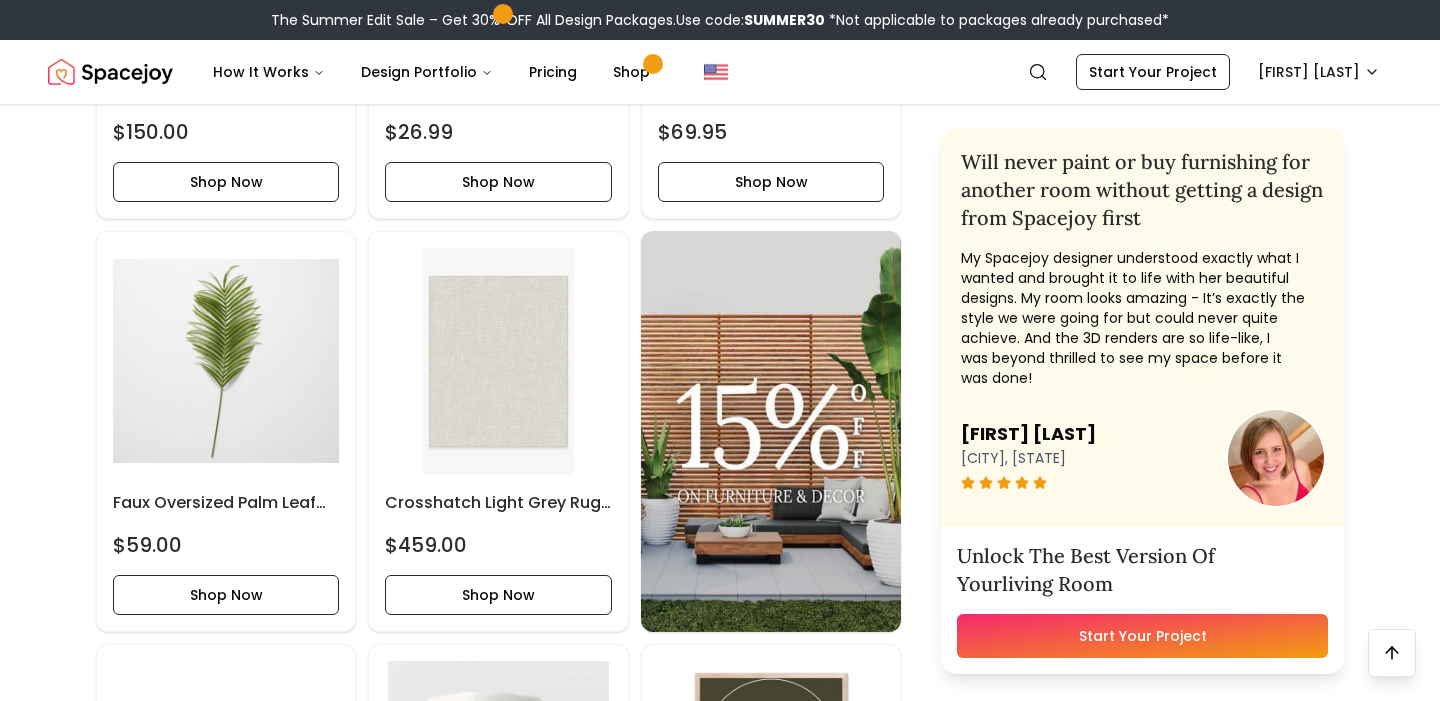 click on "Shop Now" at bounding box center [498, 595] 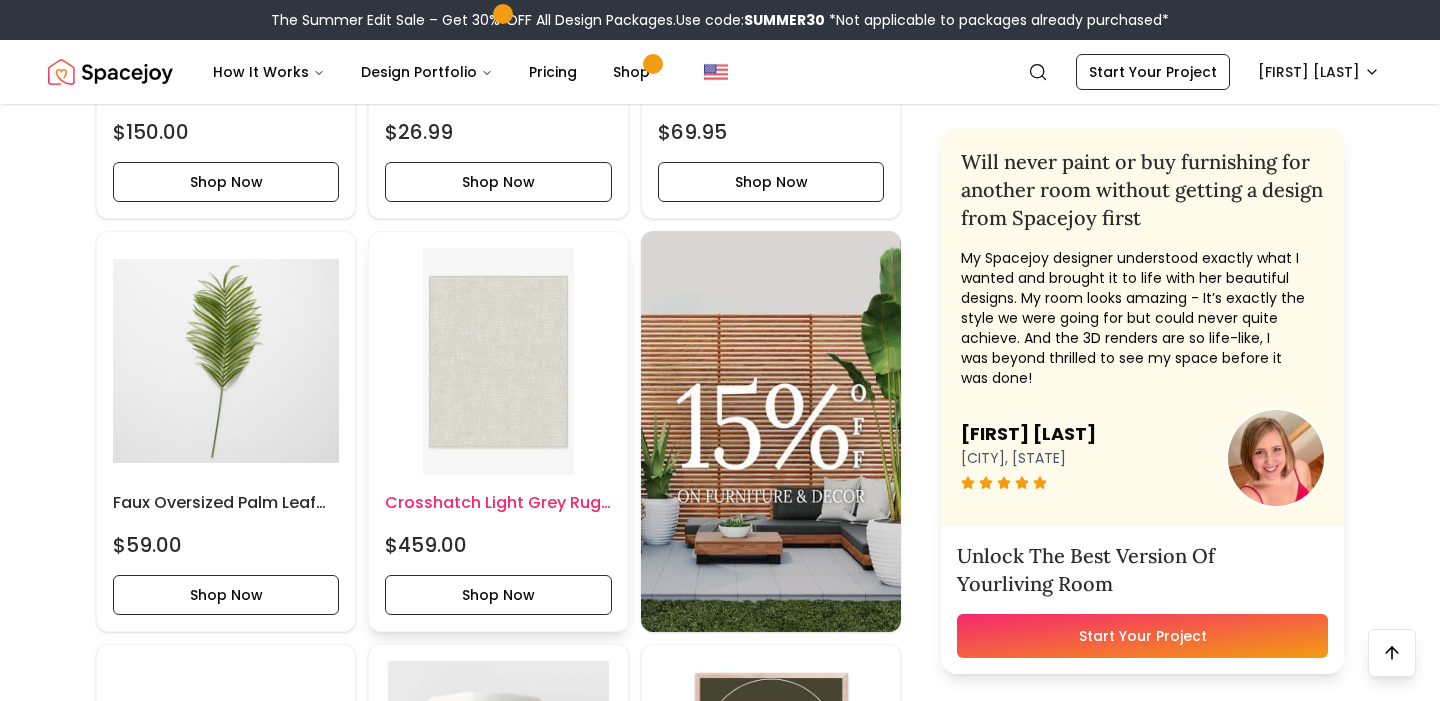 click on "Crosshatch Light Grey Rug-[SIZE]x[SIZE] $[PRICE] Shop Now" at bounding box center [498, 553] 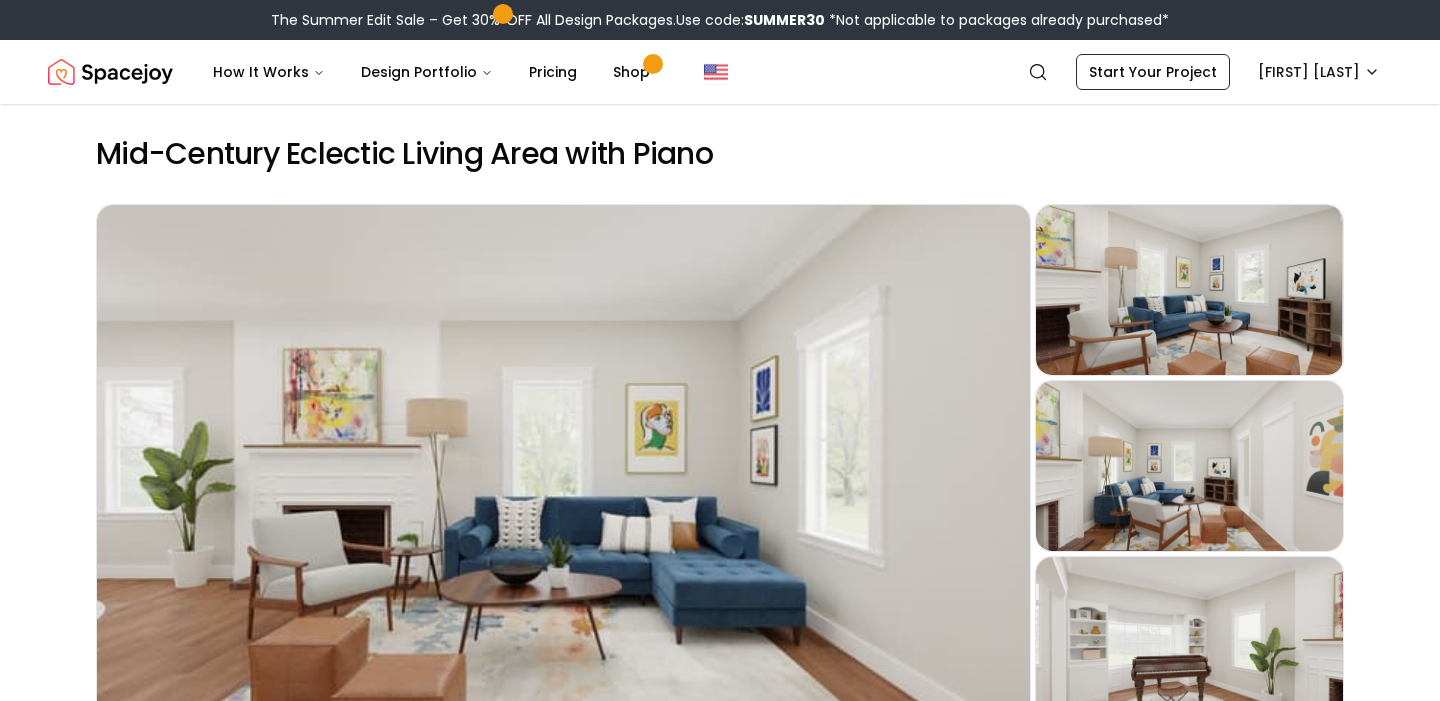 scroll, scrollTop: 0, scrollLeft: 0, axis: both 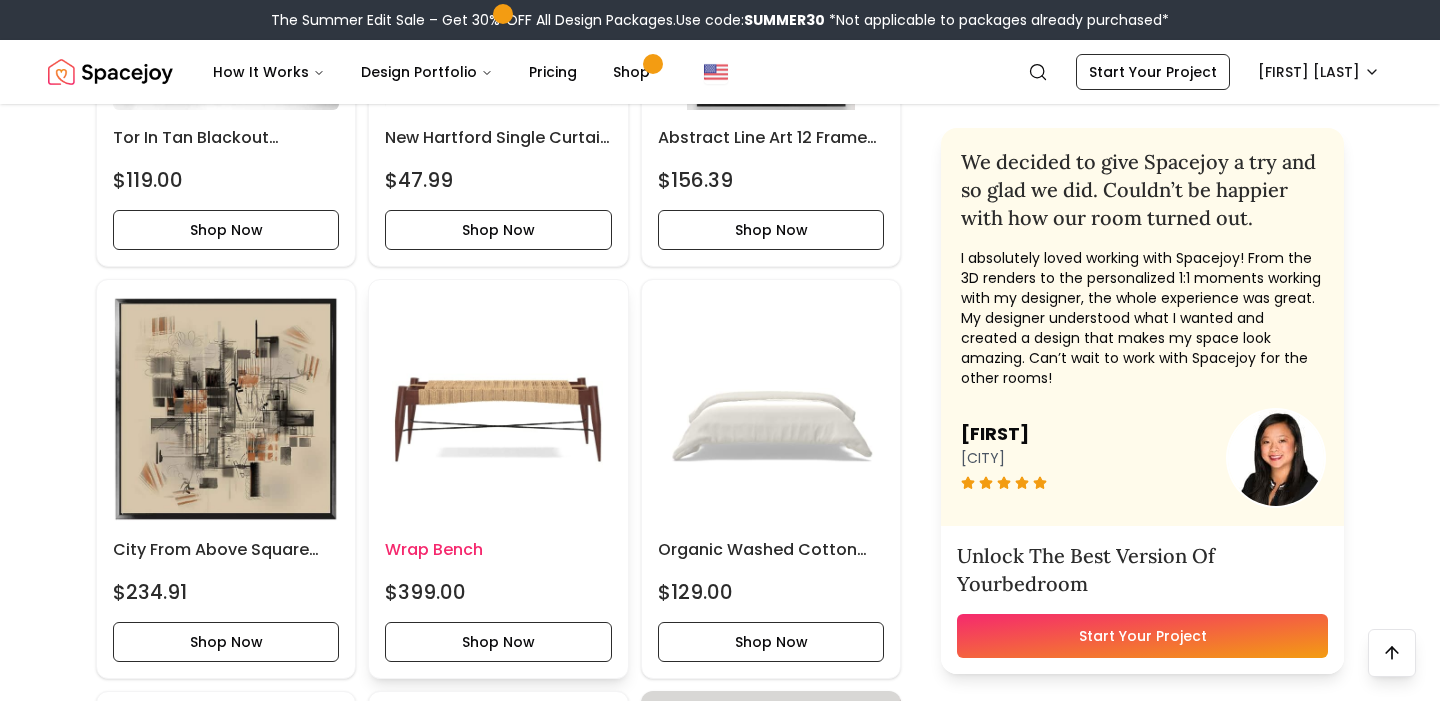 click at bounding box center [498, 409] 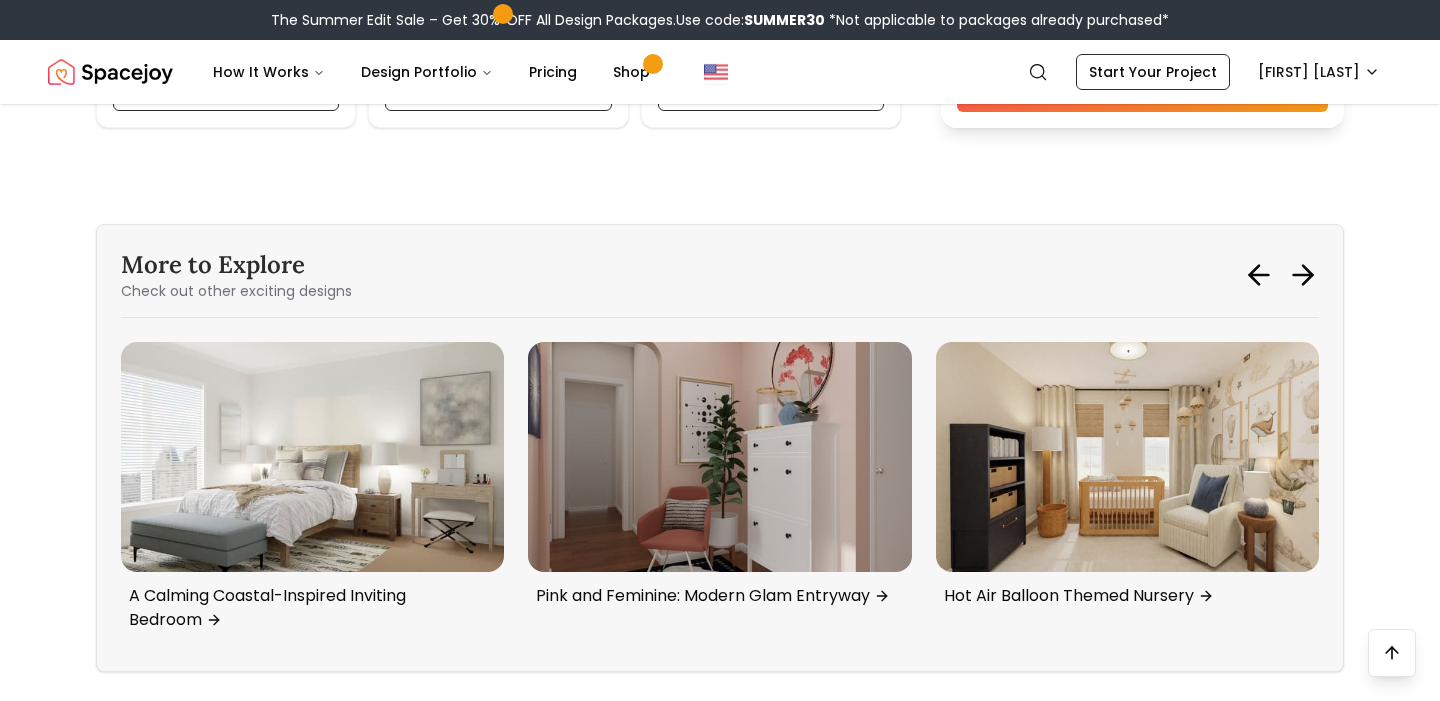 scroll, scrollTop: 5443, scrollLeft: 0, axis: vertical 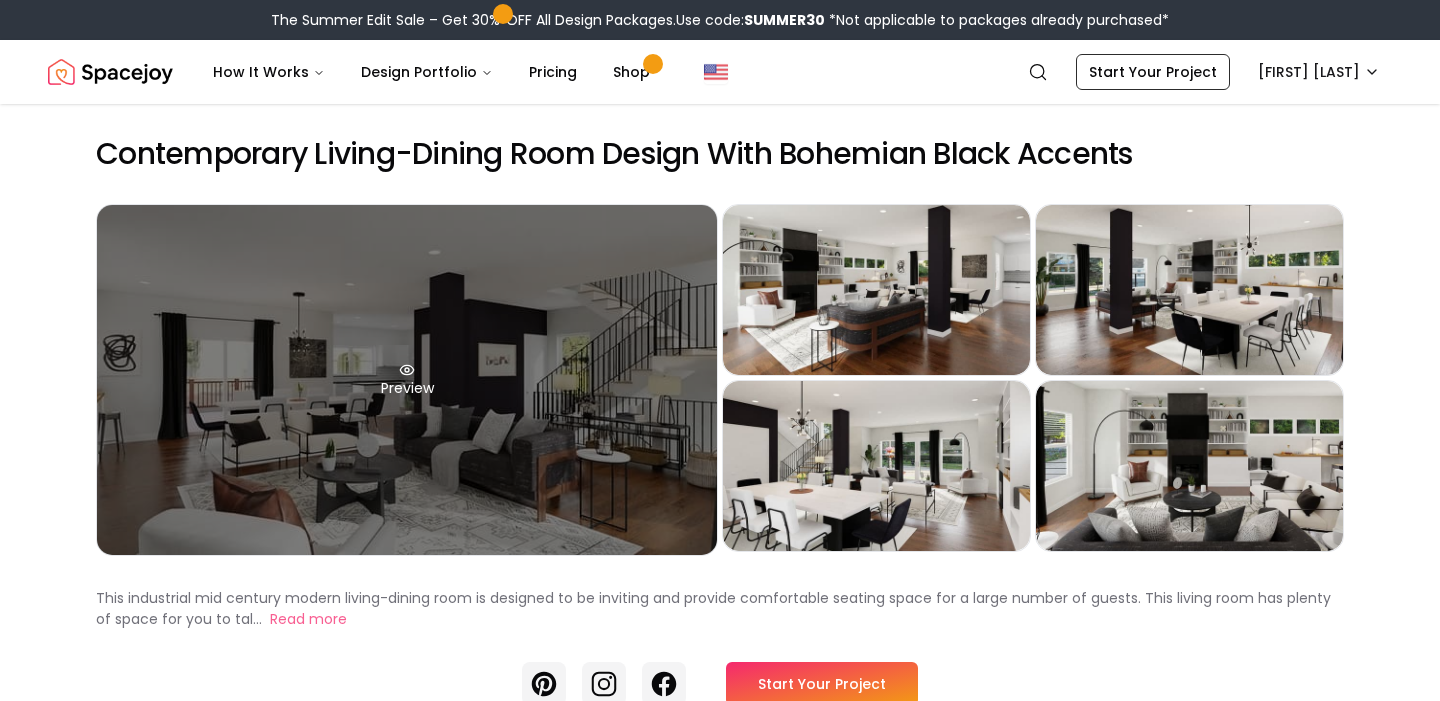 click on "Preview" at bounding box center (407, 380) 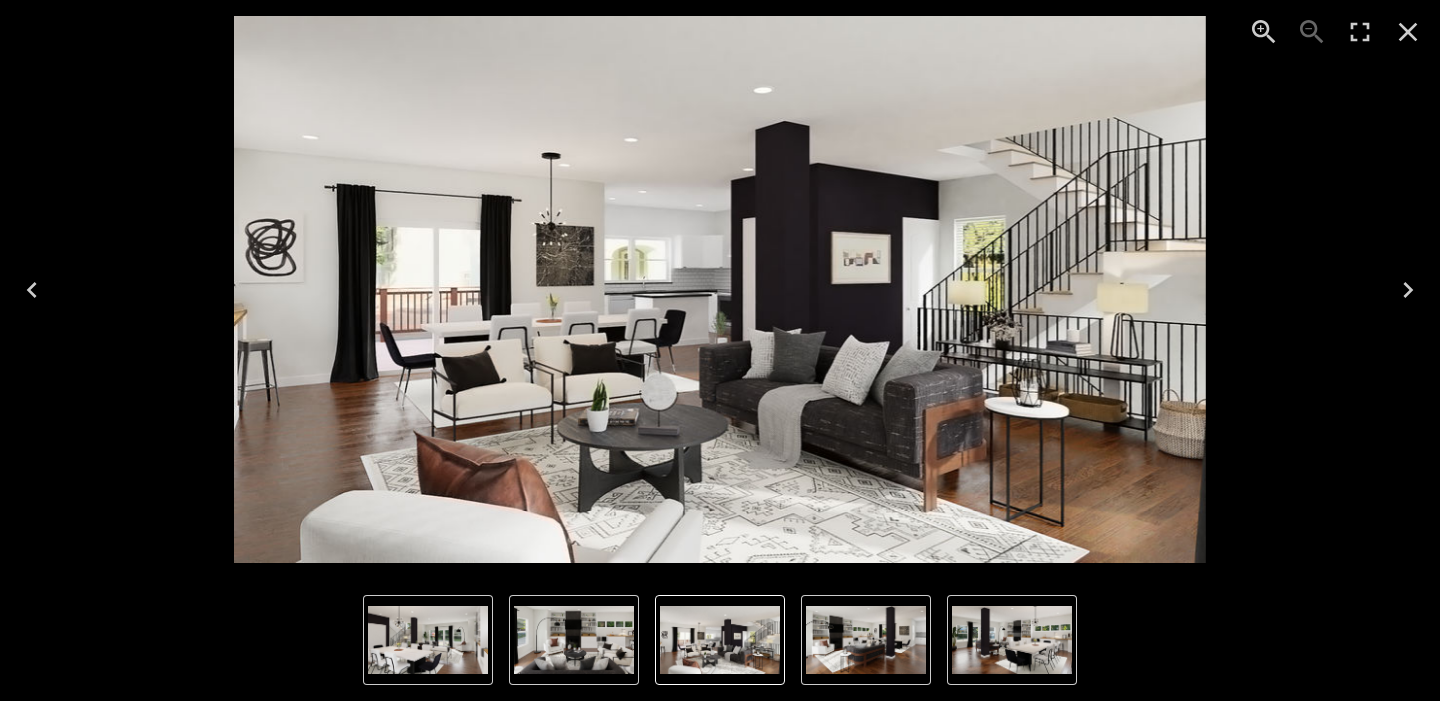 click 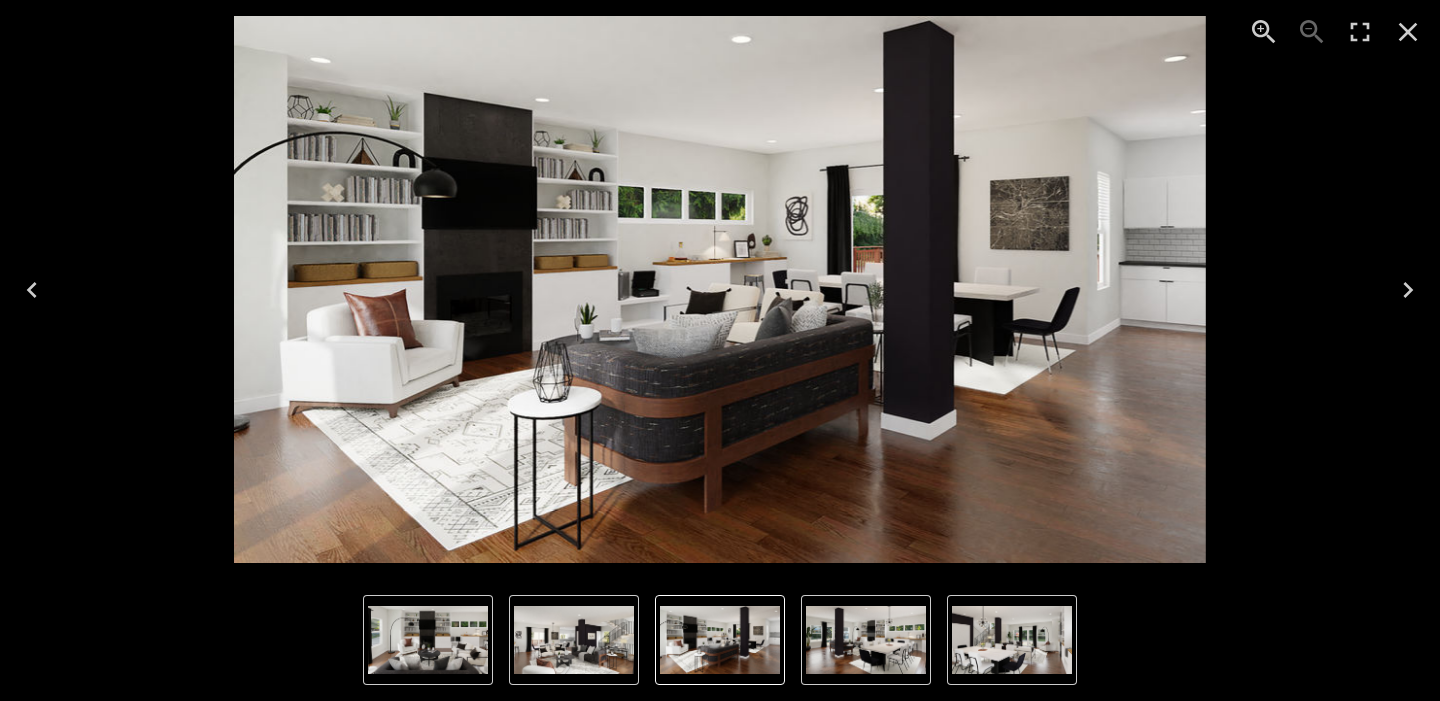 click 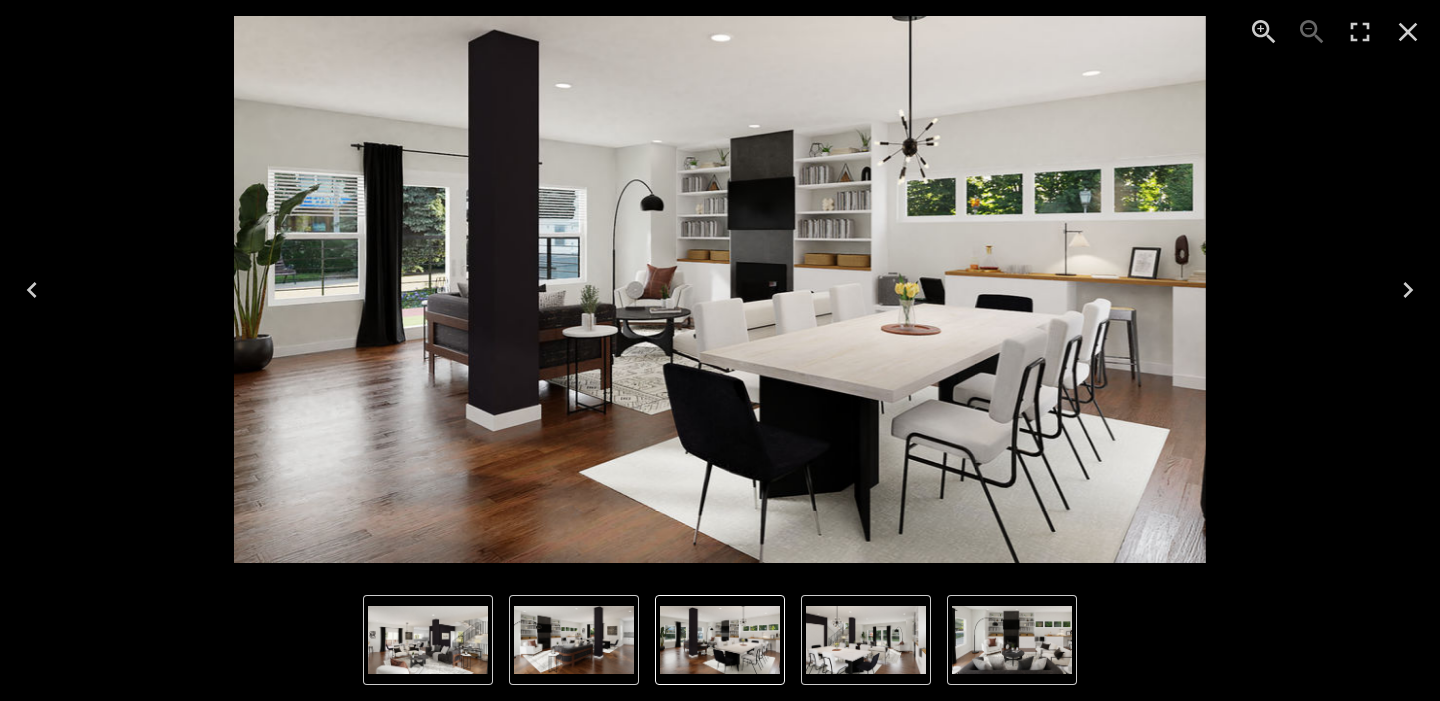 click 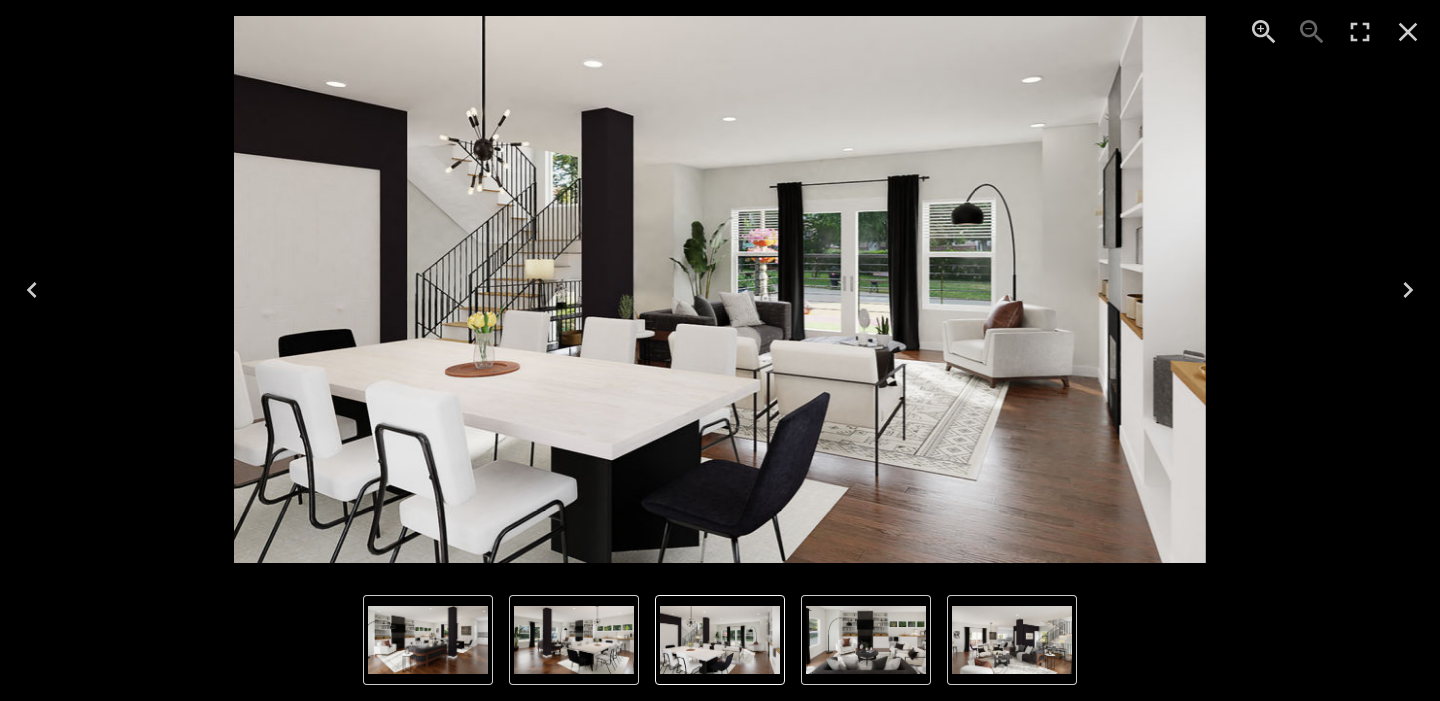 click 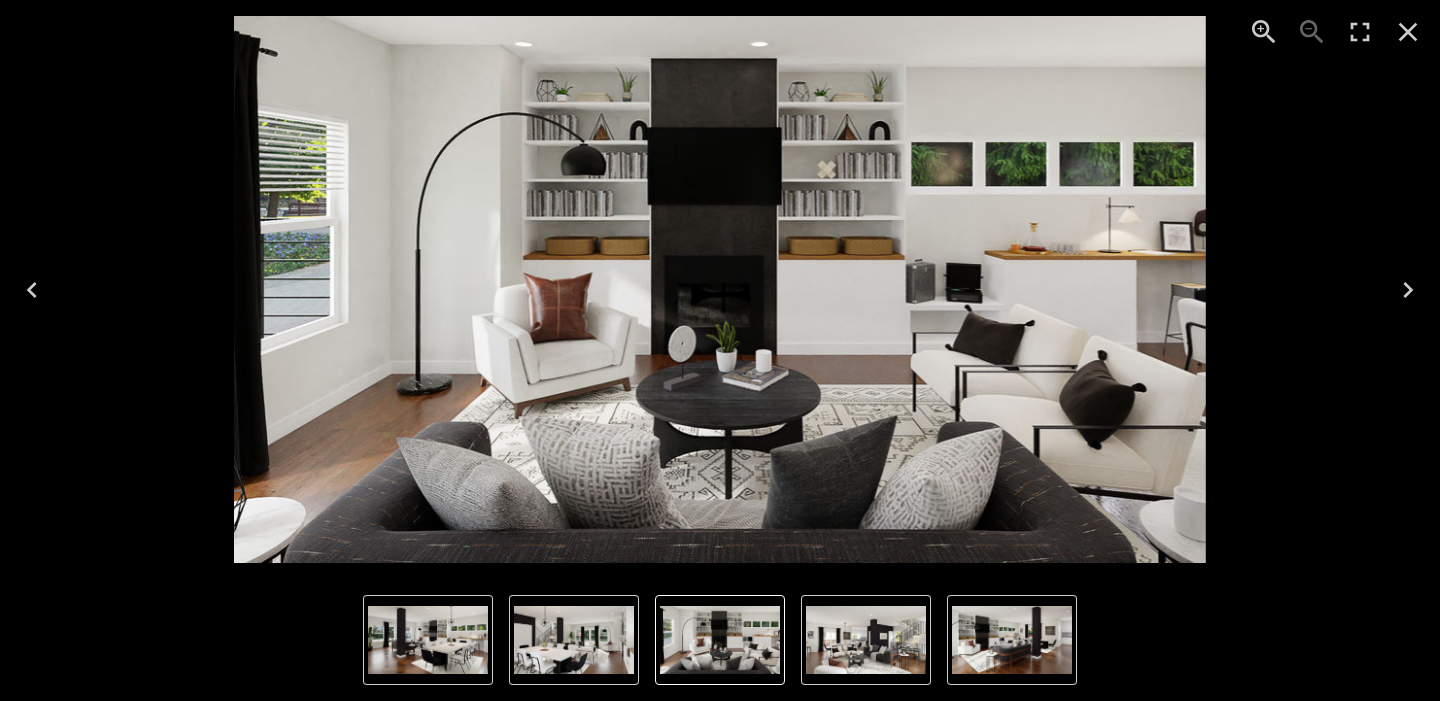 click 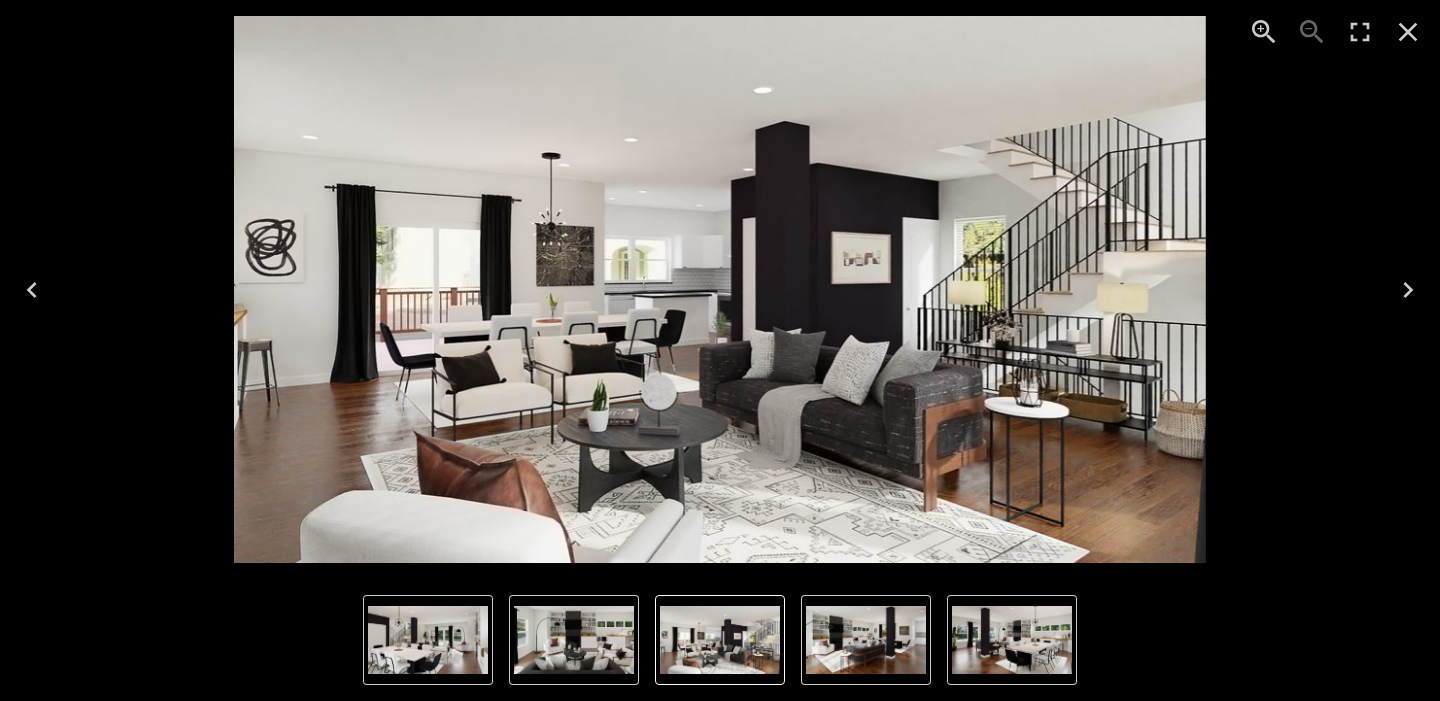 click 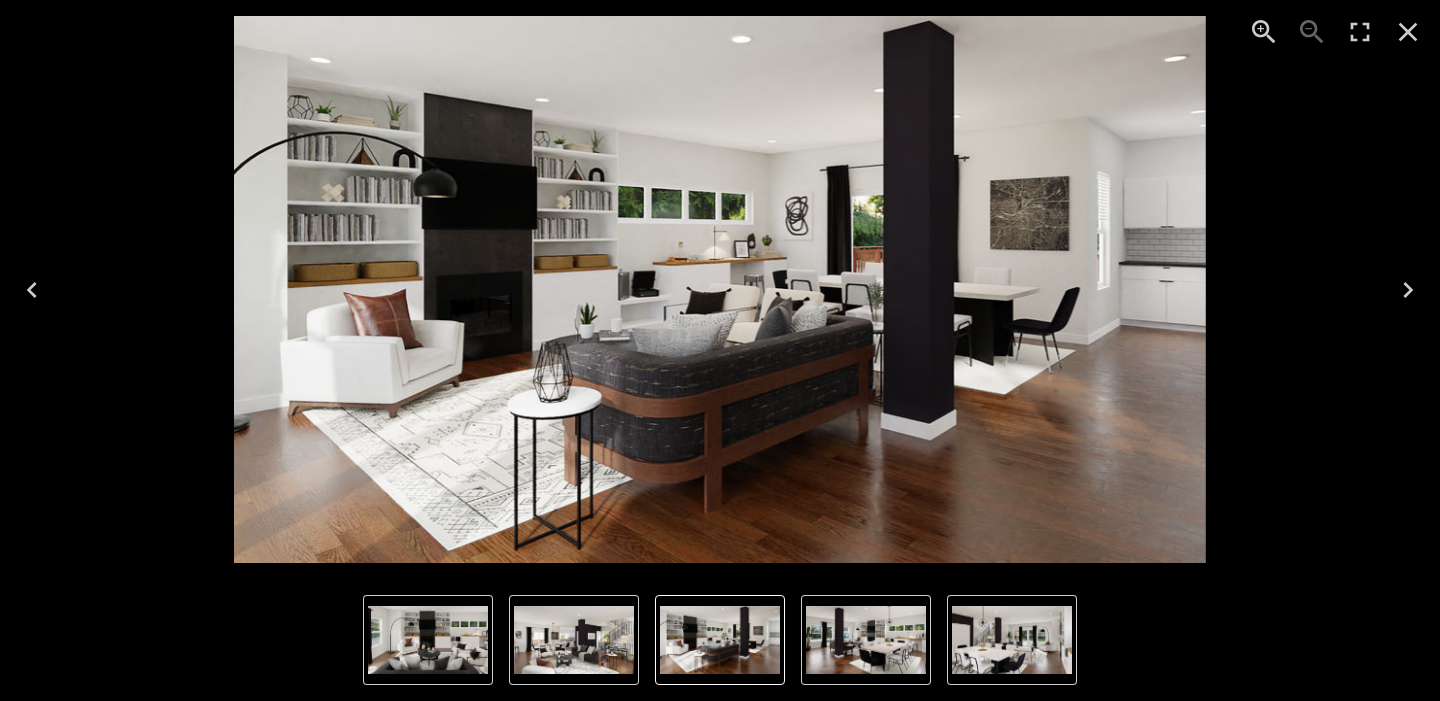 click 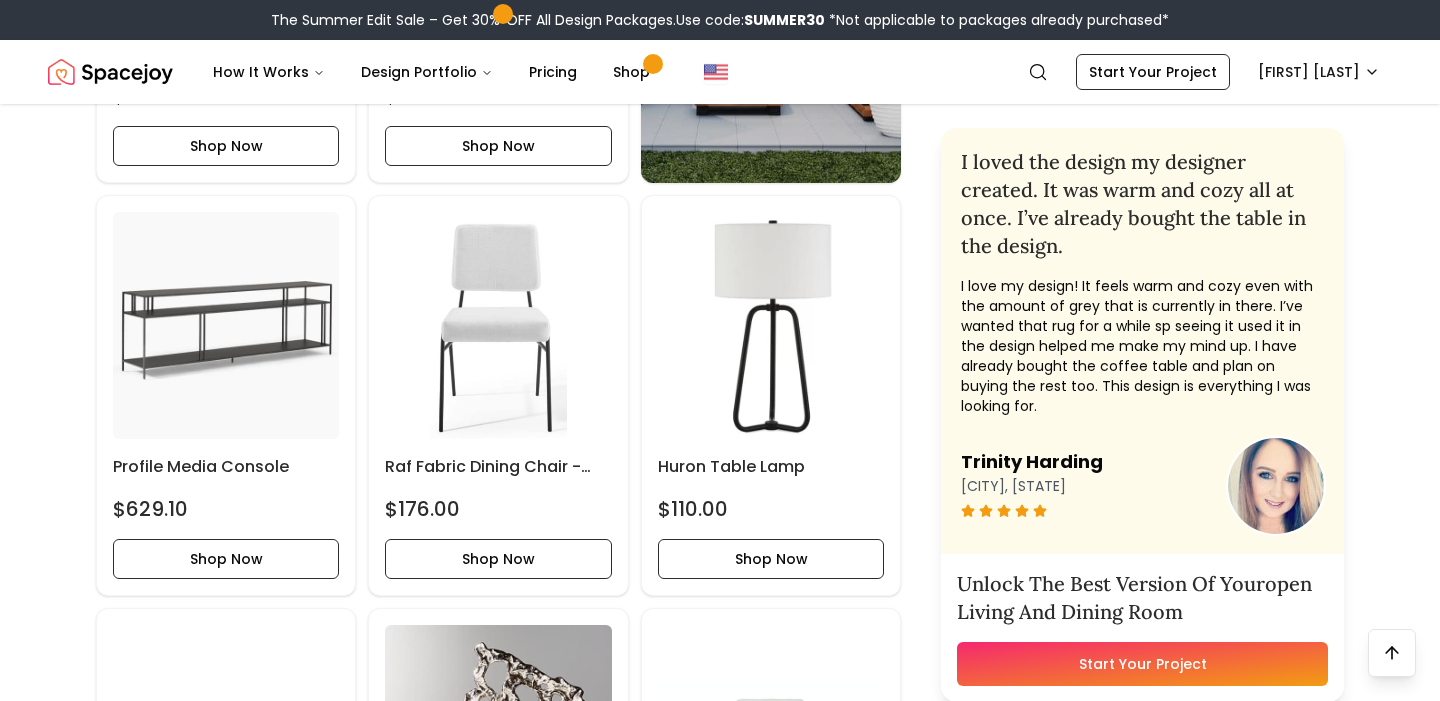 scroll, scrollTop: 5605, scrollLeft: 0, axis: vertical 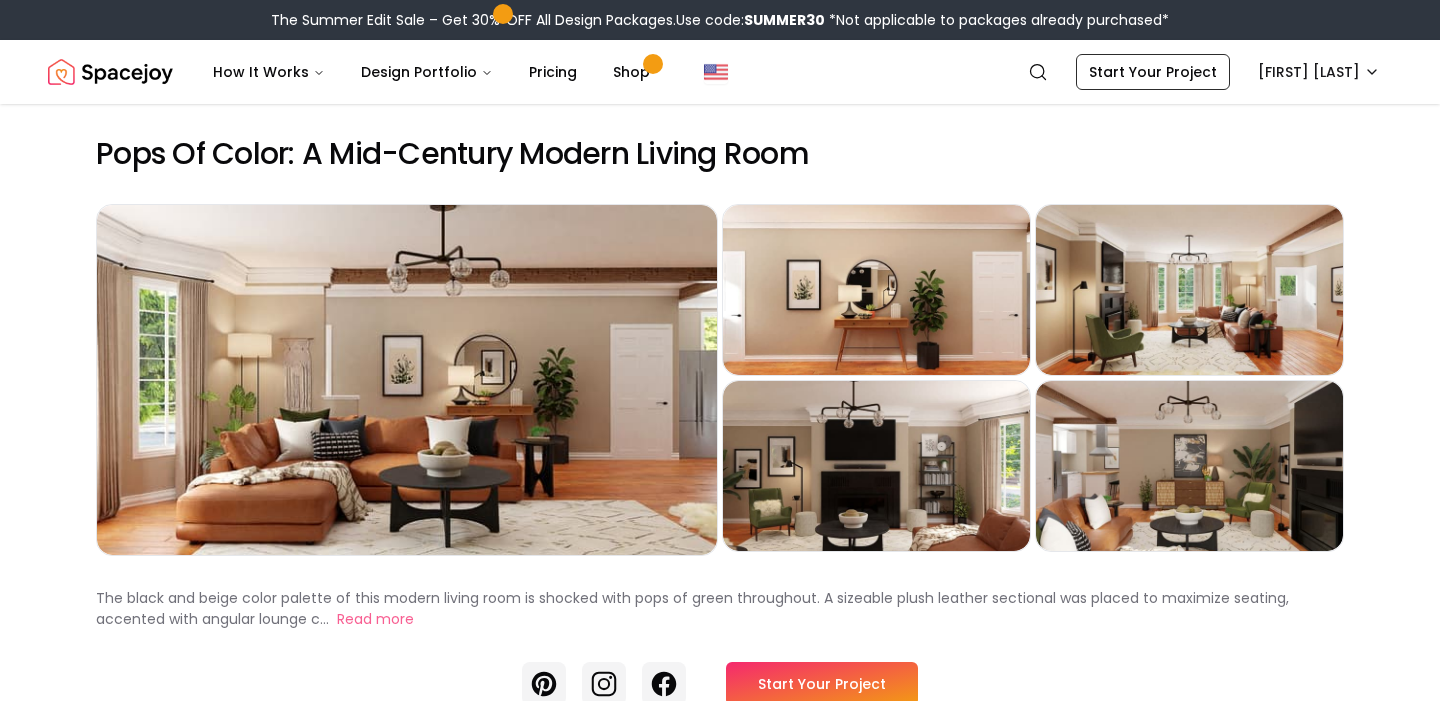 click on "Preview" at bounding box center (407, 380) 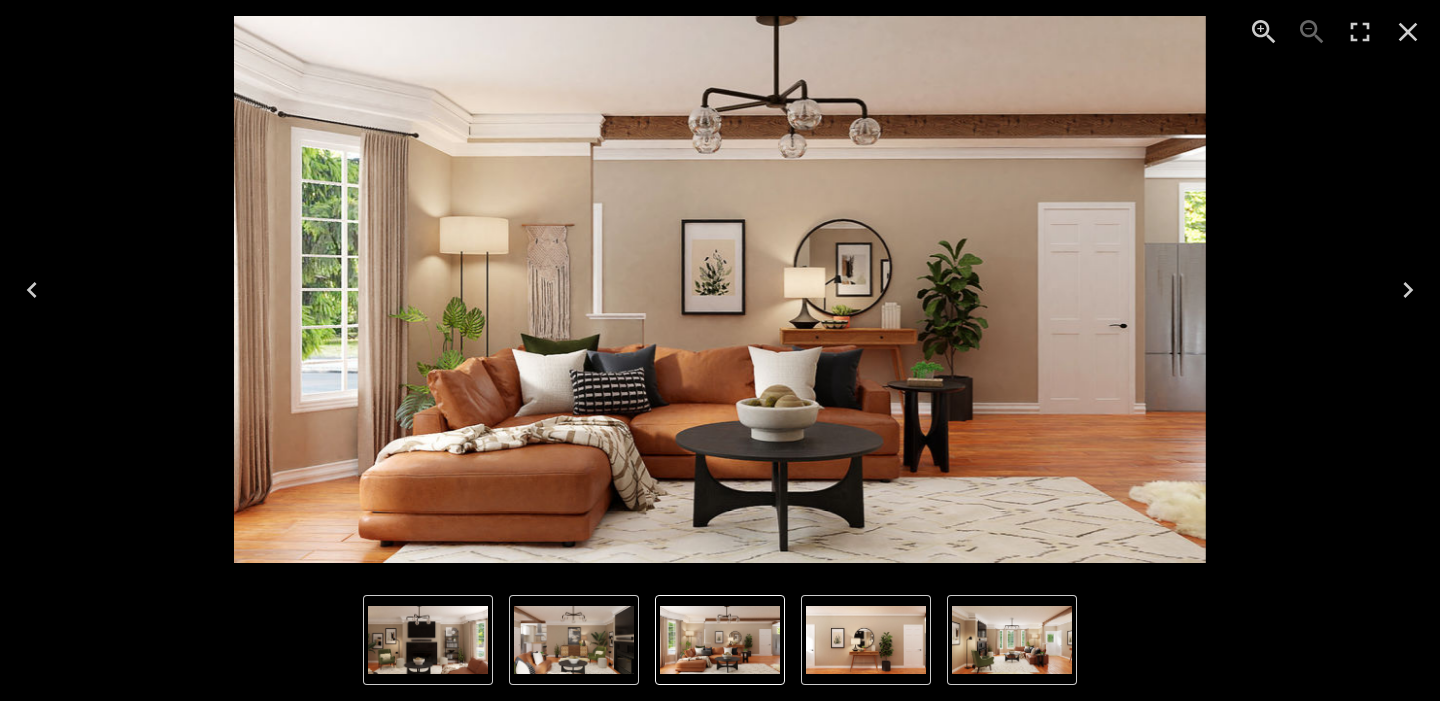 click 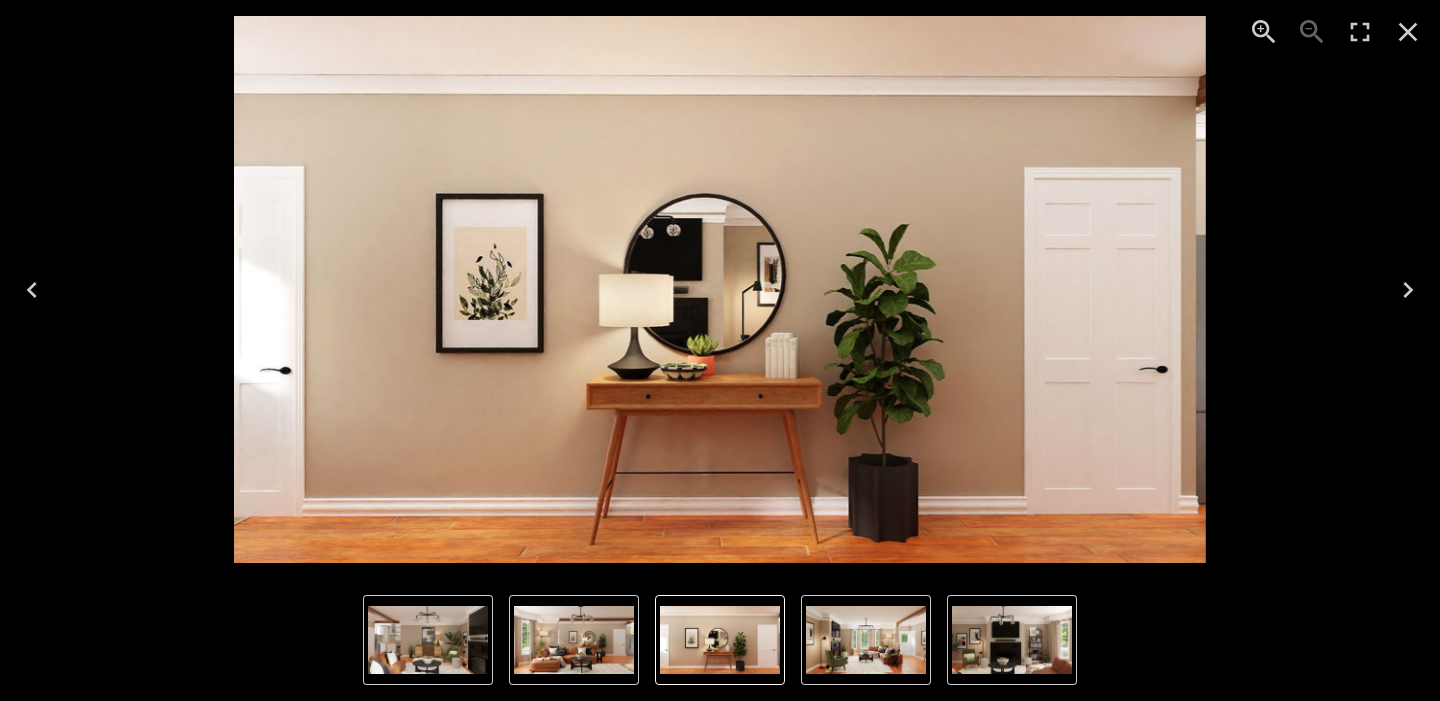 click 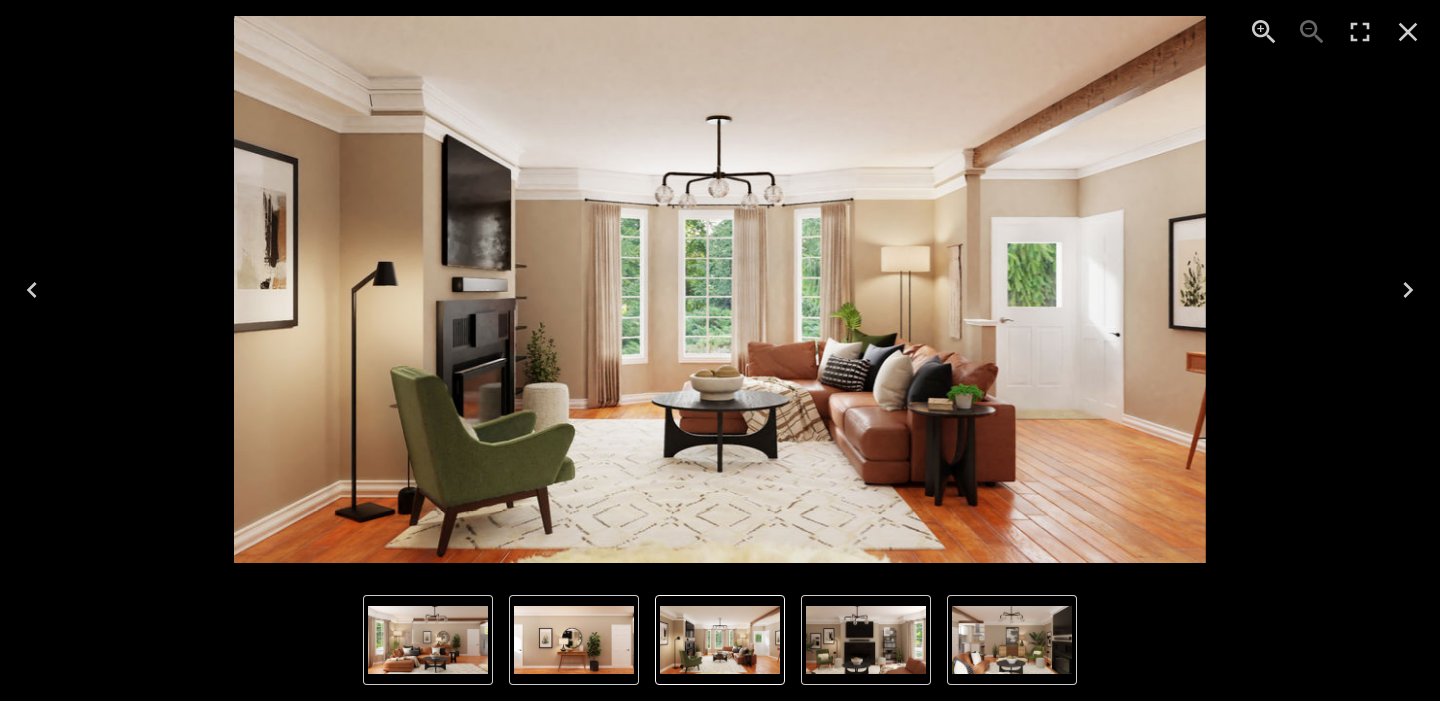 click 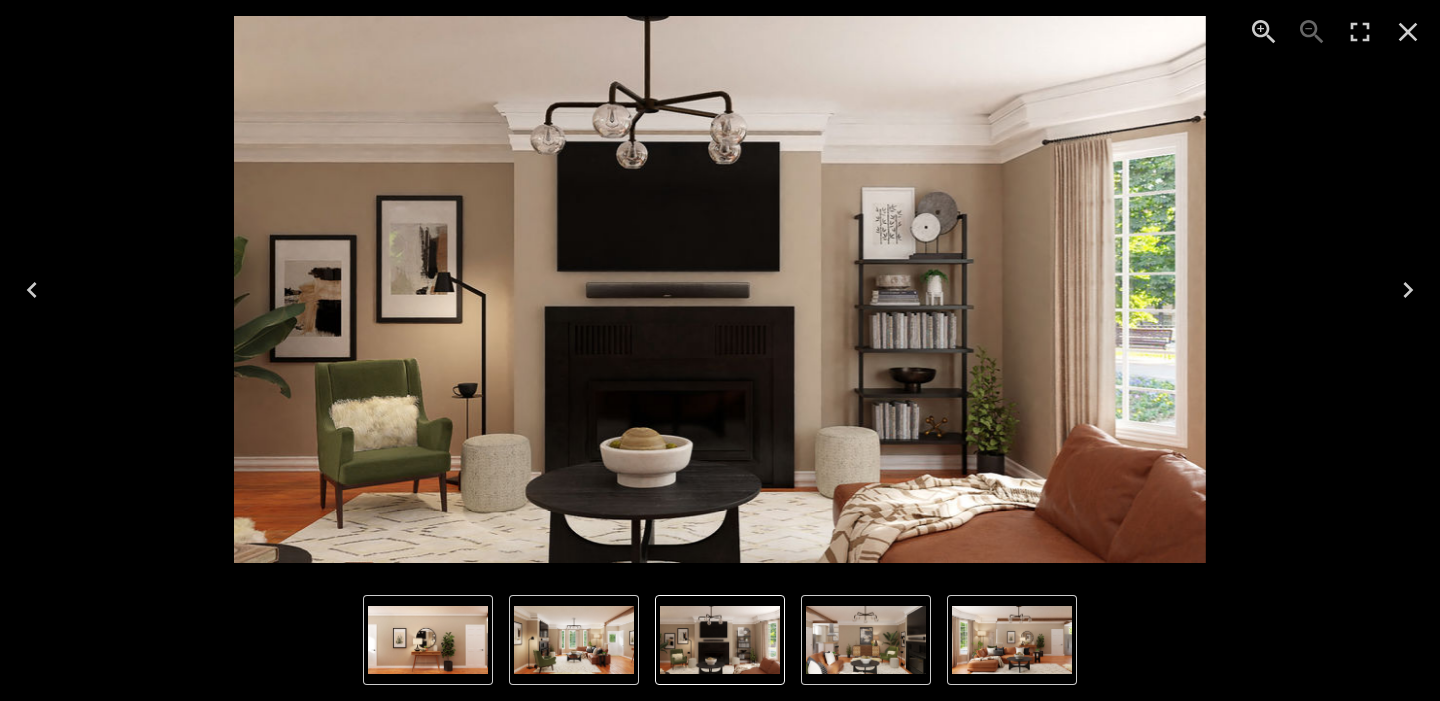 click 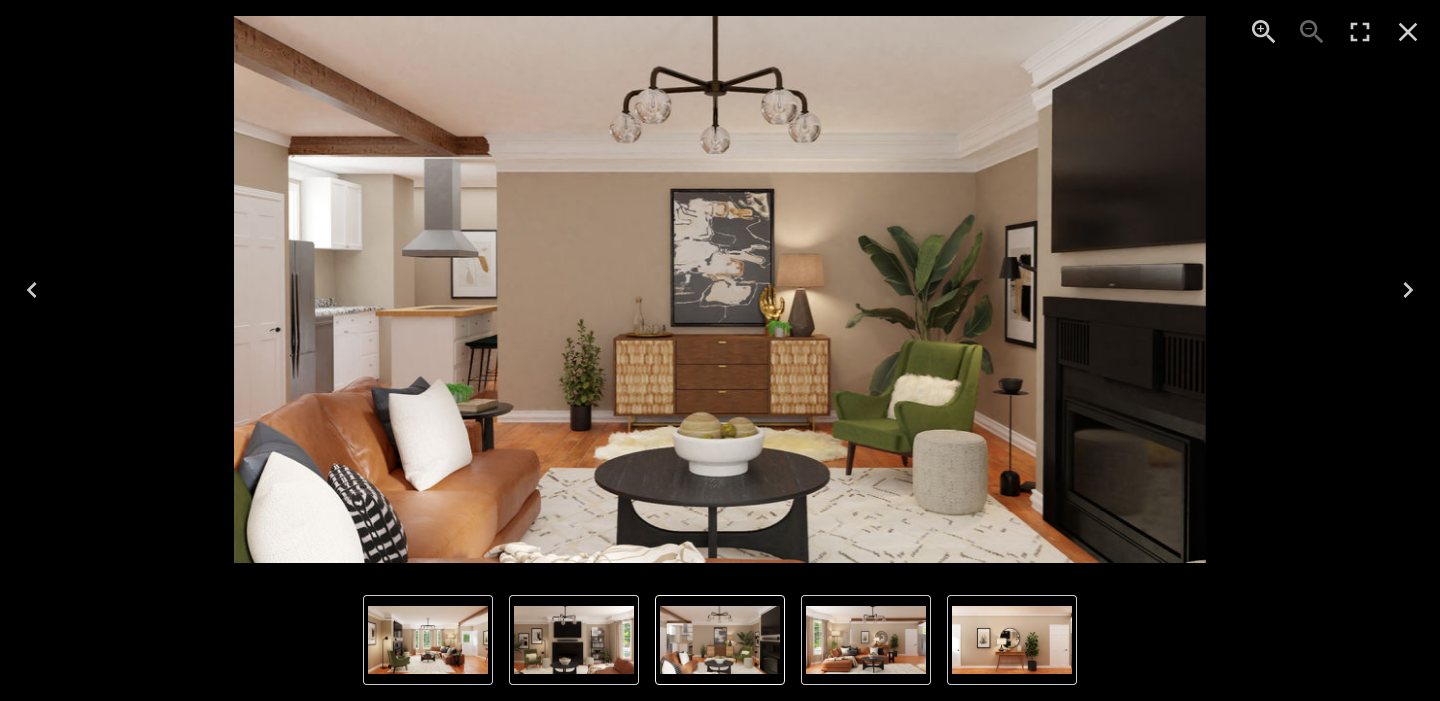 click 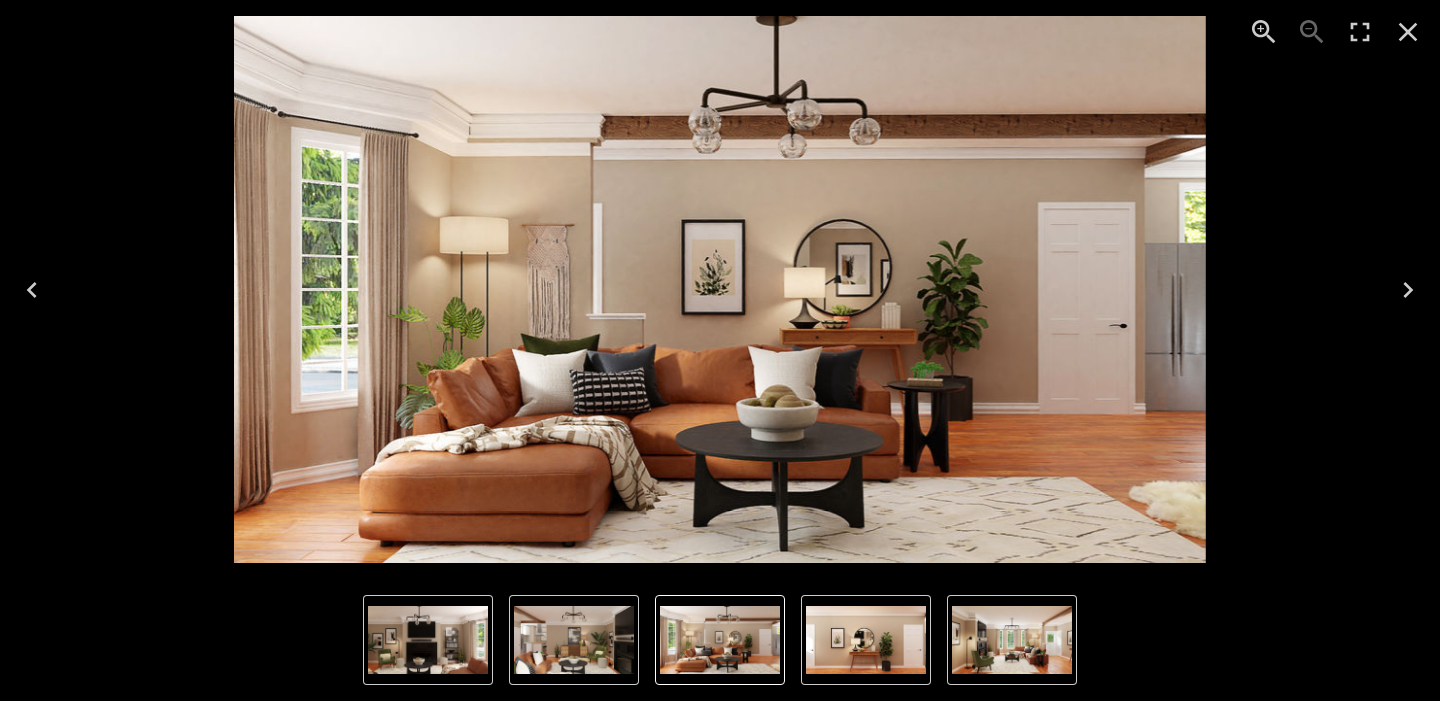 click 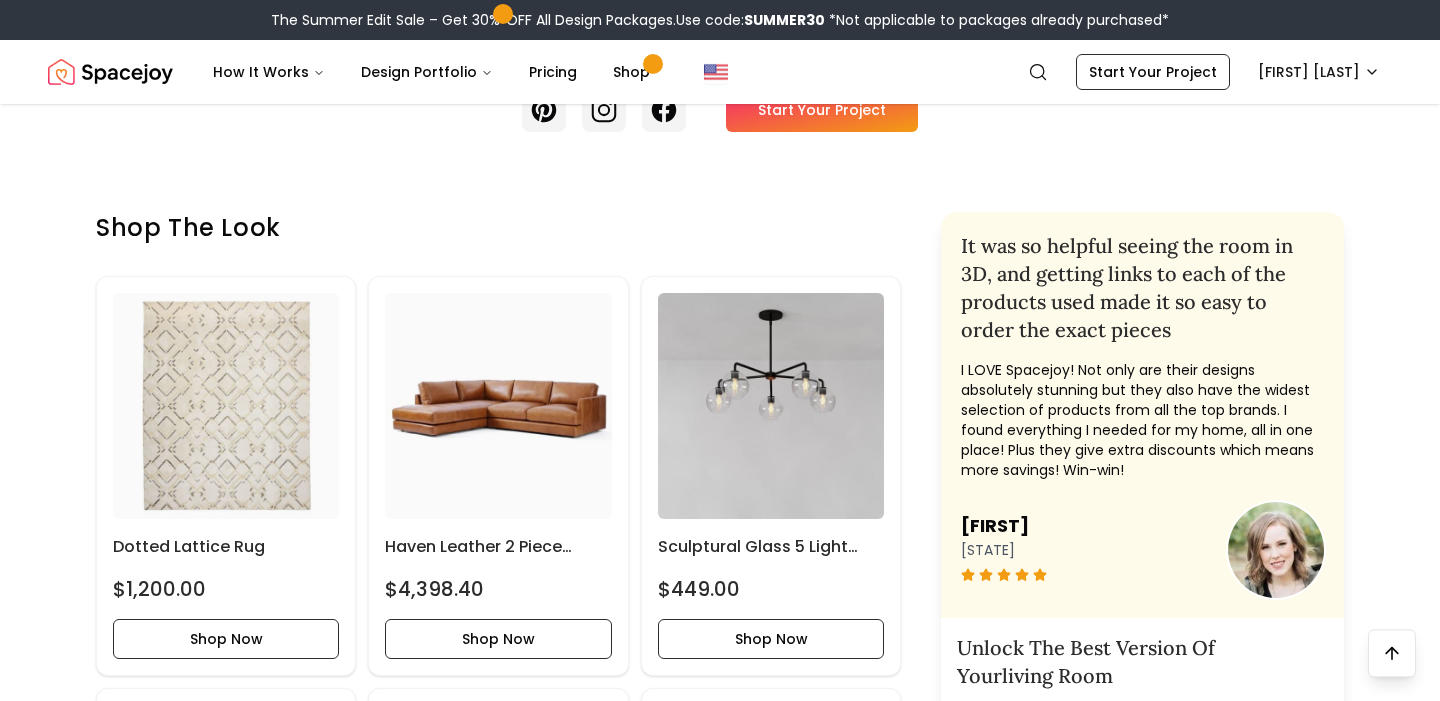scroll, scrollTop: 577, scrollLeft: 0, axis: vertical 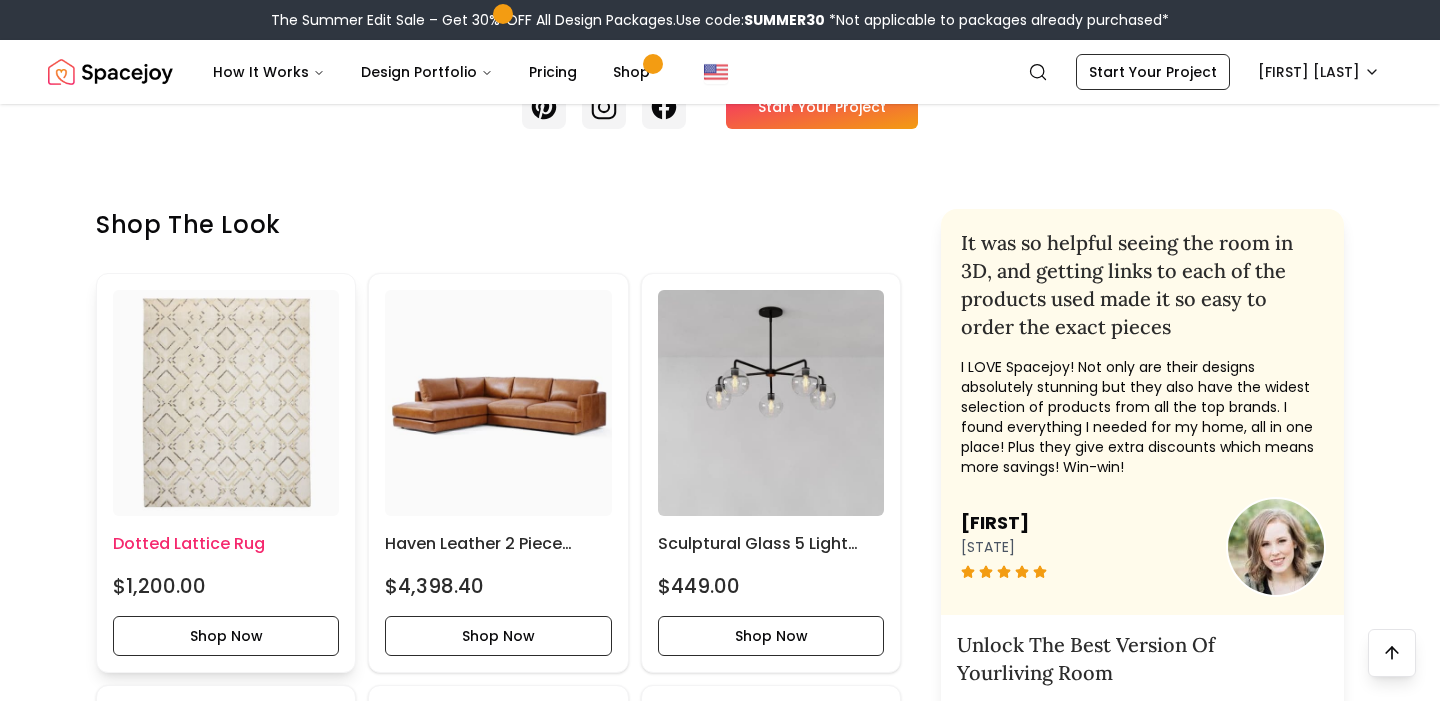 click at bounding box center [226, 403] 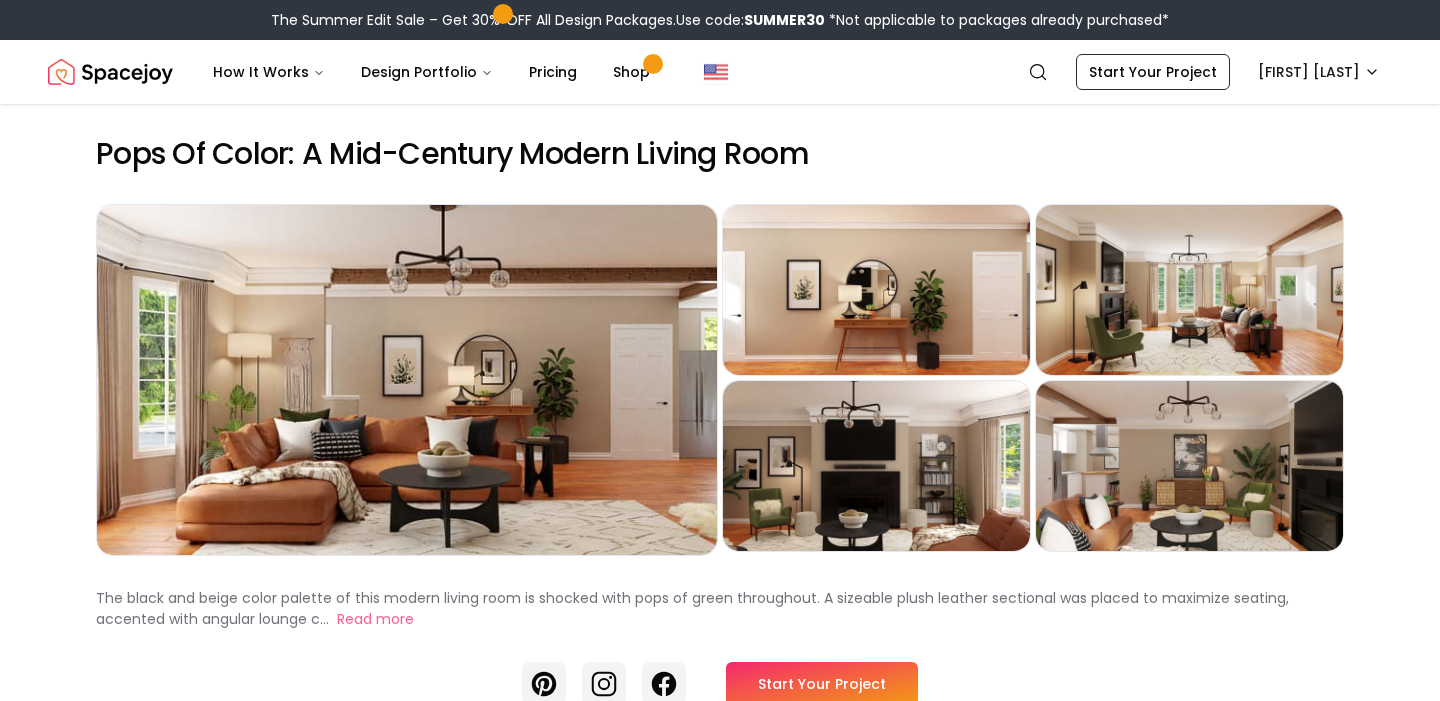 scroll, scrollTop: 0, scrollLeft: 0, axis: both 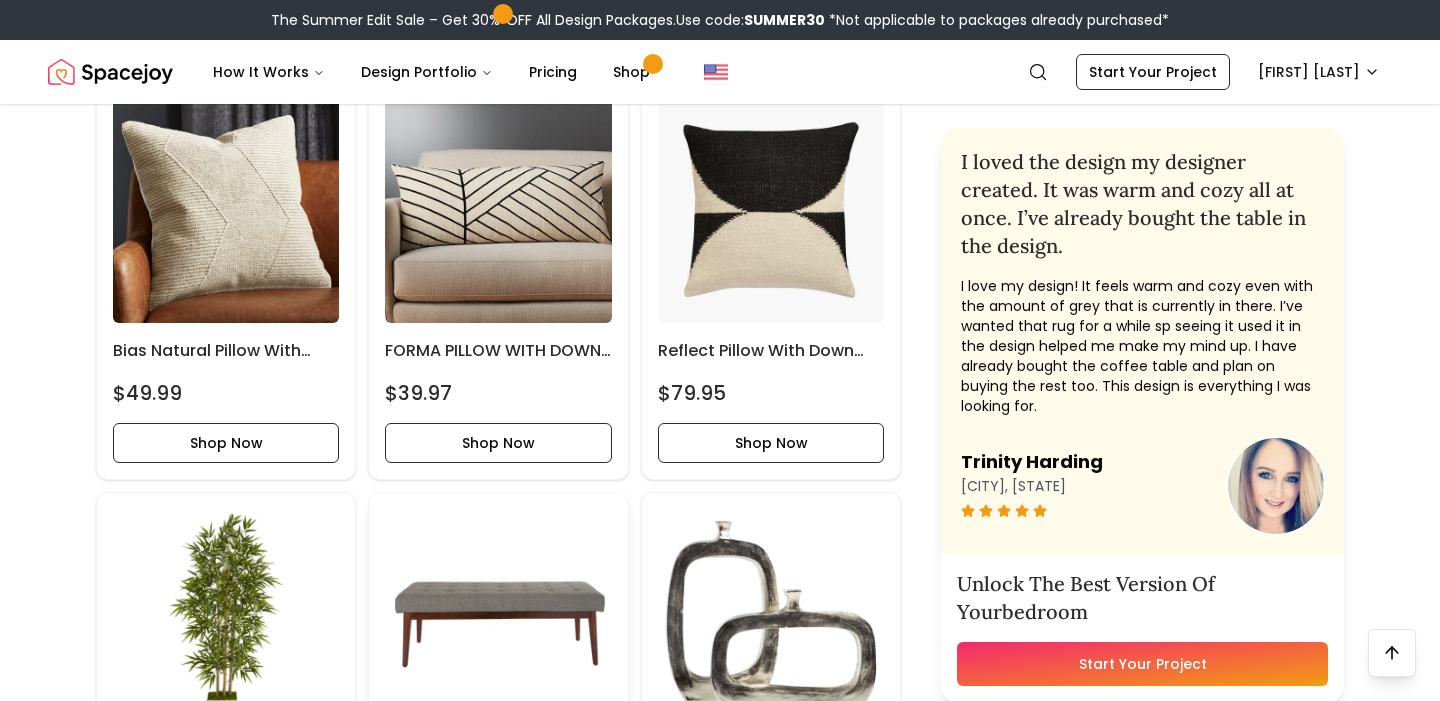 click at bounding box center (498, 622) 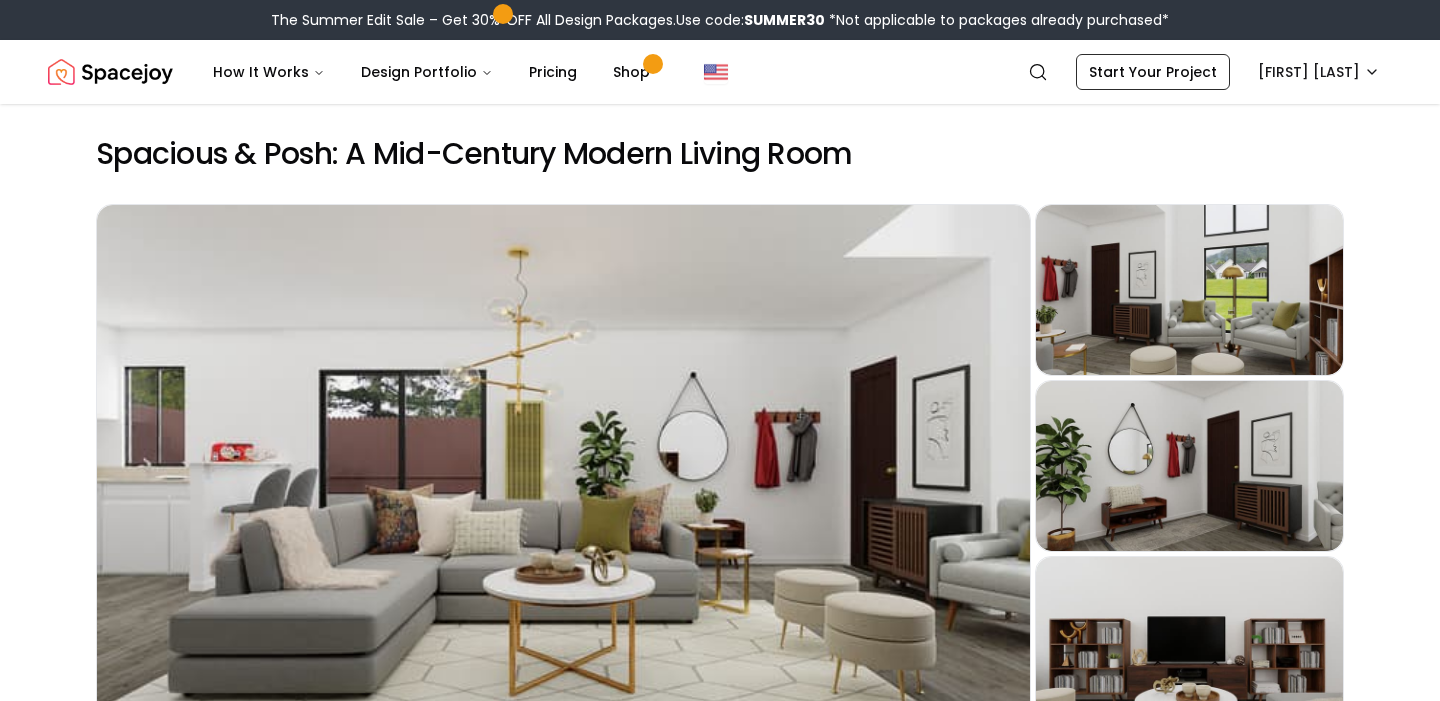 scroll, scrollTop: 147, scrollLeft: 0, axis: vertical 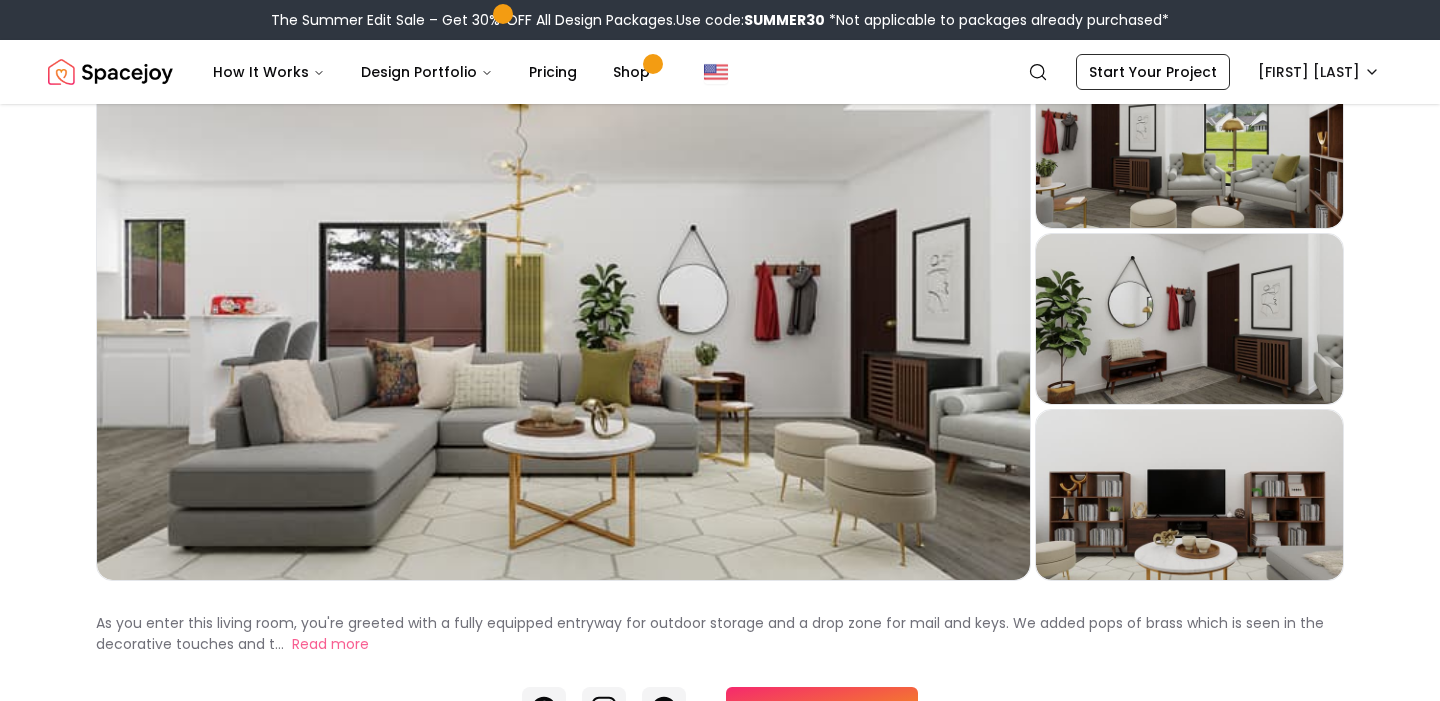 click on "Preview" at bounding box center (563, 319) 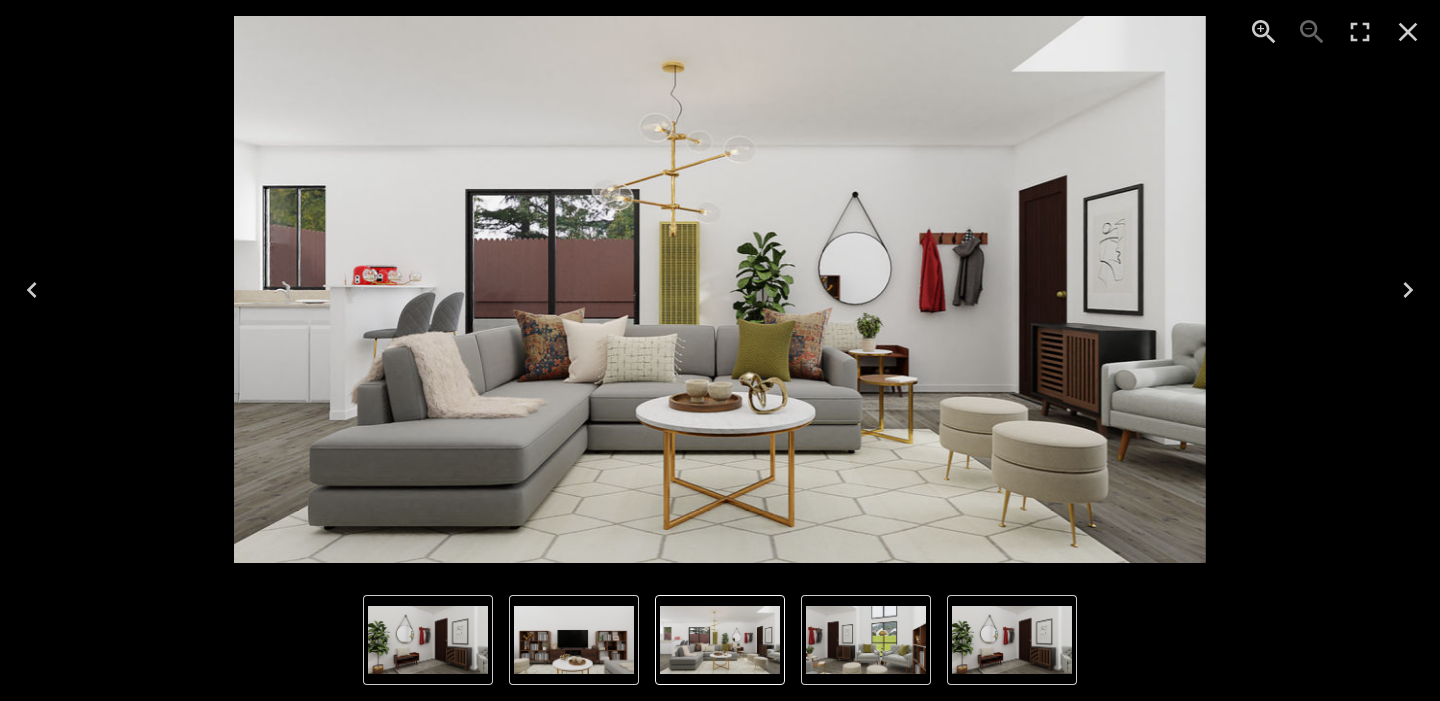 click 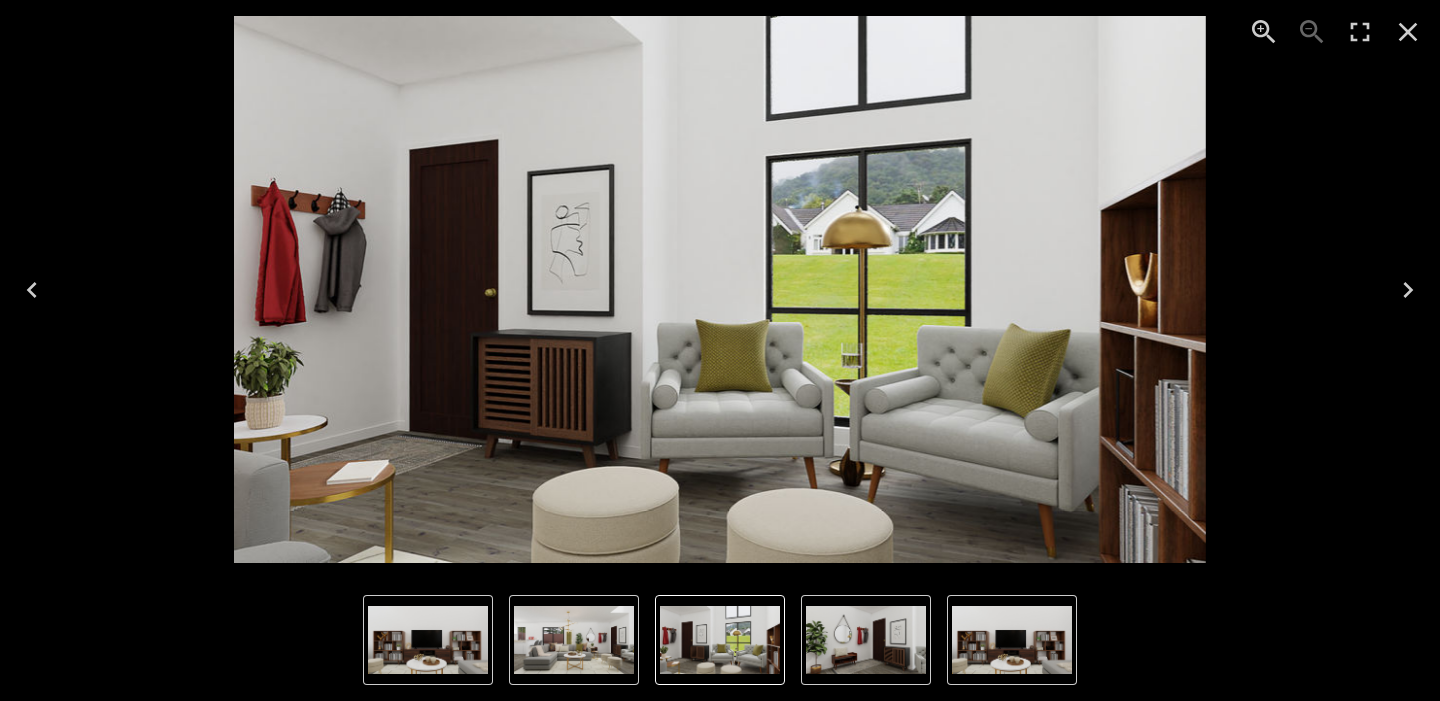 click 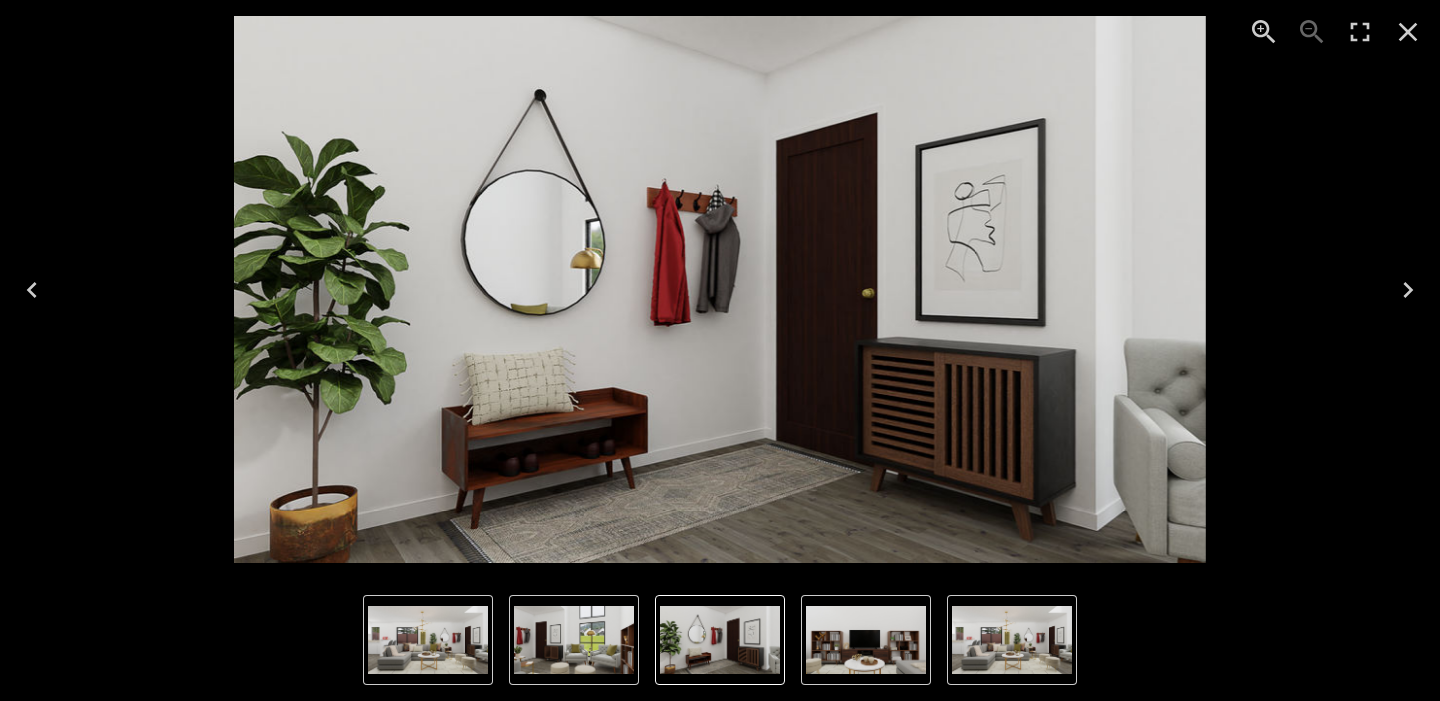 click 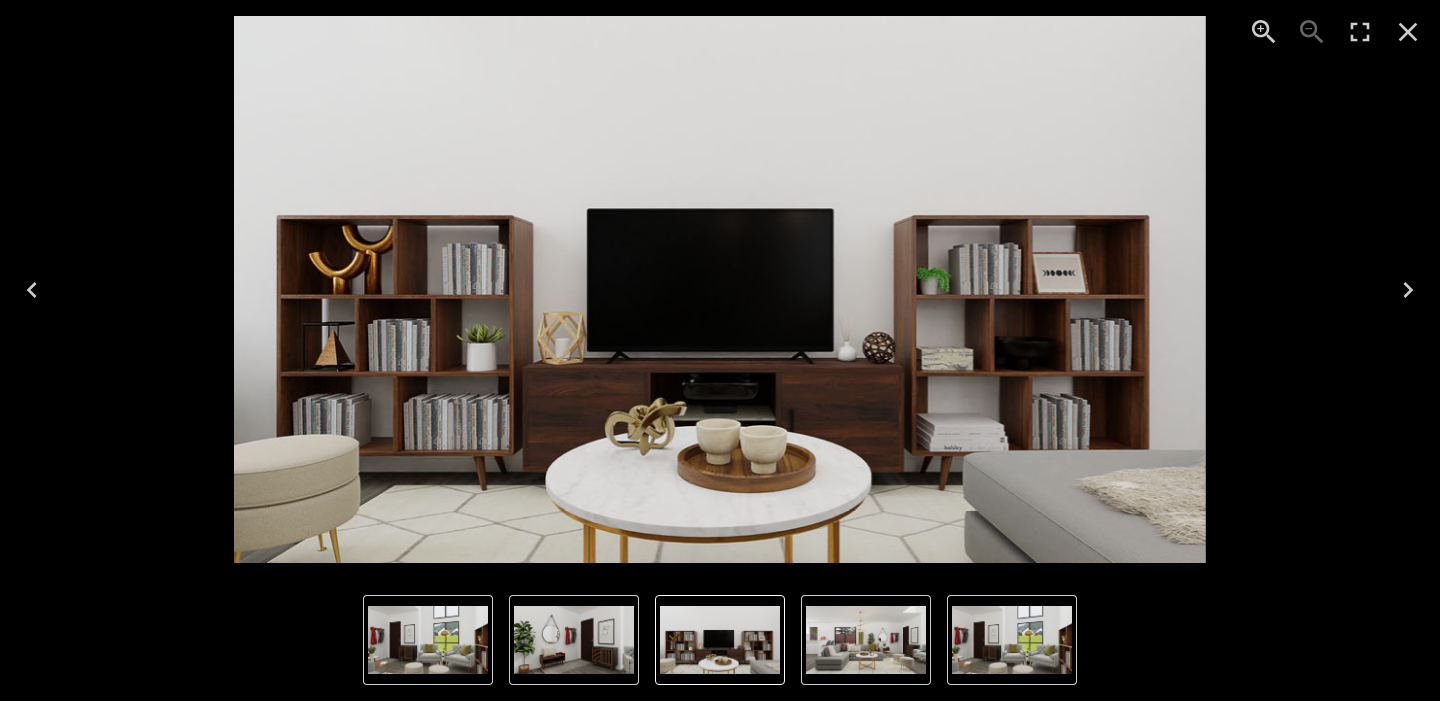 click 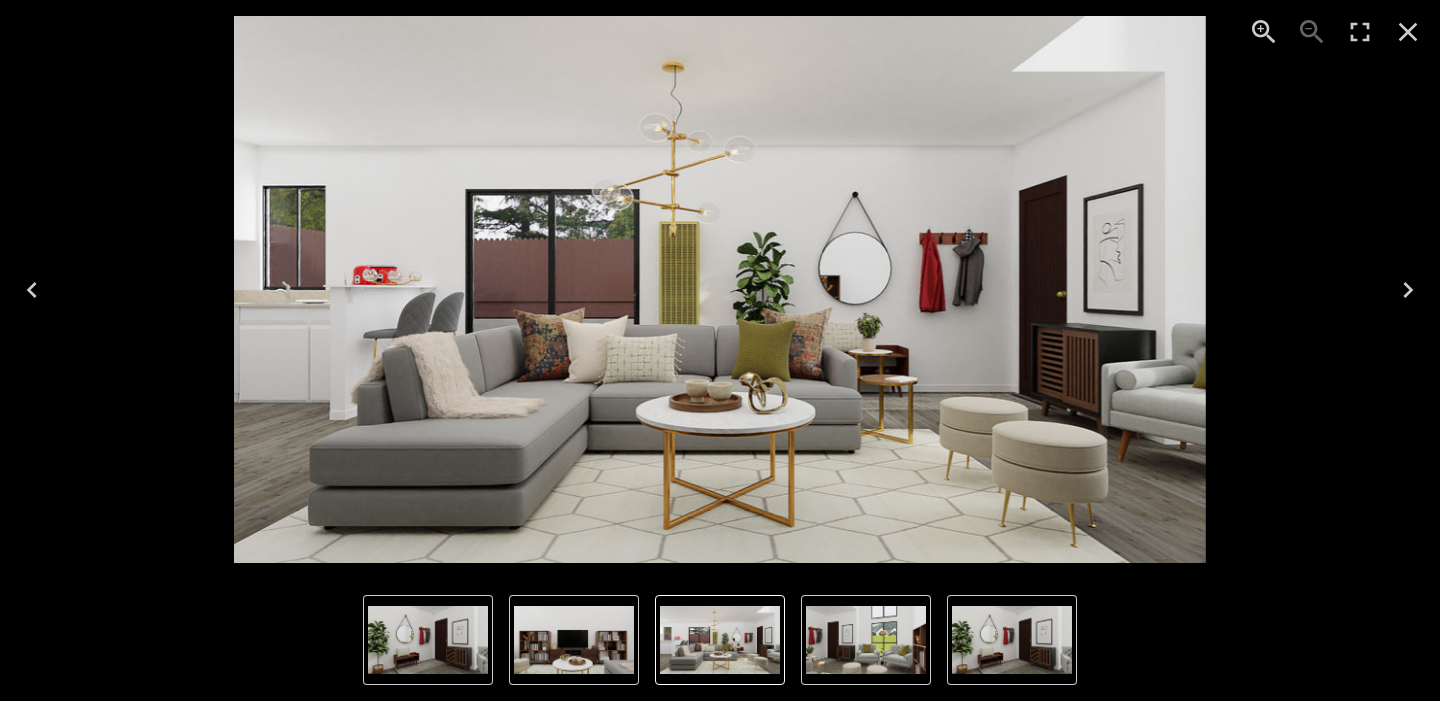 click 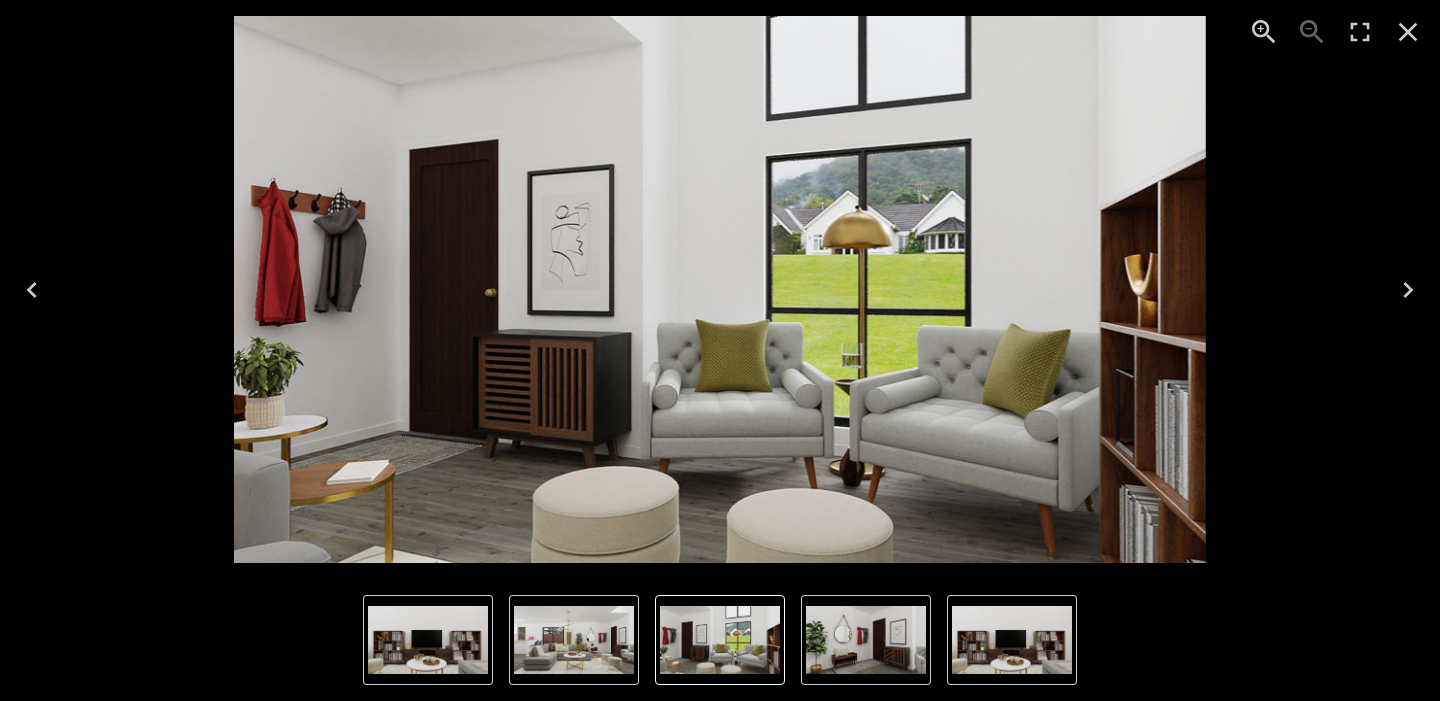 click 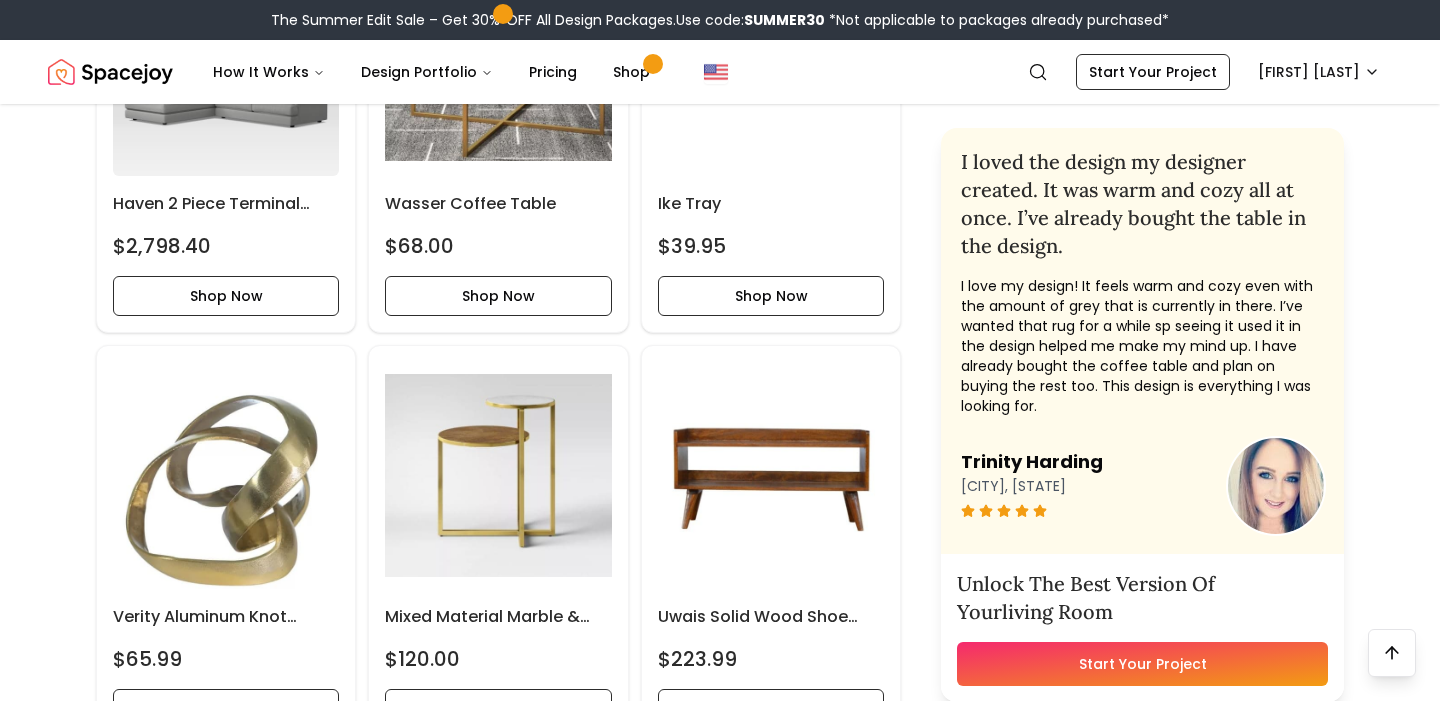 scroll, scrollTop: 1099, scrollLeft: 0, axis: vertical 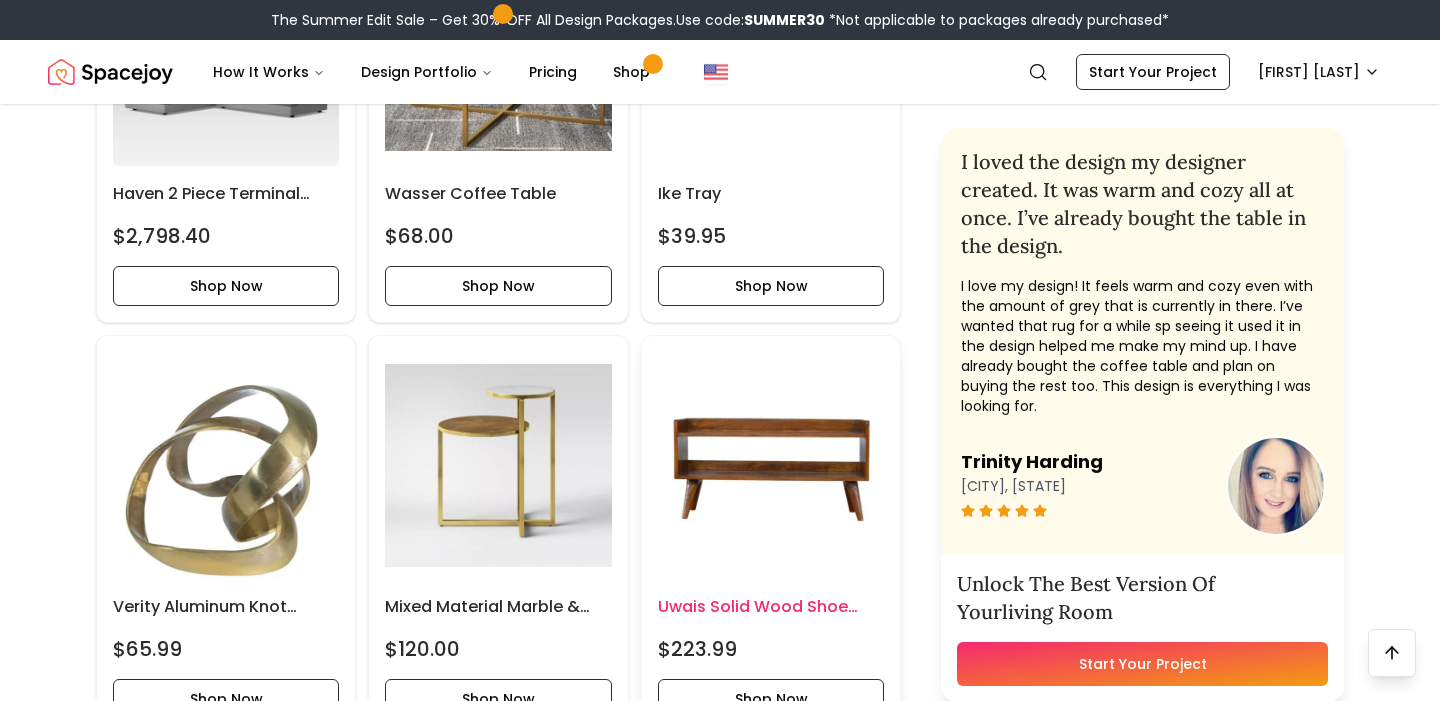 click at bounding box center (771, 465) 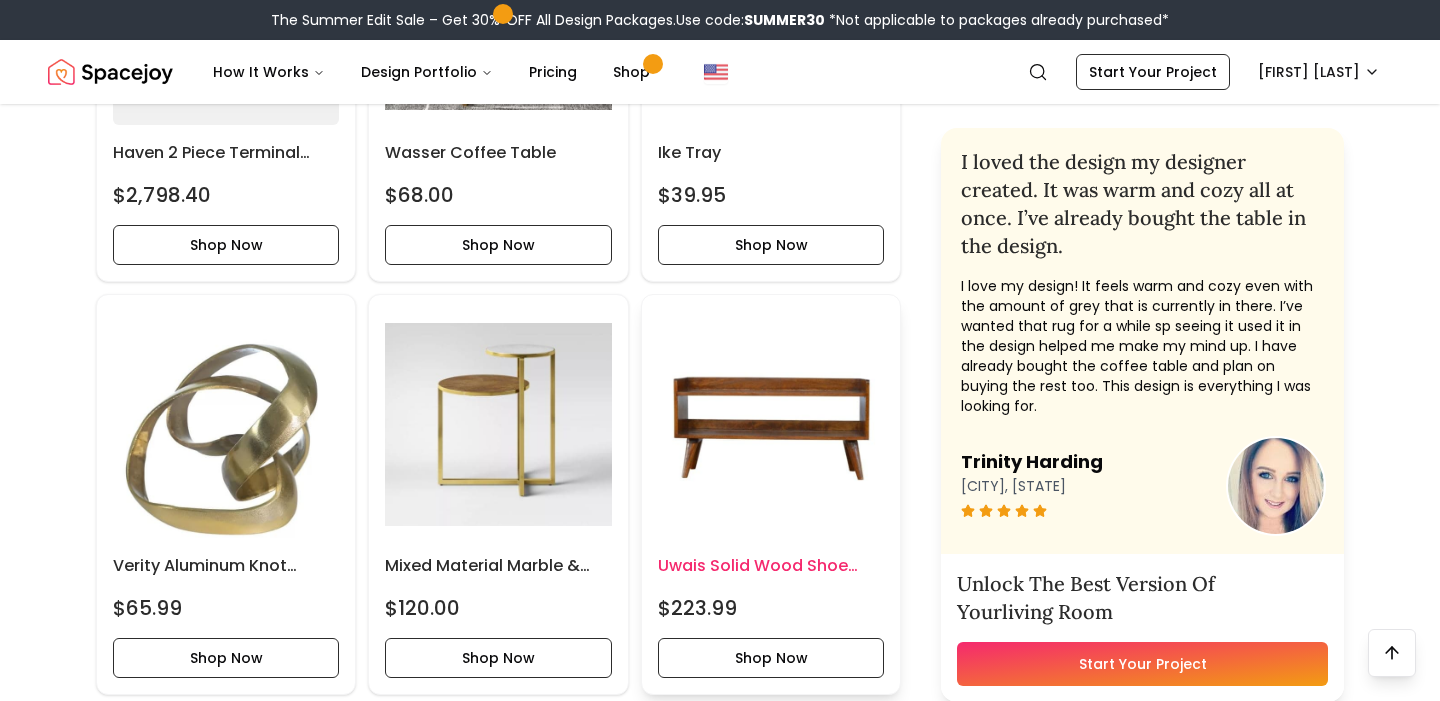 scroll, scrollTop: 1150, scrollLeft: 0, axis: vertical 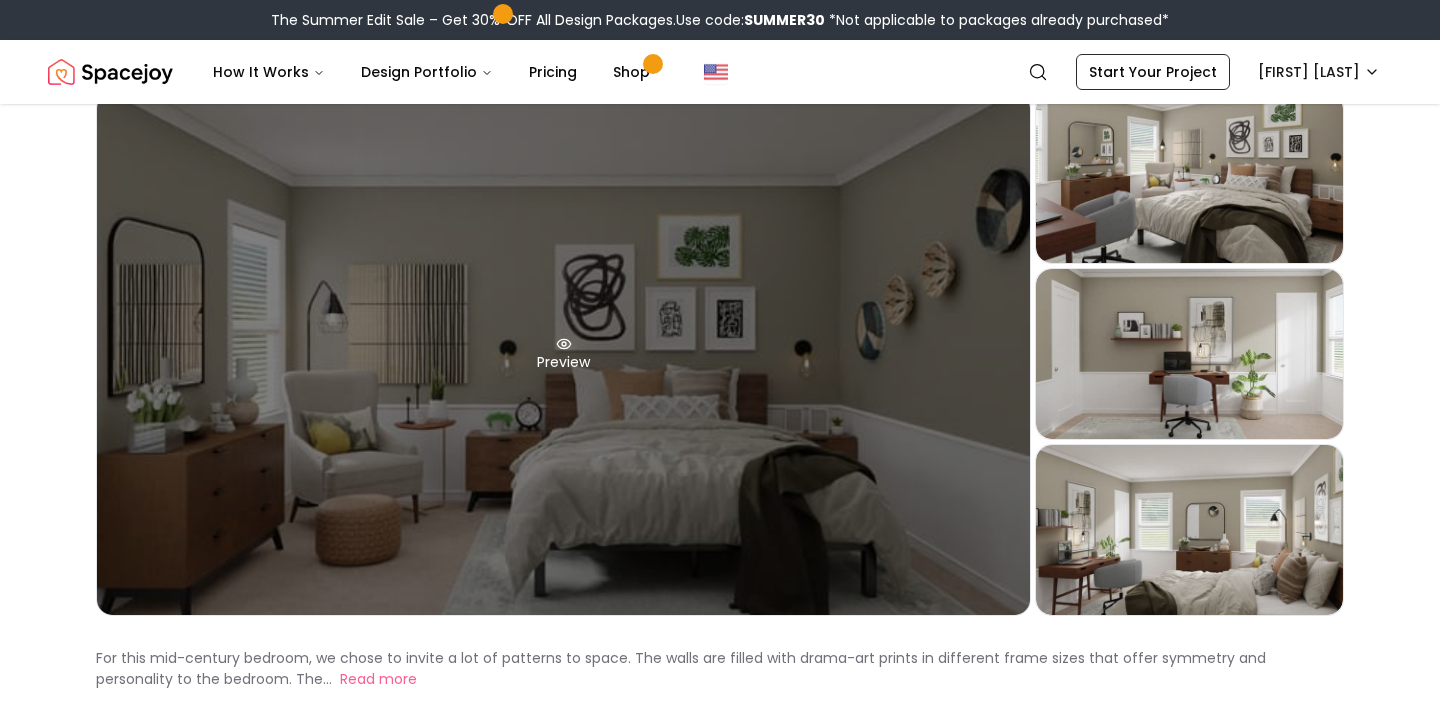click on "Preview" at bounding box center (563, 354) 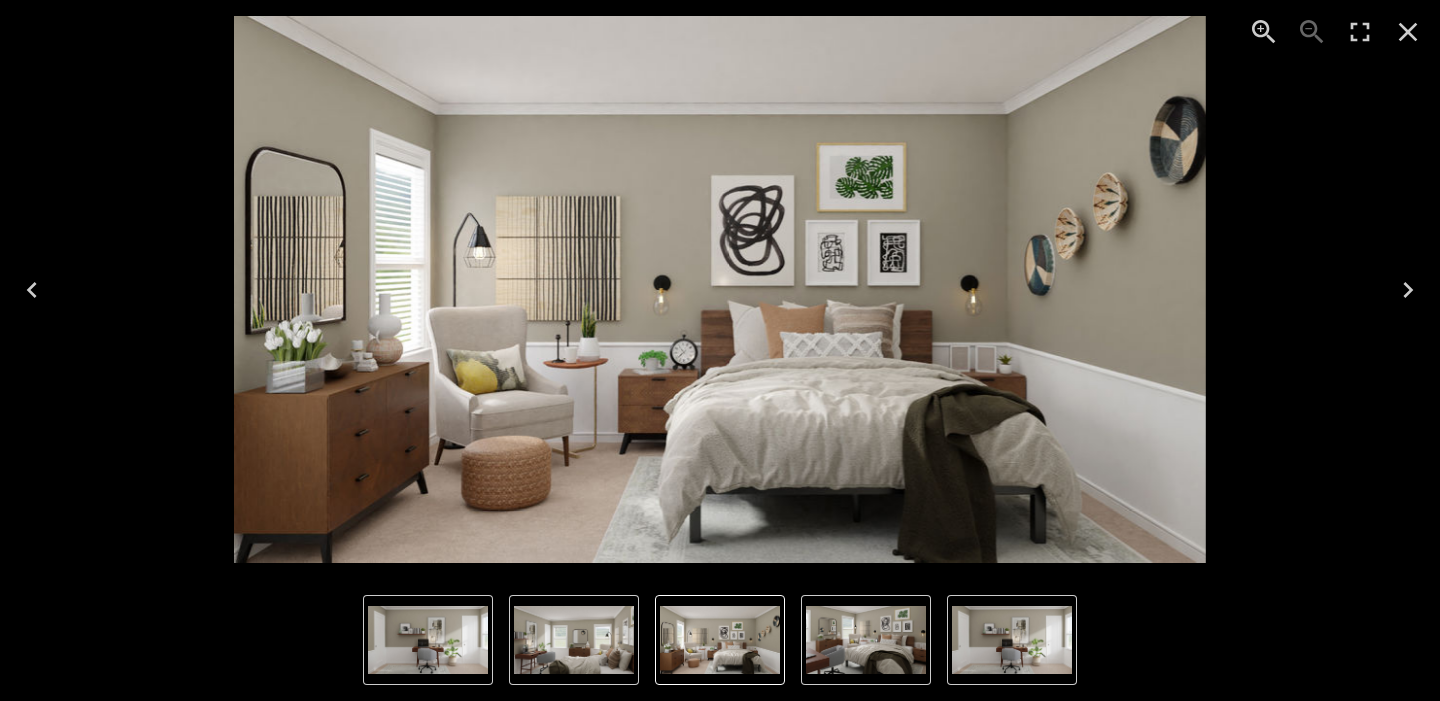 click 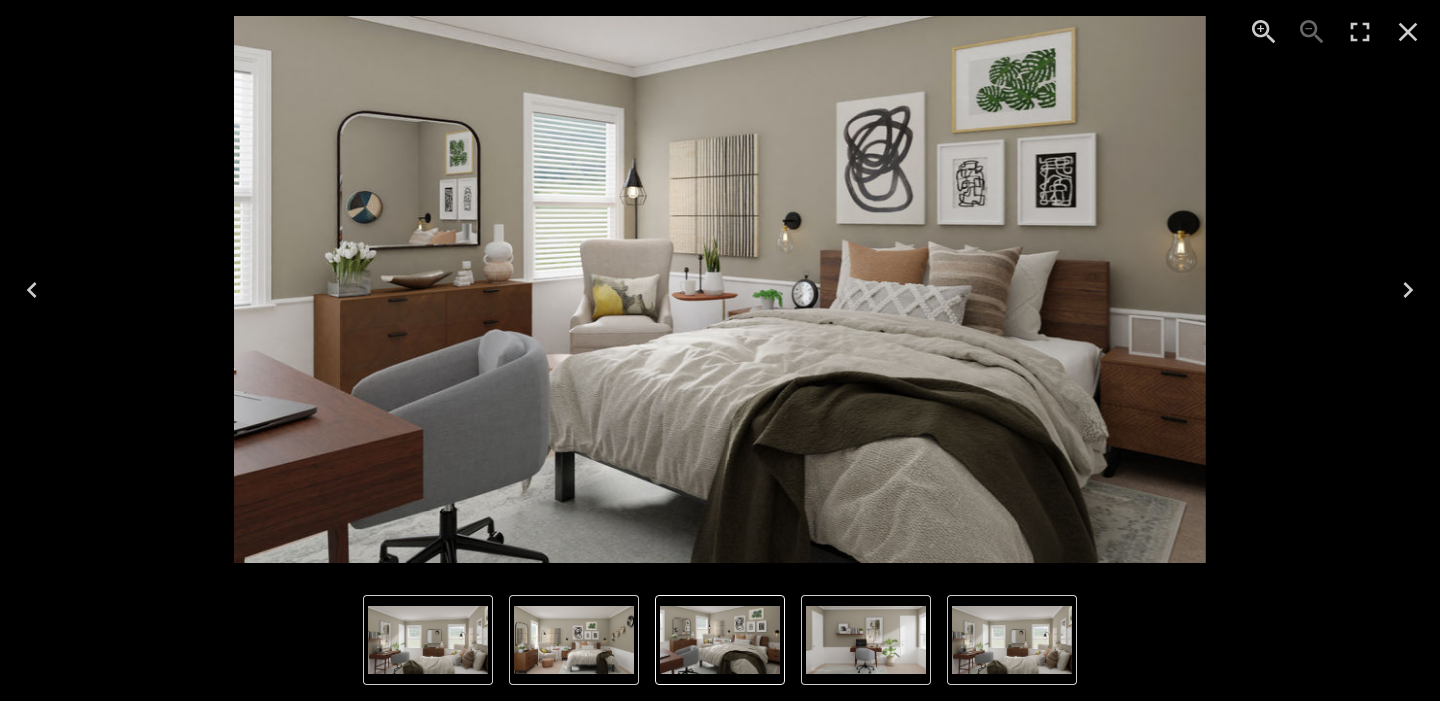 click 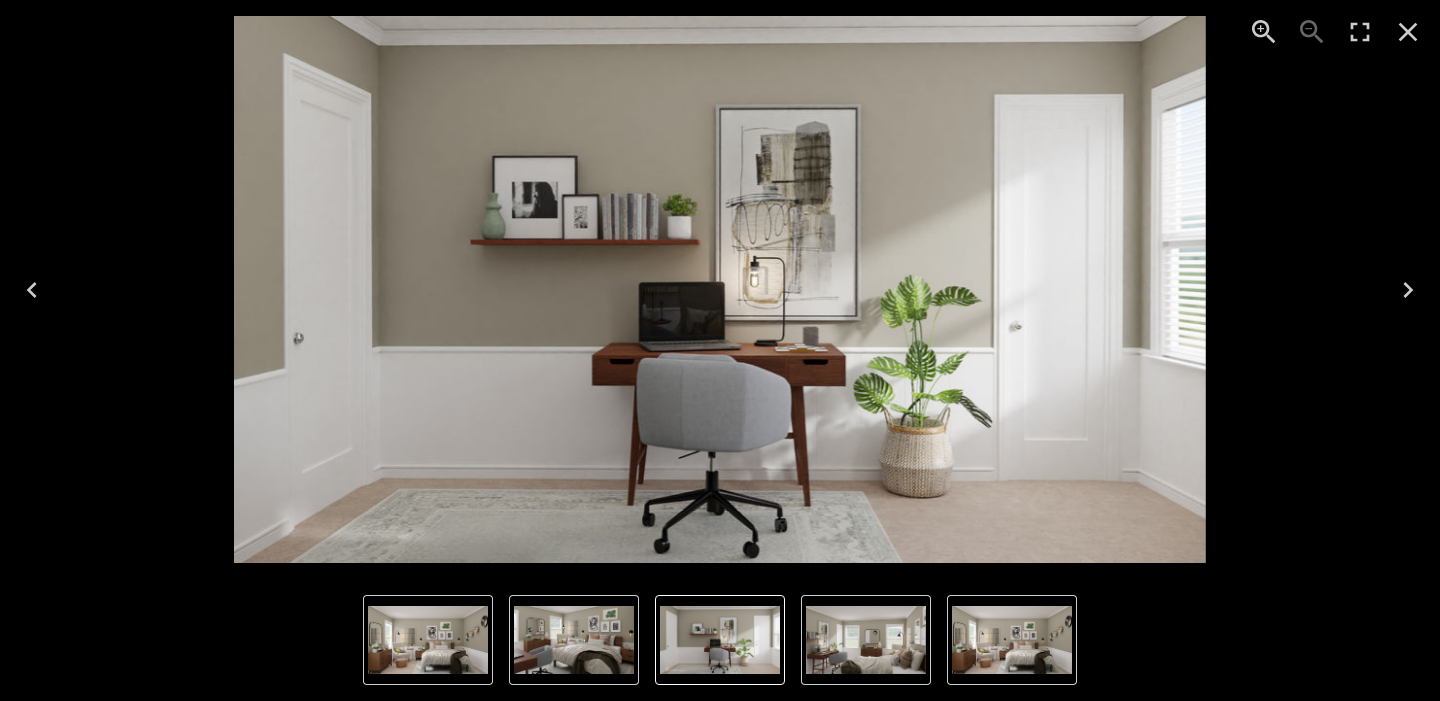 click 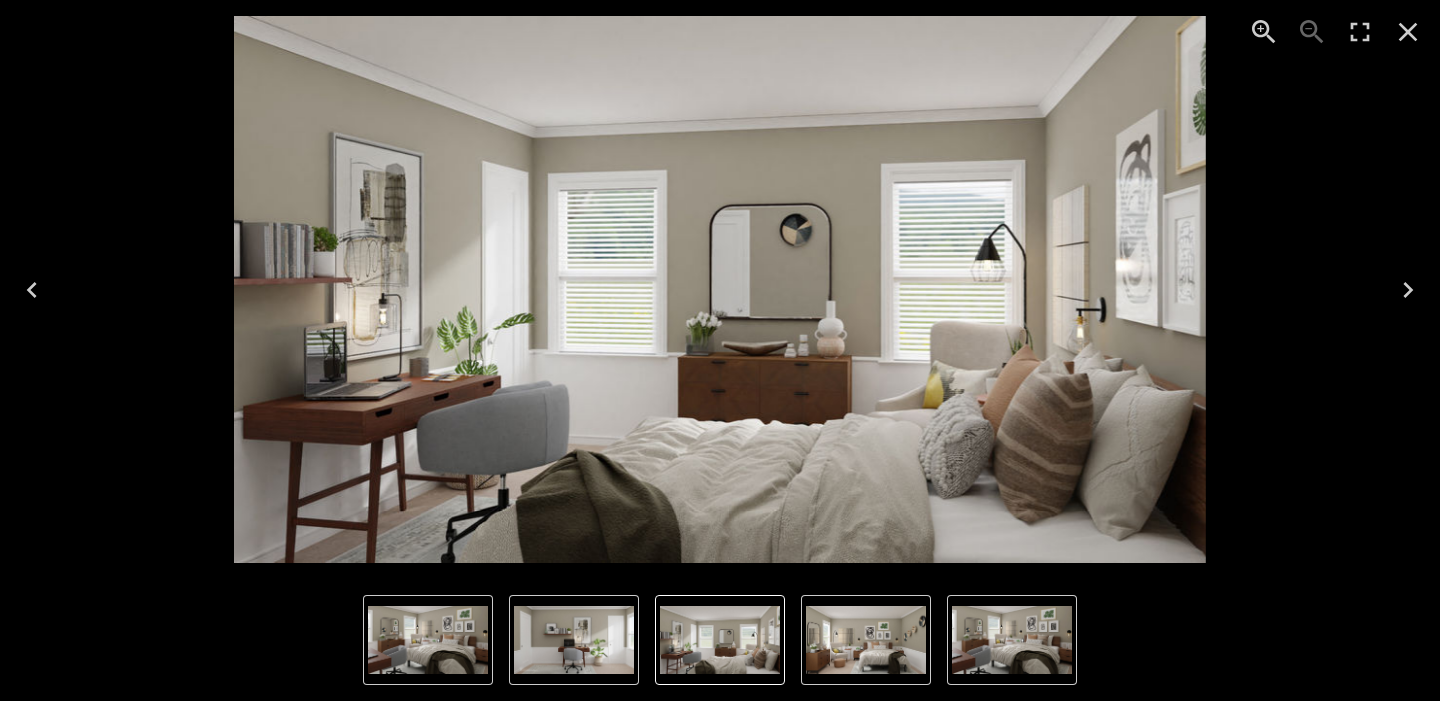 click 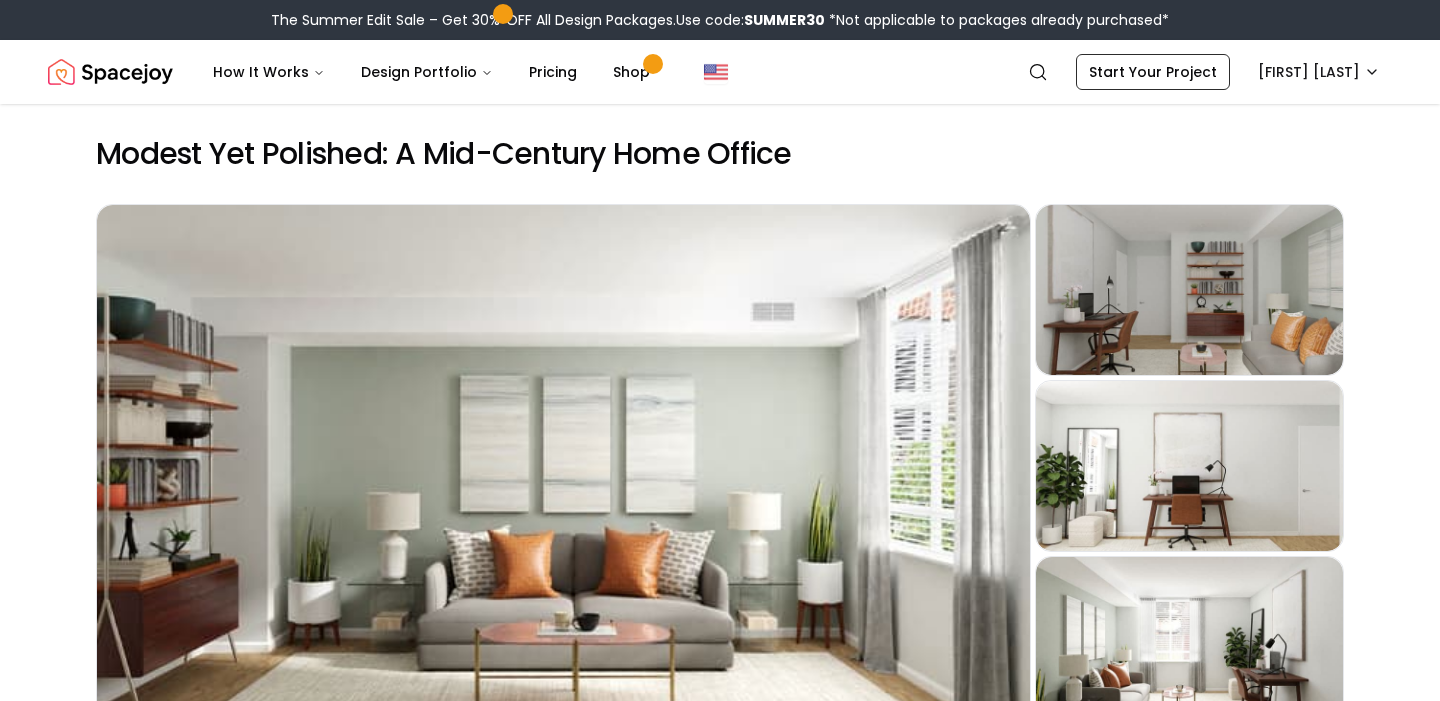 scroll, scrollTop: 141, scrollLeft: 0, axis: vertical 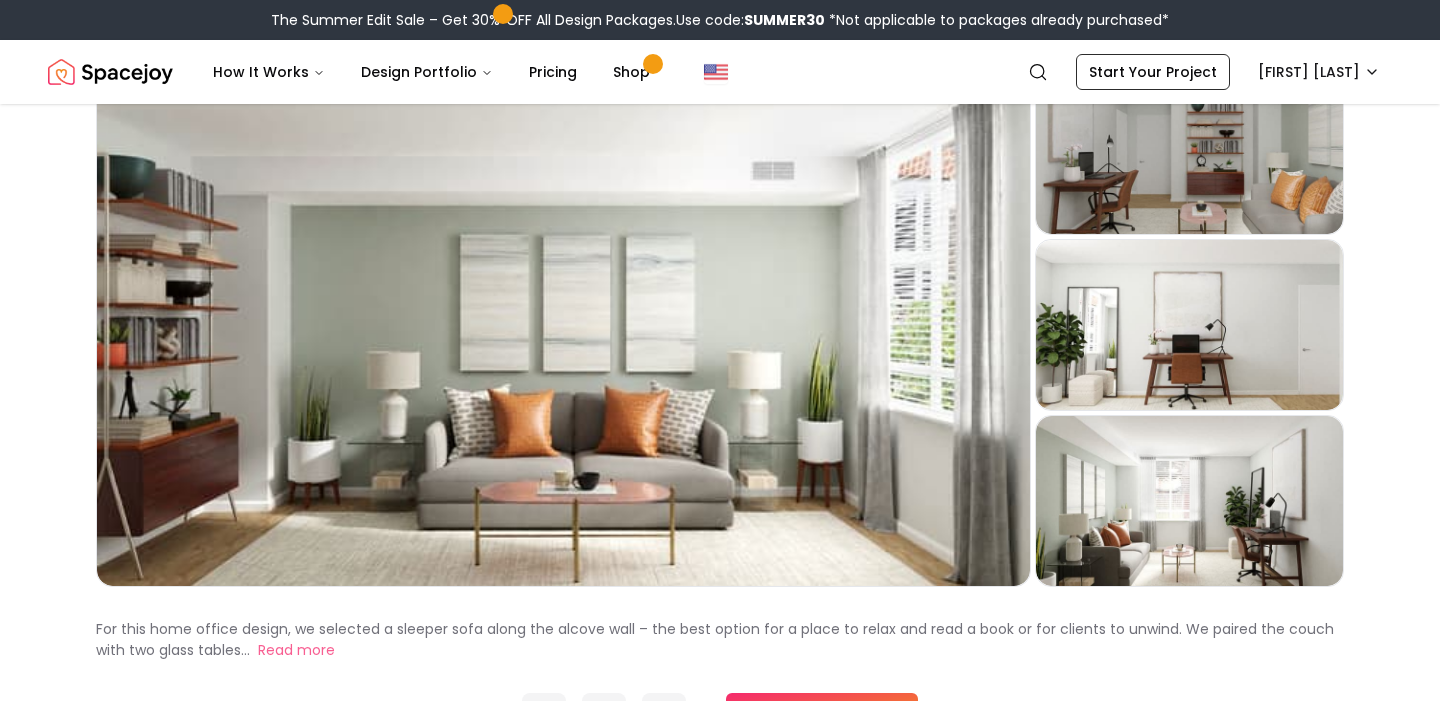 click on "Preview" at bounding box center (563, 325) 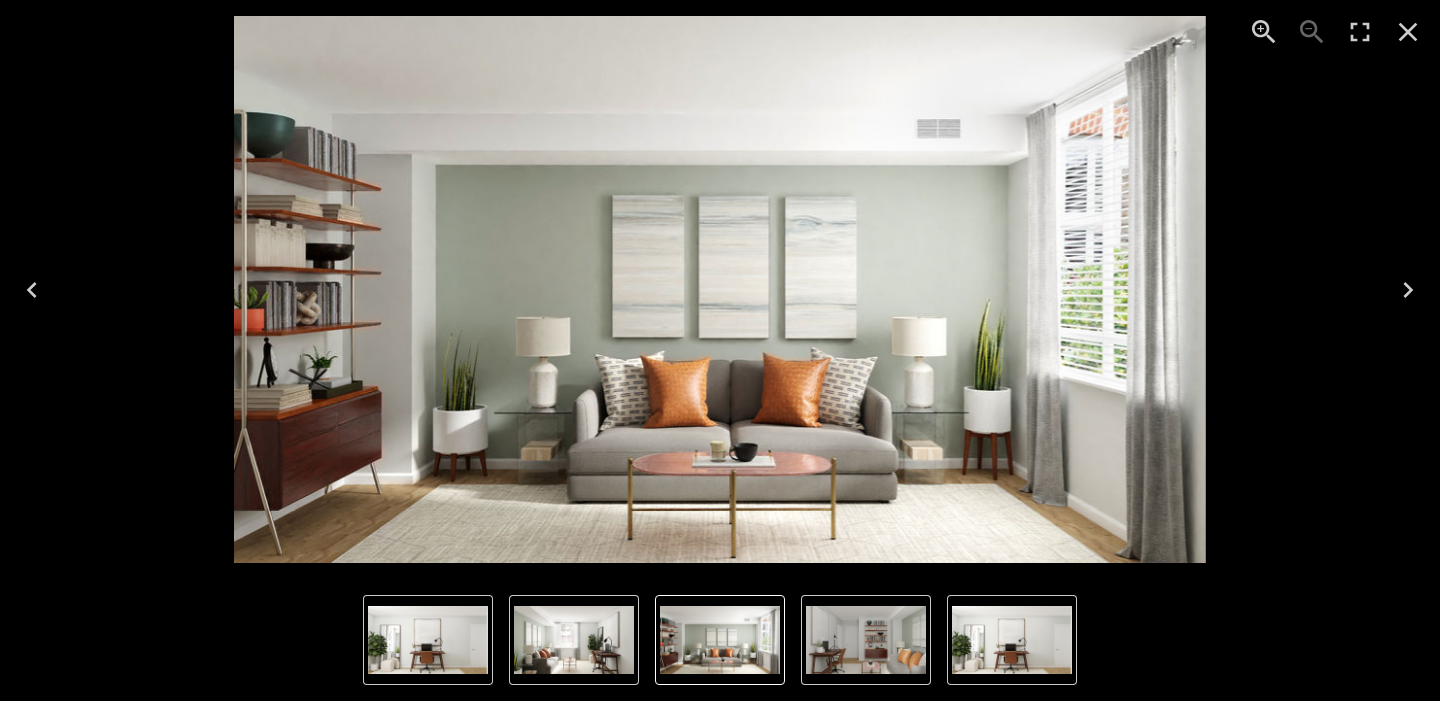click 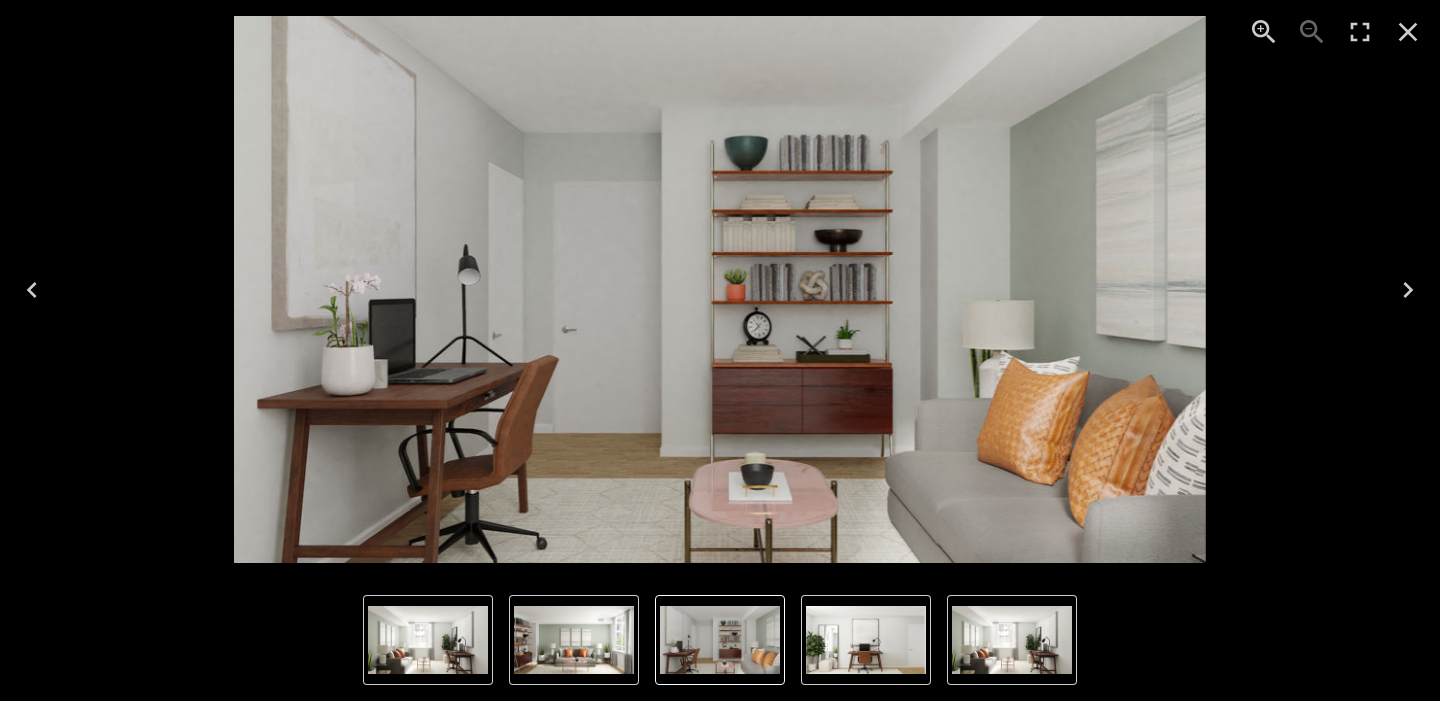 click 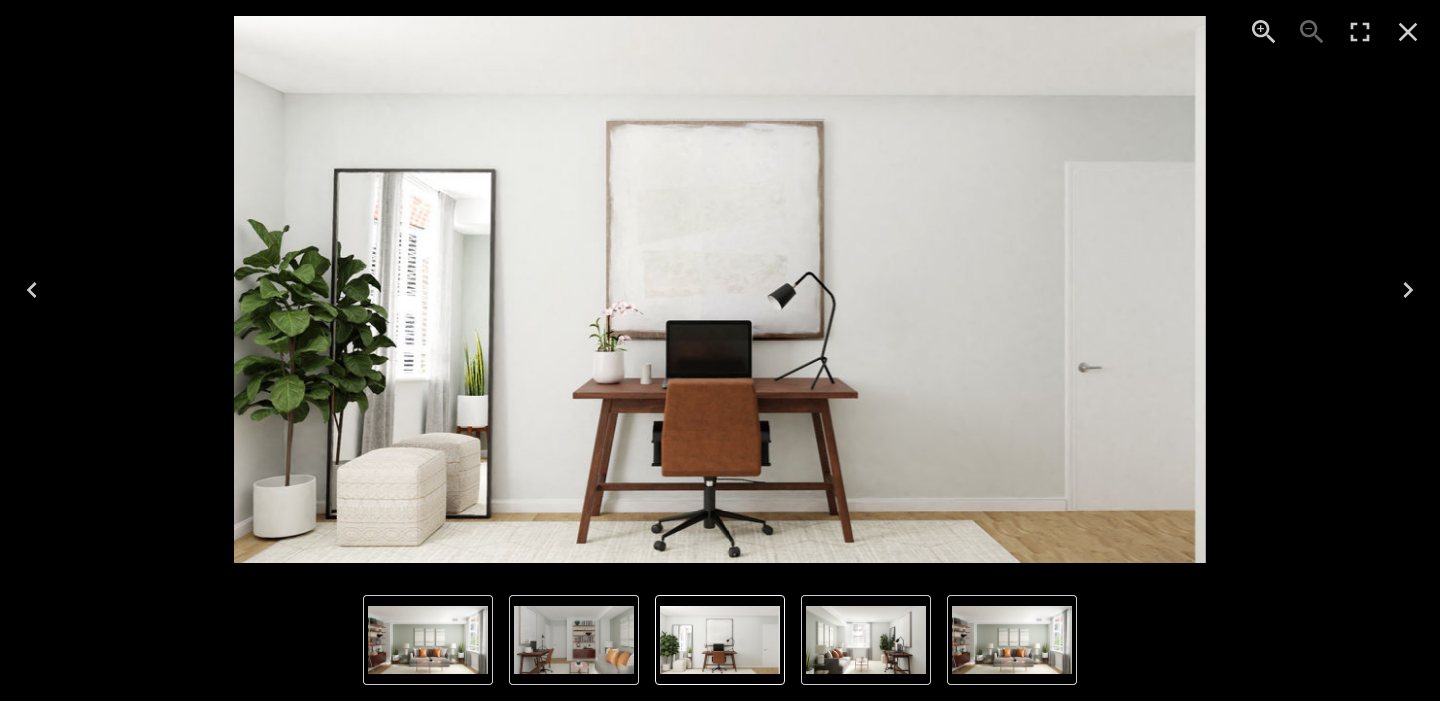 click 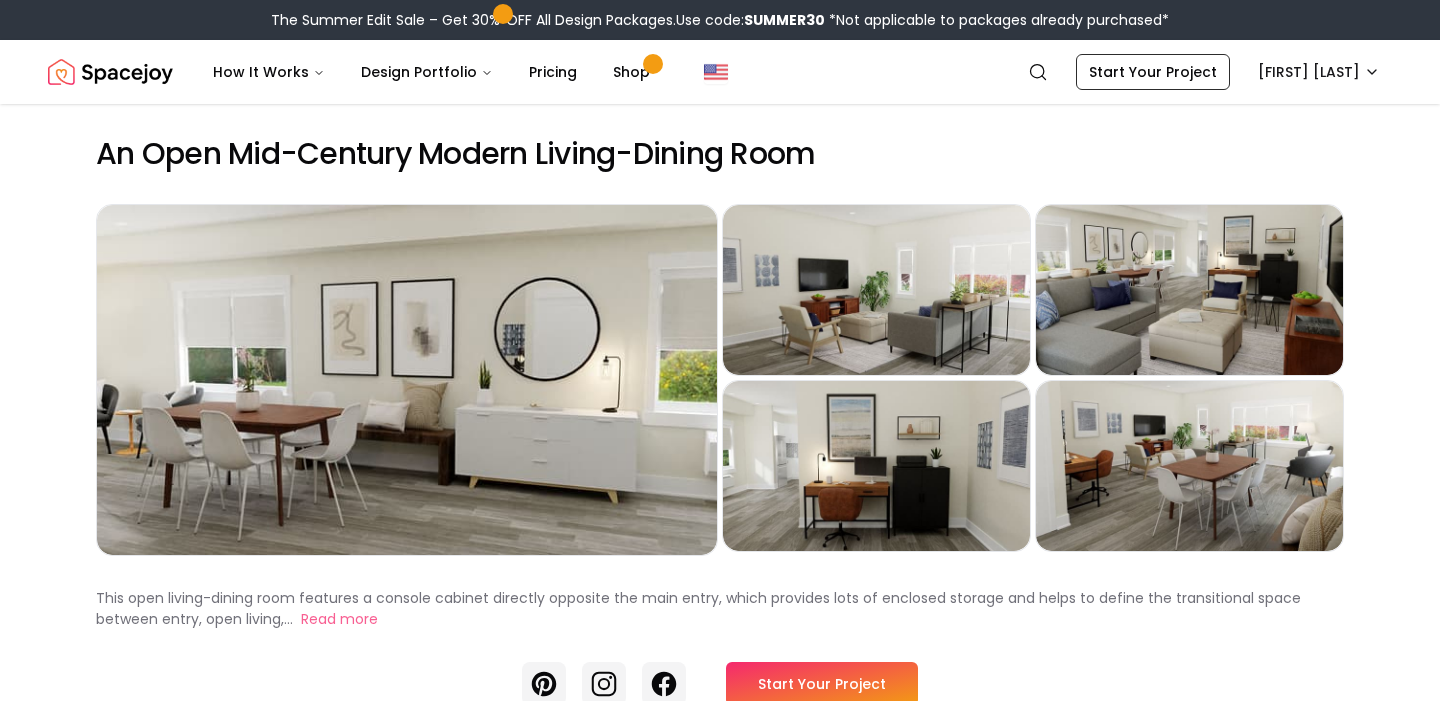 scroll, scrollTop: 0, scrollLeft: 0, axis: both 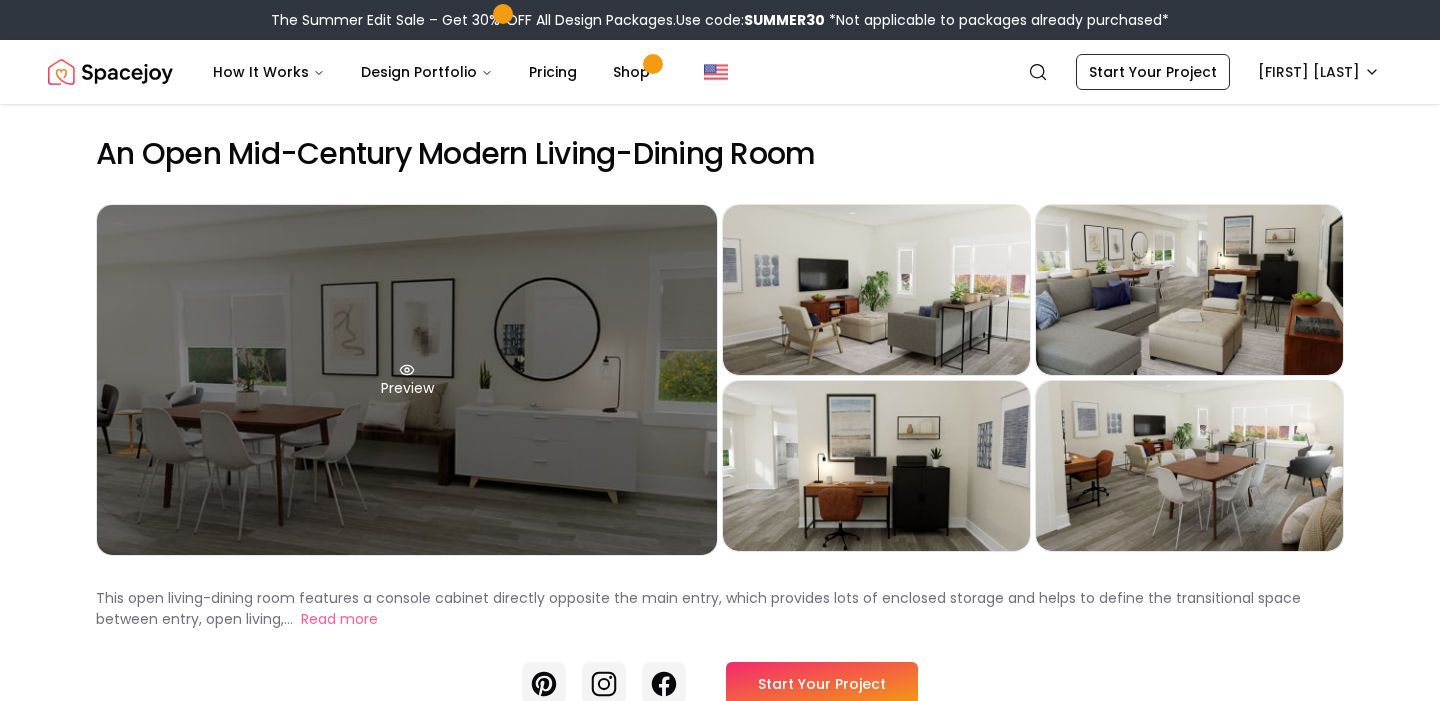 click on "Preview" at bounding box center (407, 380) 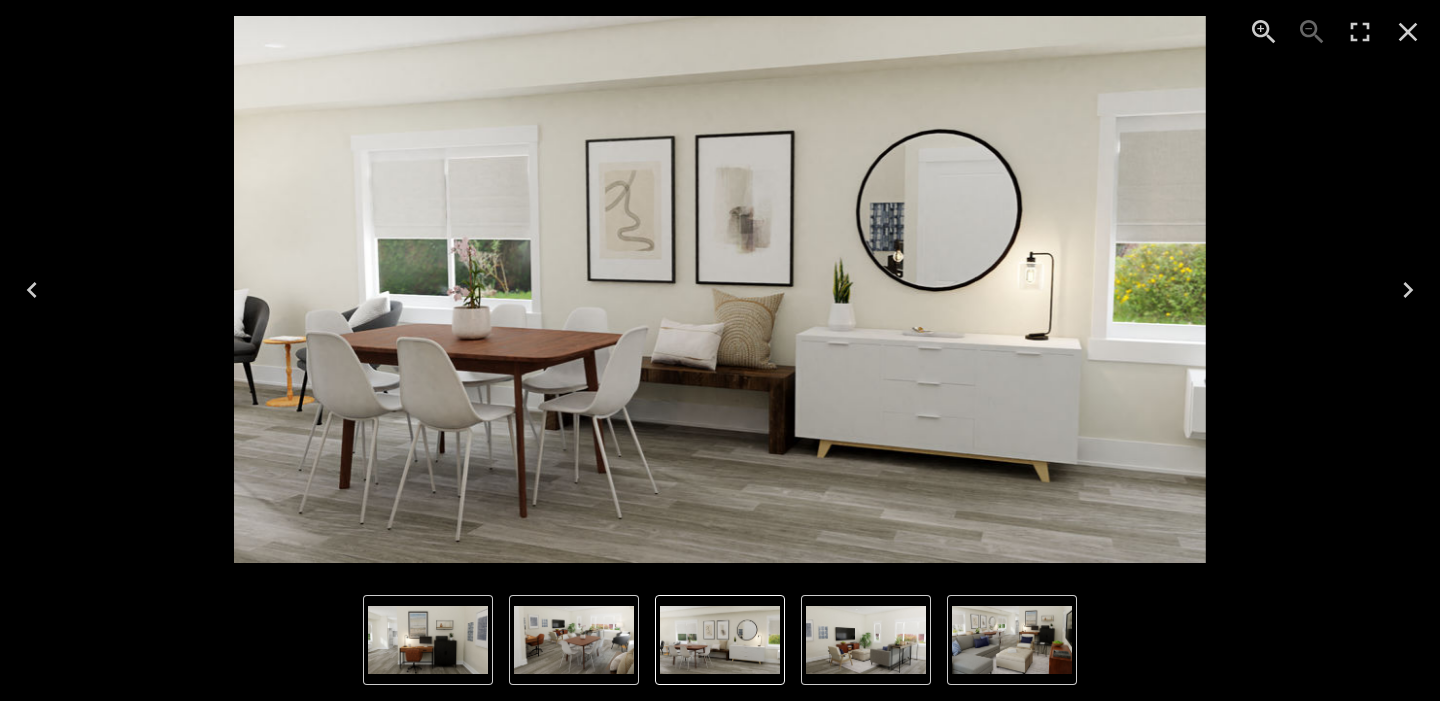 click 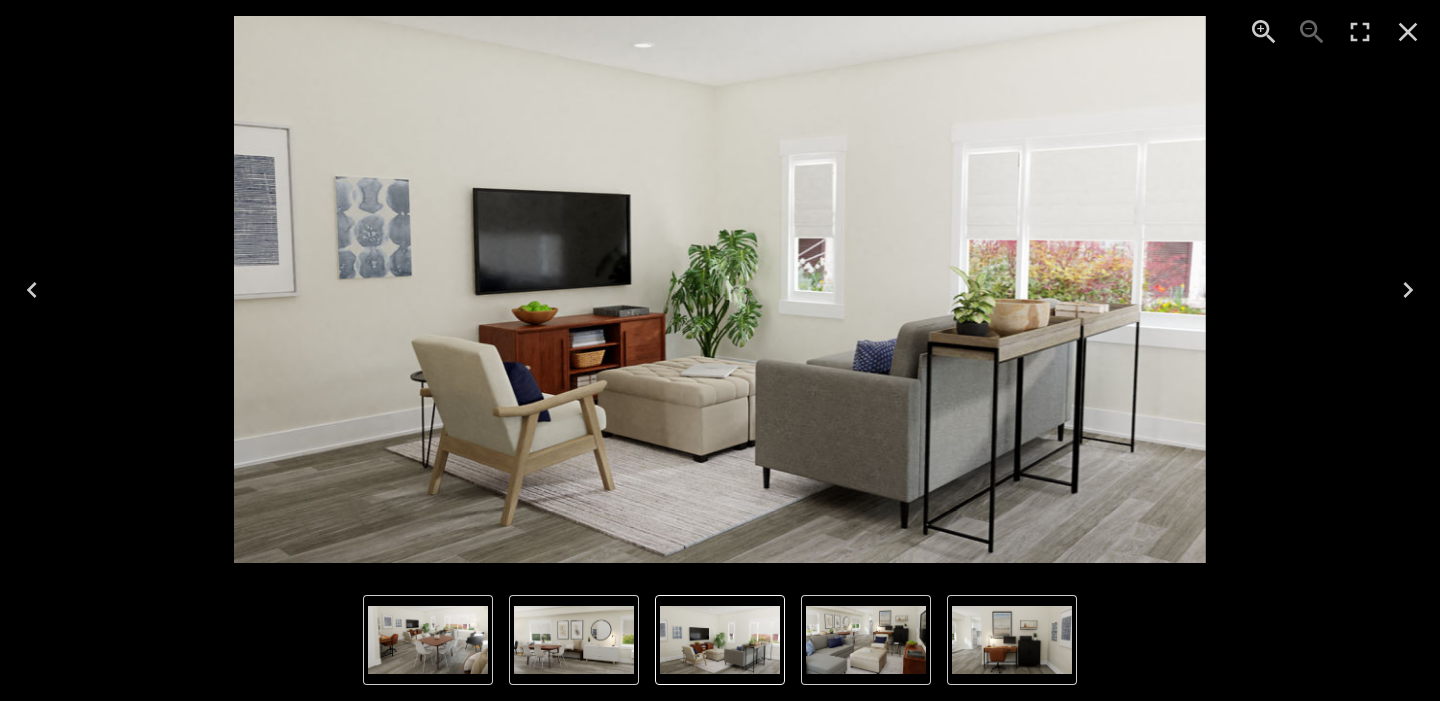 click 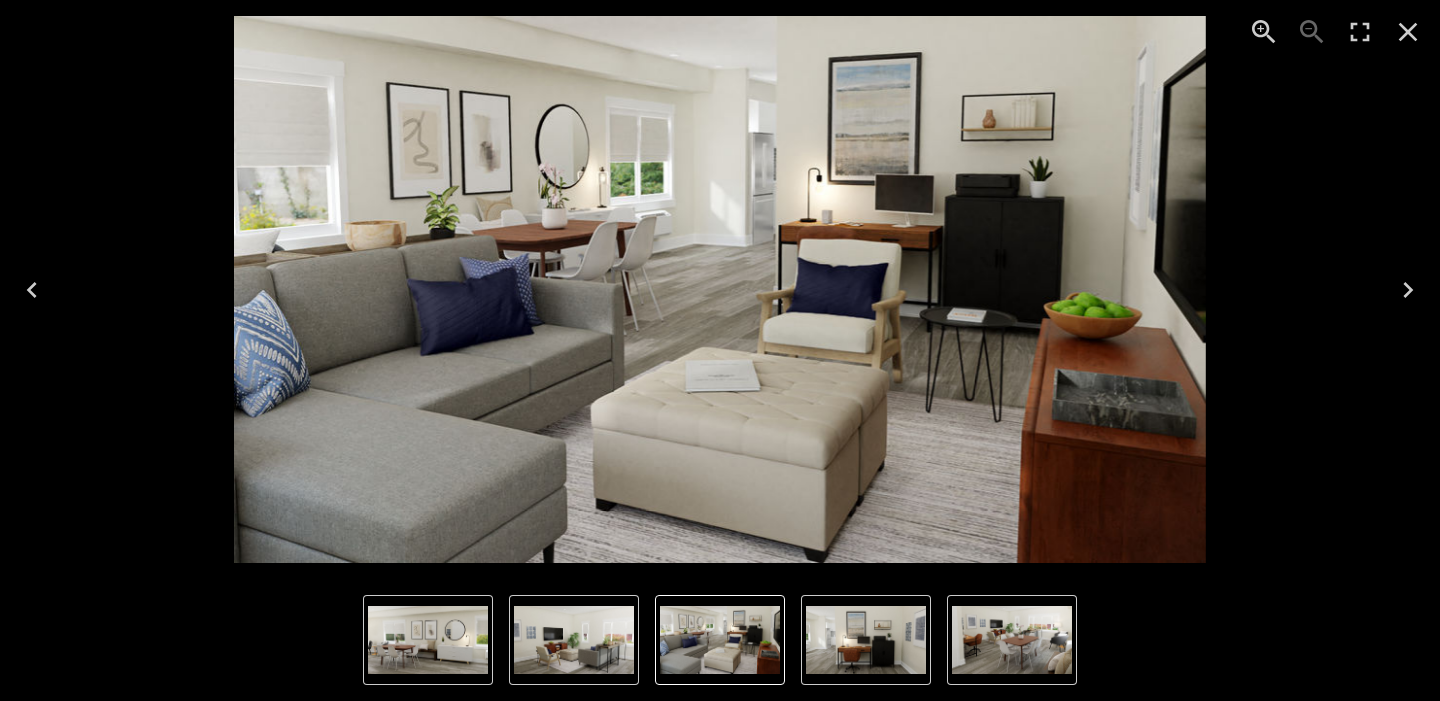 click 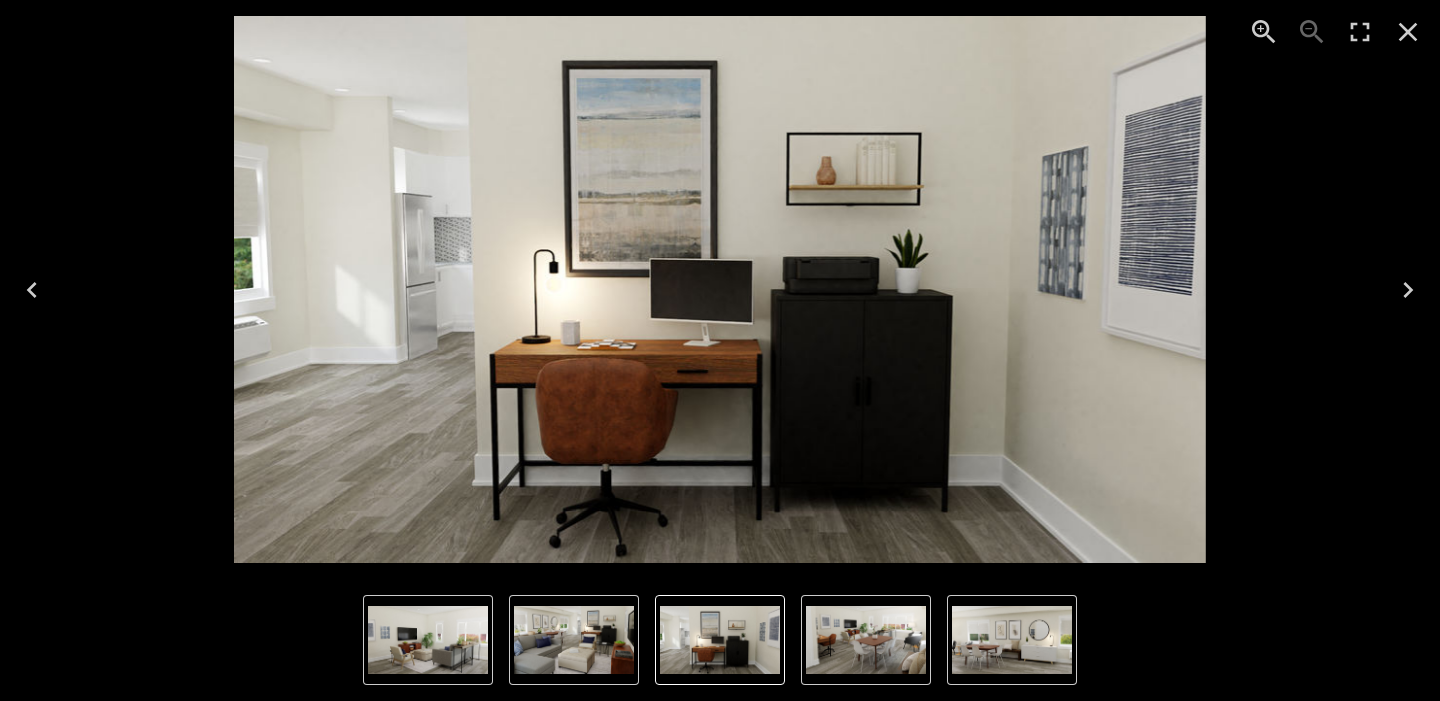 click 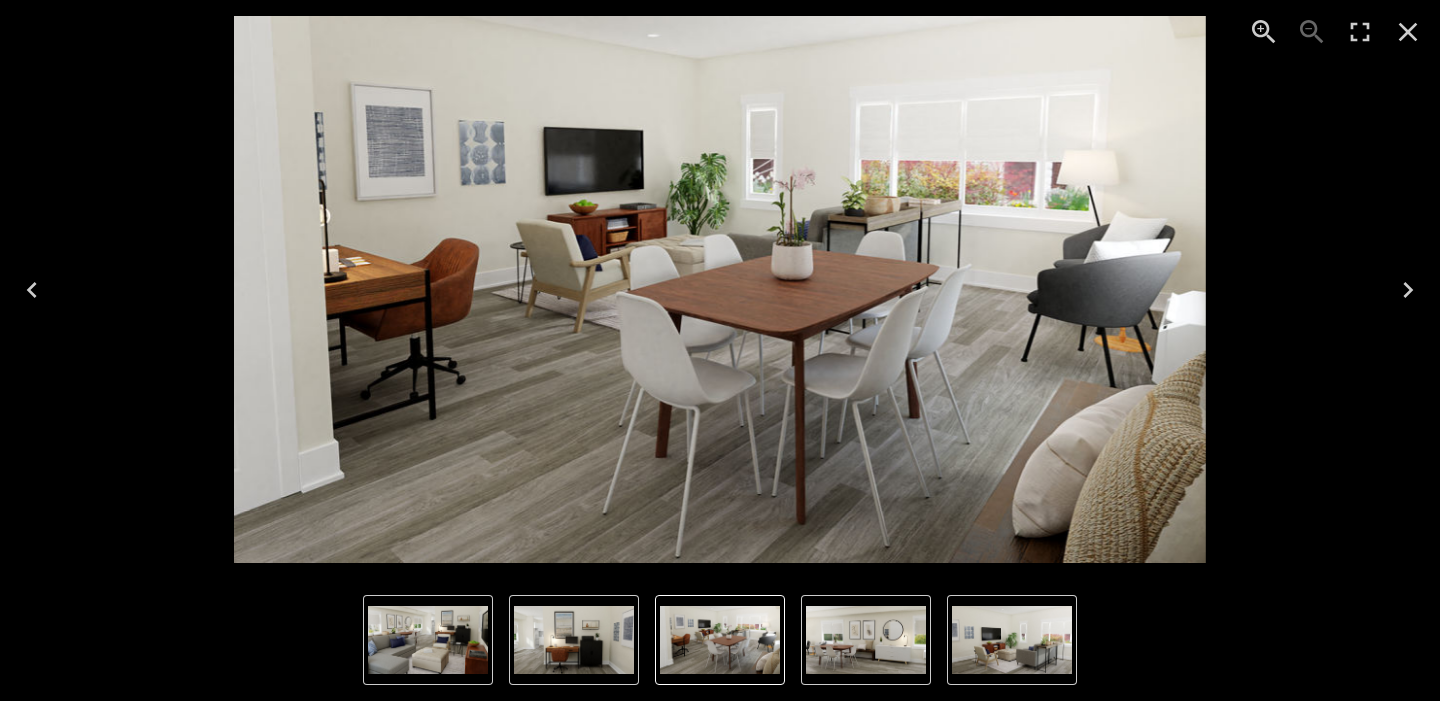 click 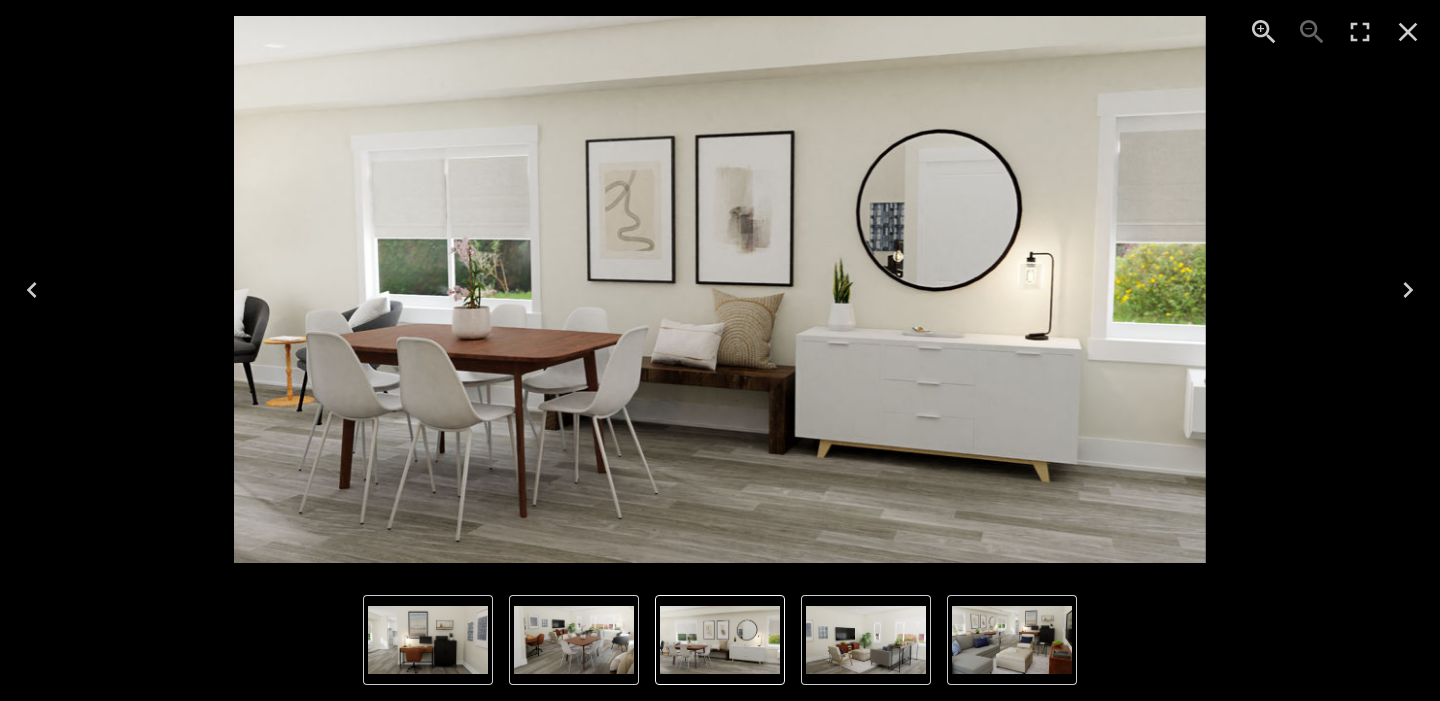 click 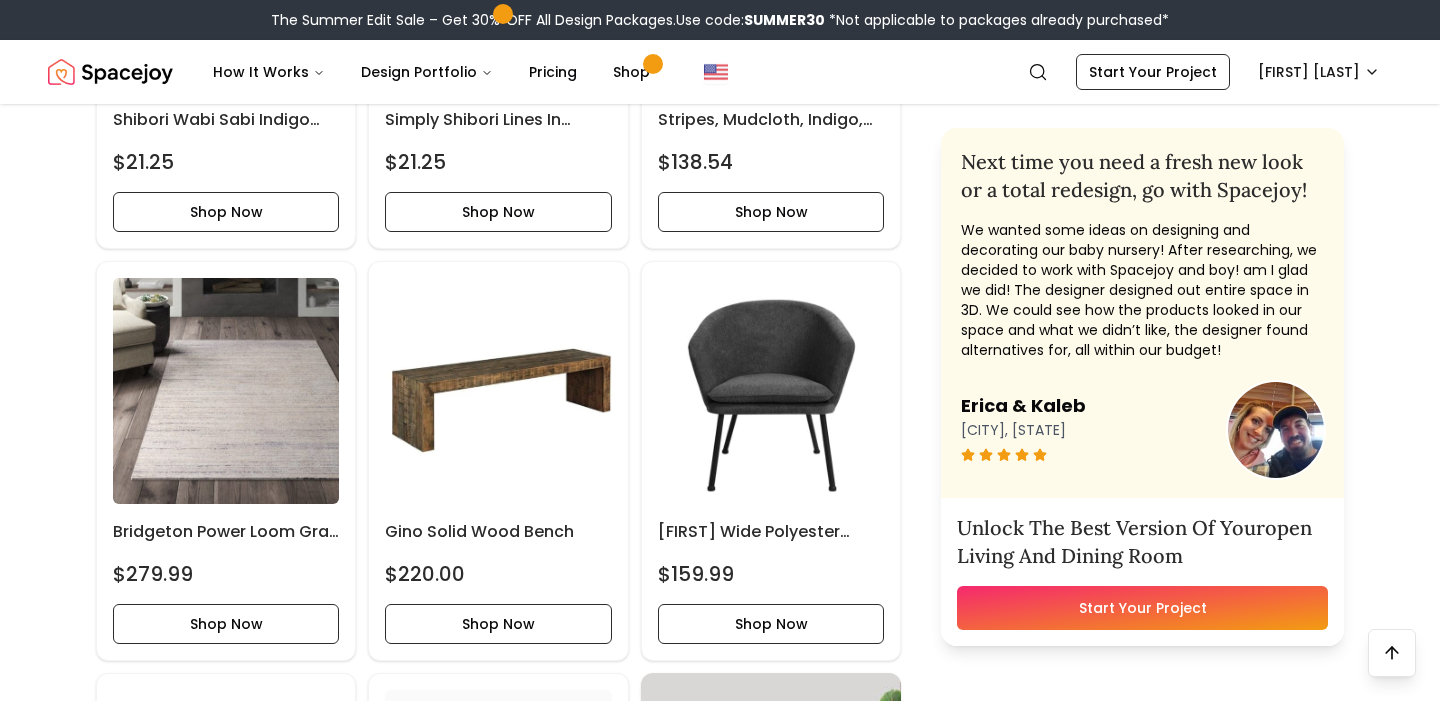scroll, scrollTop: 3478, scrollLeft: 0, axis: vertical 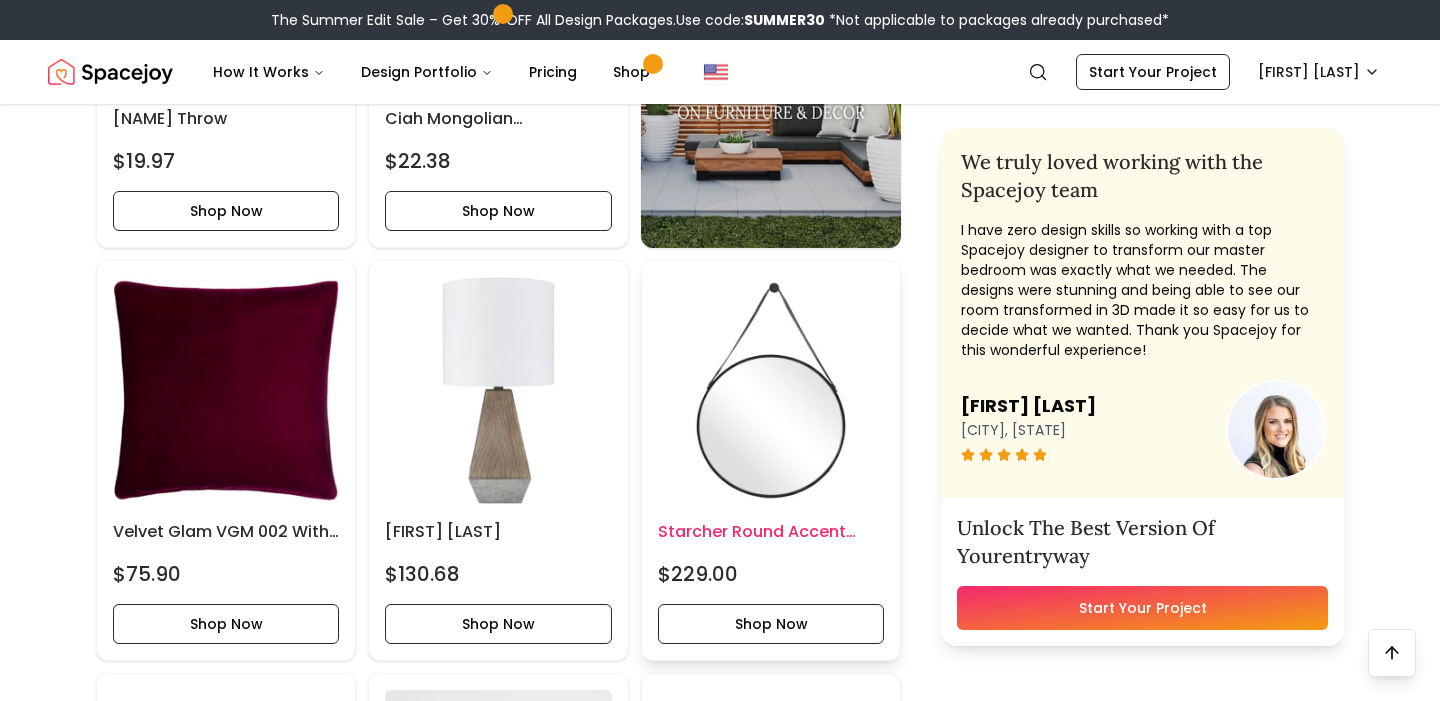 click at bounding box center (771, 390) 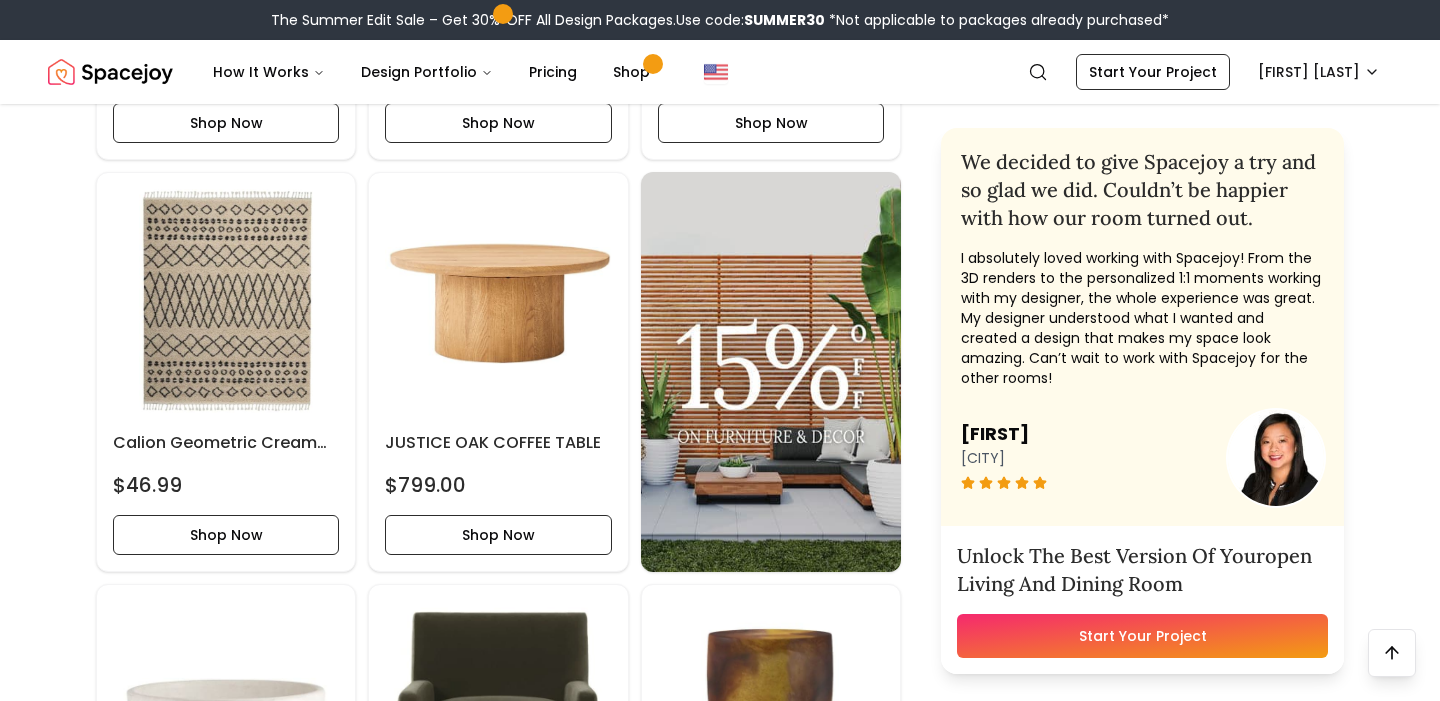 scroll, scrollTop: 4146, scrollLeft: 0, axis: vertical 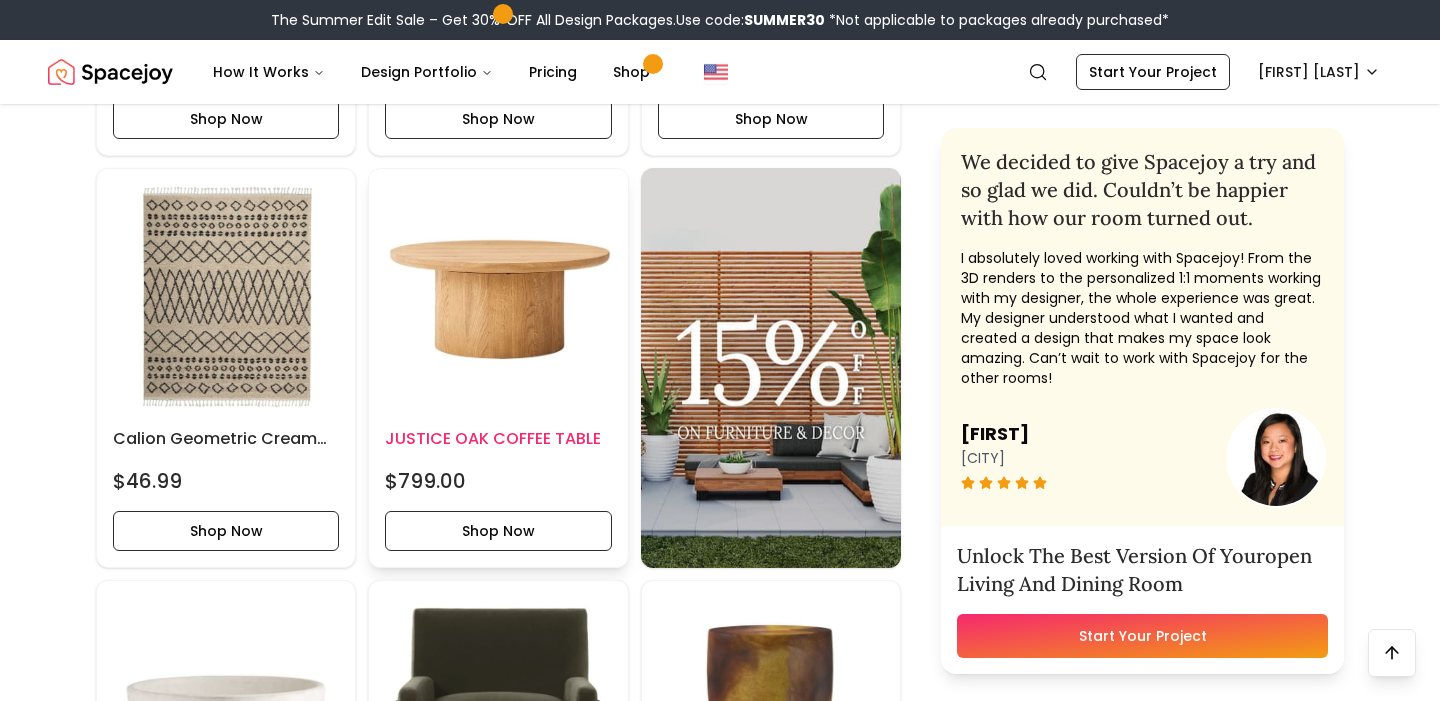 click at bounding box center (498, 298) 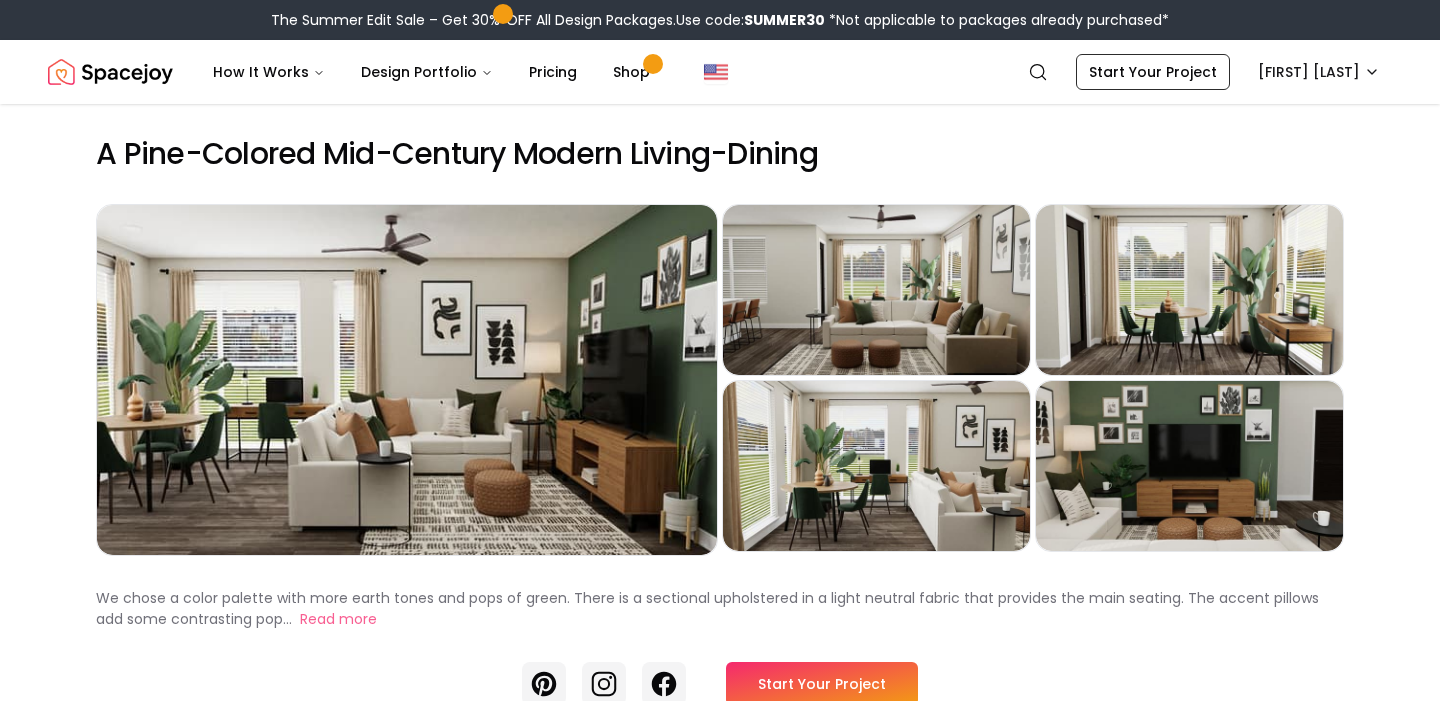 scroll, scrollTop: 0, scrollLeft: 0, axis: both 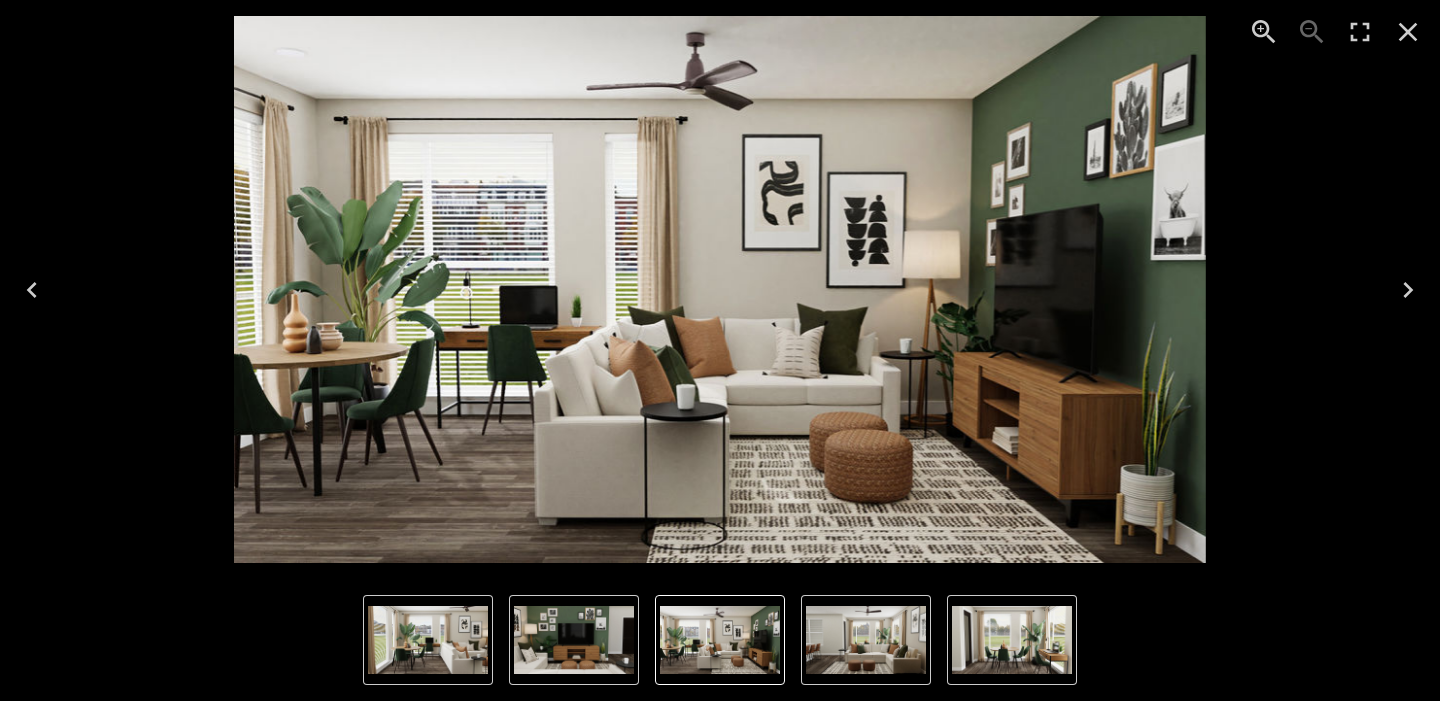 click 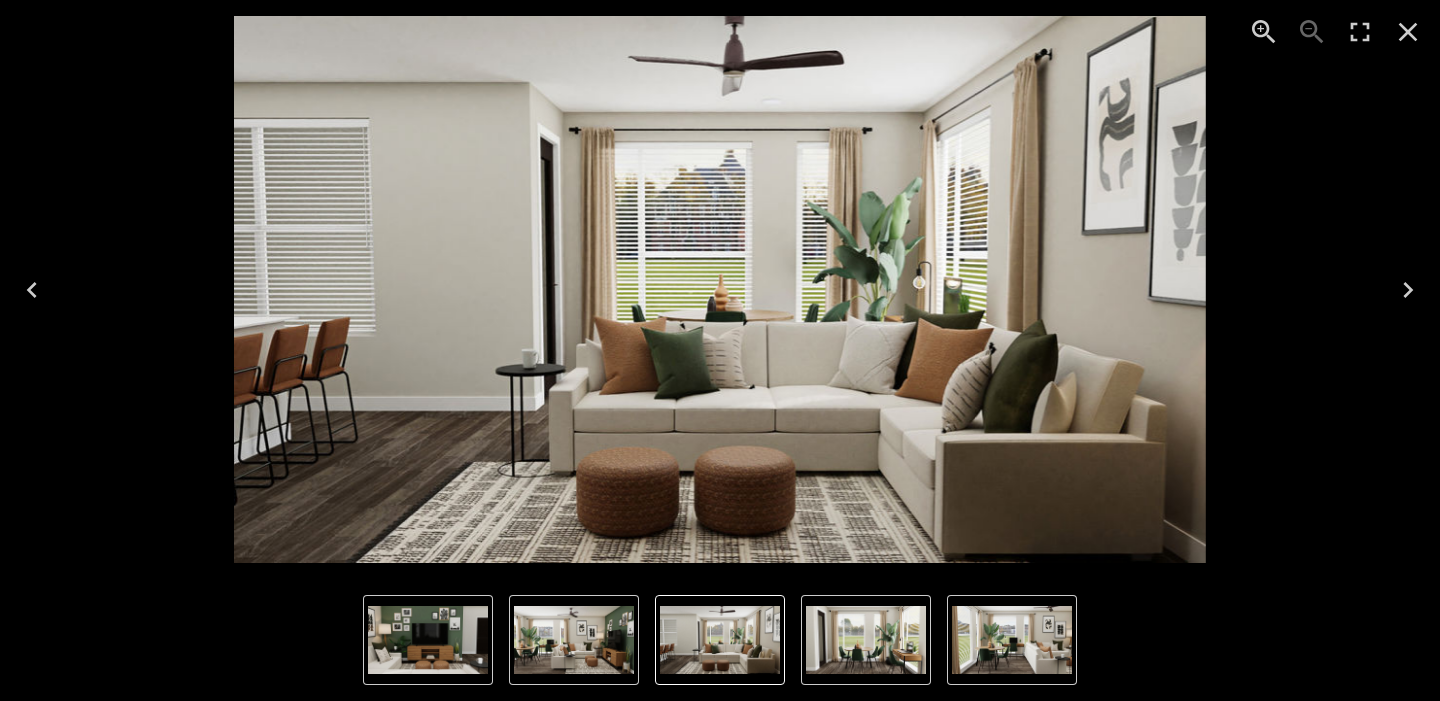 click 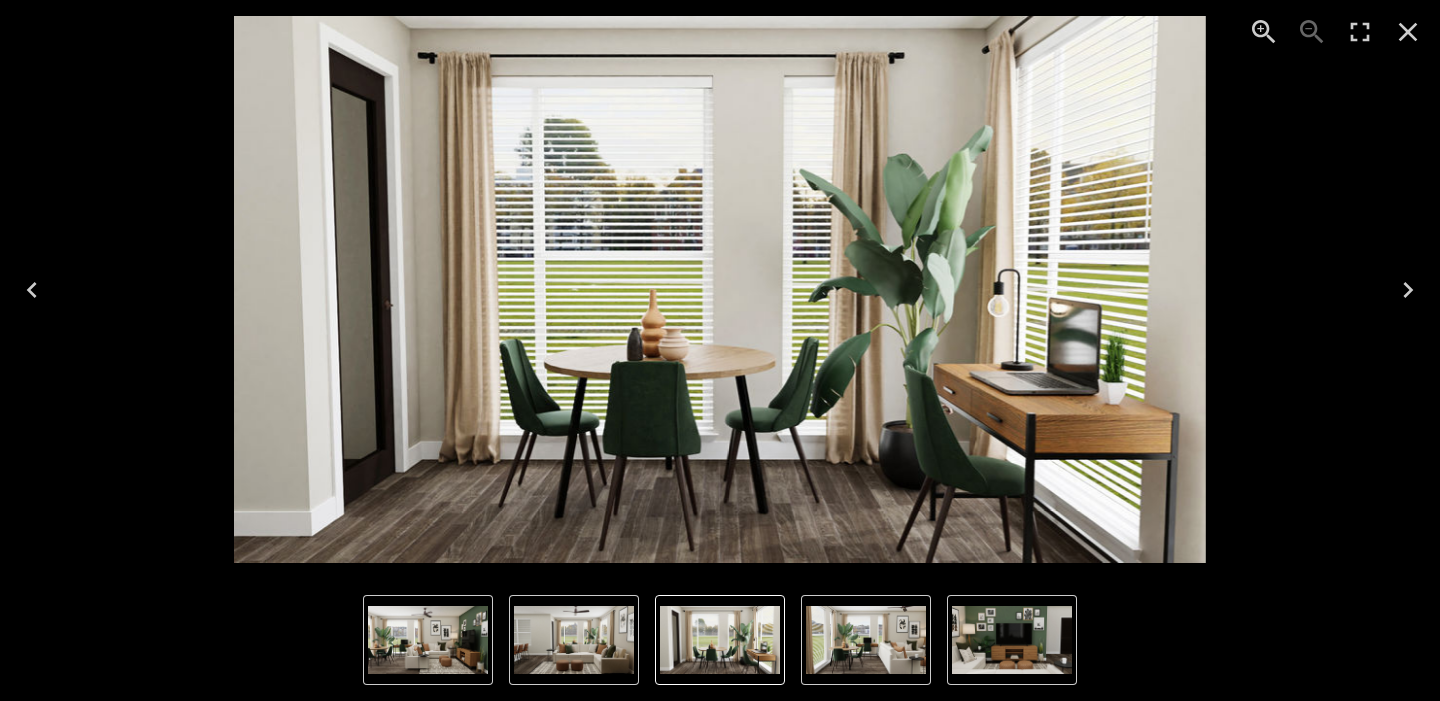 click 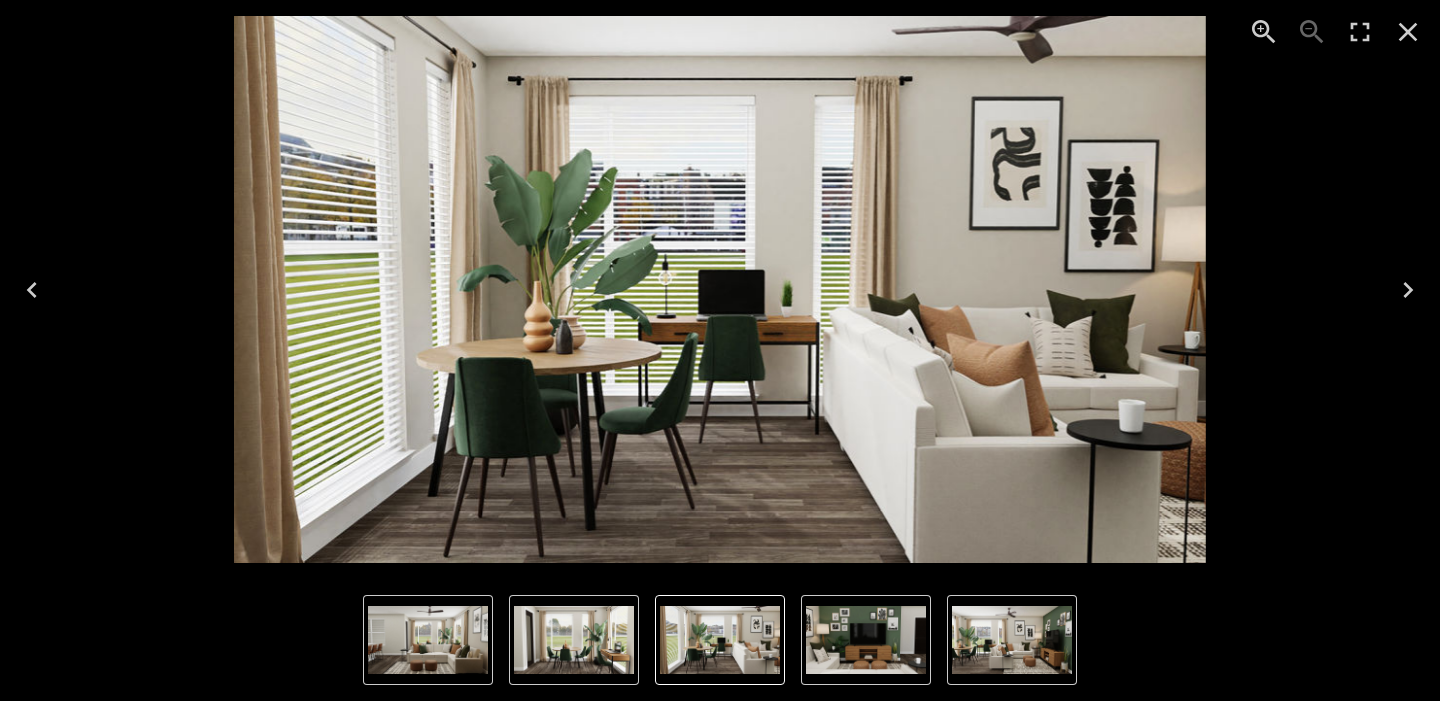 click 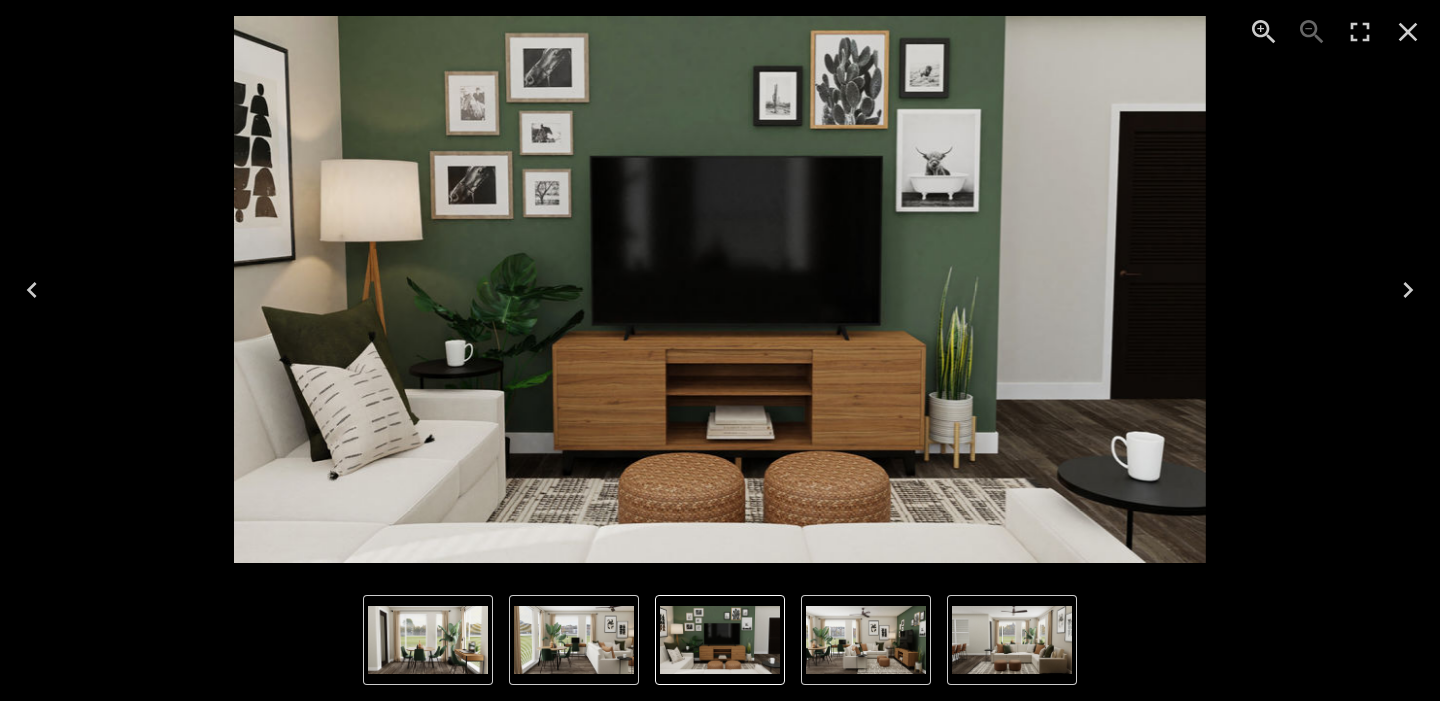 click 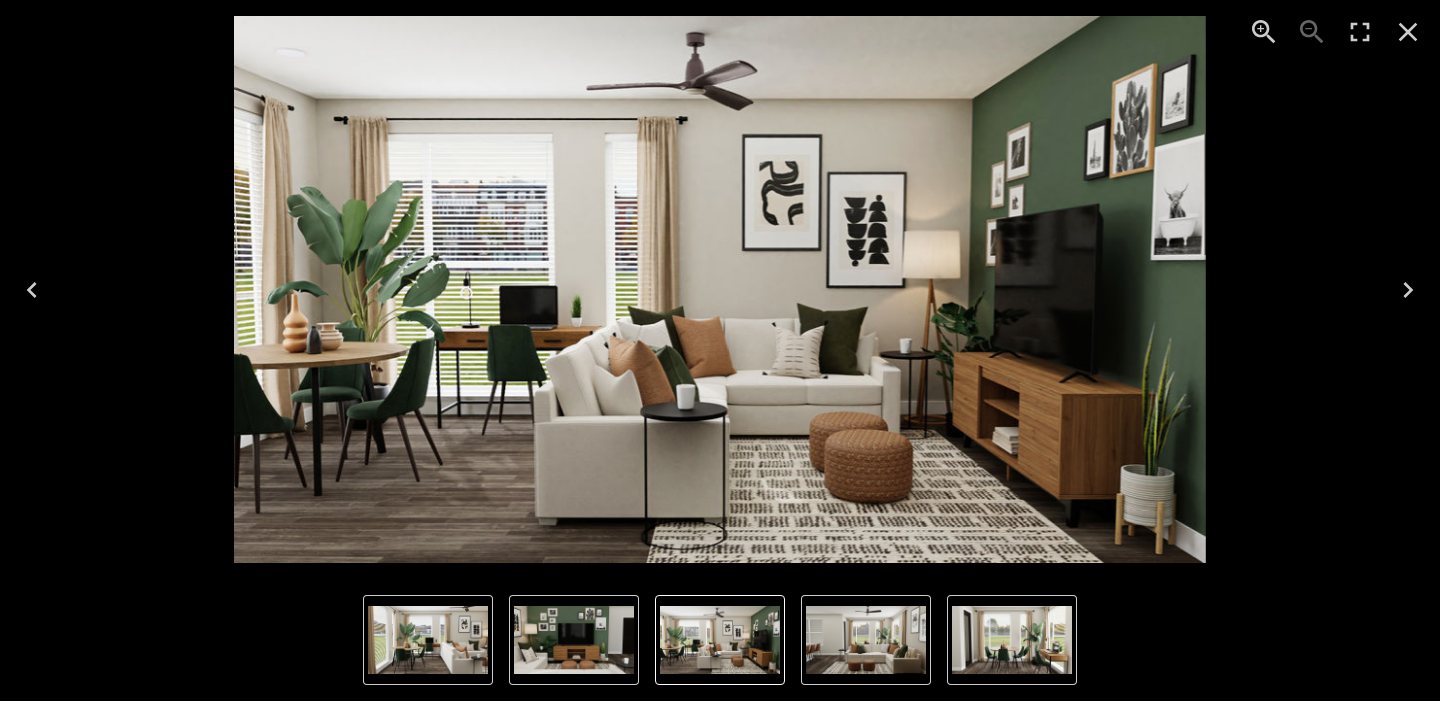 click 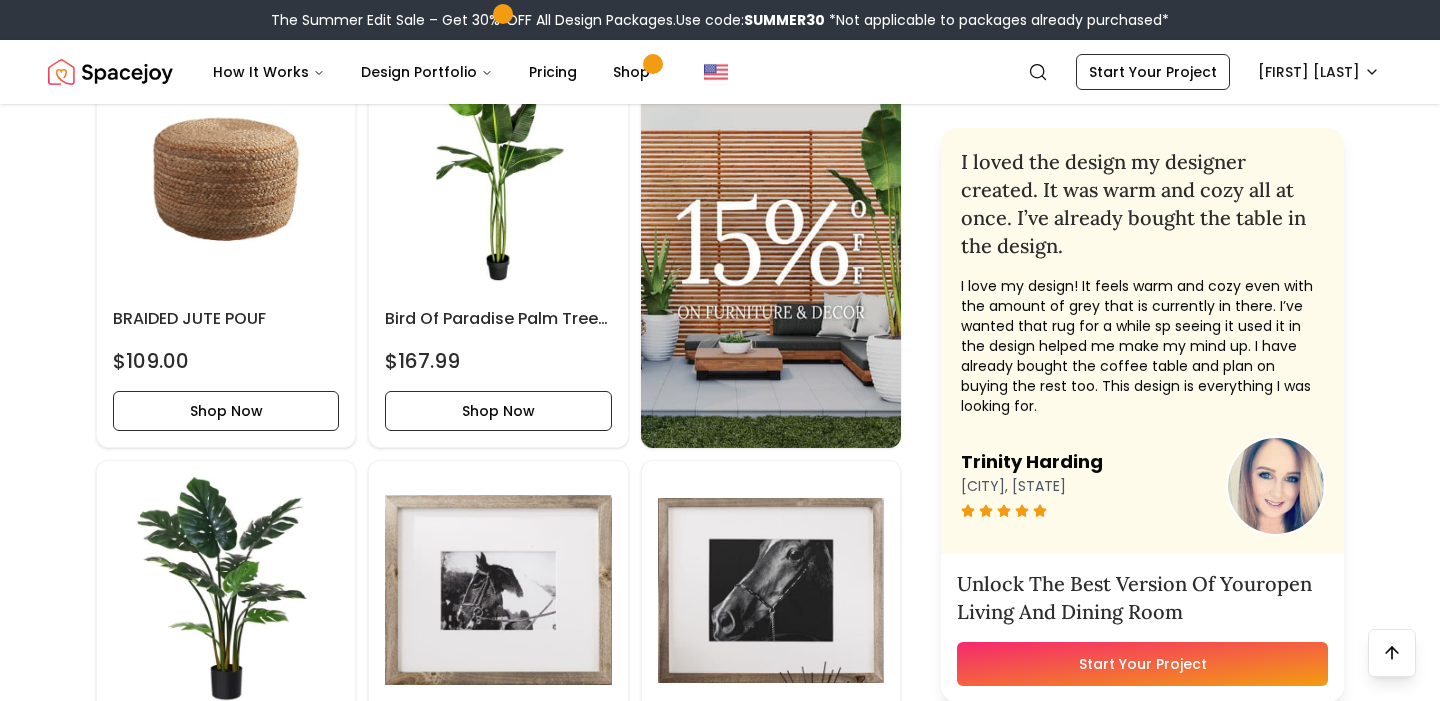 scroll, scrollTop: 4121, scrollLeft: 0, axis: vertical 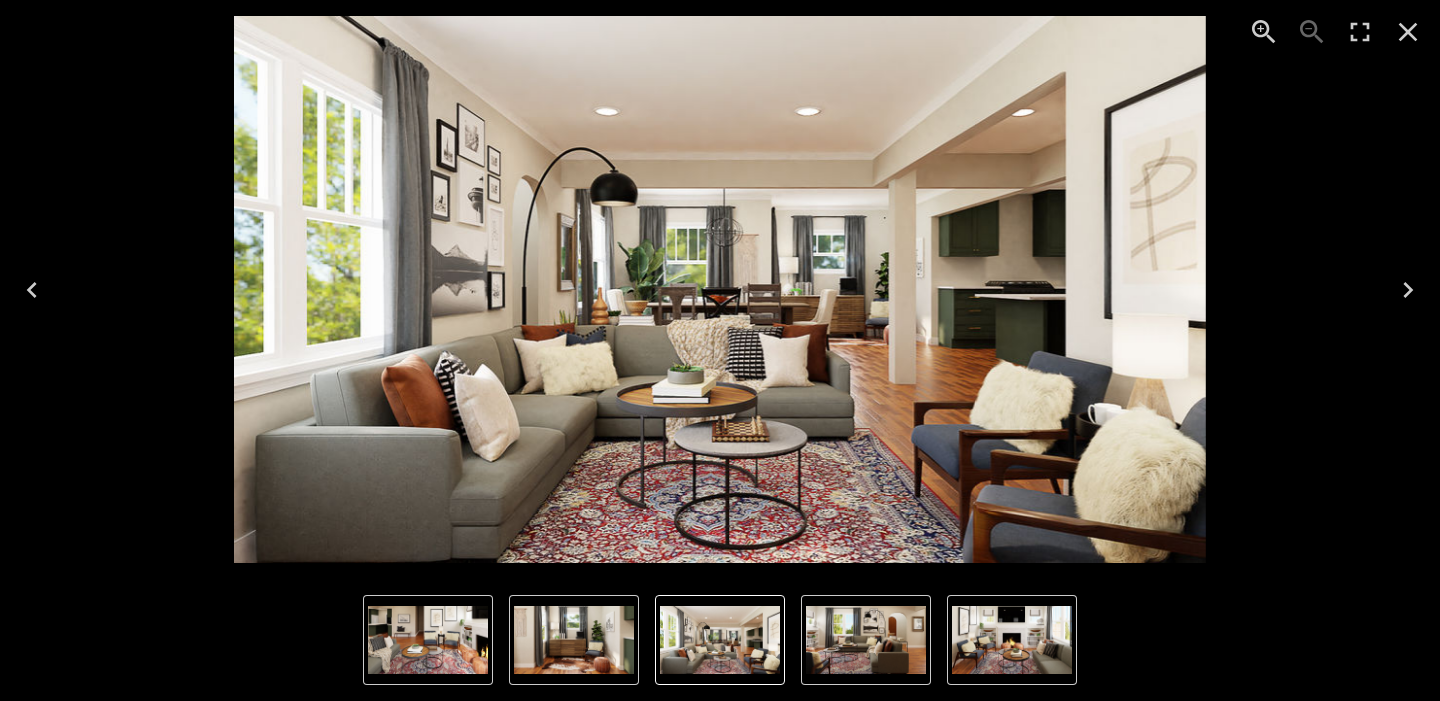 click 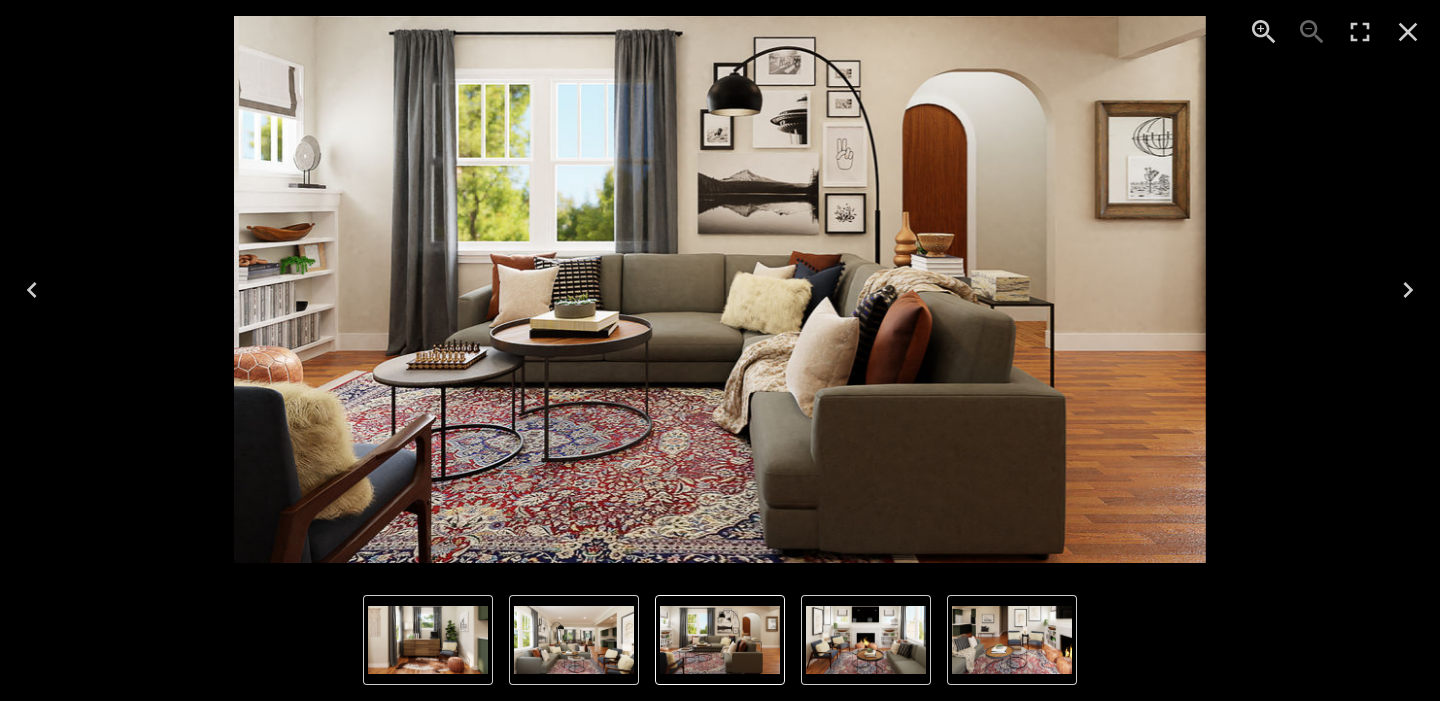 click 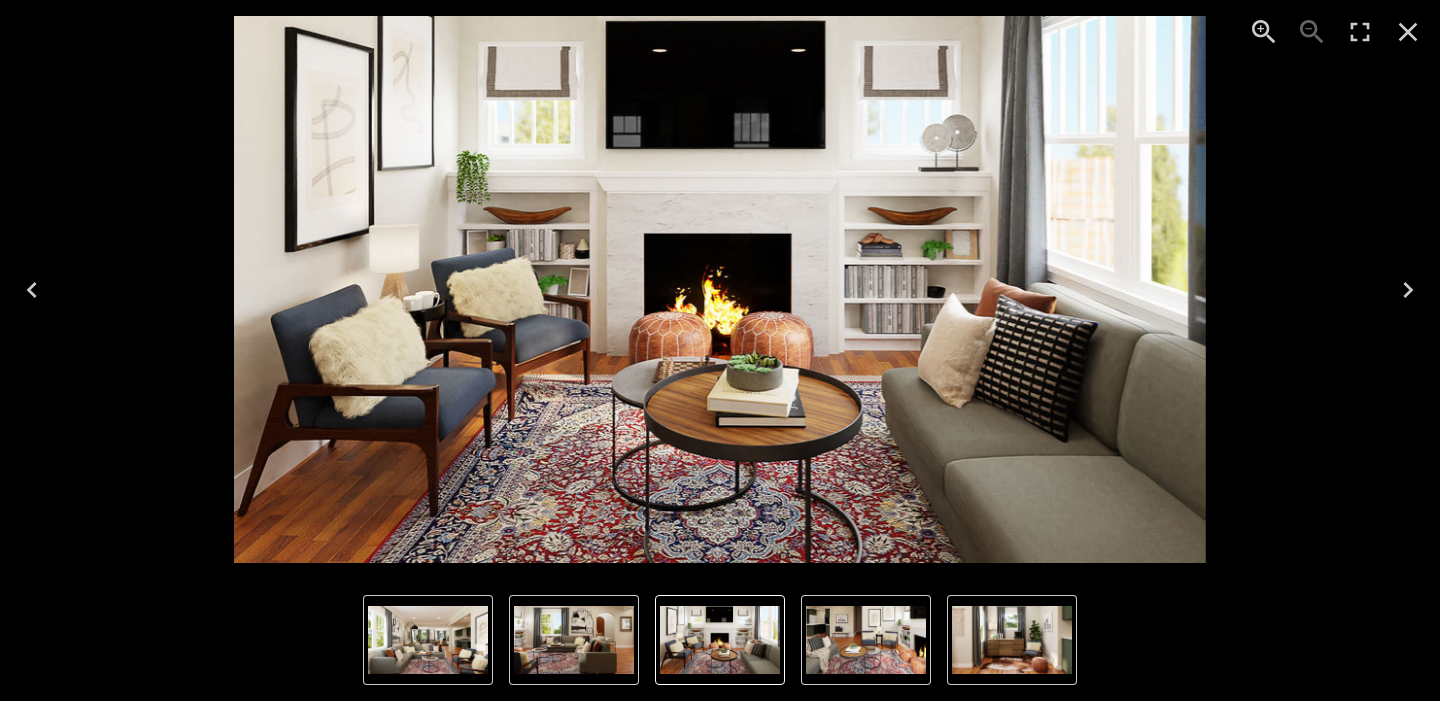 click 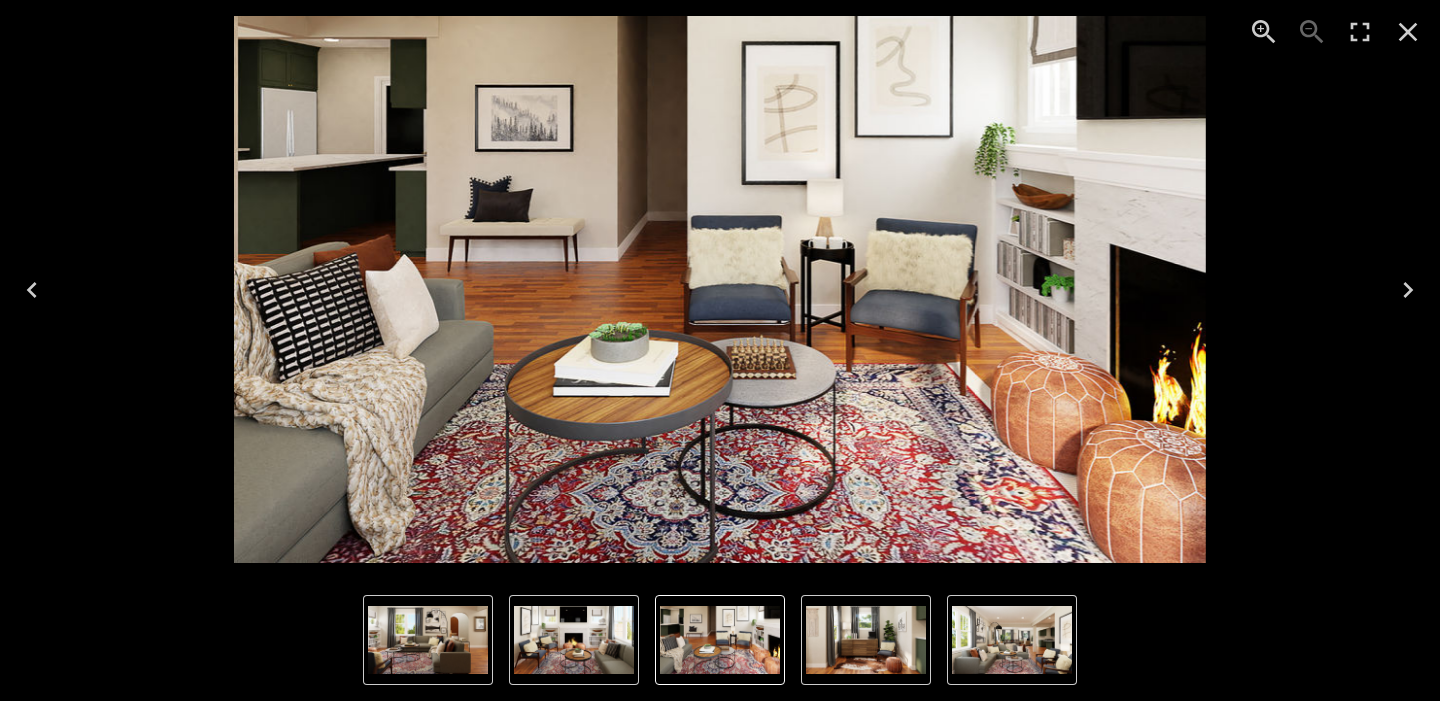click 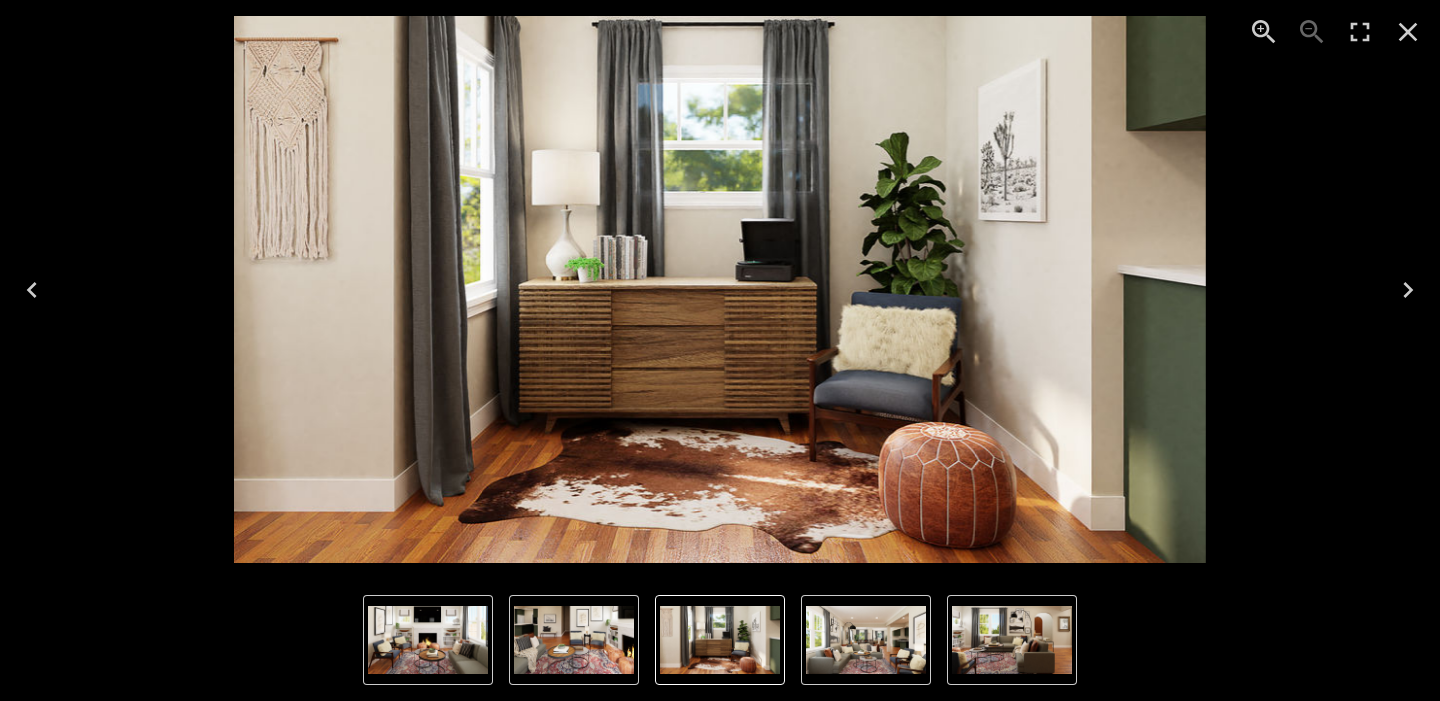 click 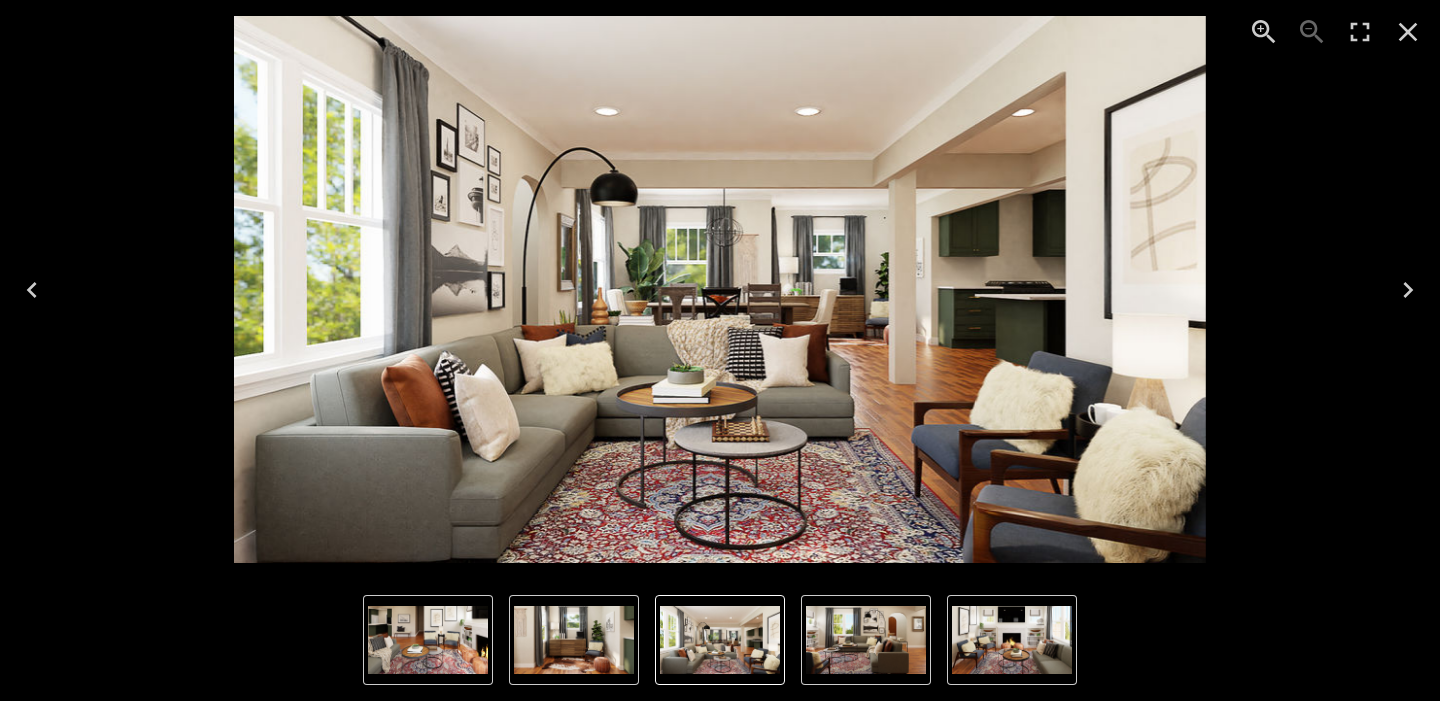 click 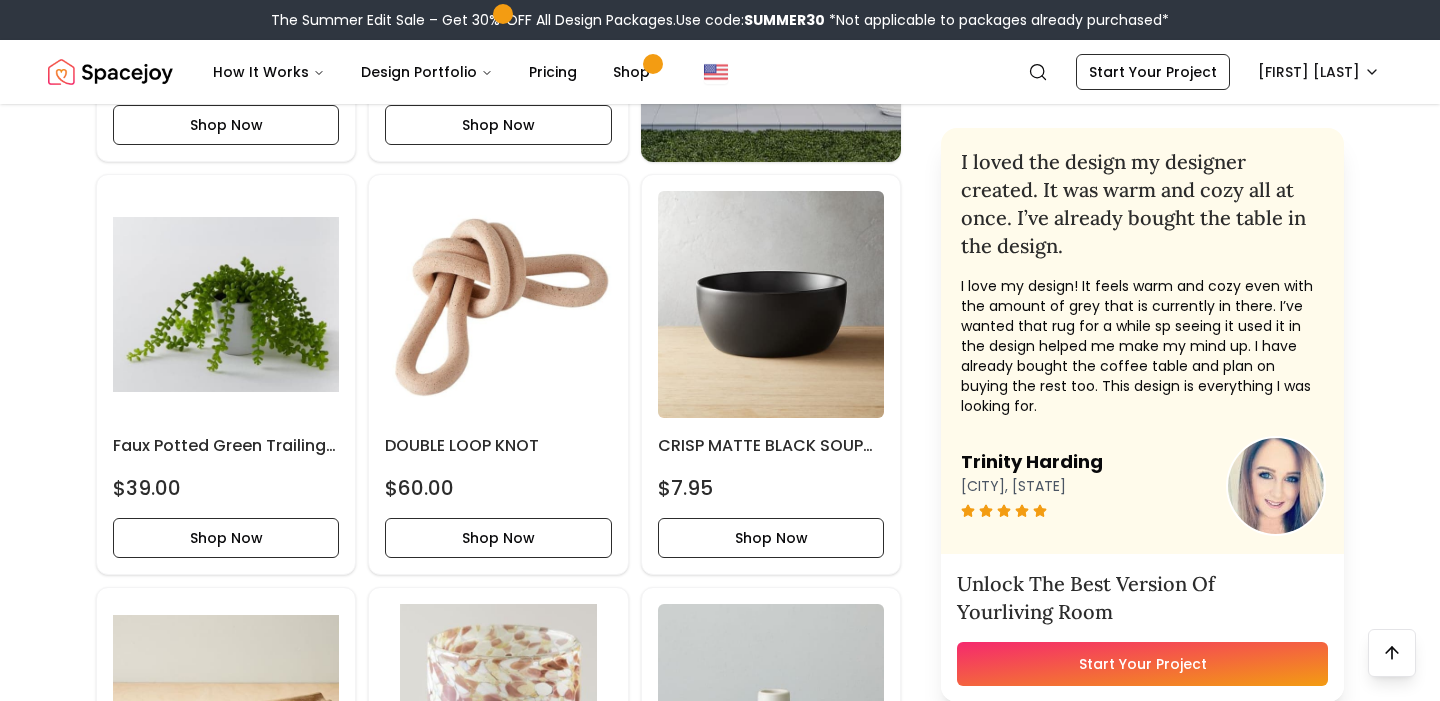 scroll, scrollTop: 5626, scrollLeft: 0, axis: vertical 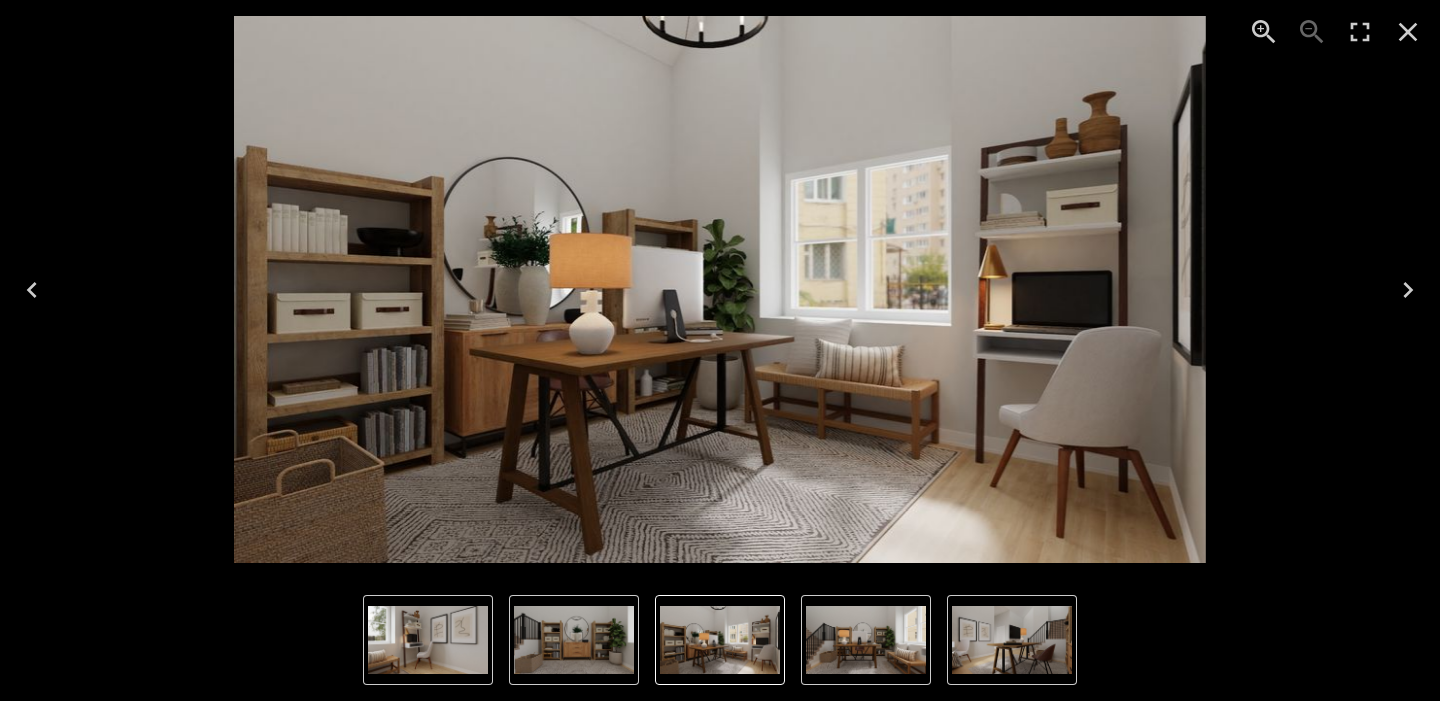 click 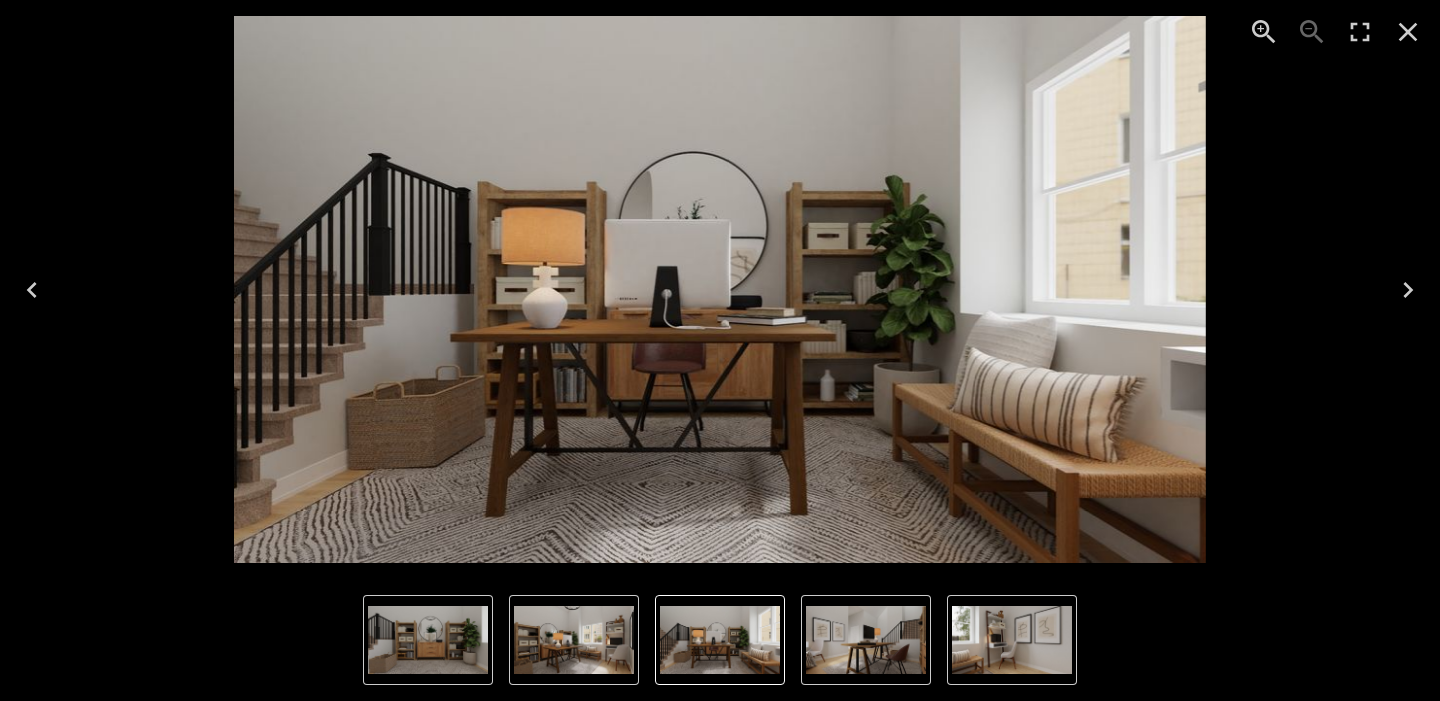 click 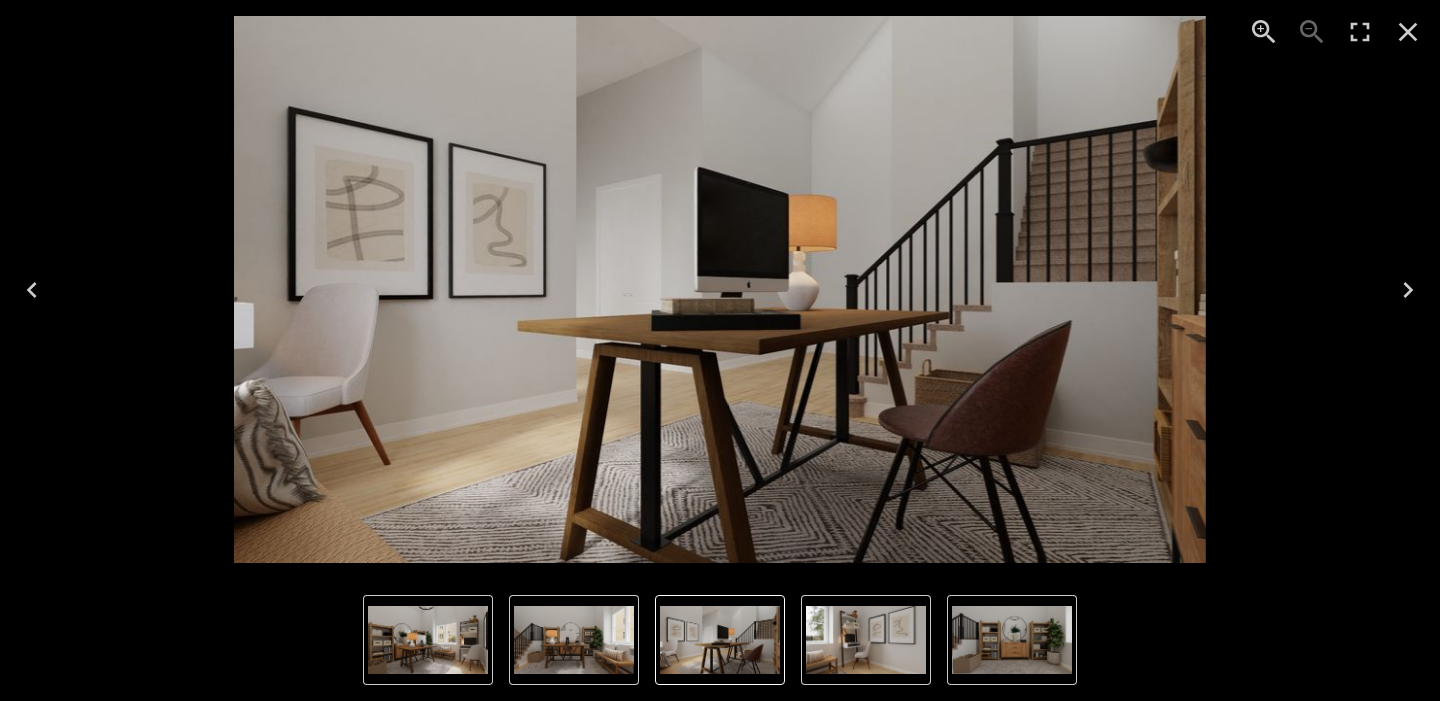 click 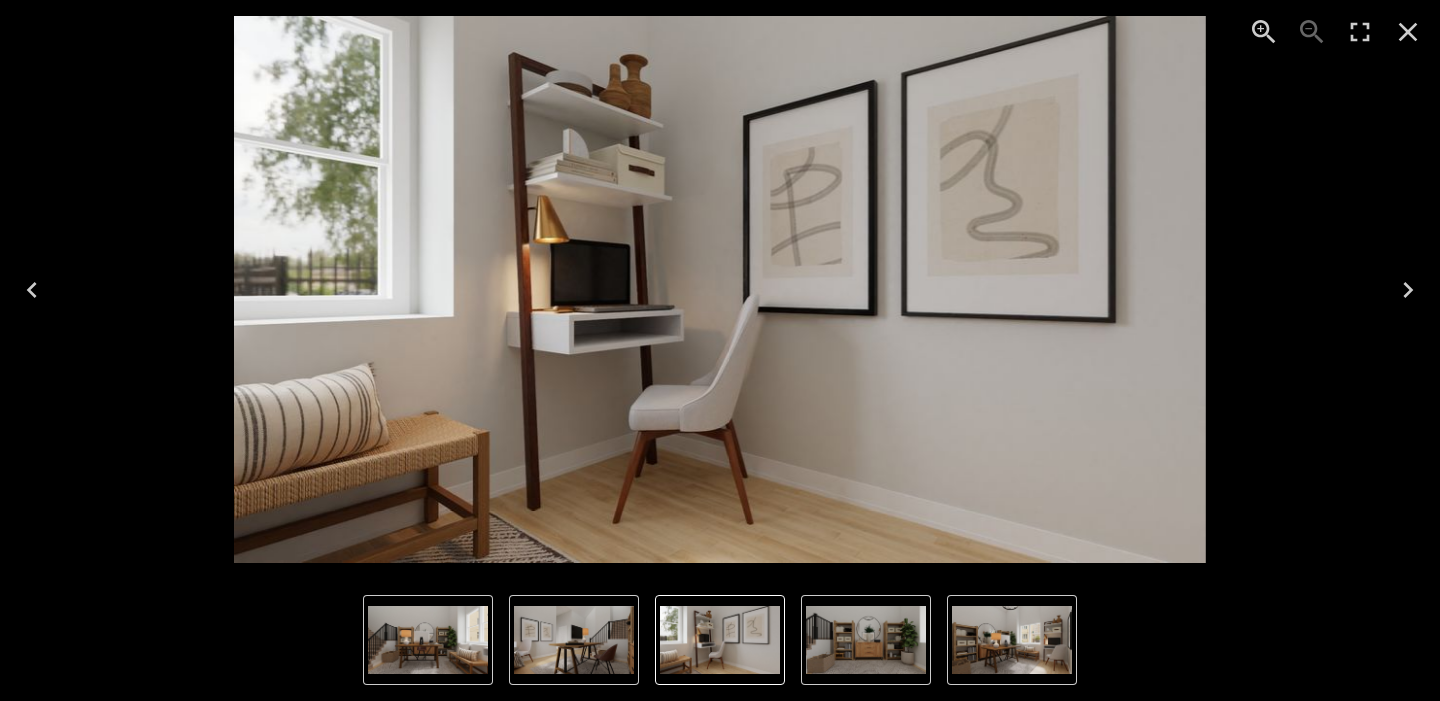 click 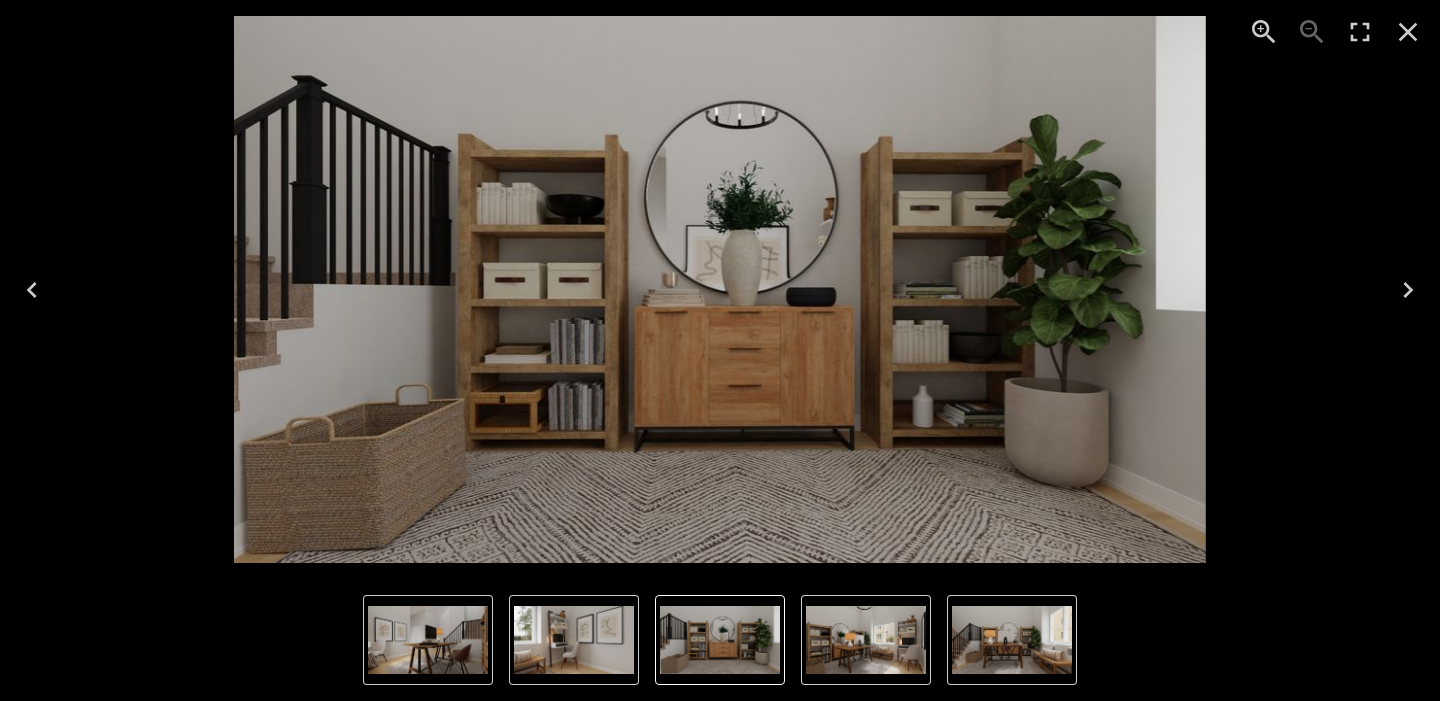 click 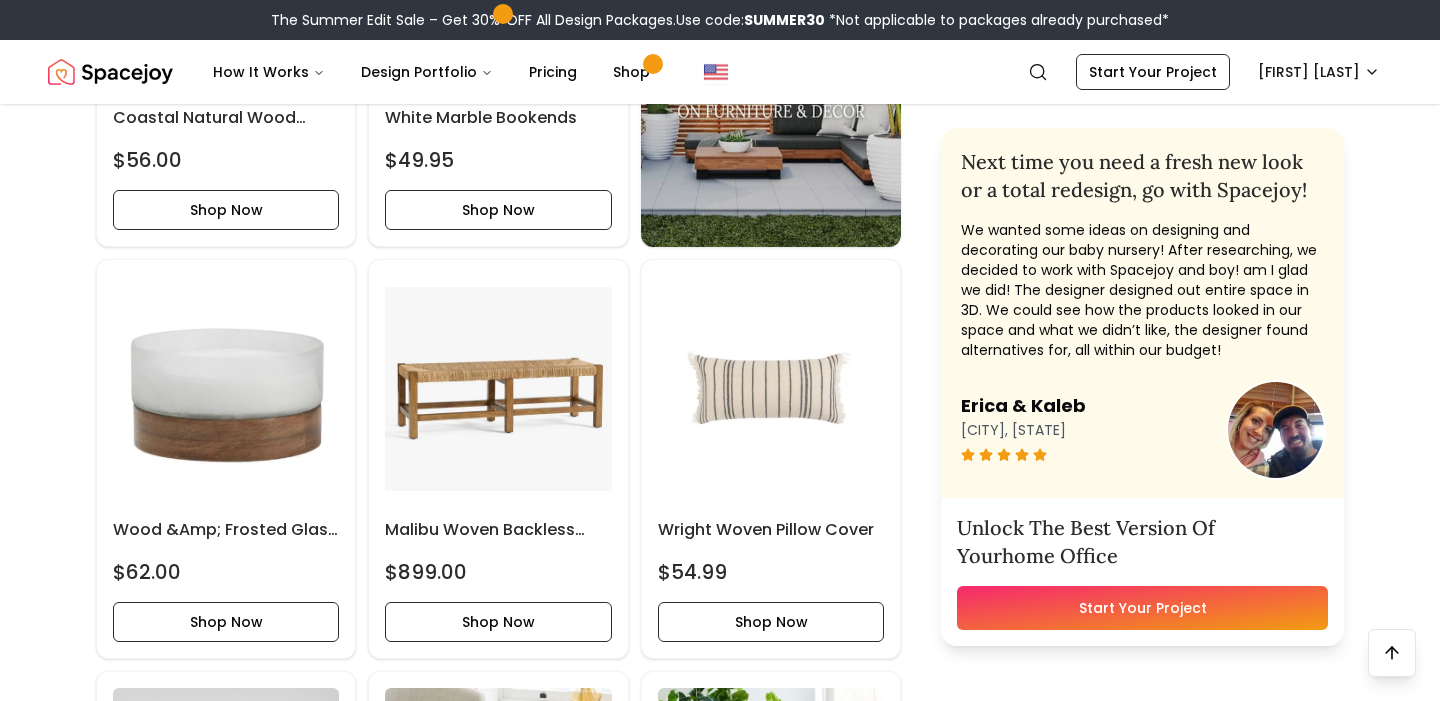 scroll, scrollTop: 3071, scrollLeft: 0, axis: vertical 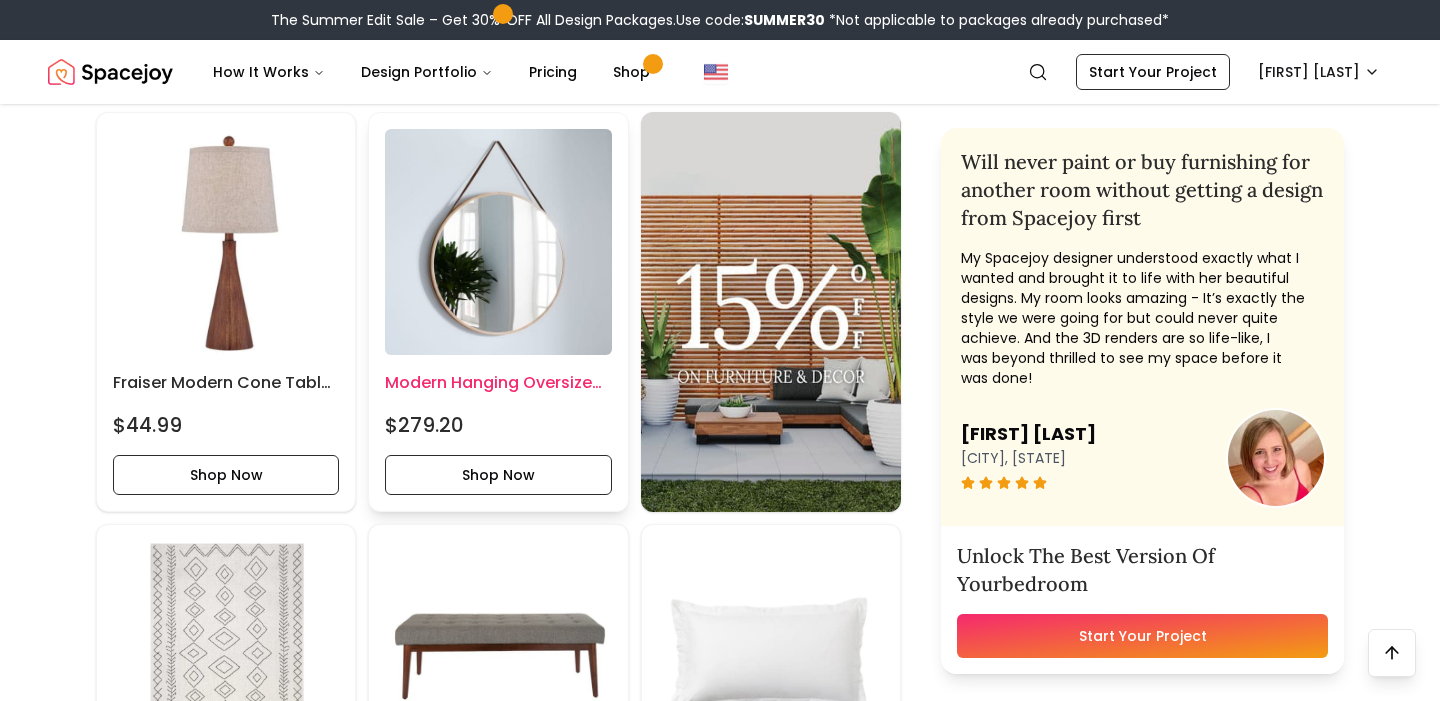 click at bounding box center [498, 242] 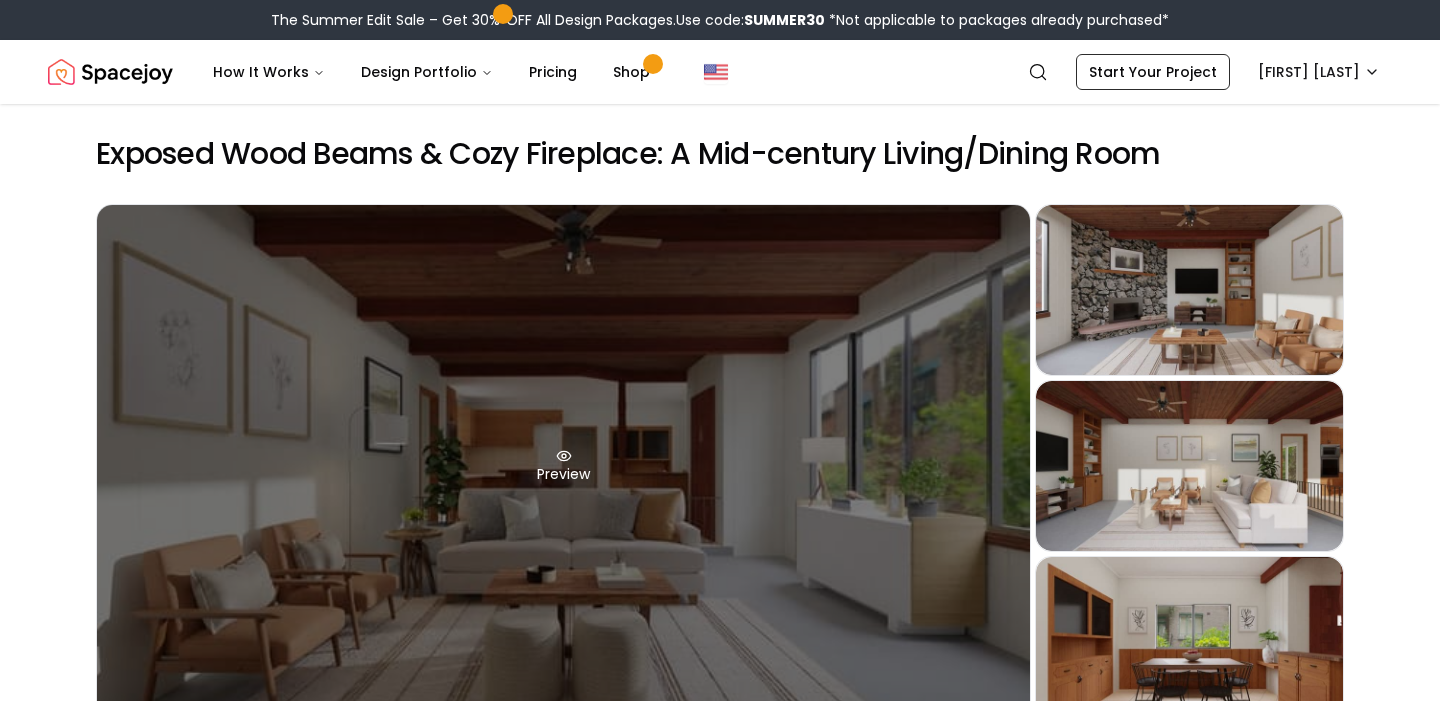 scroll, scrollTop: 0, scrollLeft: 0, axis: both 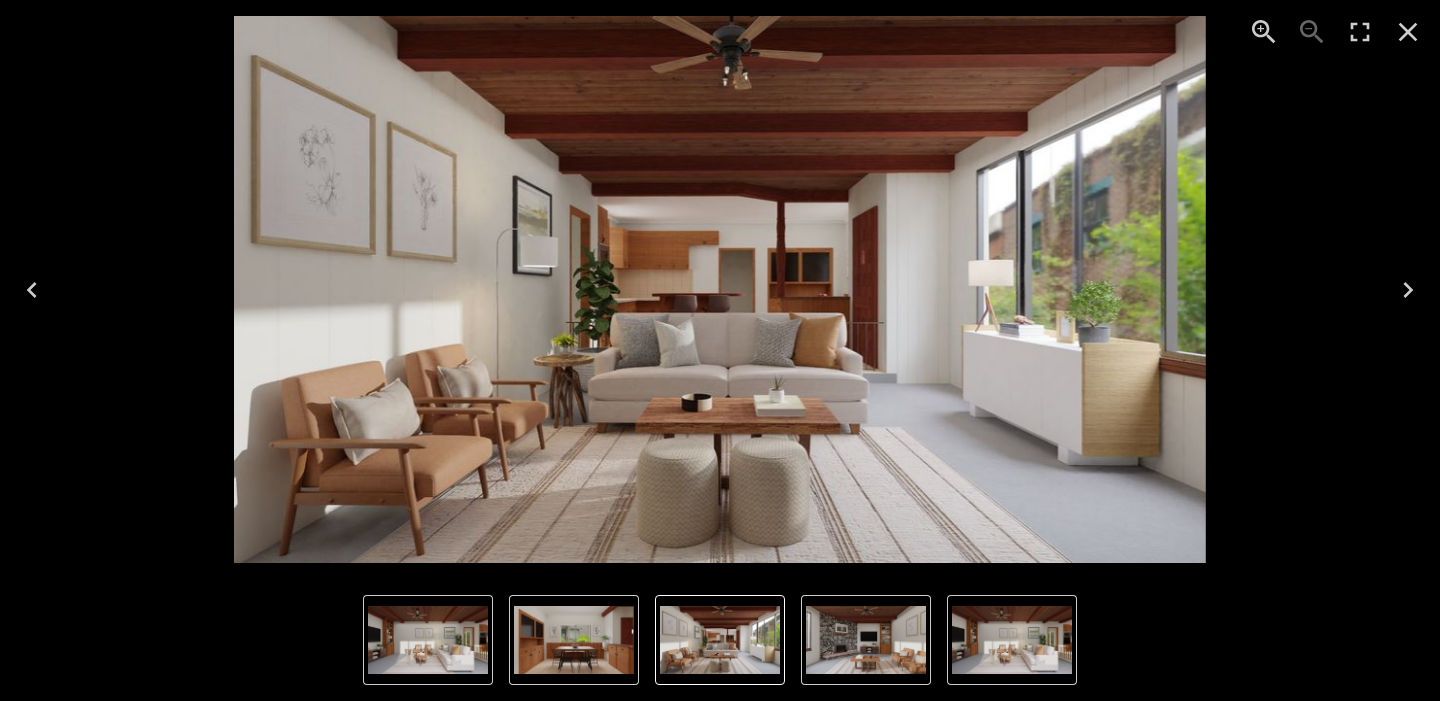 click 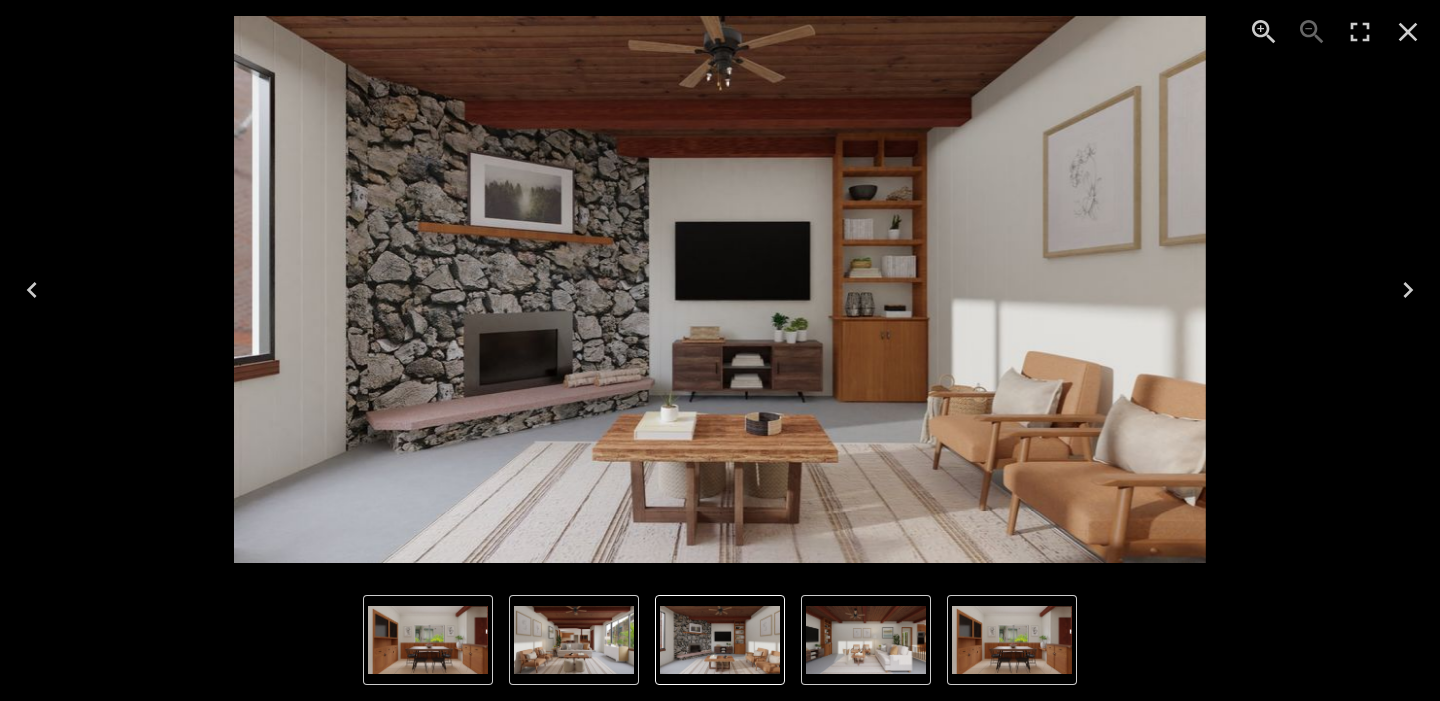 click 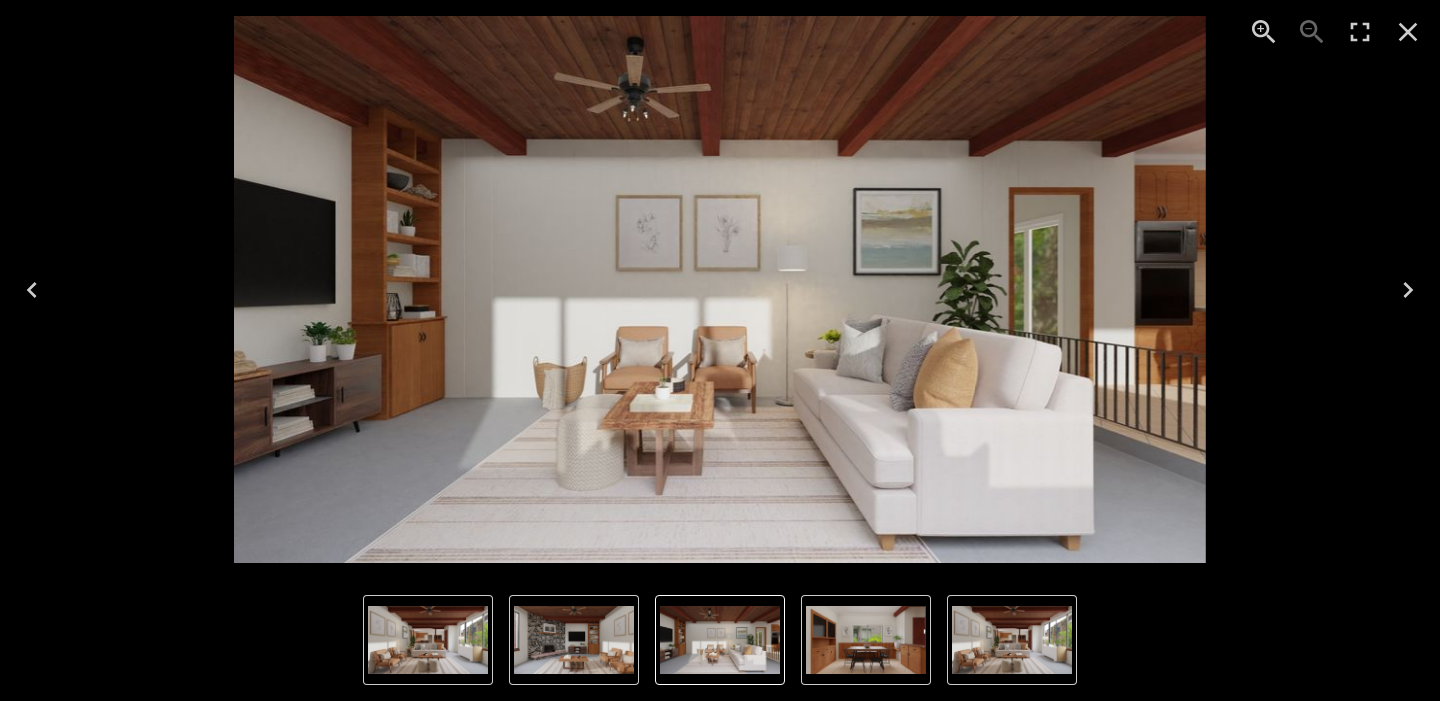 click 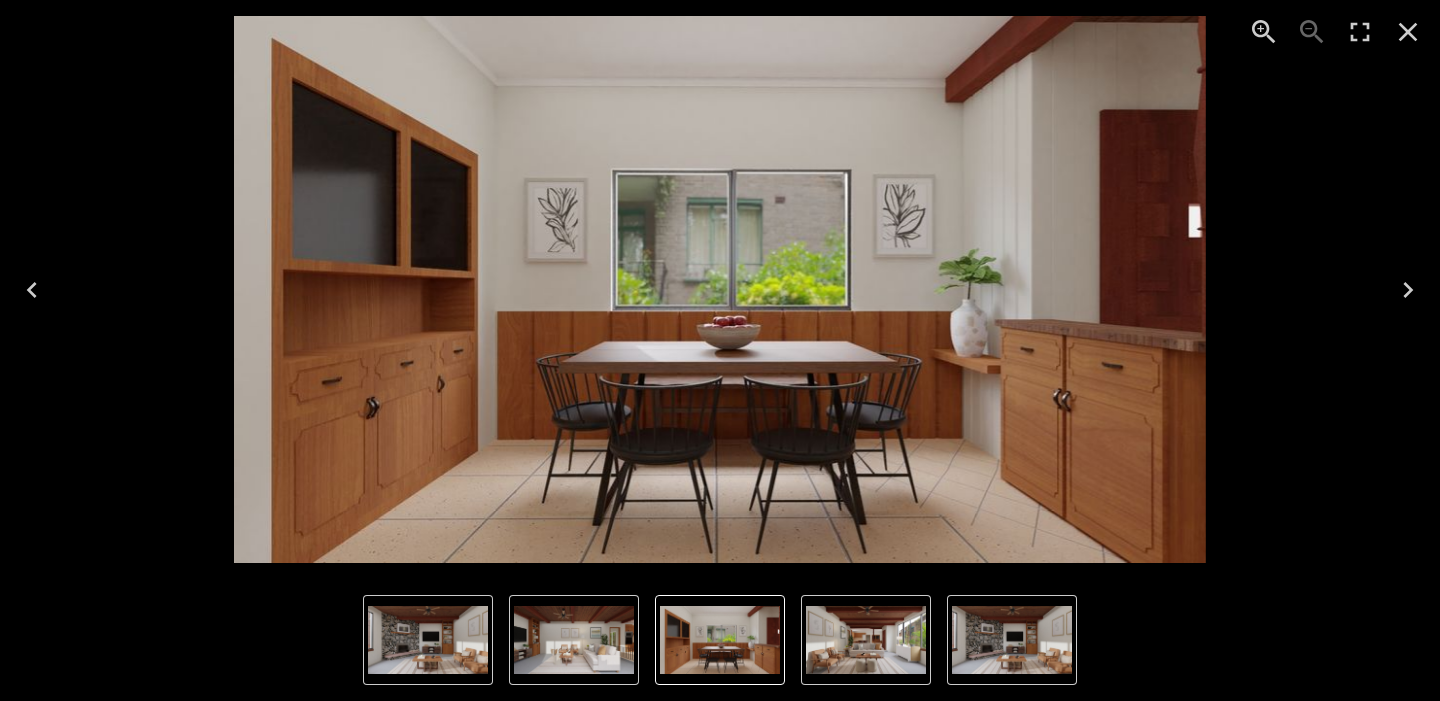 click 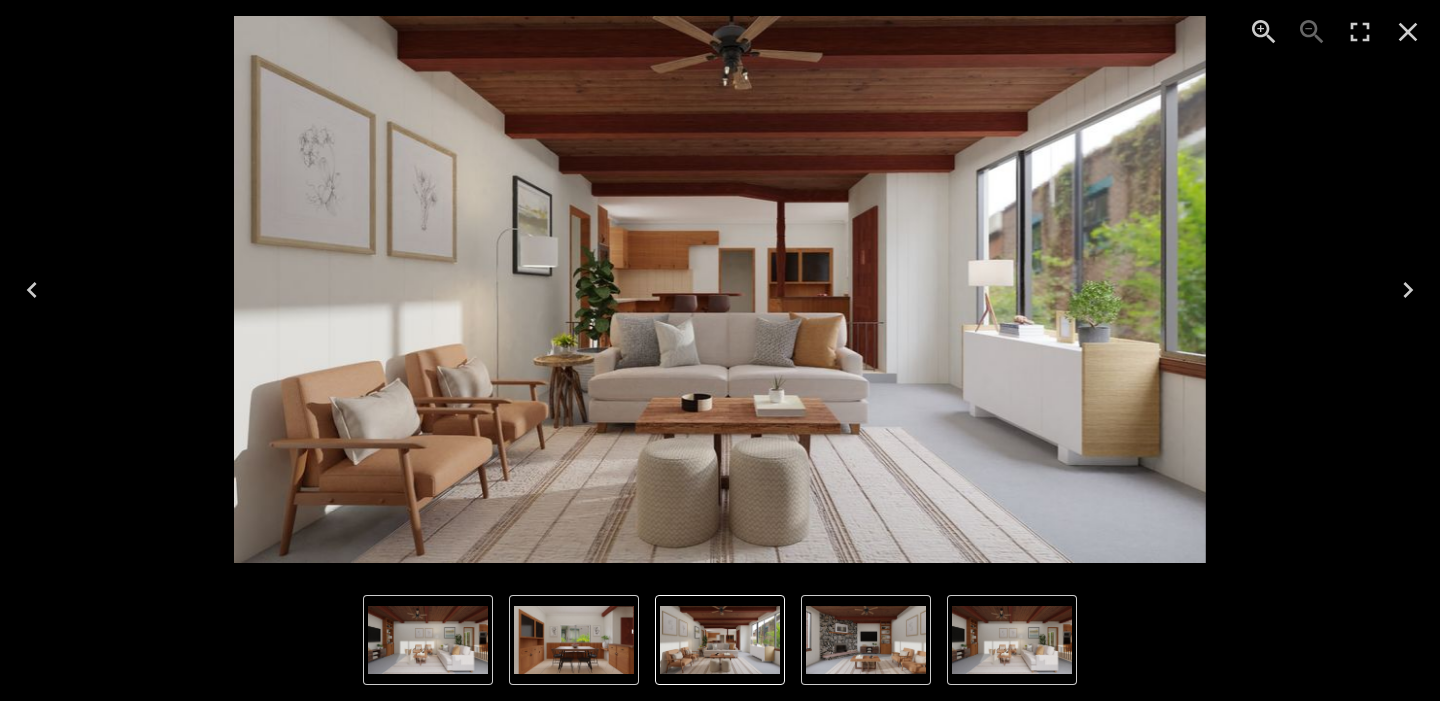 click 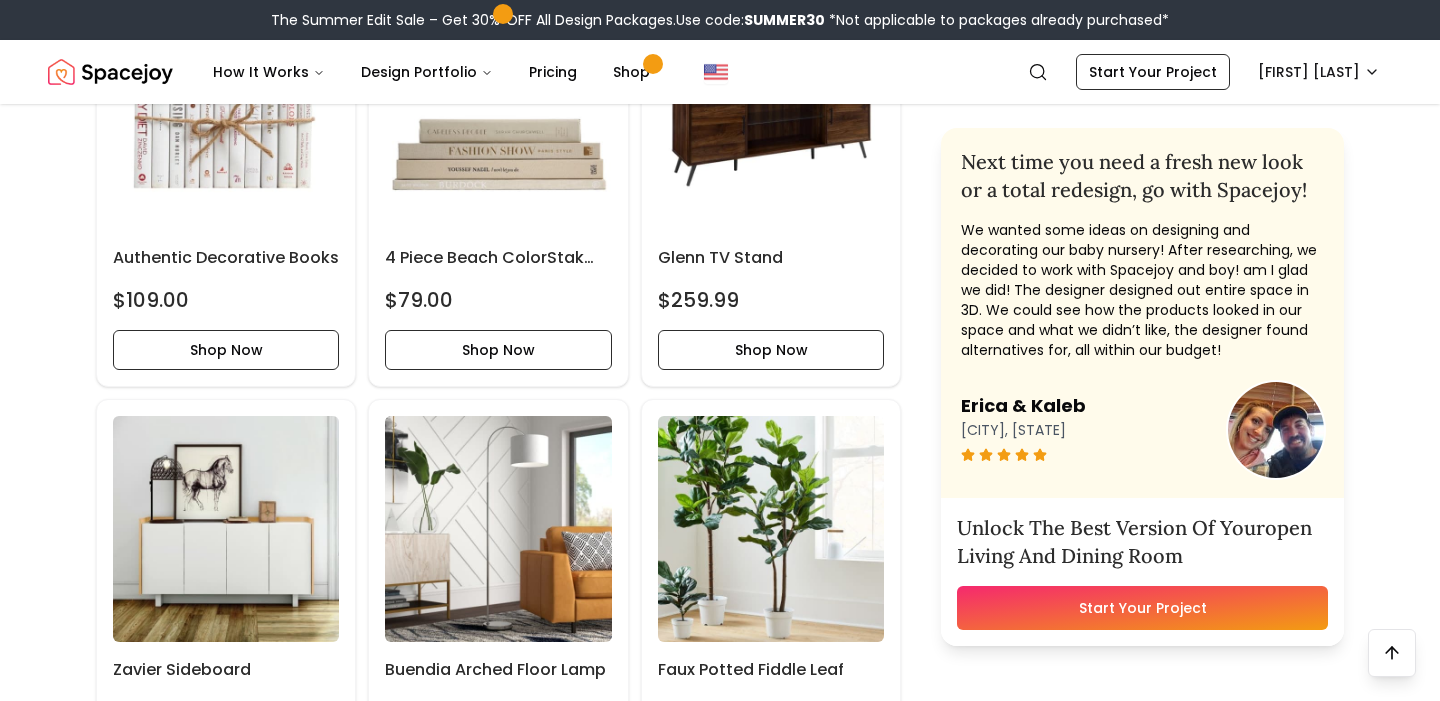 scroll, scrollTop: 2274, scrollLeft: 0, axis: vertical 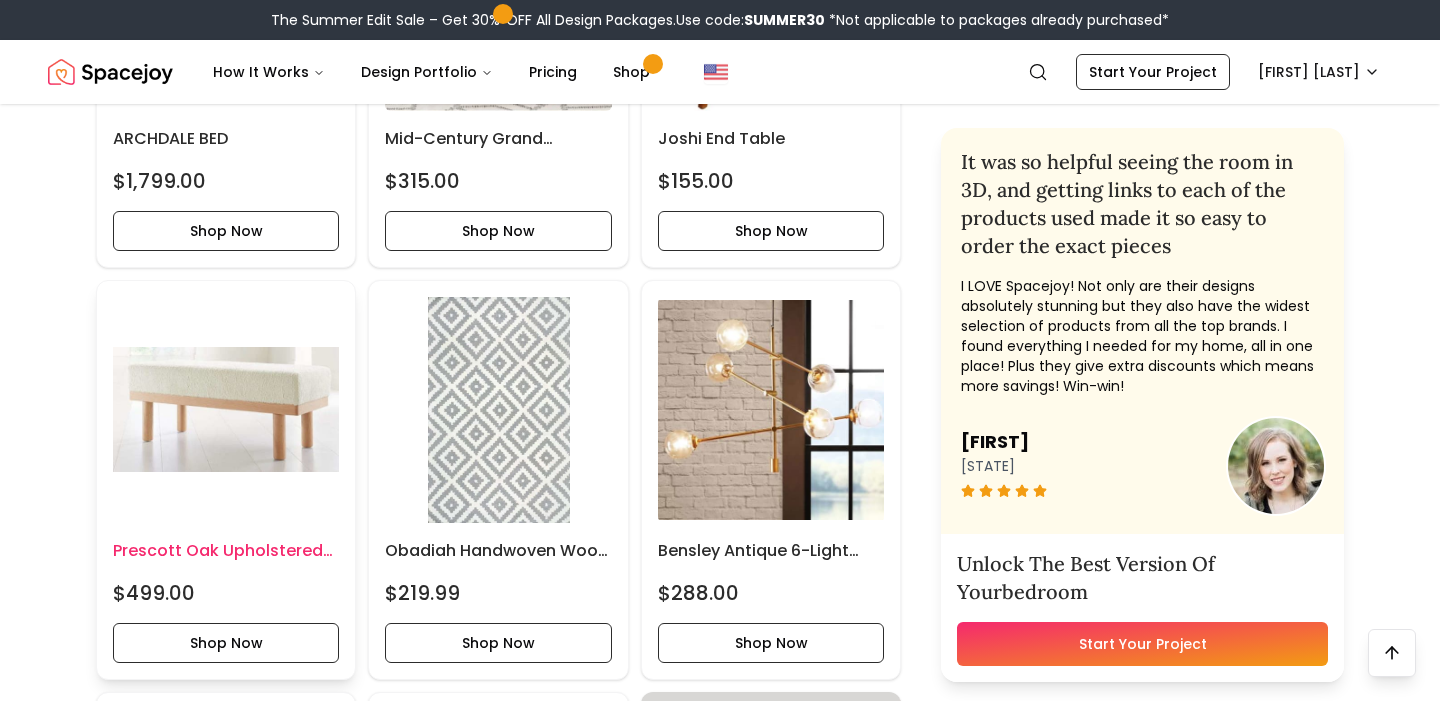 click at bounding box center (226, 410) 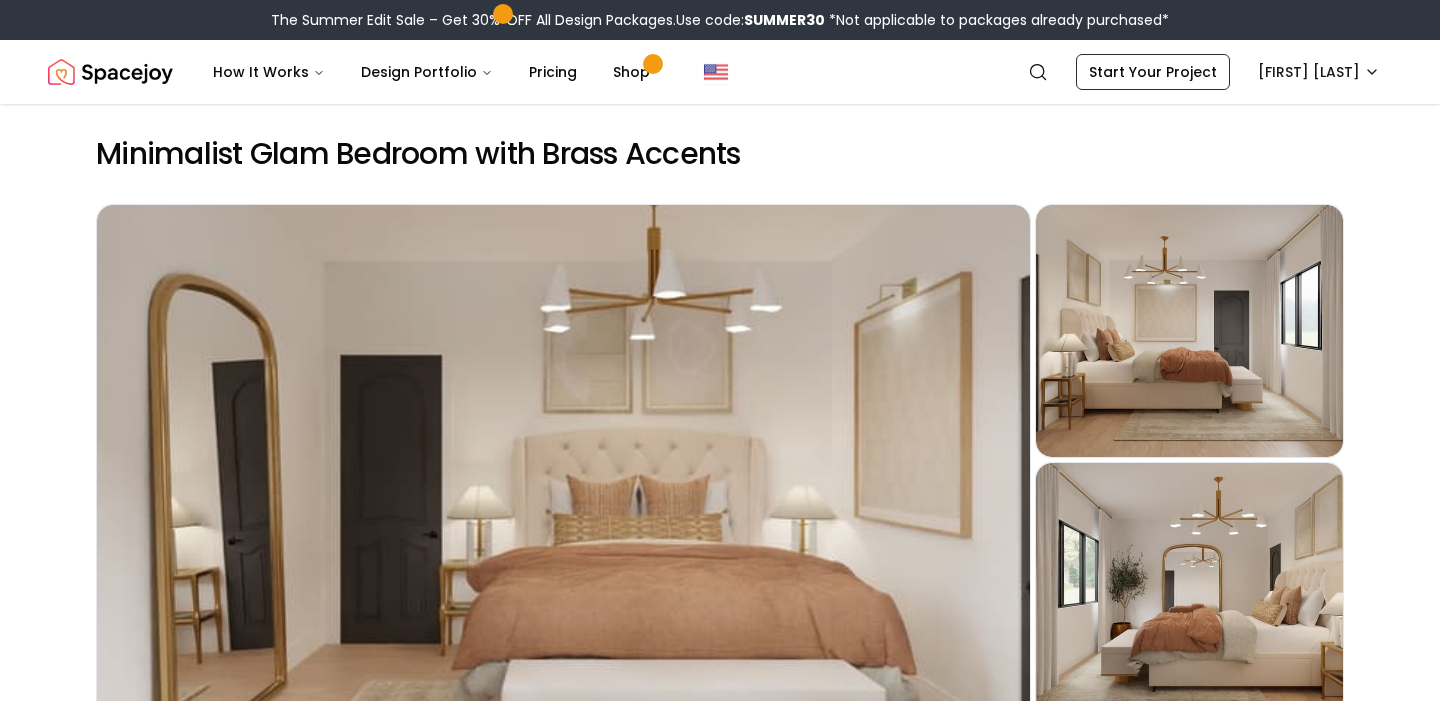 scroll, scrollTop: 0, scrollLeft: 0, axis: both 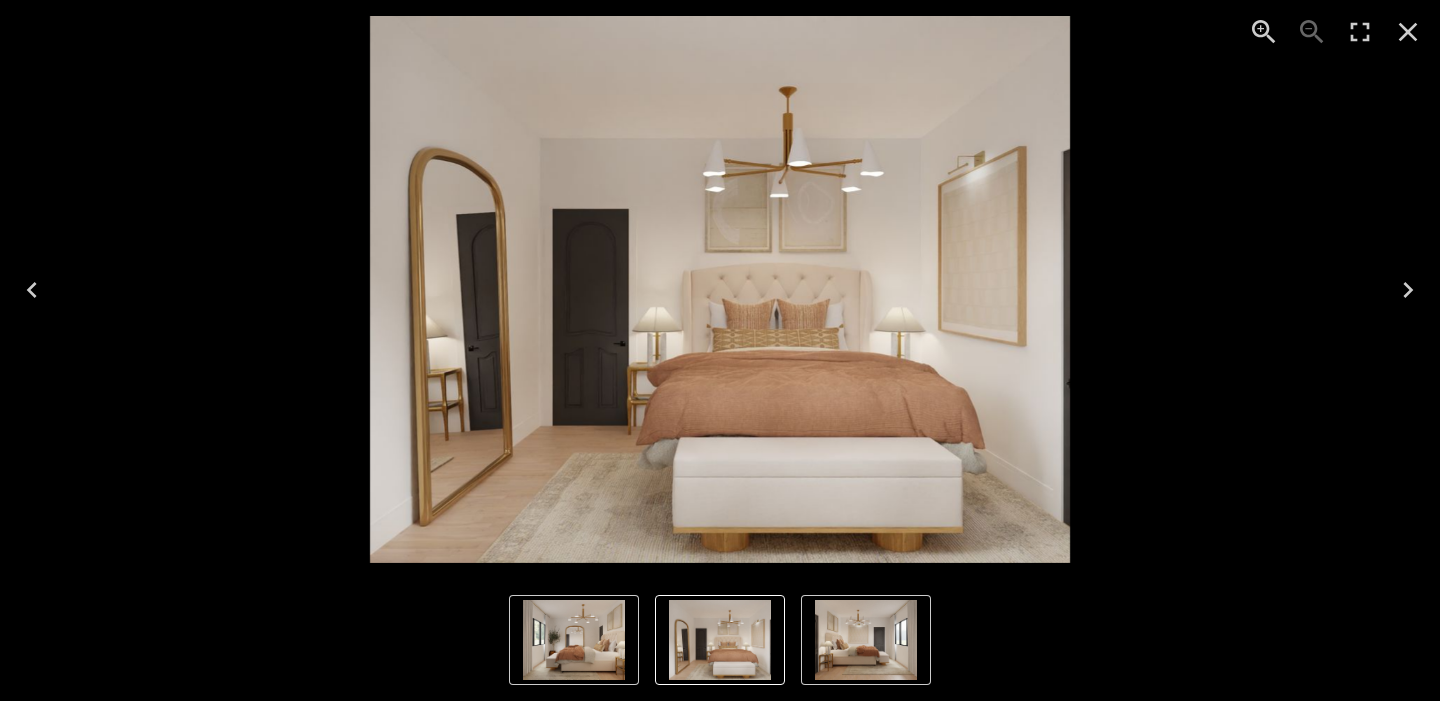 click 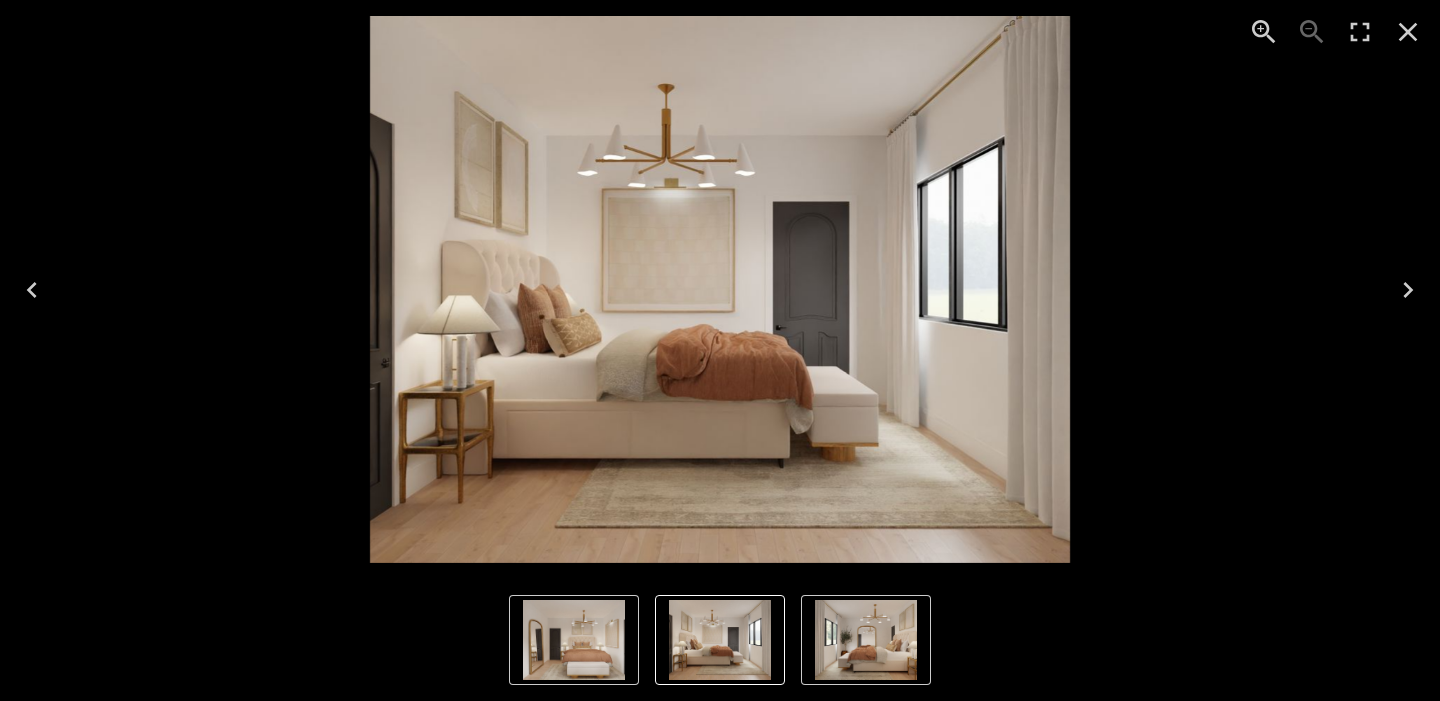 click 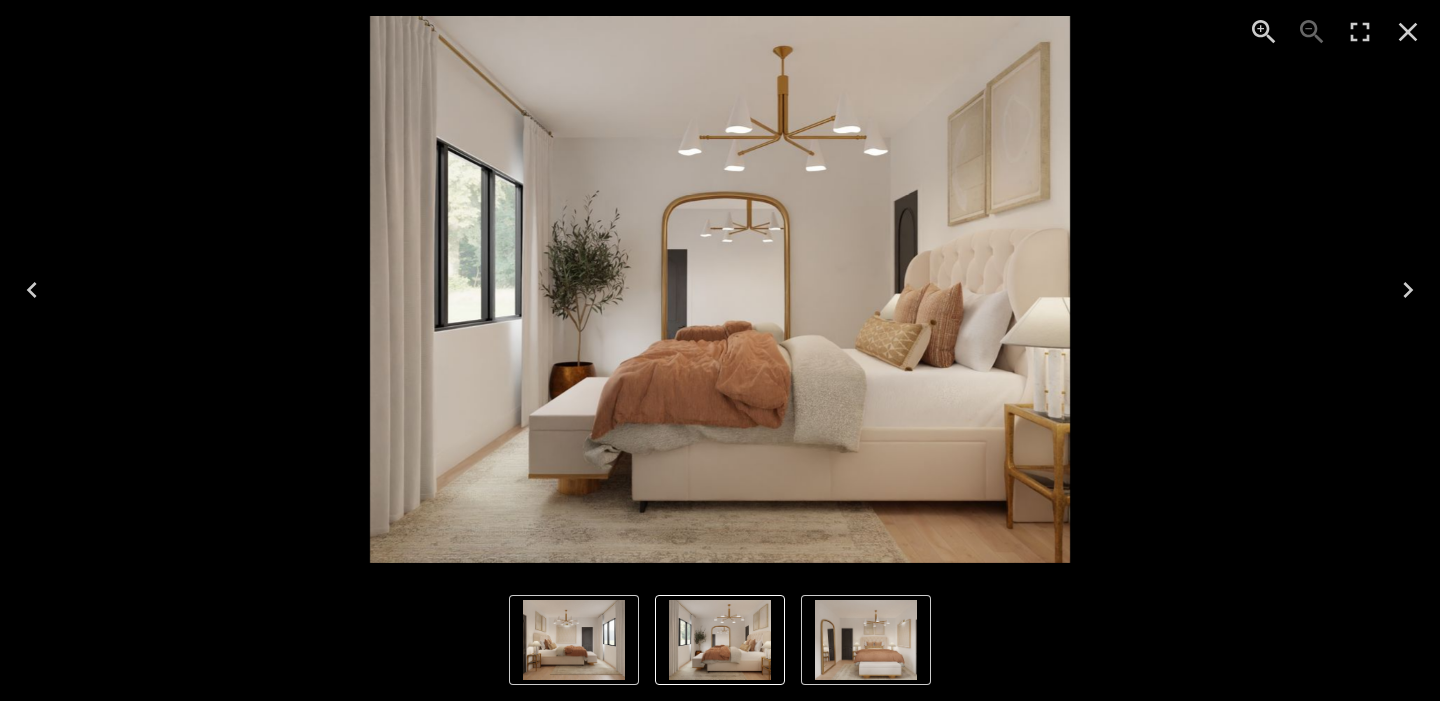 click 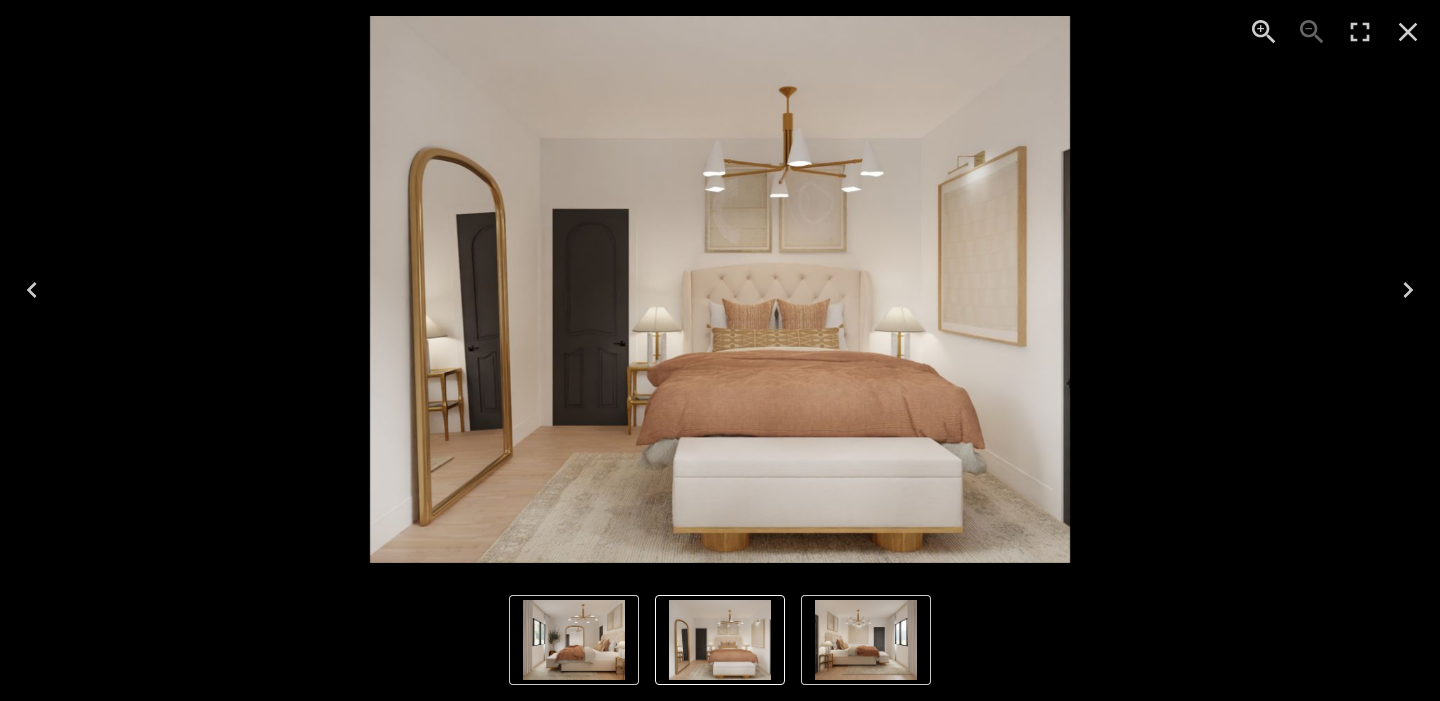 click 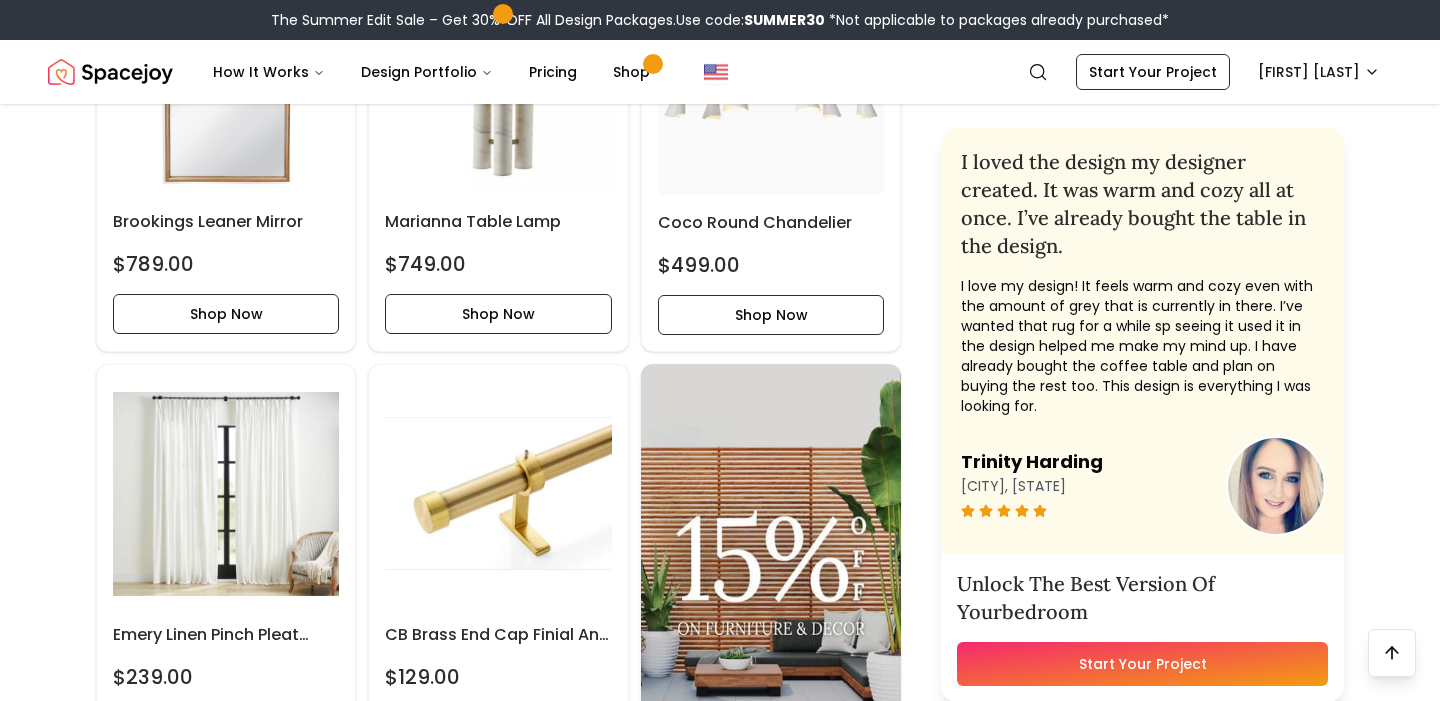 scroll, scrollTop: 2708, scrollLeft: 0, axis: vertical 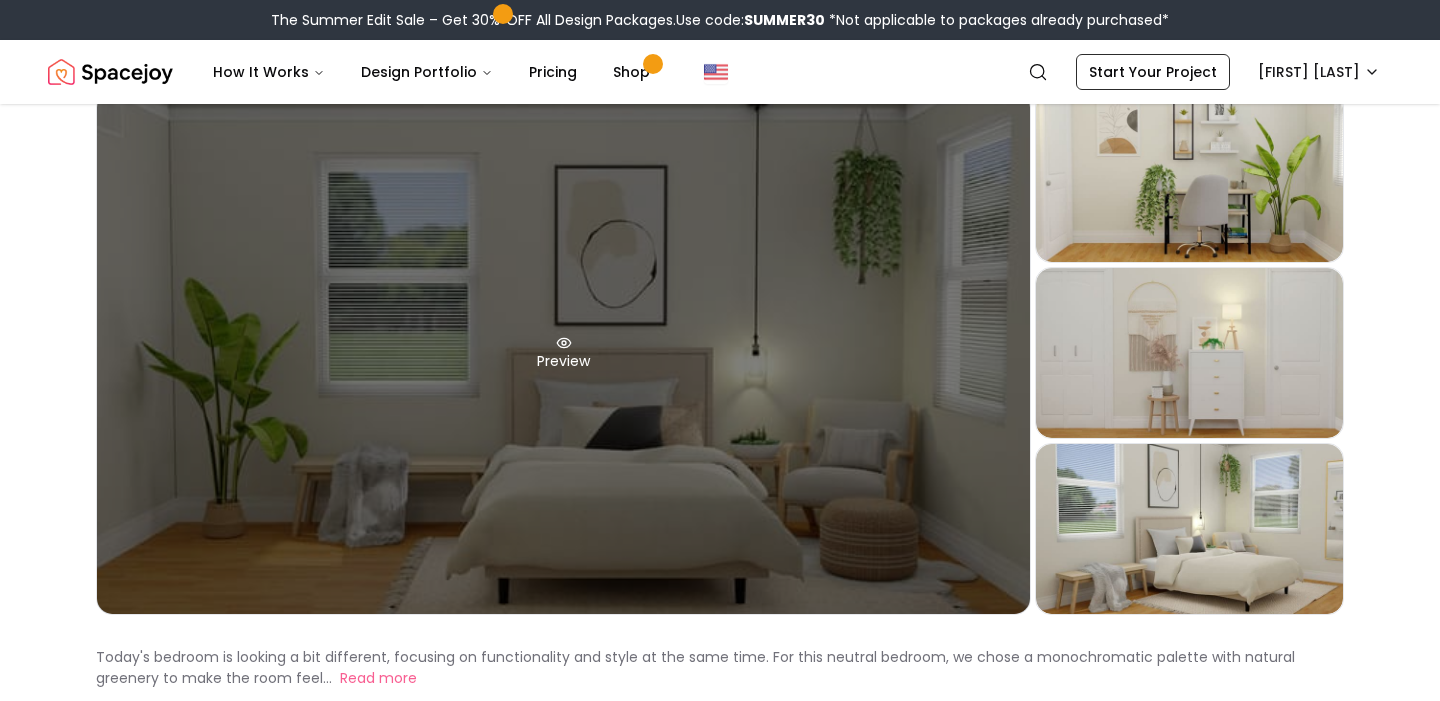 click on "Preview" at bounding box center (563, 353) 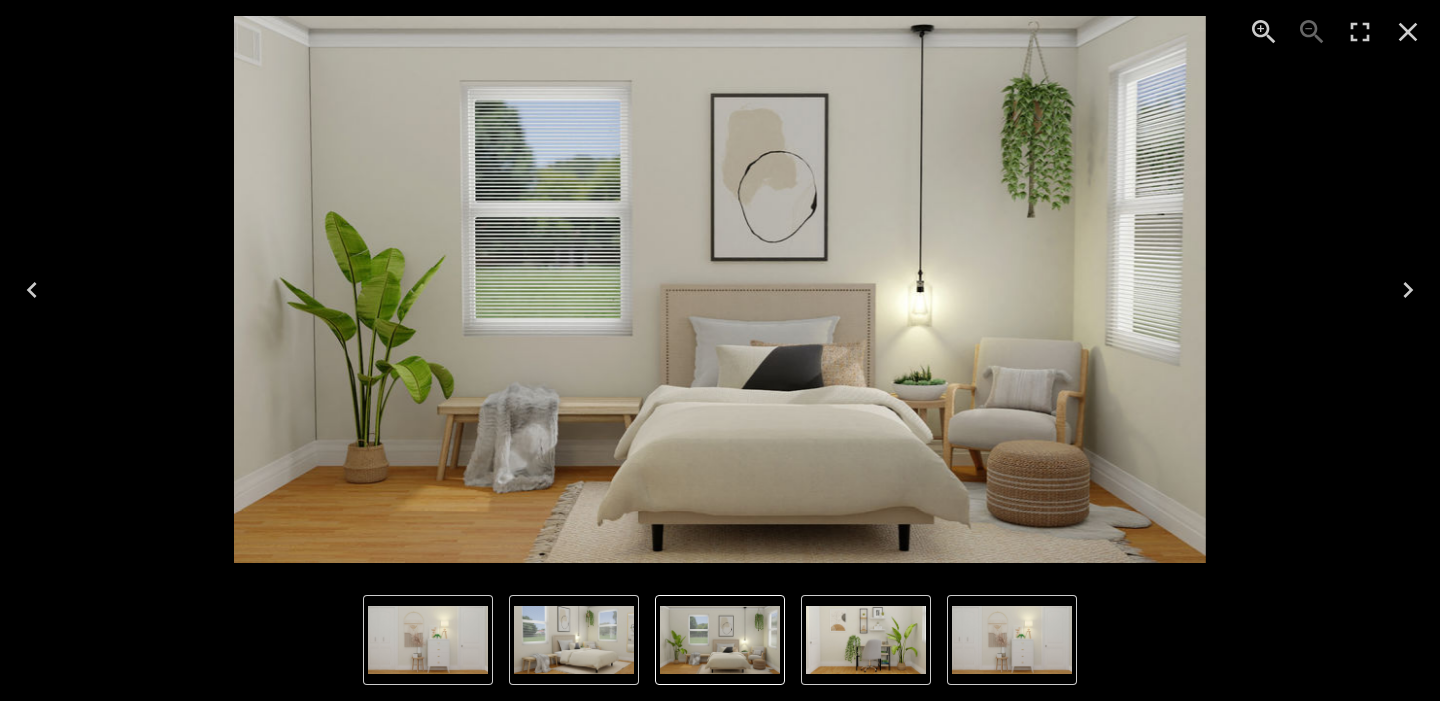 click 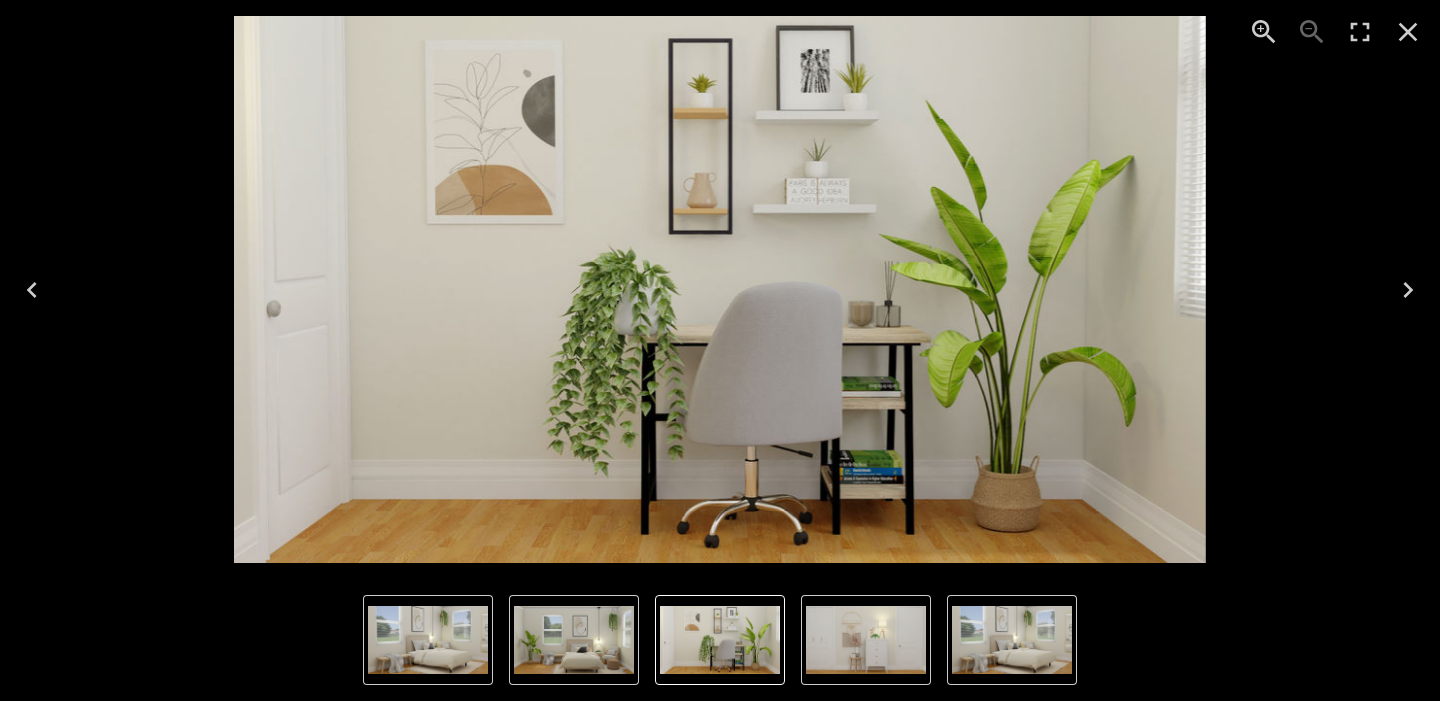 click 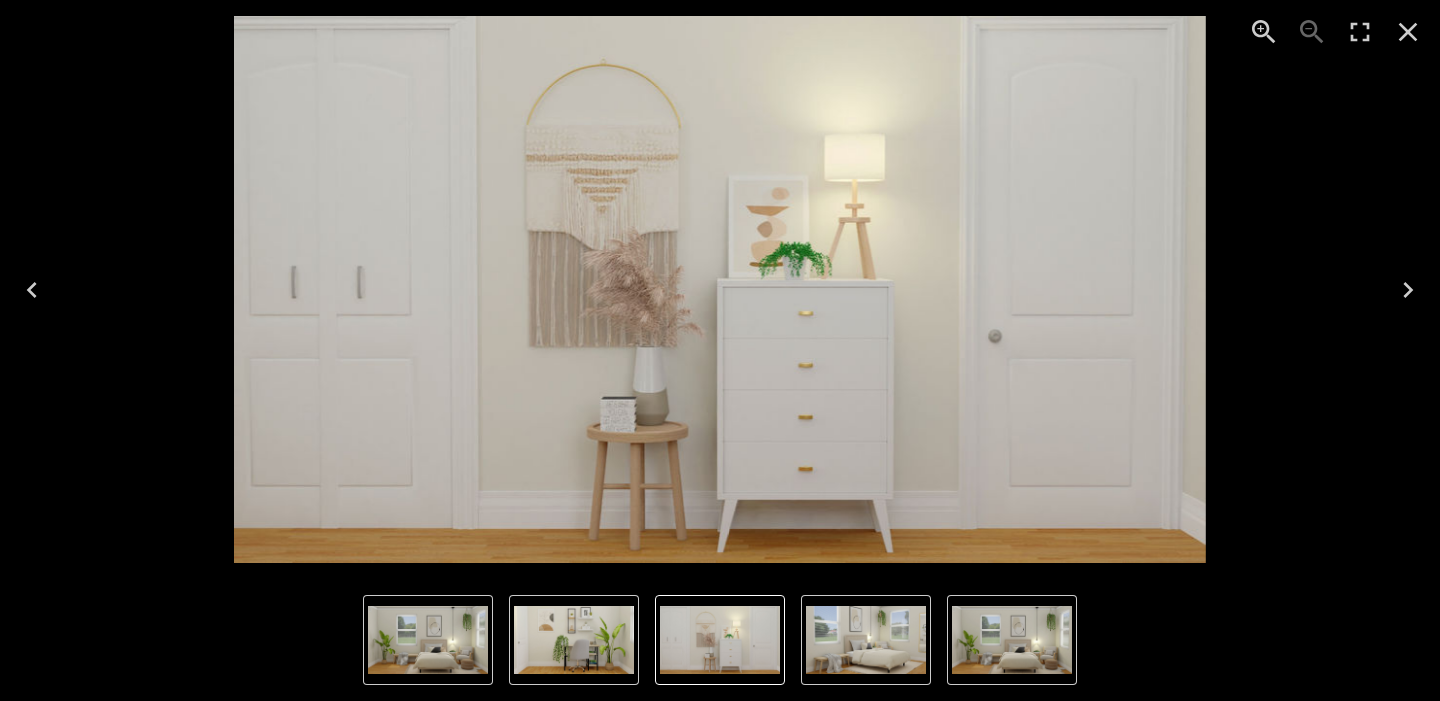 click 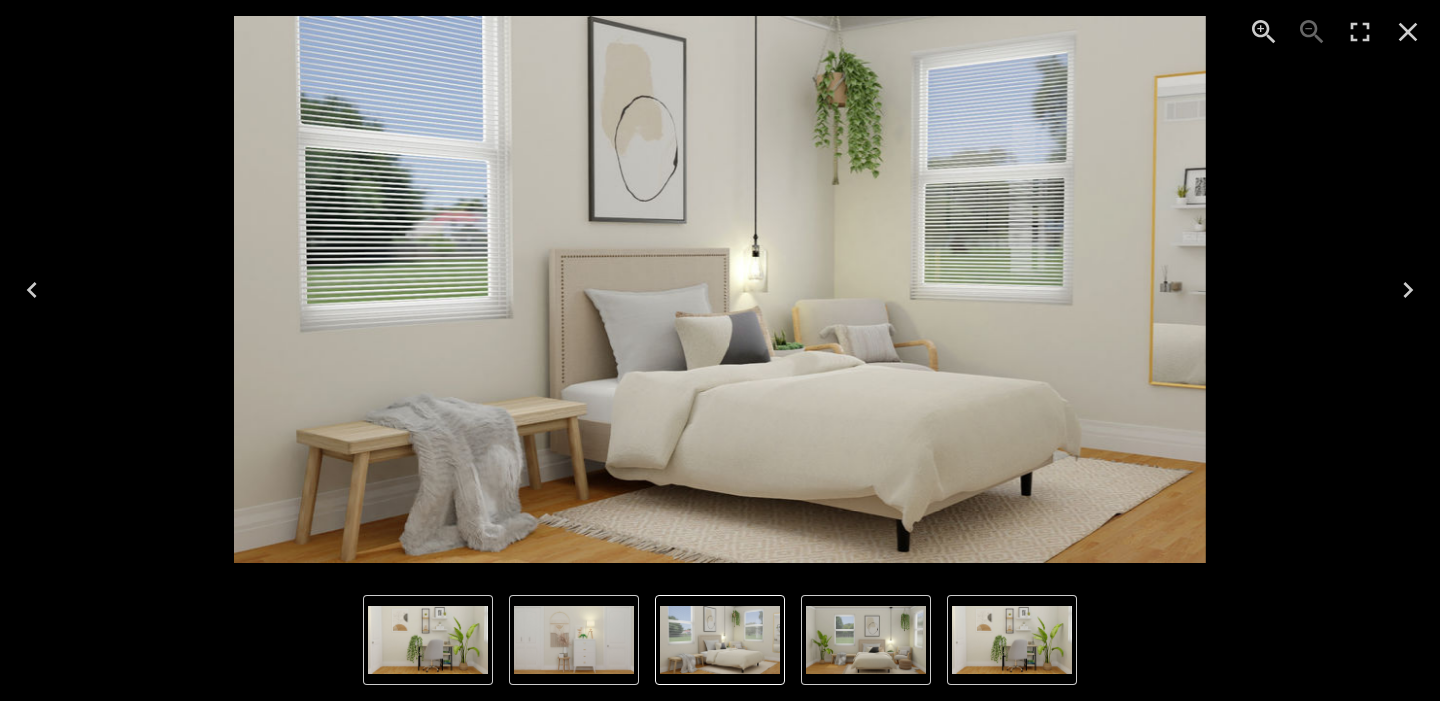 click 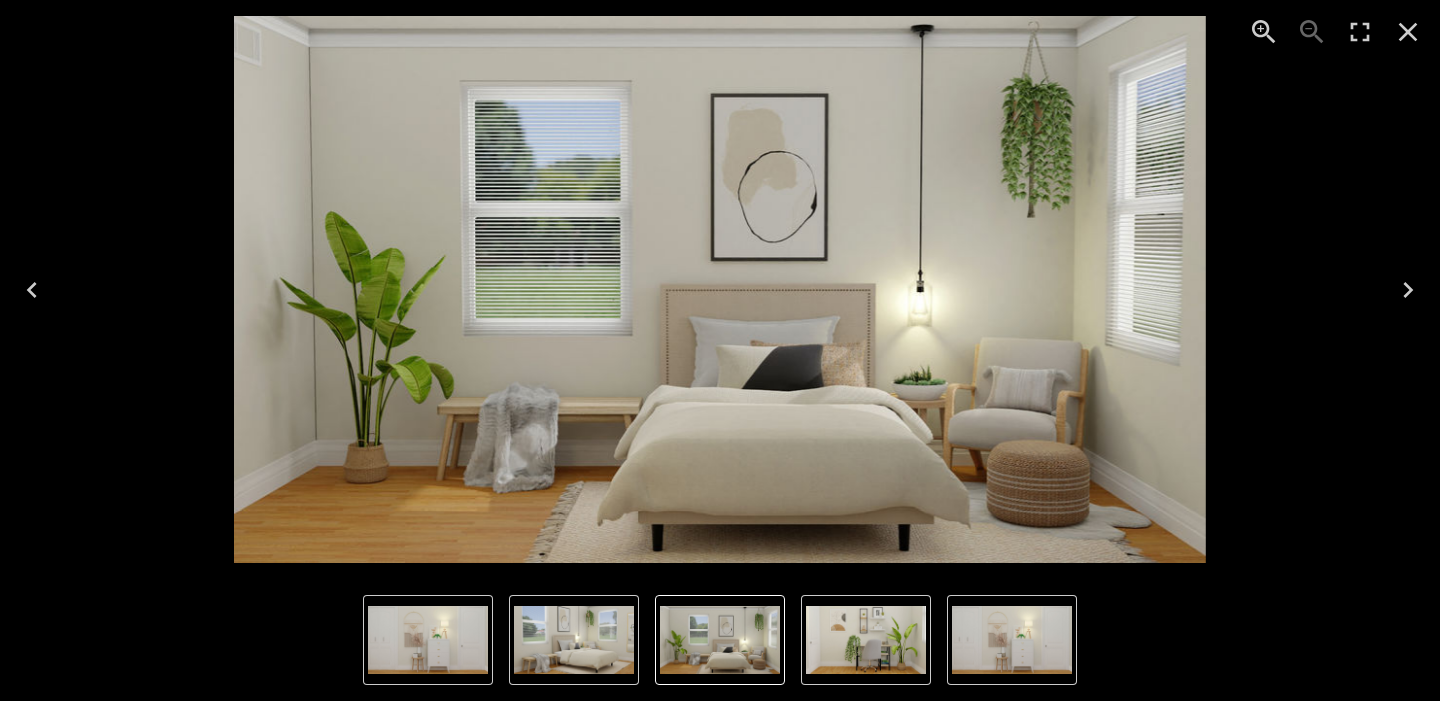 click 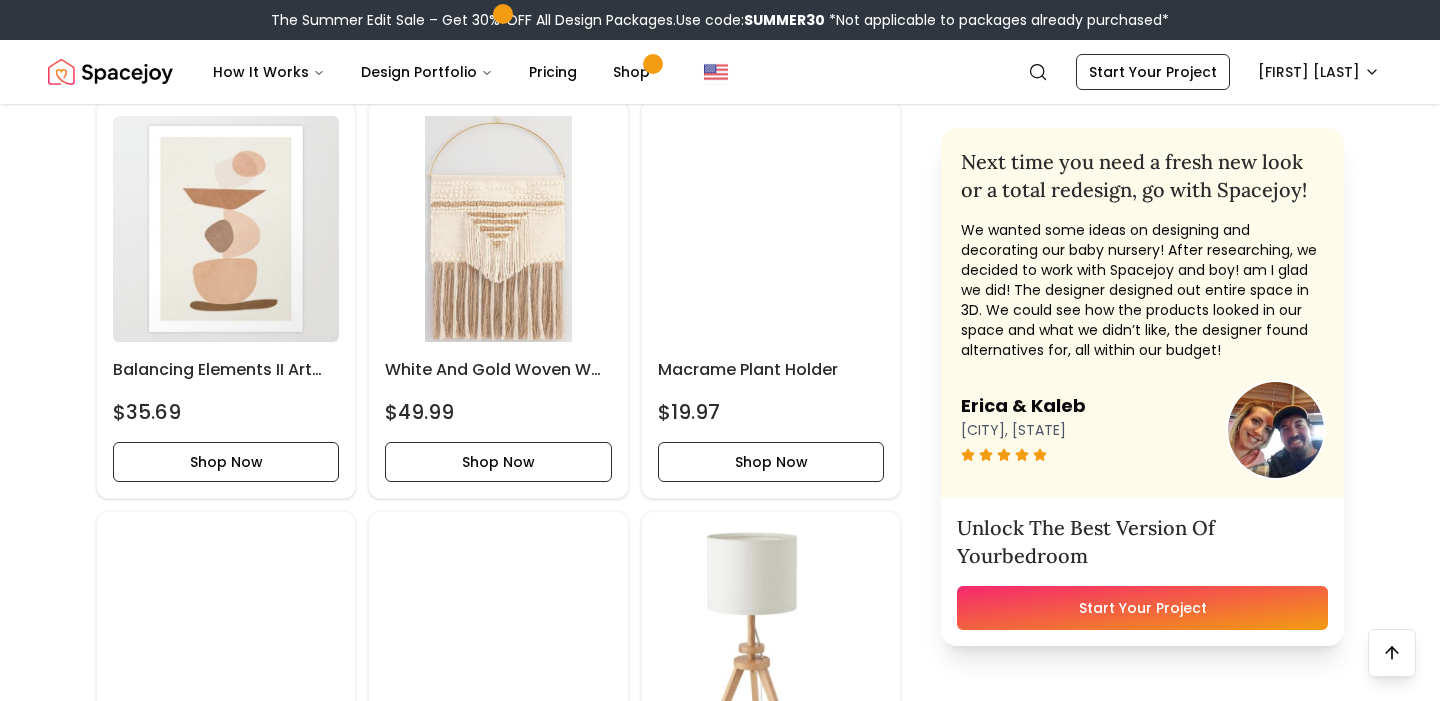 scroll, scrollTop: 4637, scrollLeft: 0, axis: vertical 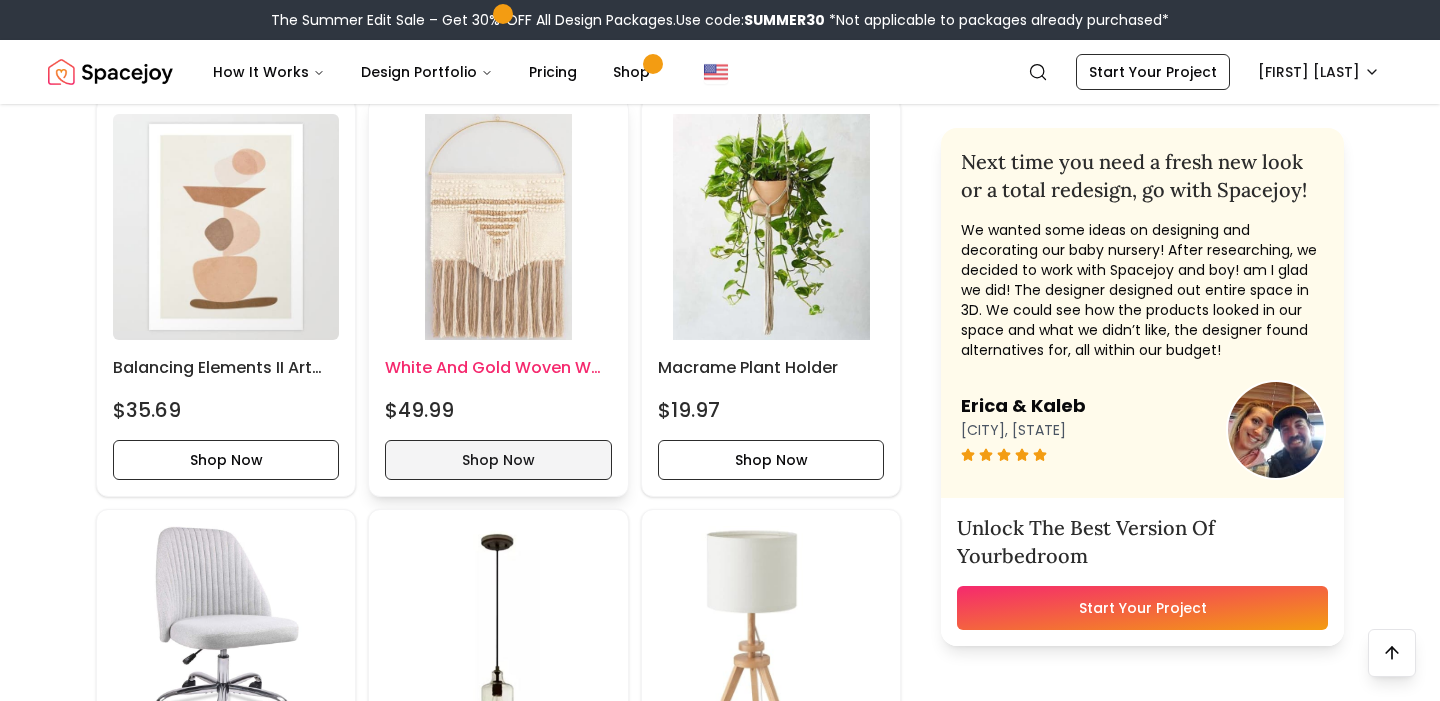 click on "Shop Now" at bounding box center [498, 460] 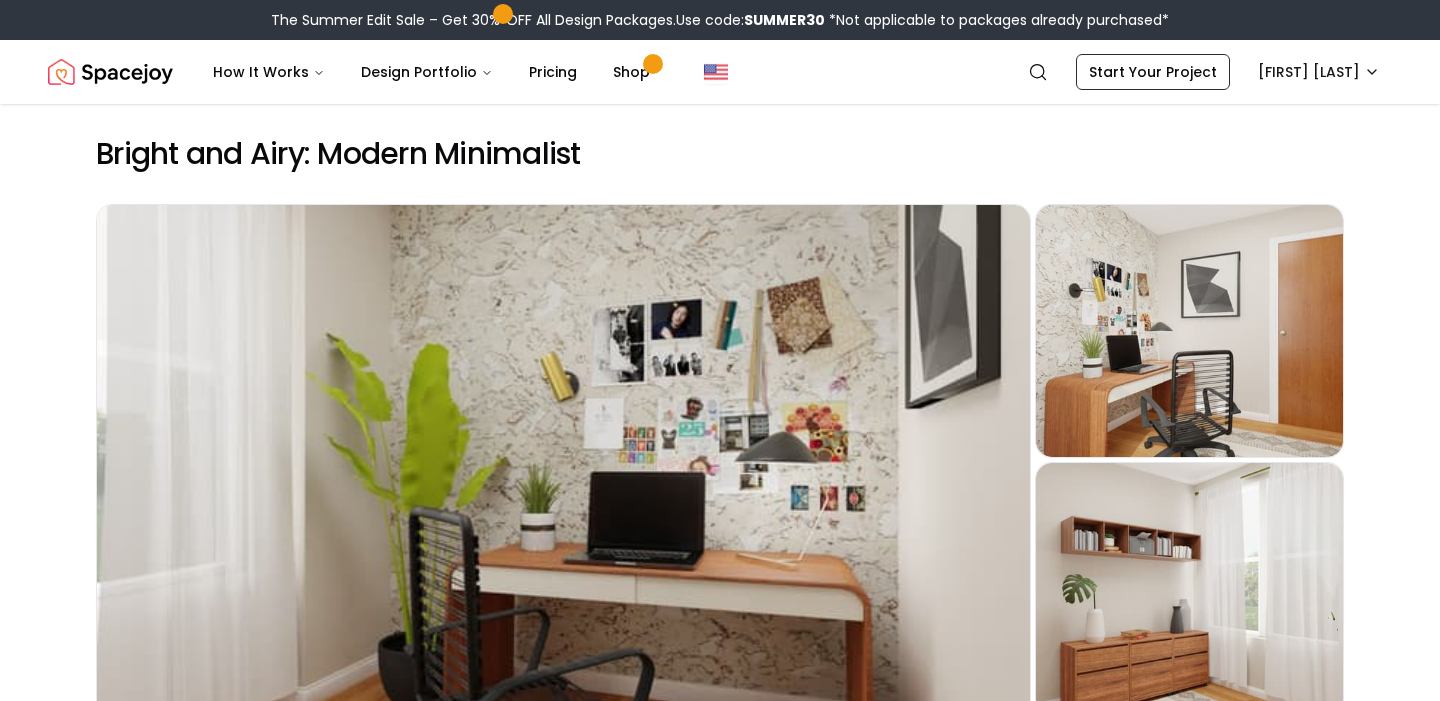 scroll, scrollTop: 58, scrollLeft: 0, axis: vertical 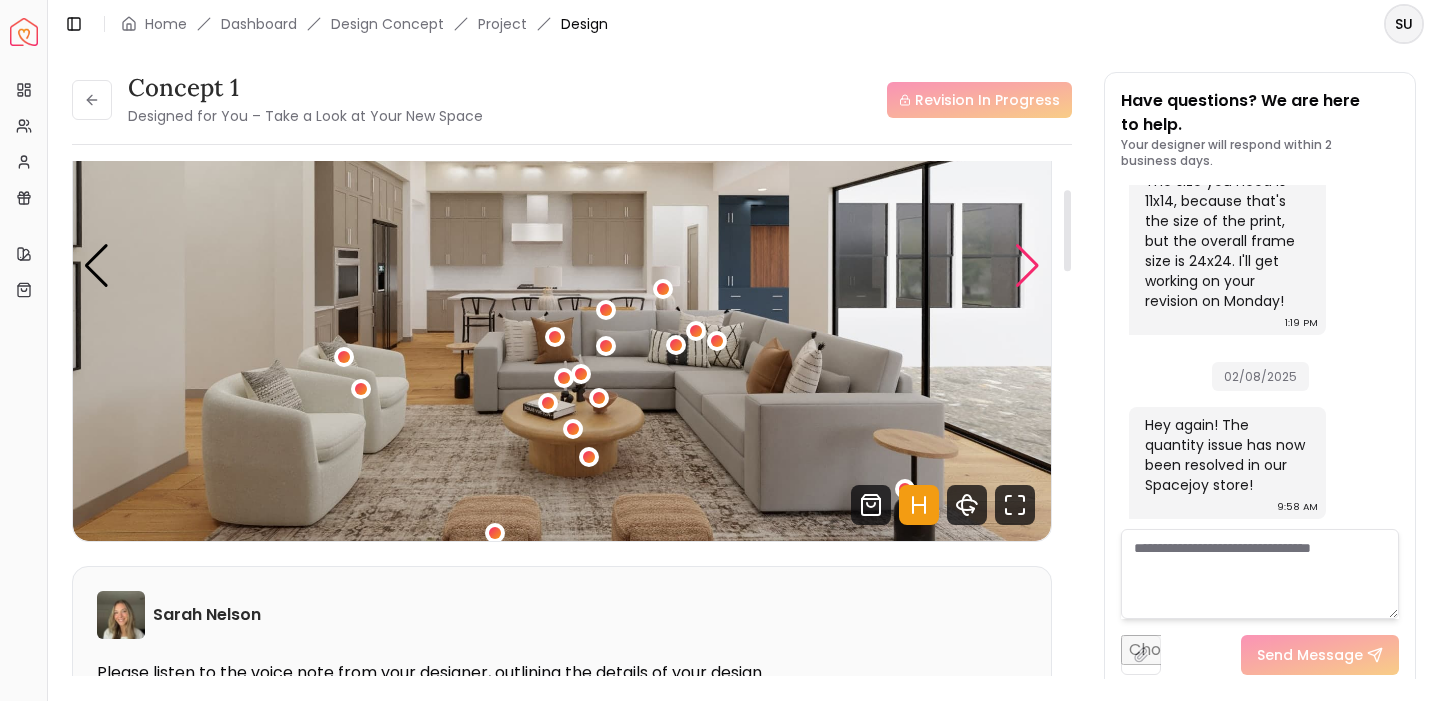 click at bounding box center (1027, 266) 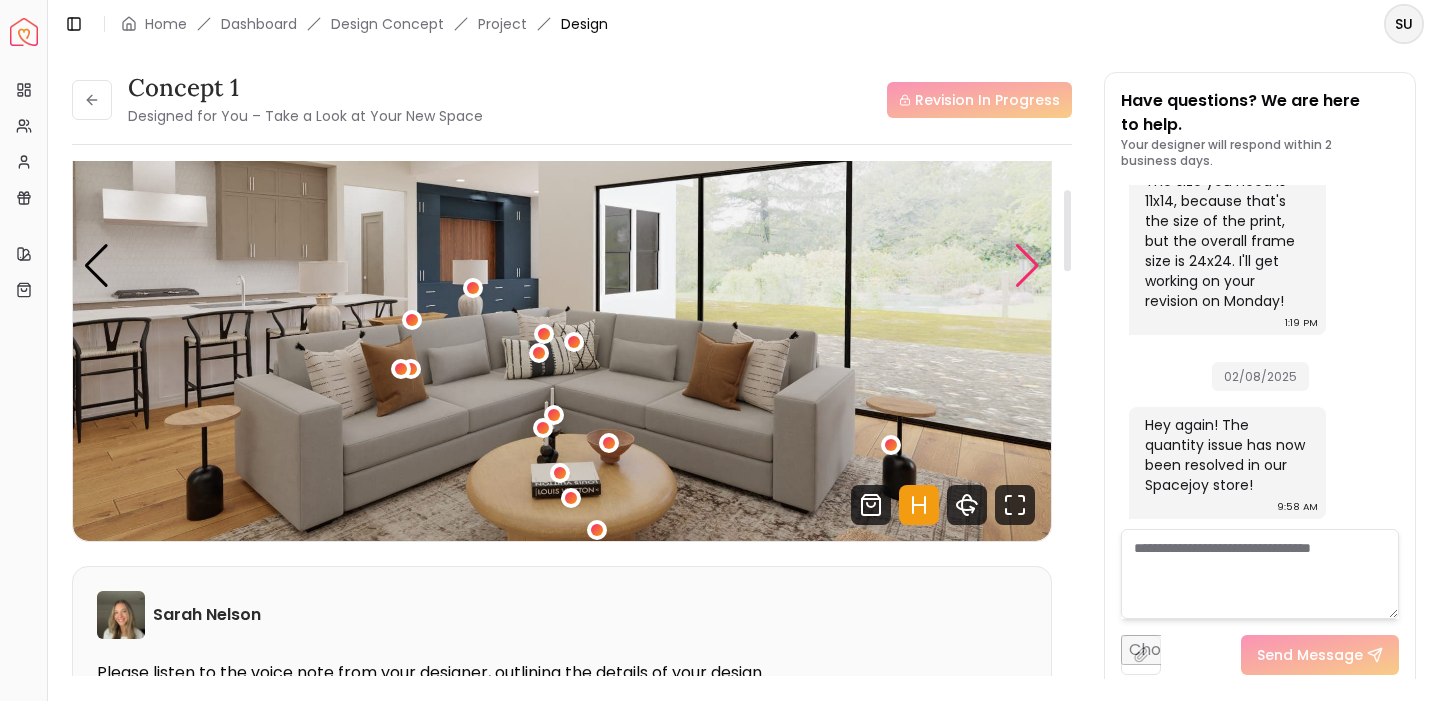 click at bounding box center (1027, 266) 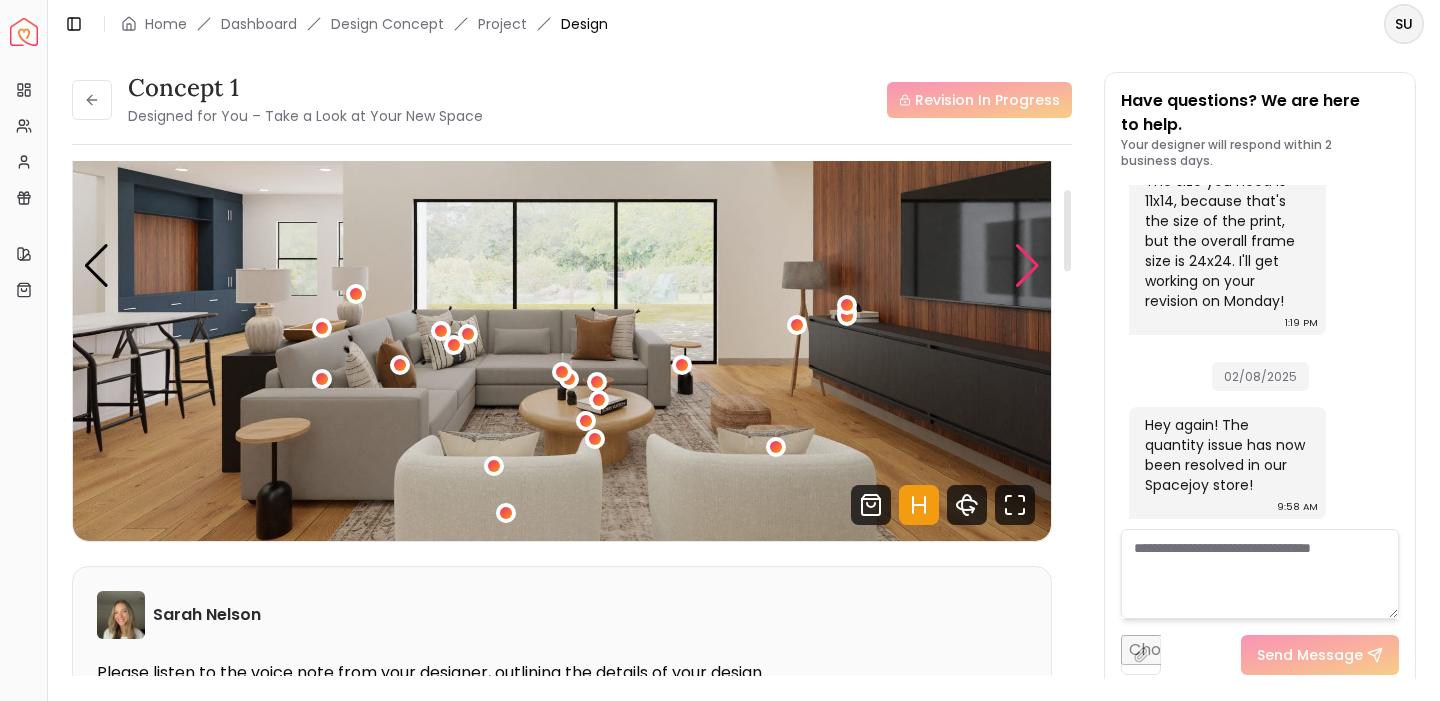 click at bounding box center (1027, 266) 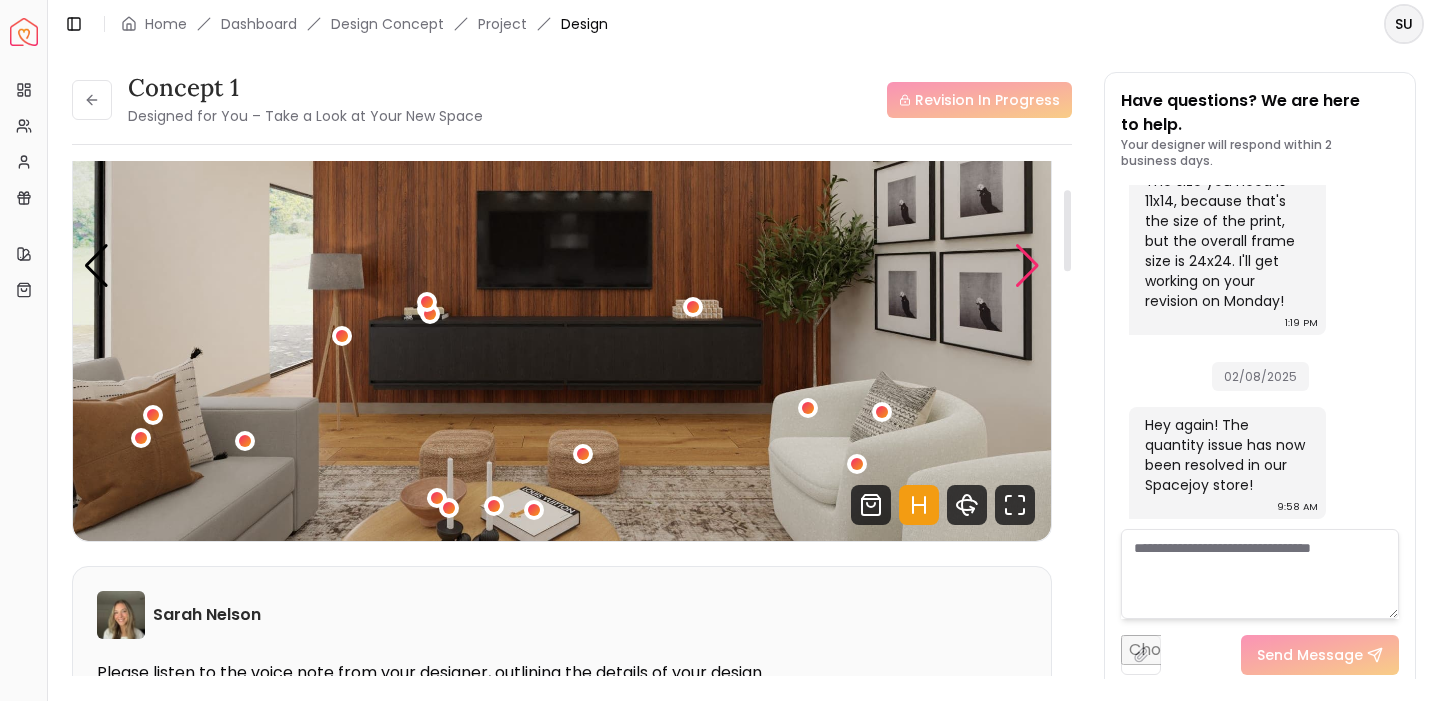 click at bounding box center (1027, 266) 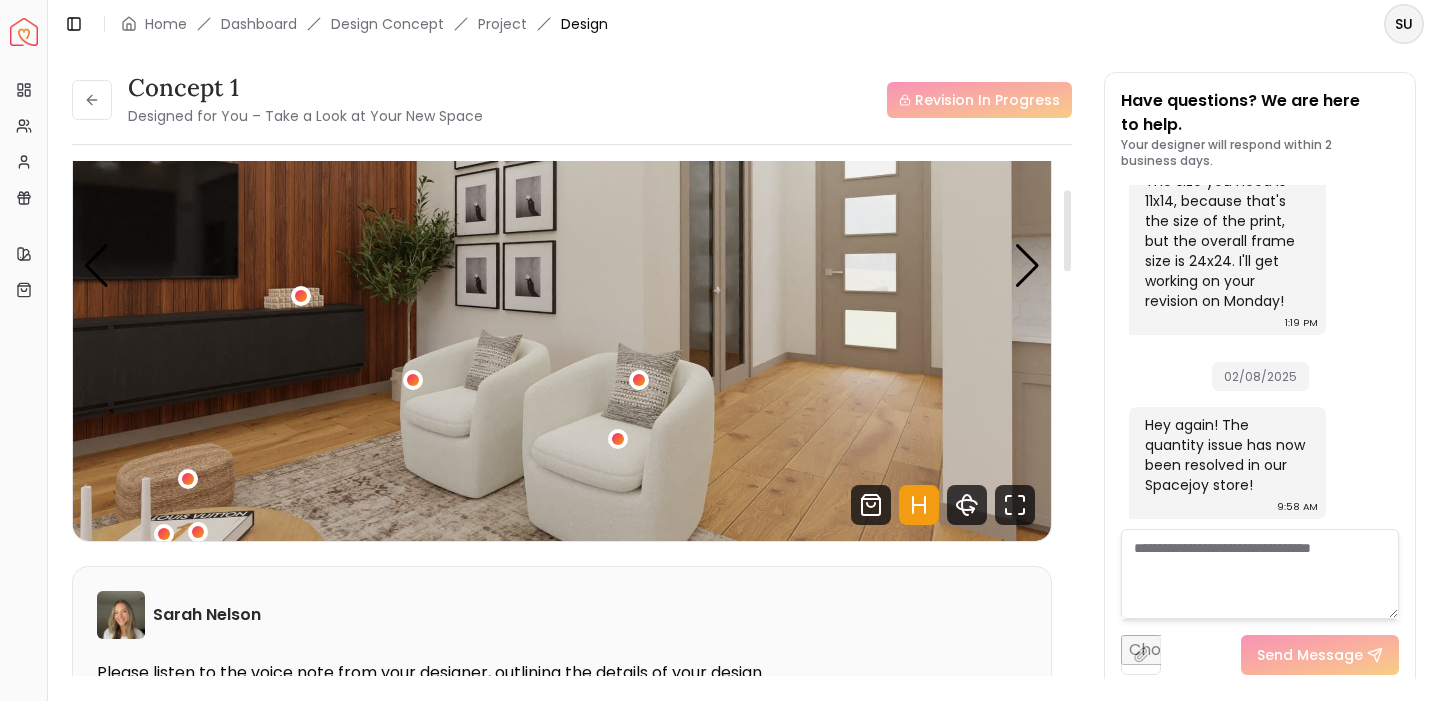 click at bounding box center (562, 266) 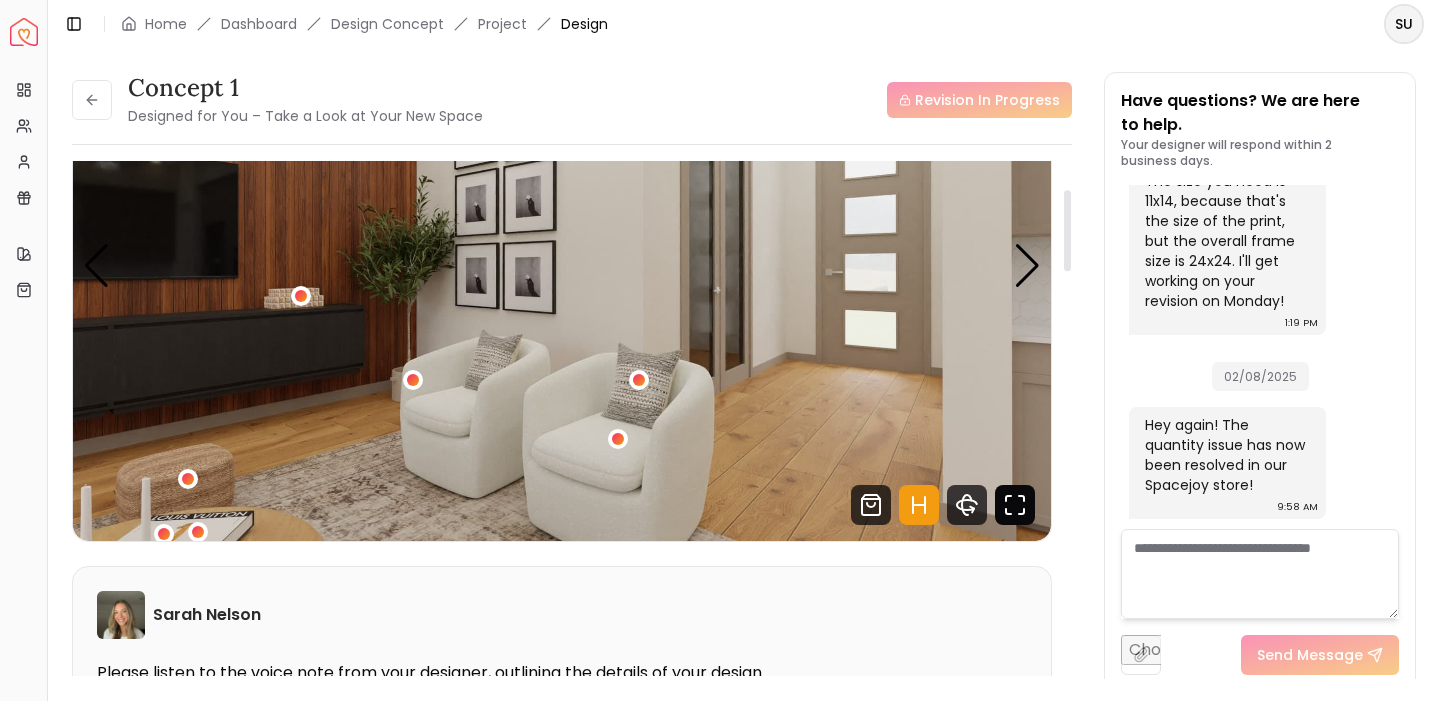 click 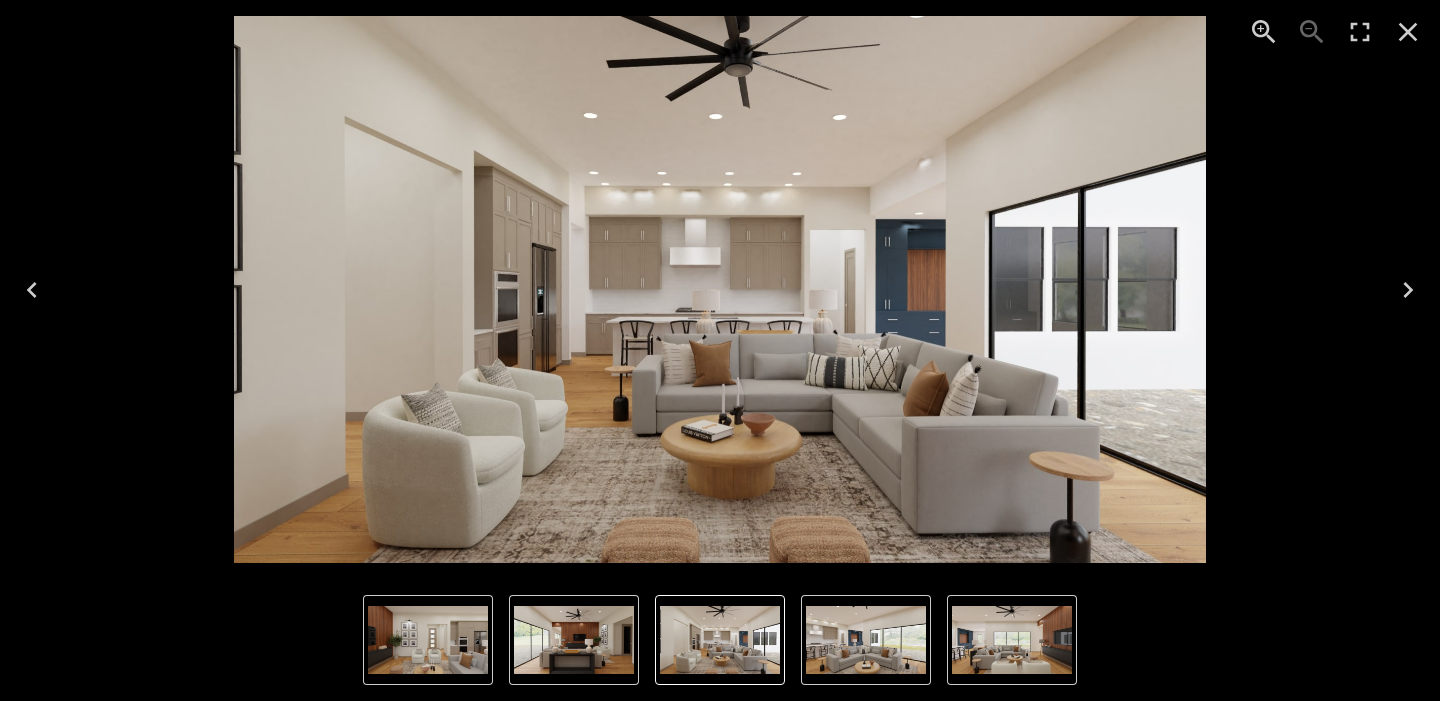 click 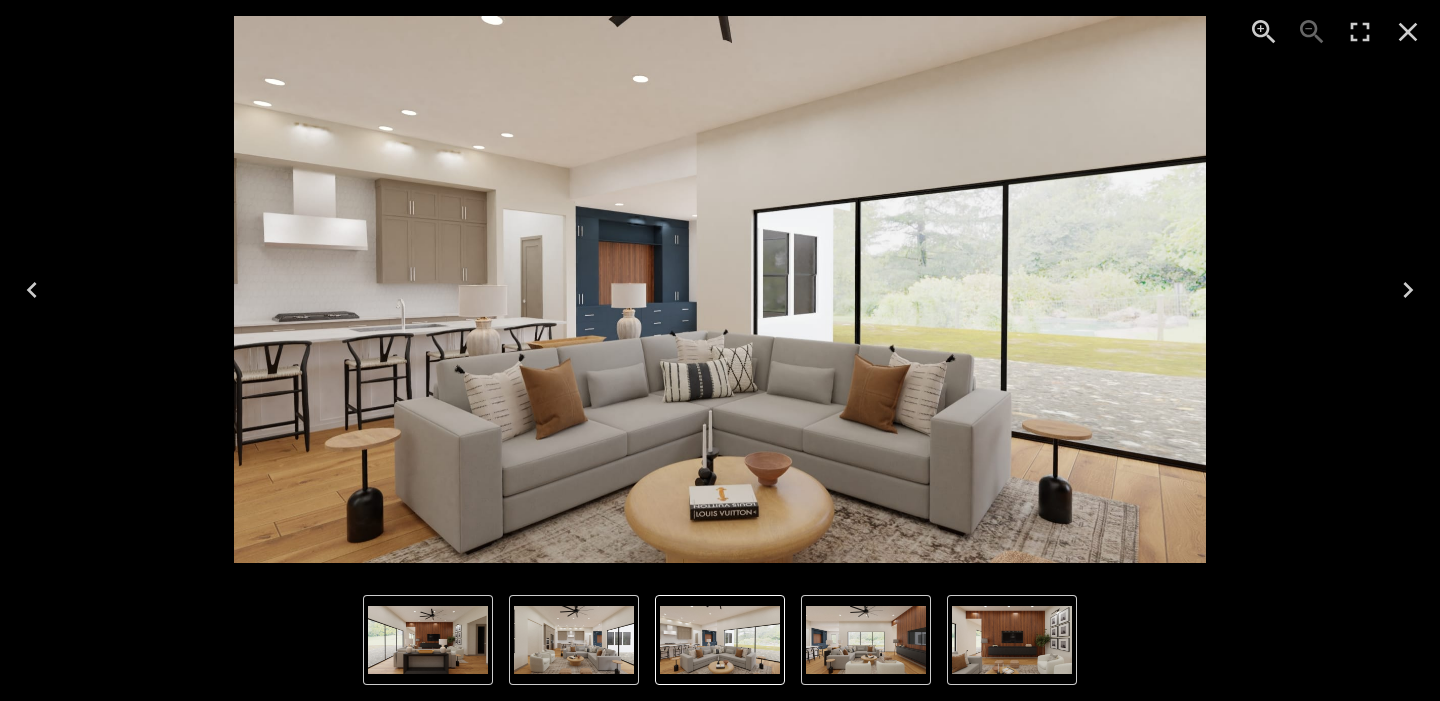 click 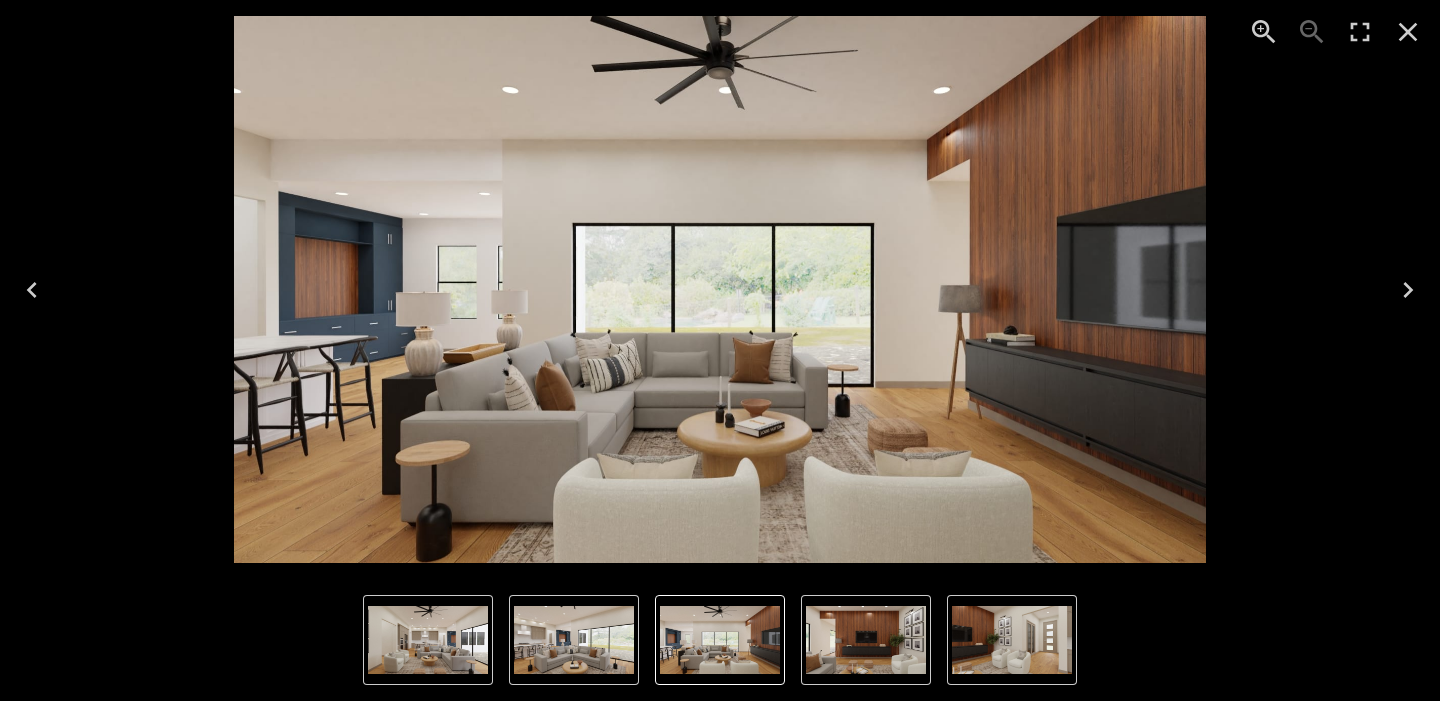 click 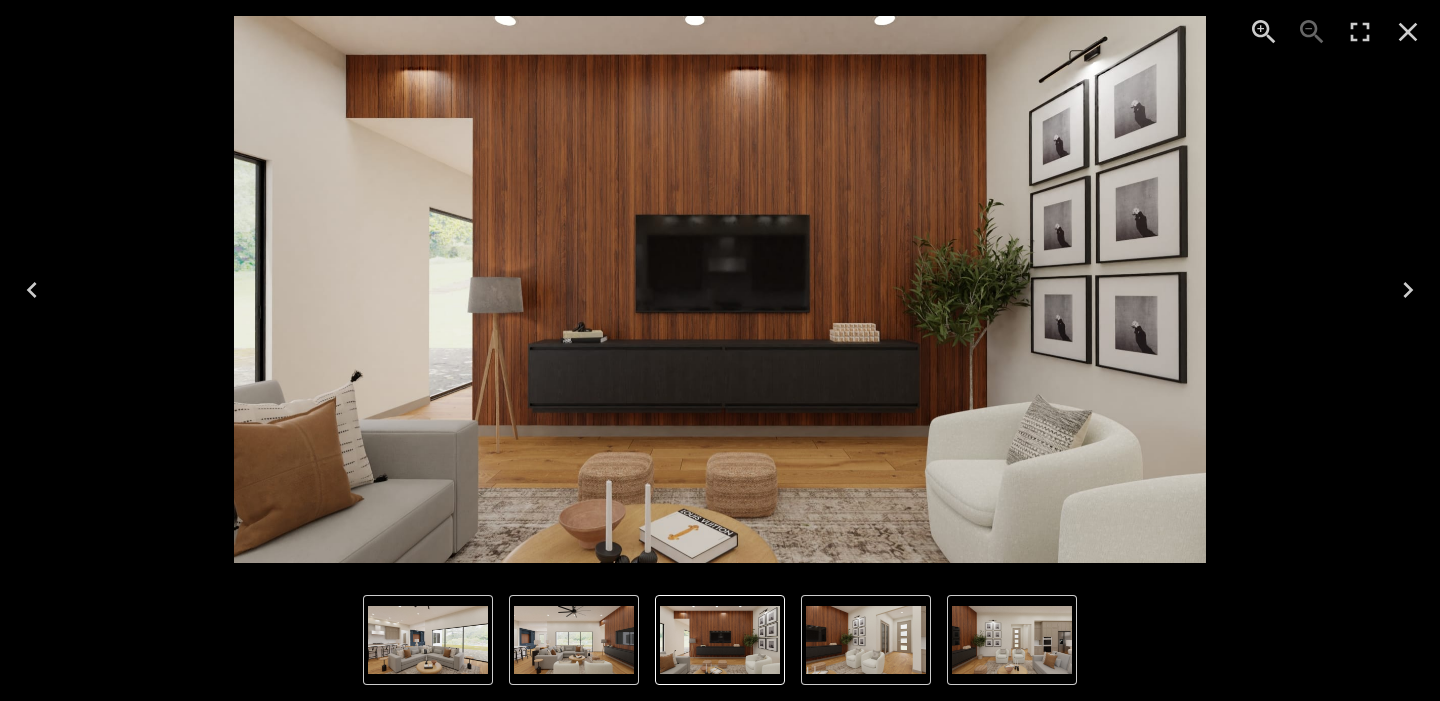 click 